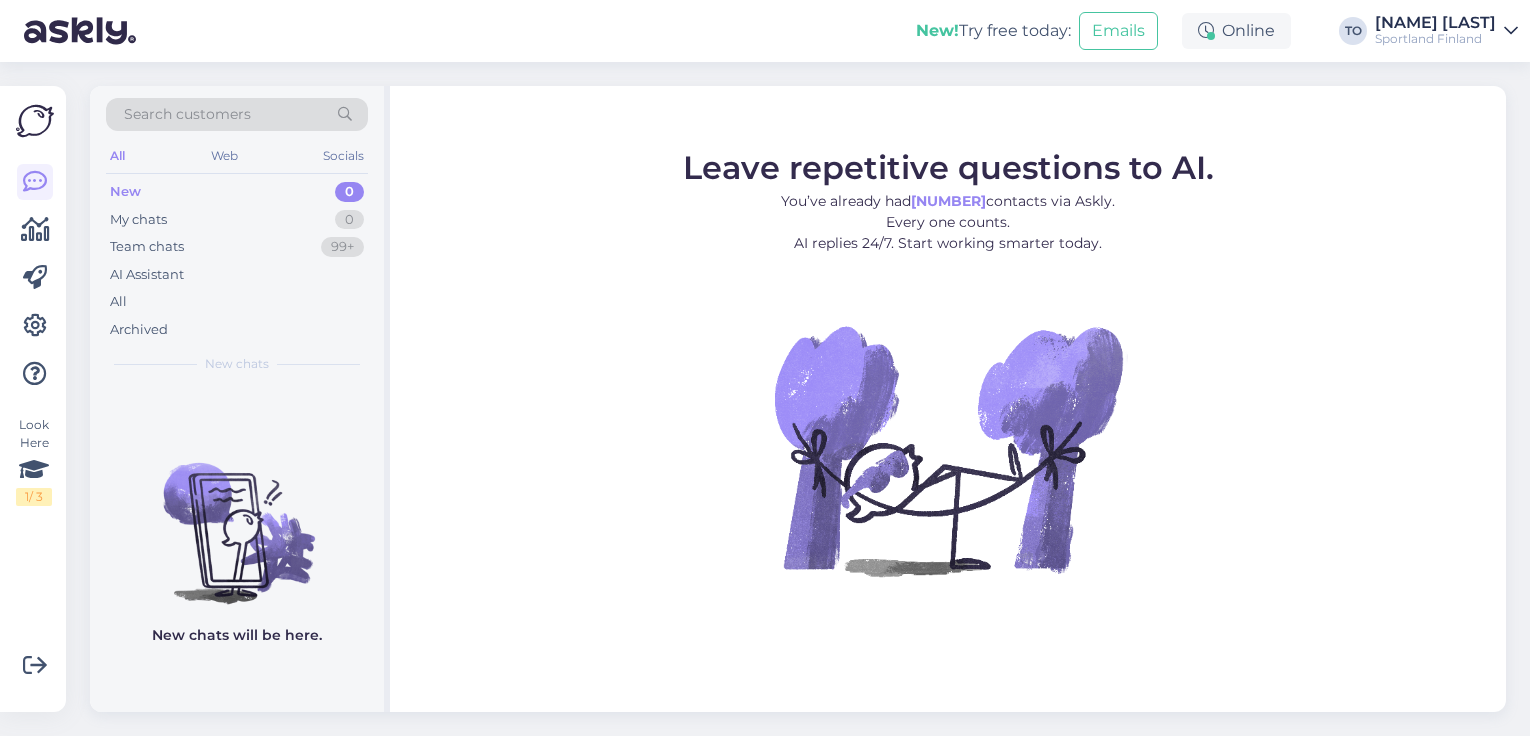 scroll, scrollTop: 0, scrollLeft: 0, axis: both 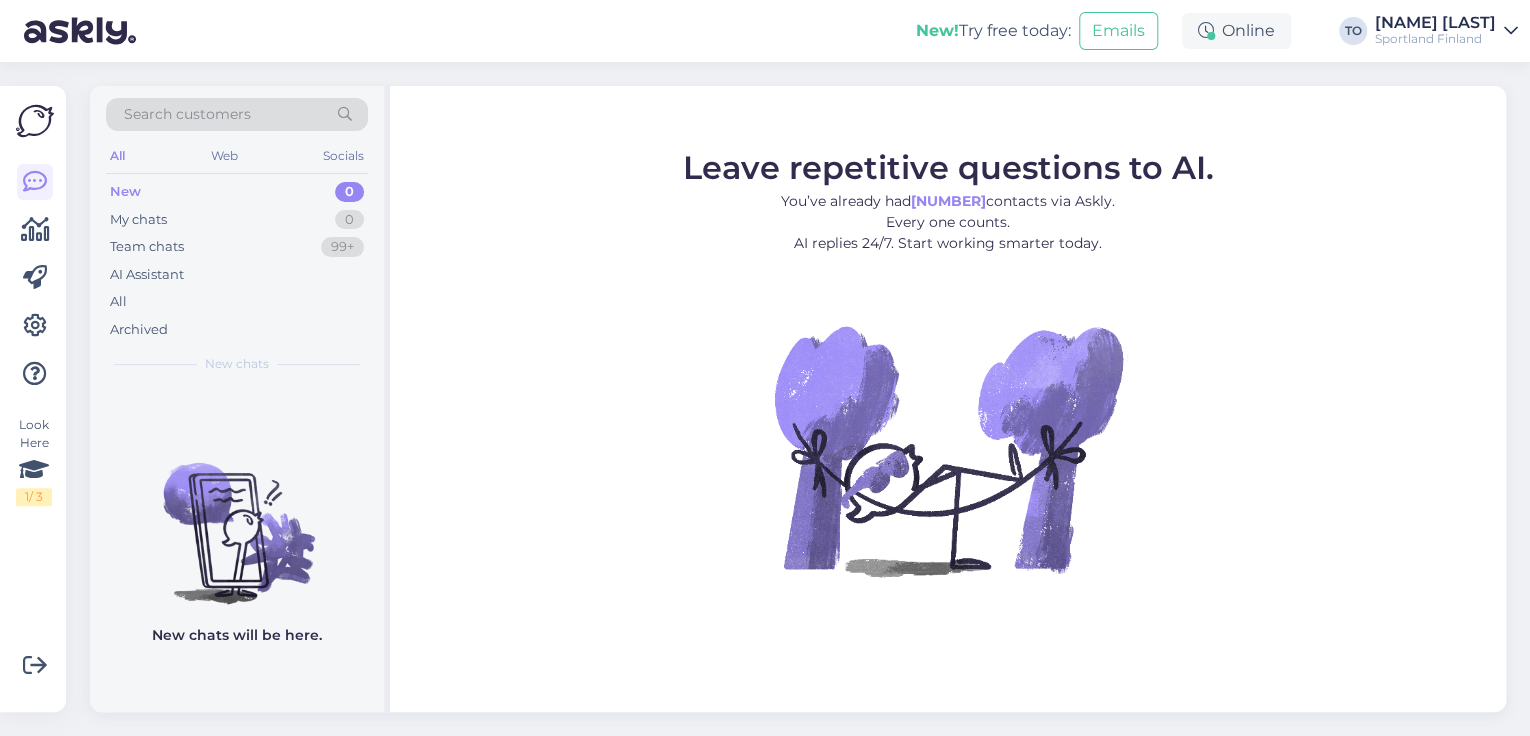click on "Sportland Finland" at bounding box center [1435, 39] 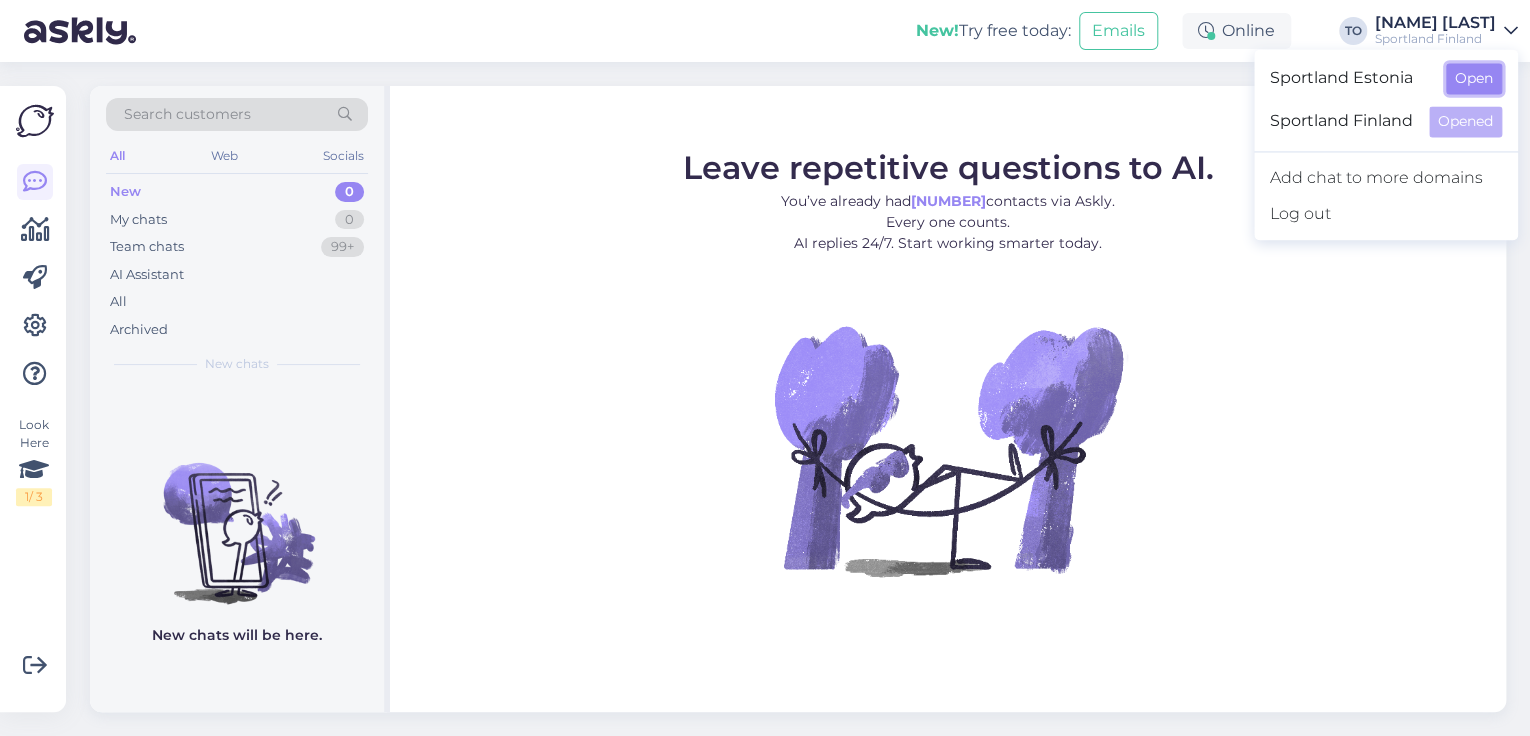 click on "Open" at bounding box center (1474, 78) 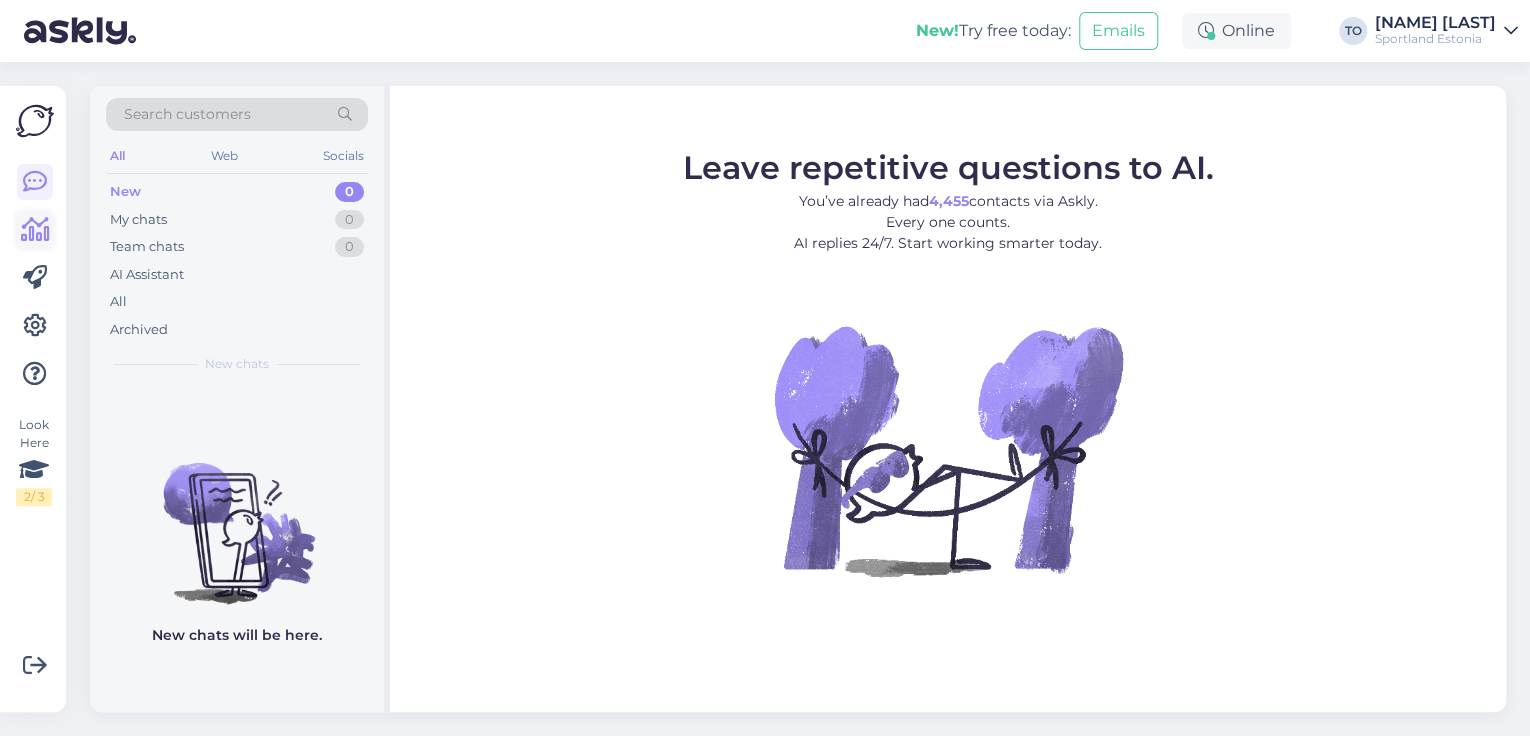click at bounding box center (35, 230) 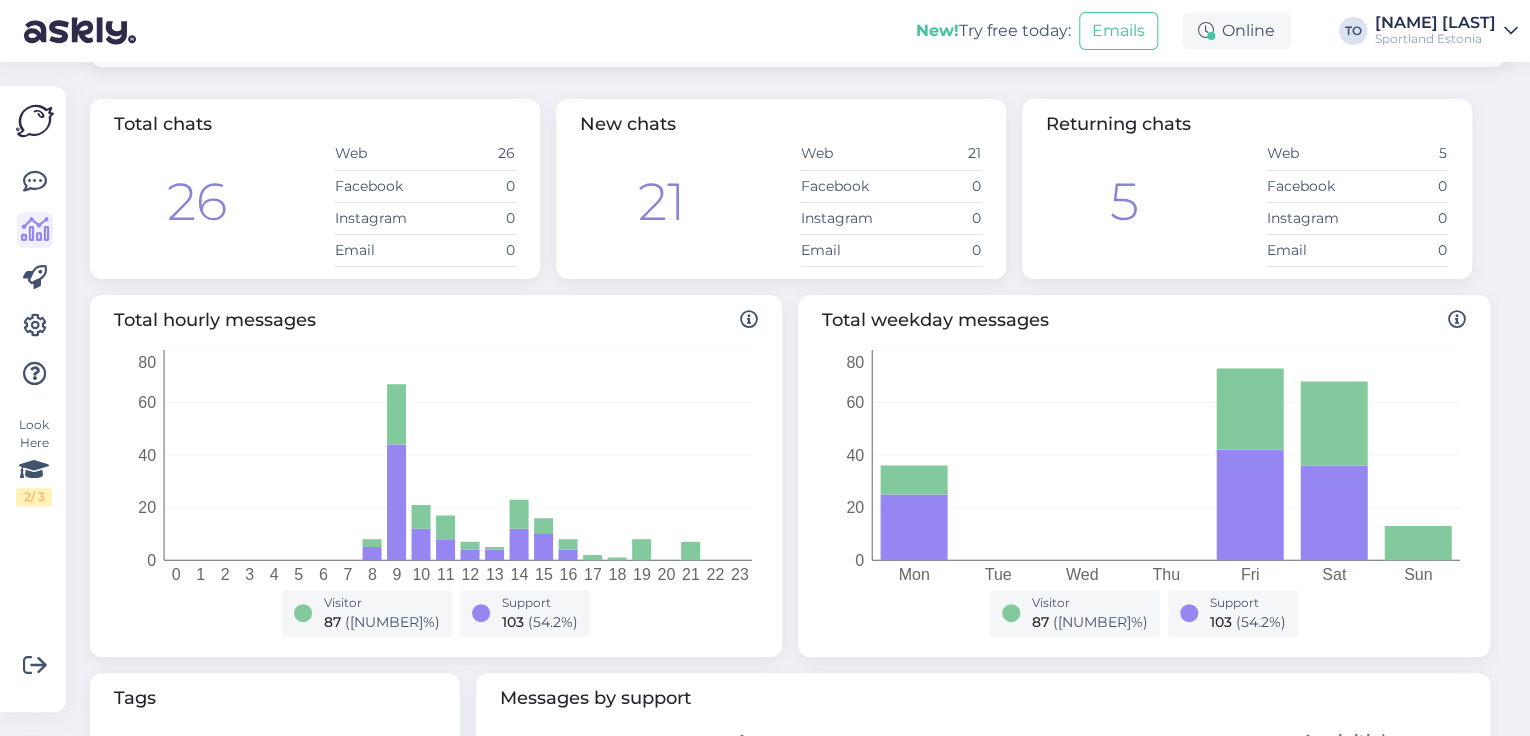scroll, scrollTop: 0, scrollLeft: 0, axis: both 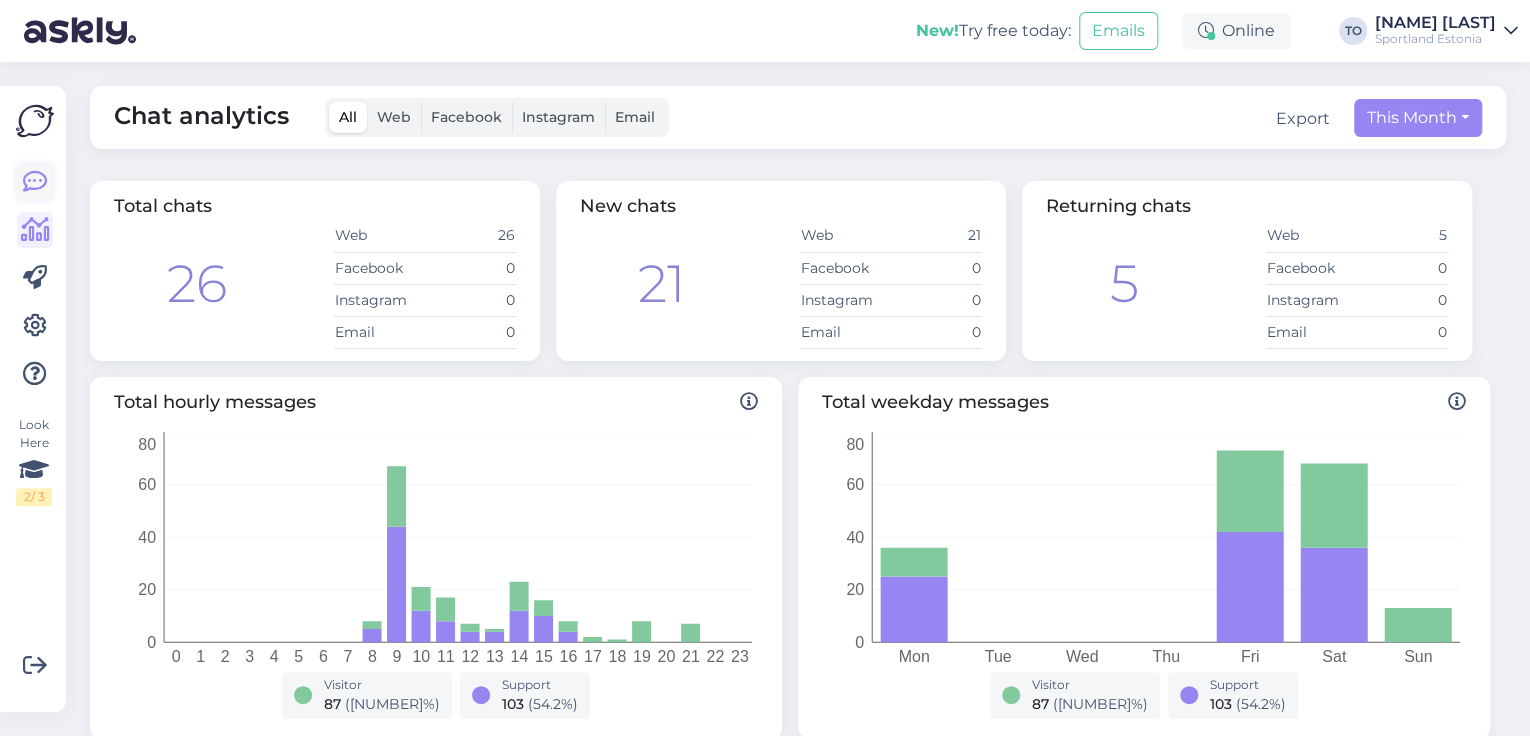 click at bounding box center [35, 182] 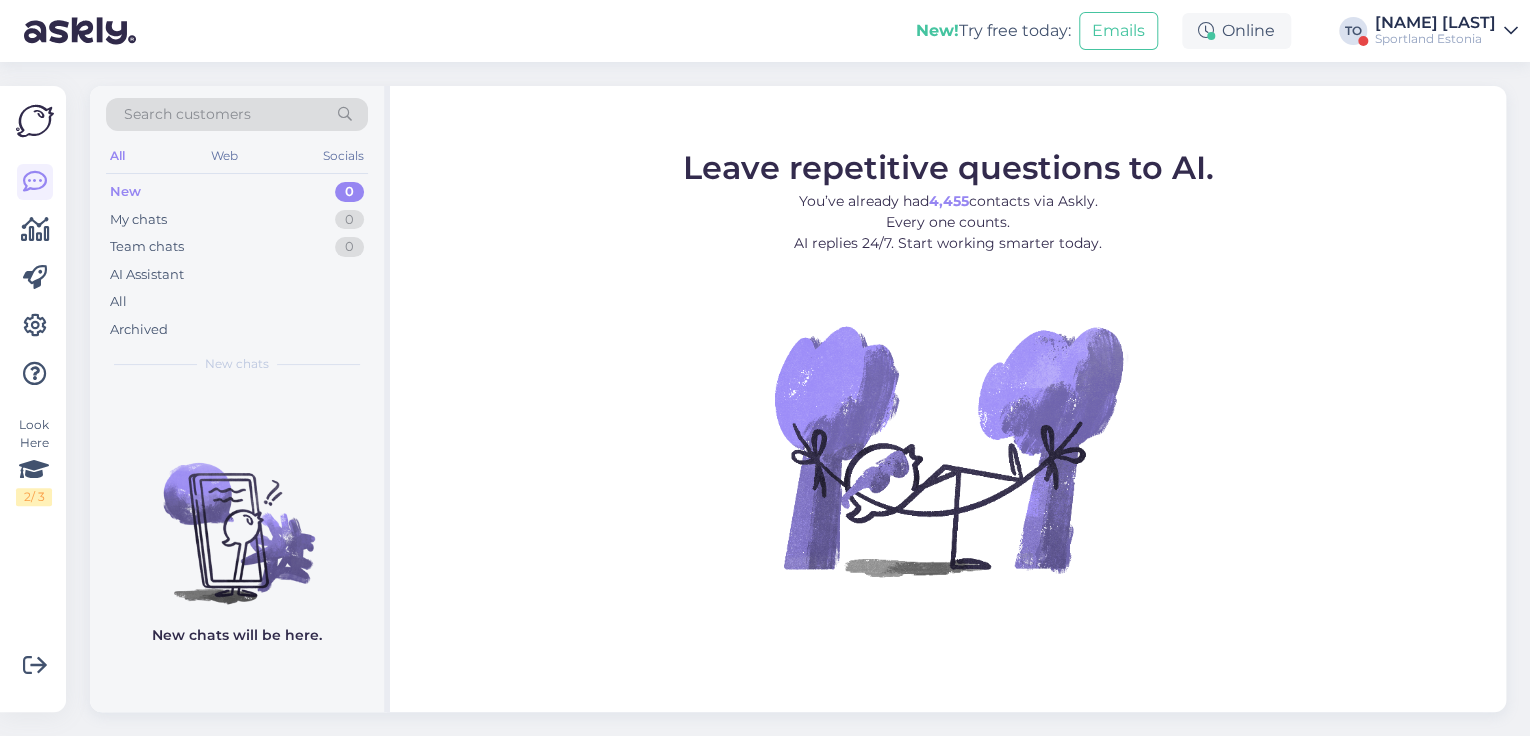 click on "Sportland Estonia" at bounding box center (1435, 39) 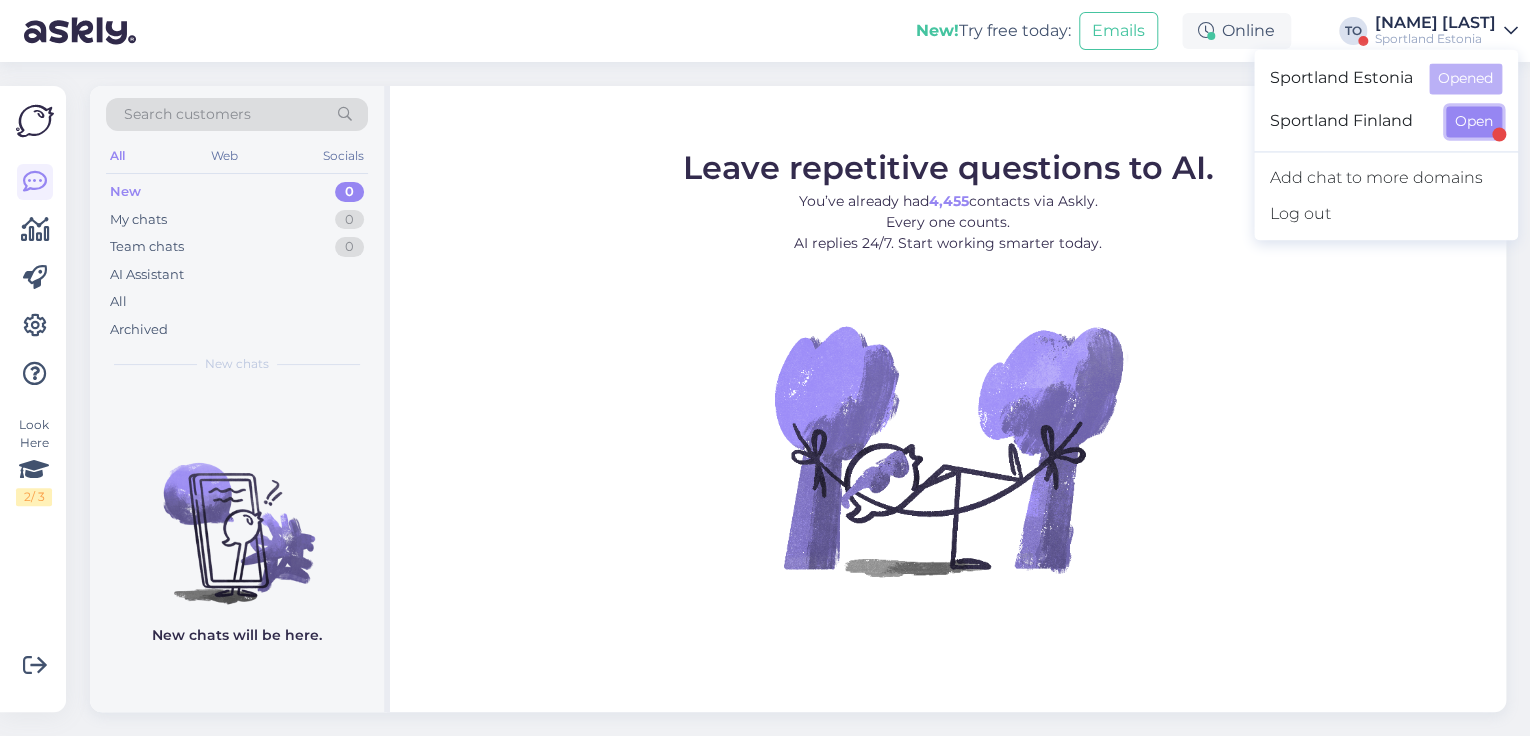 click on "Open" at bounding box center (1474, 121) 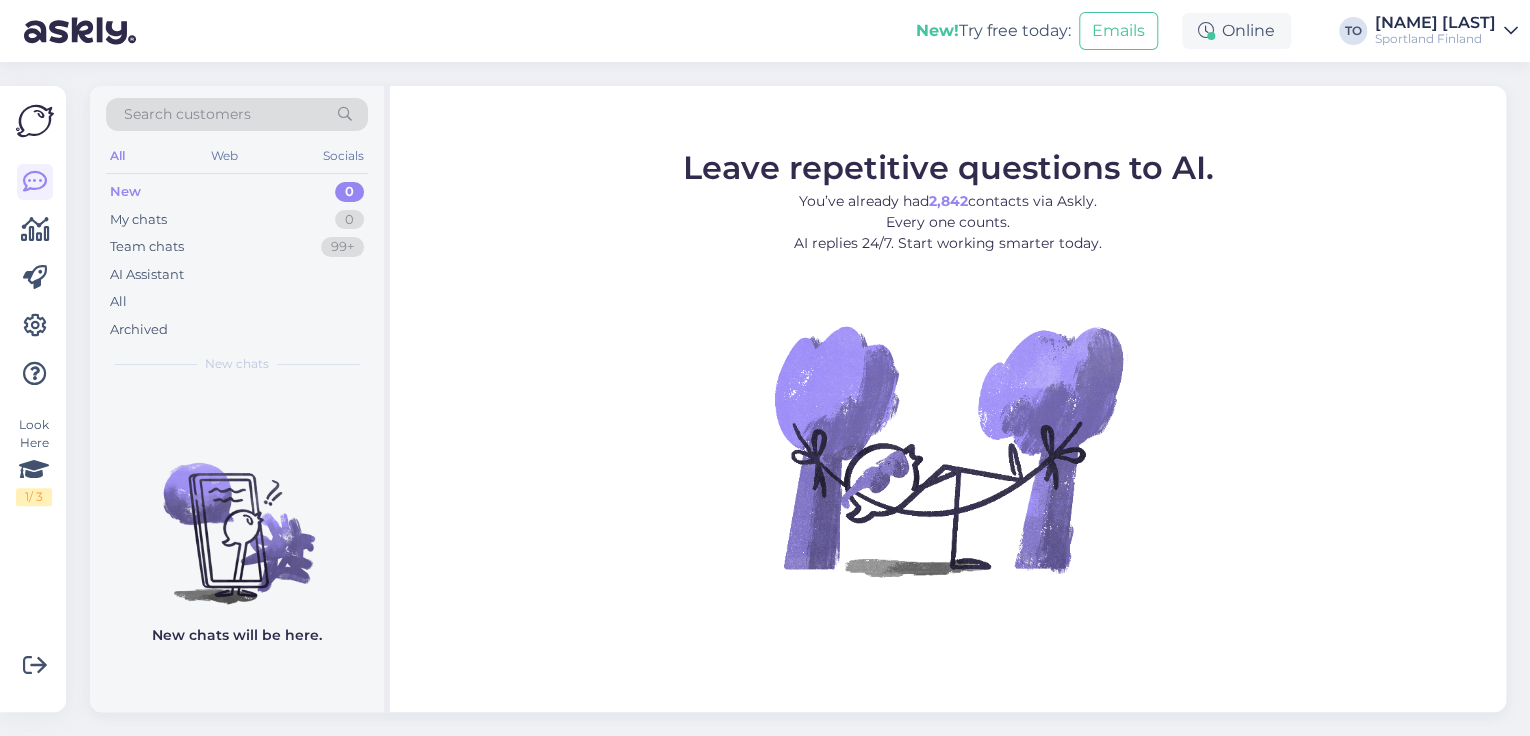 click on "Sportland Finland" at bounding box center [1435, 39] 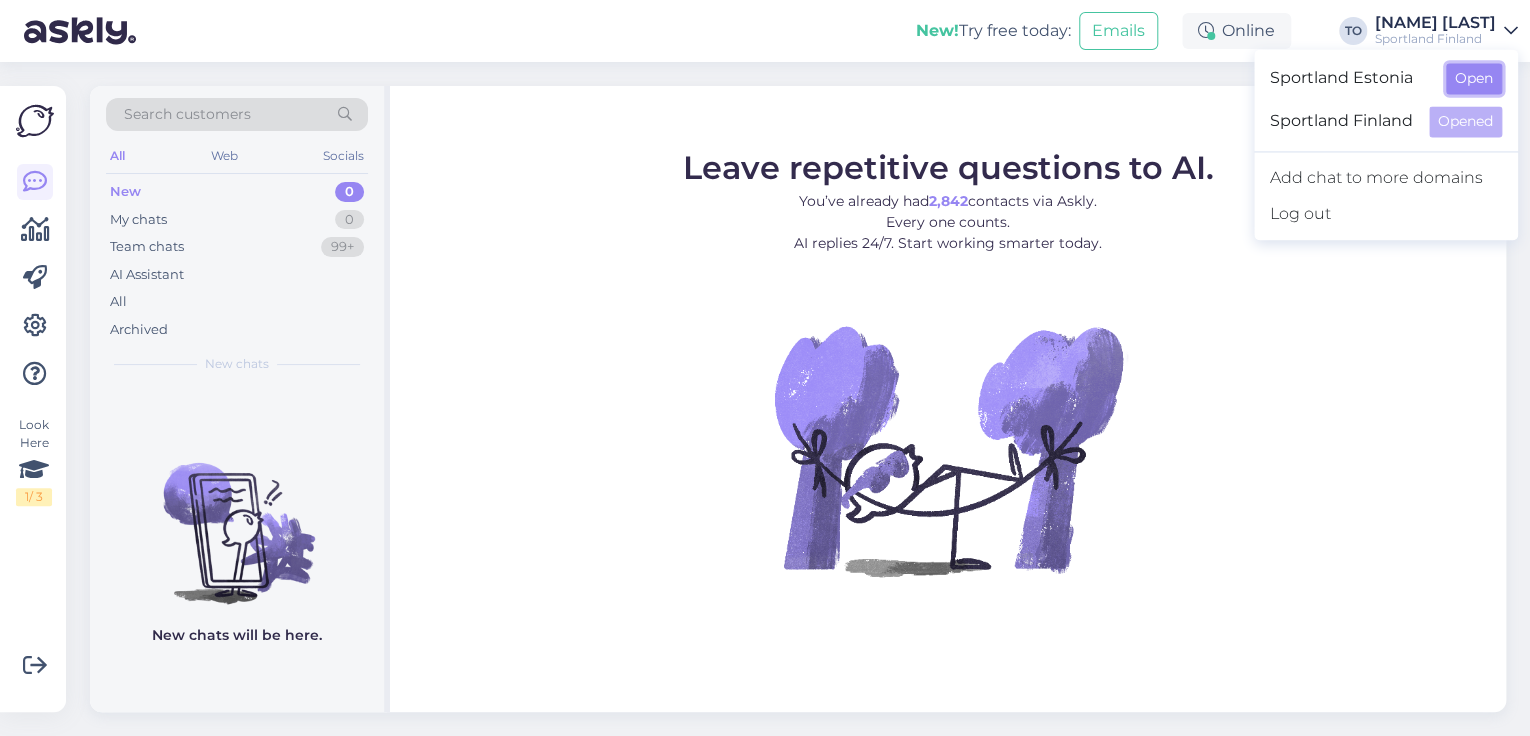 click on "Open" at bounding box center (1474, 78) 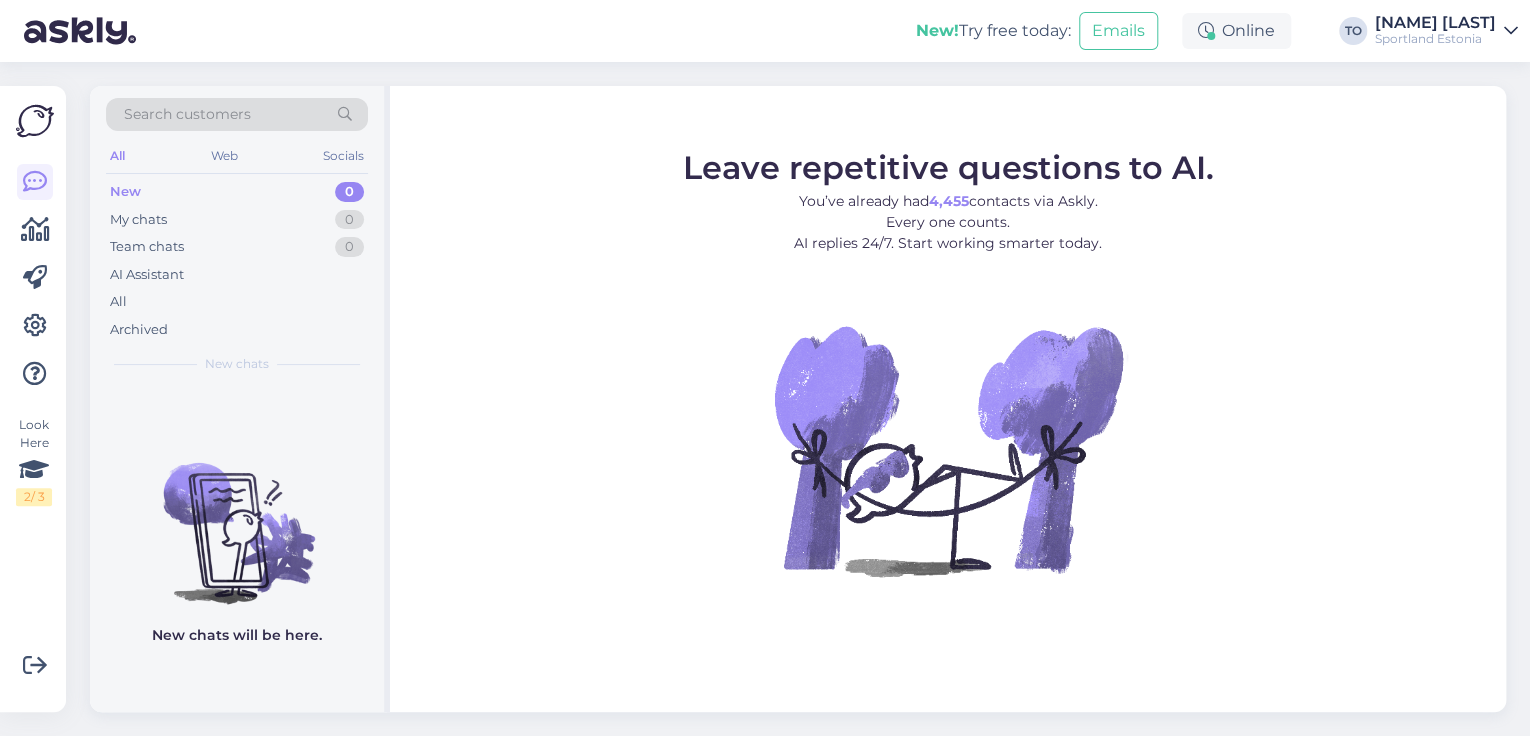 click on "Sportland Estonia" at bounding box center [1435, 39] 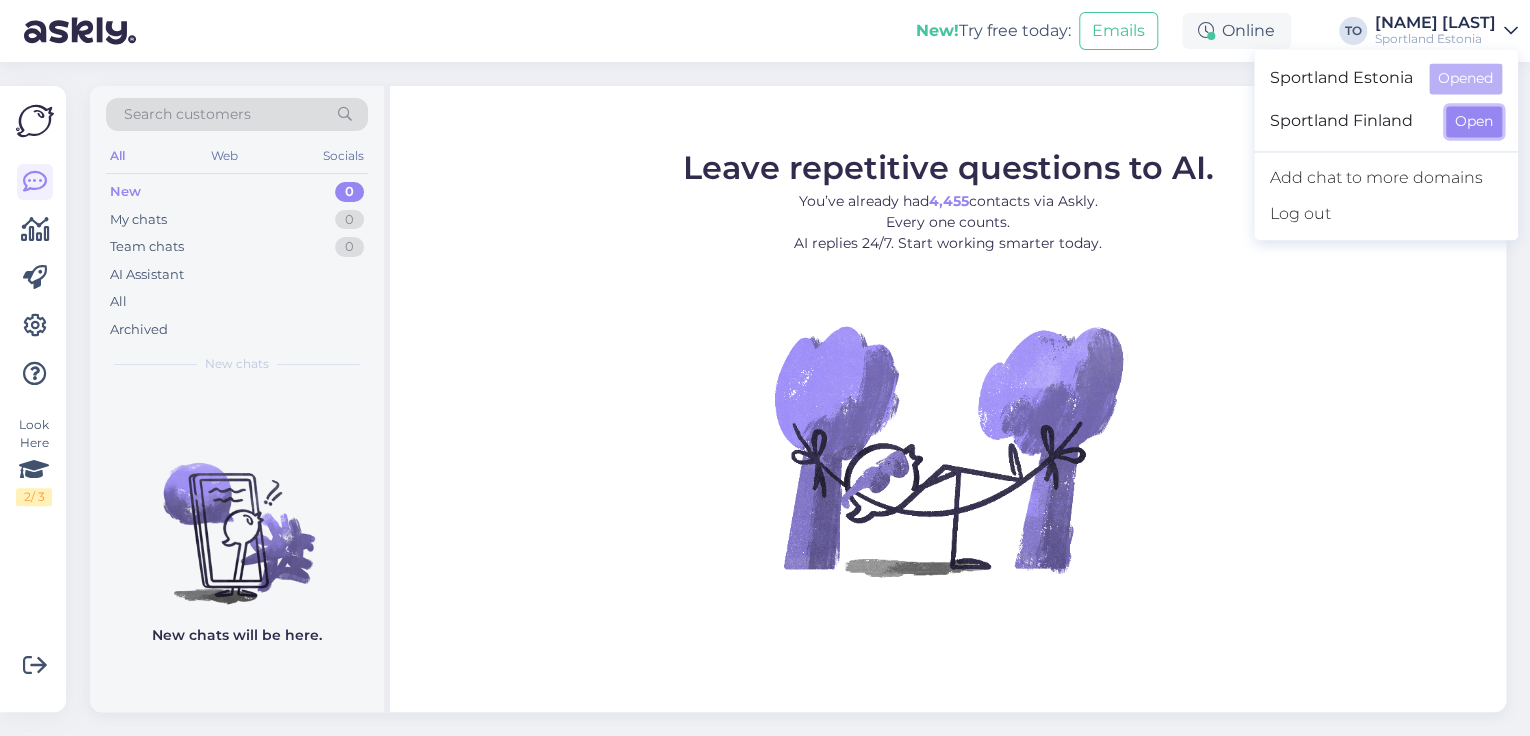 click on "Open" at bounding box center [1474, 121] 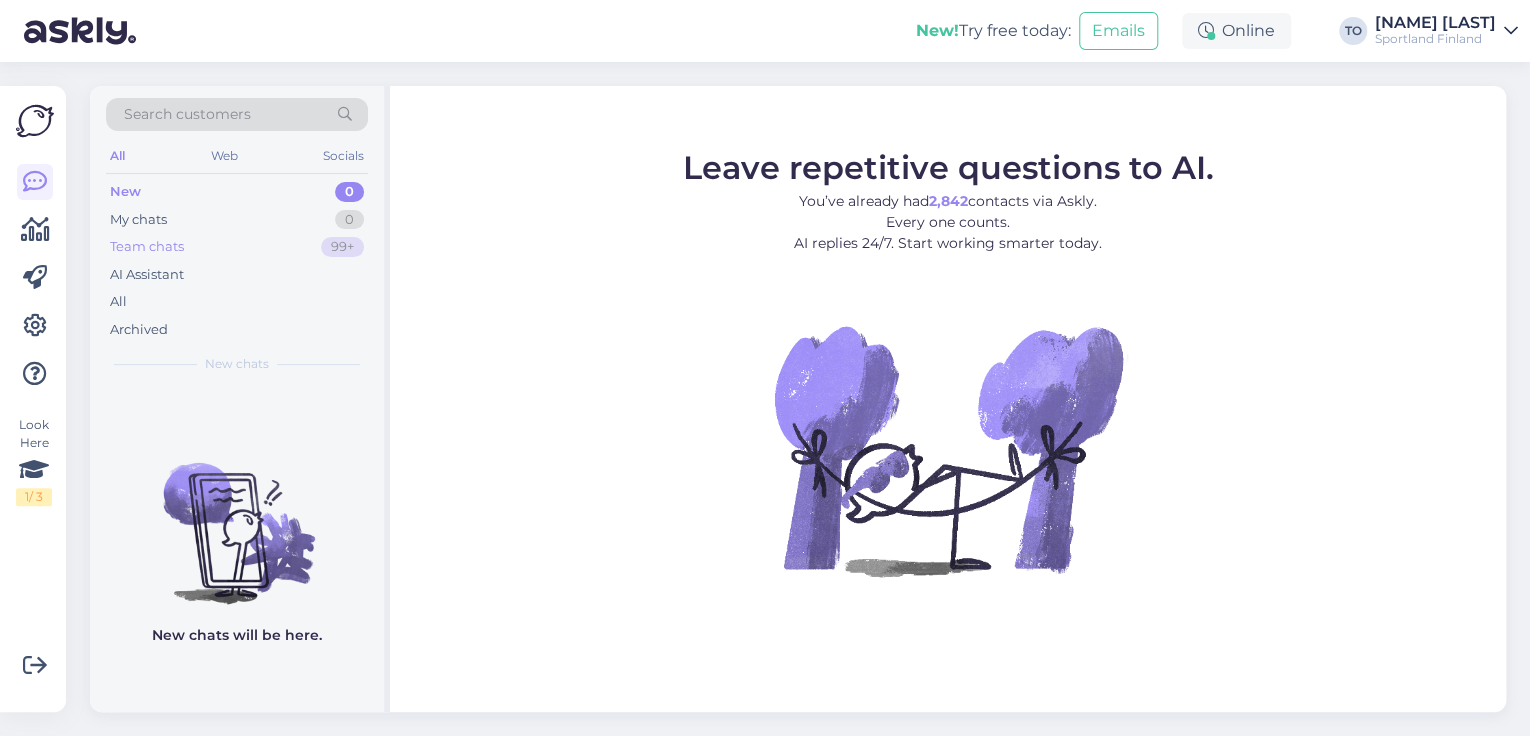 click on "Team chats 99+" at bounding box center [237, 247] 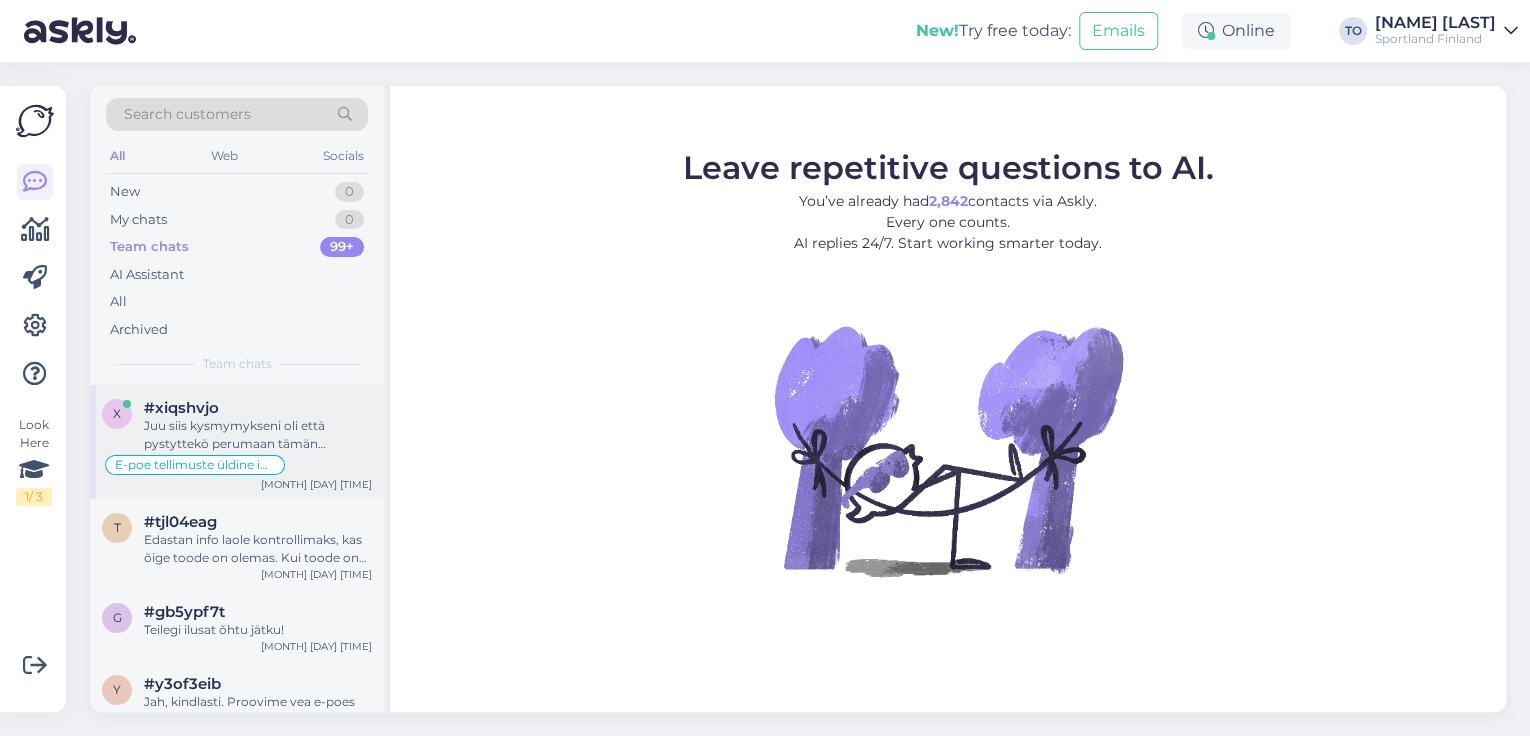 click on "Juu siis kysmymykseni oli että pystyttekö perumaan tämän tilaukseni niin voin lisätä siihen tuon yhden tuotteen. Ei tarvitse sitten erikseen tilata sitä ja maksaa siitä omat postikulut" at bounding box center [258, 435] 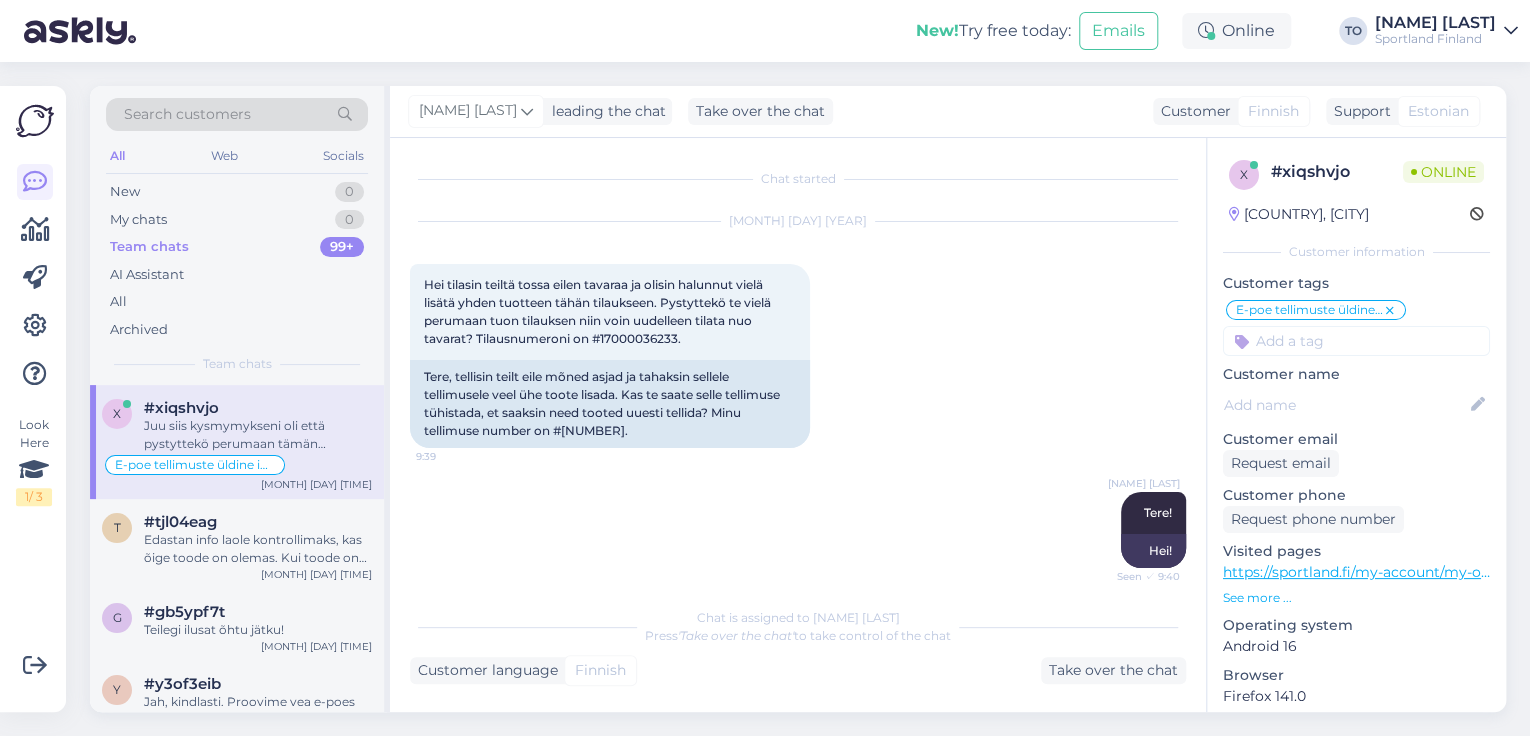 scroll, scrollTop: 395, scrollLeft: 0, axis: vertical 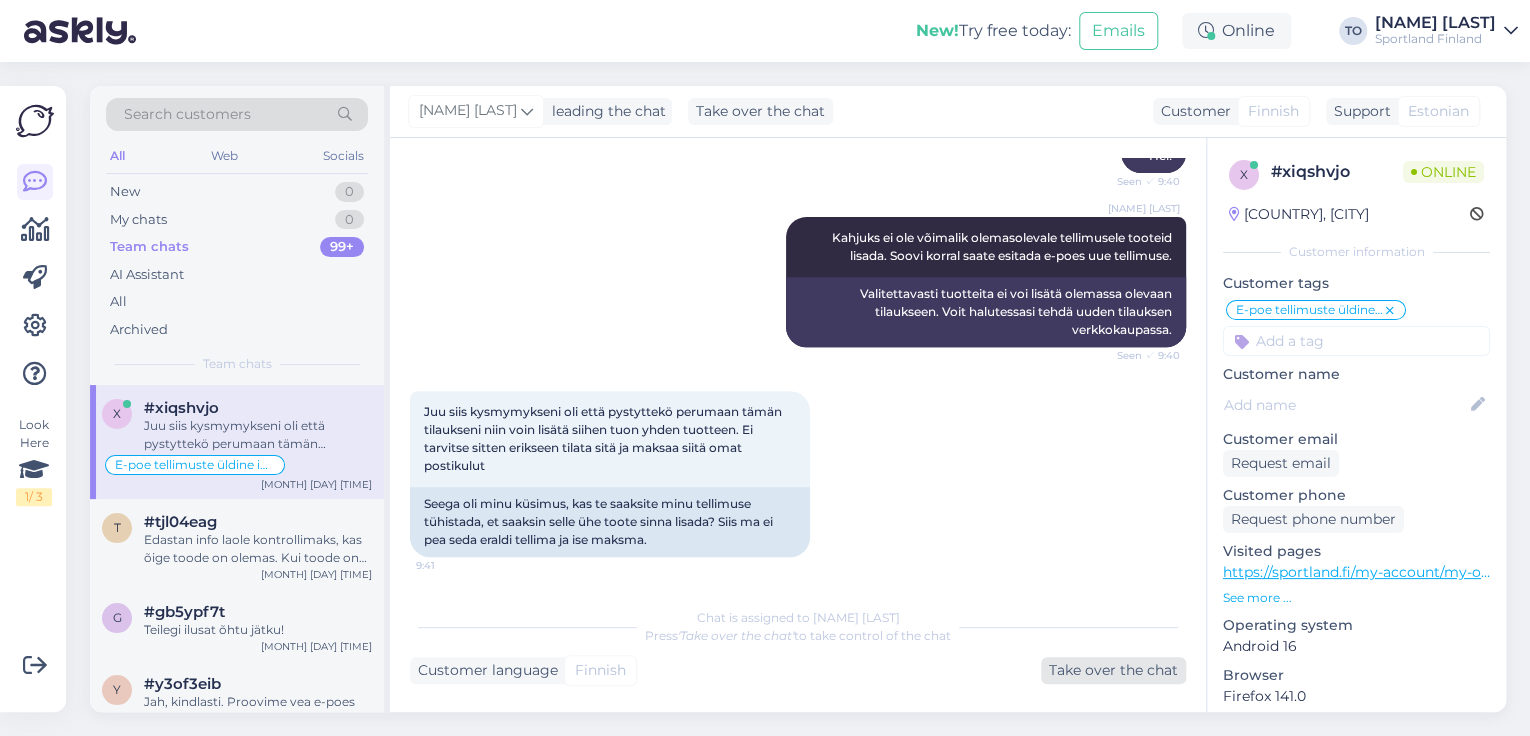 click on "Take over the chat" at bounding box center [1113, 670] 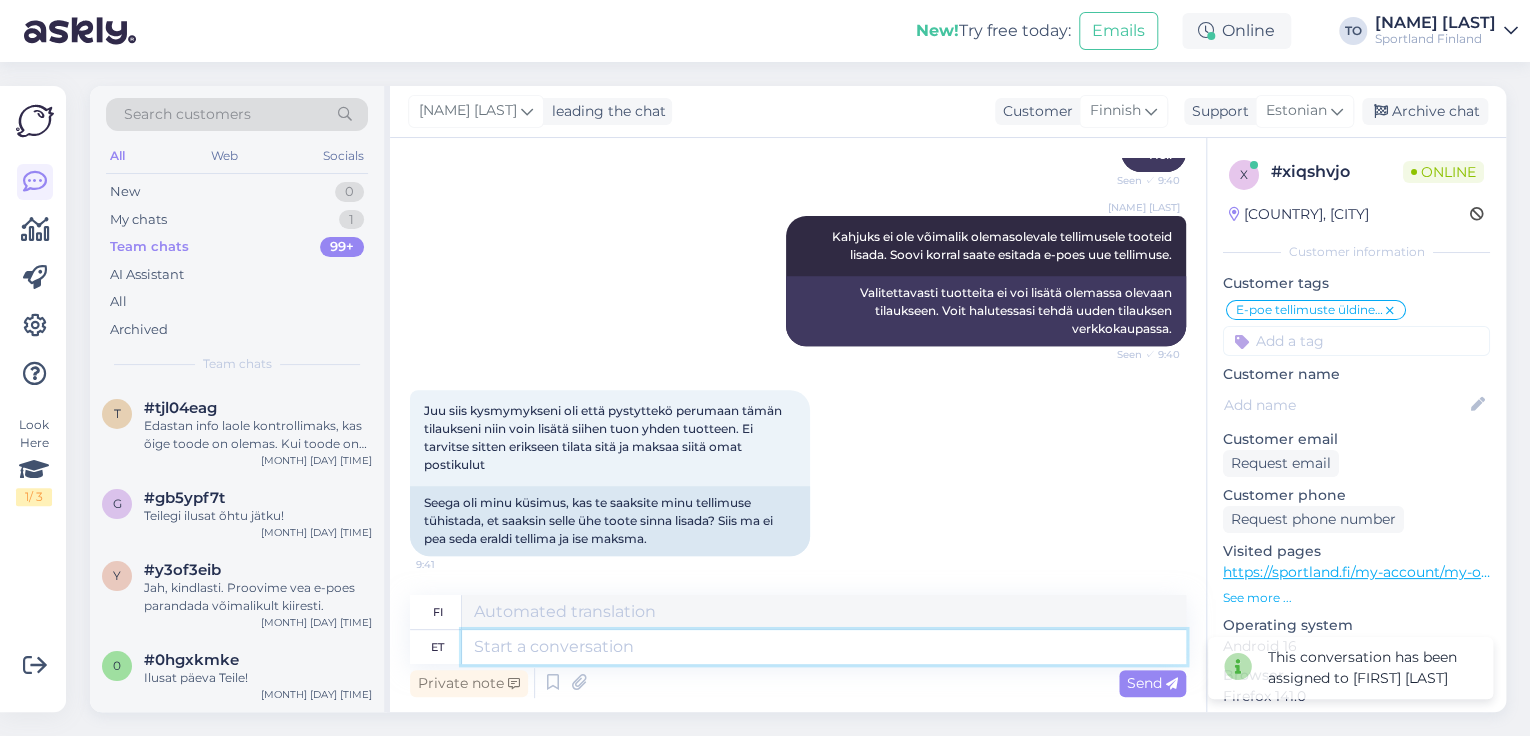 click at bounding box center (824, 647) 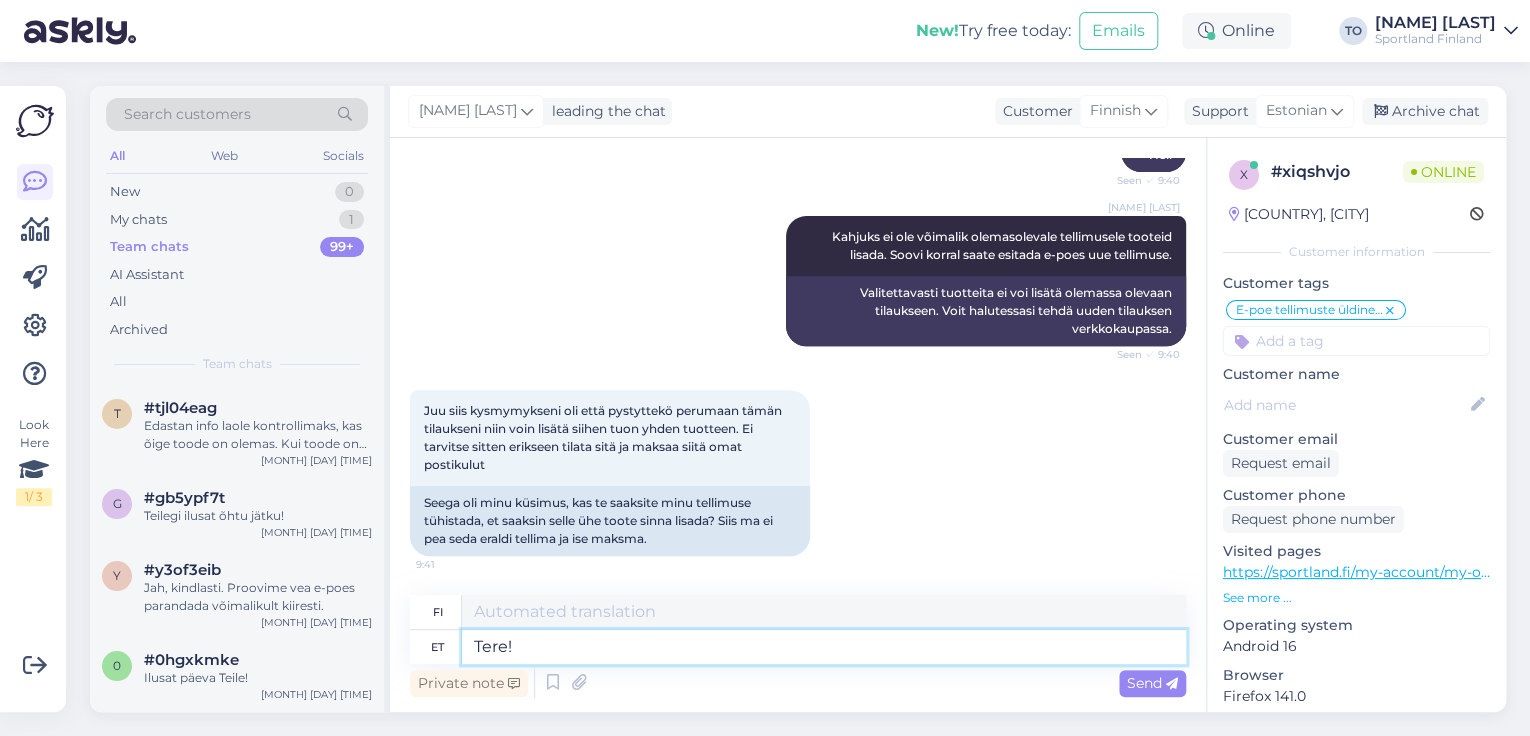 type on "Tere!" 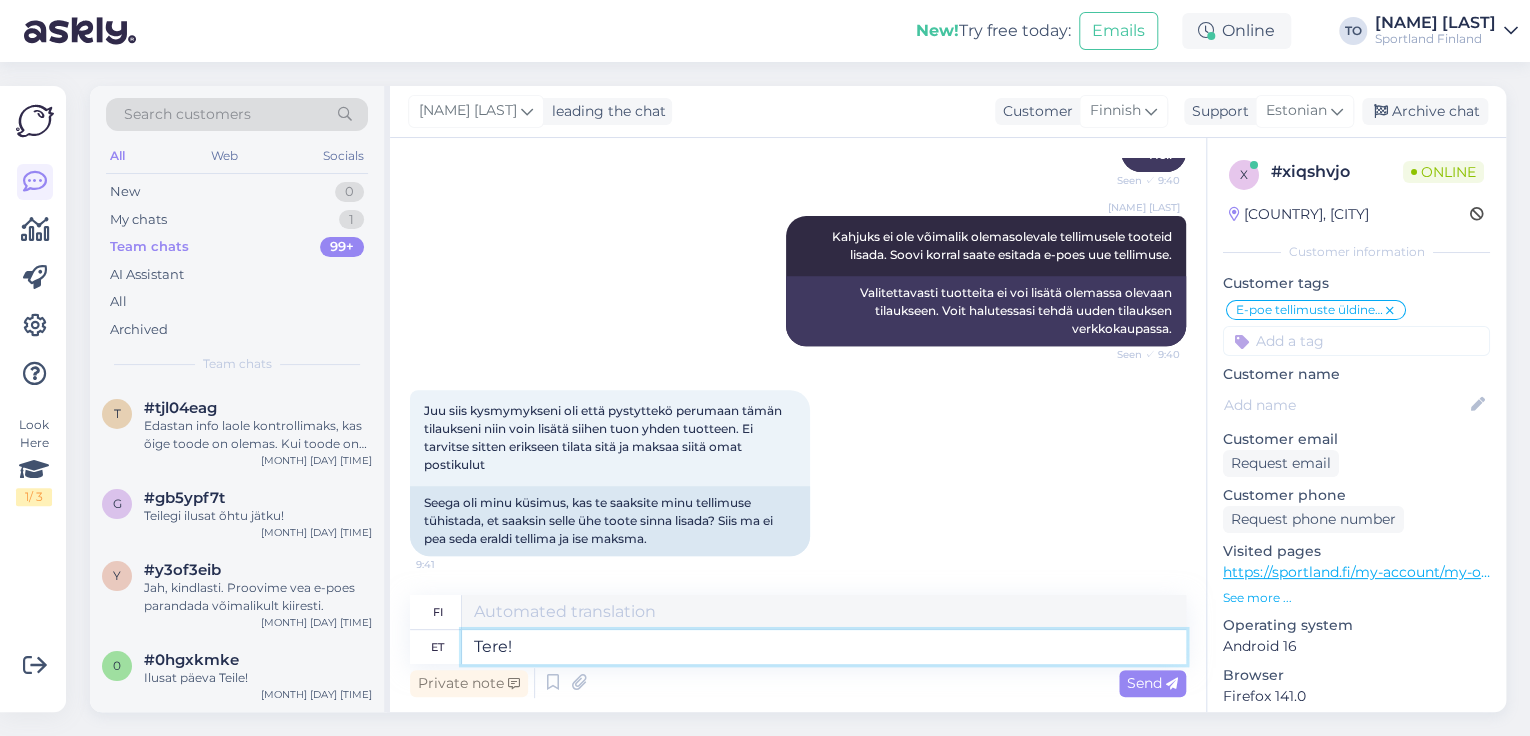 type on "Hei!" 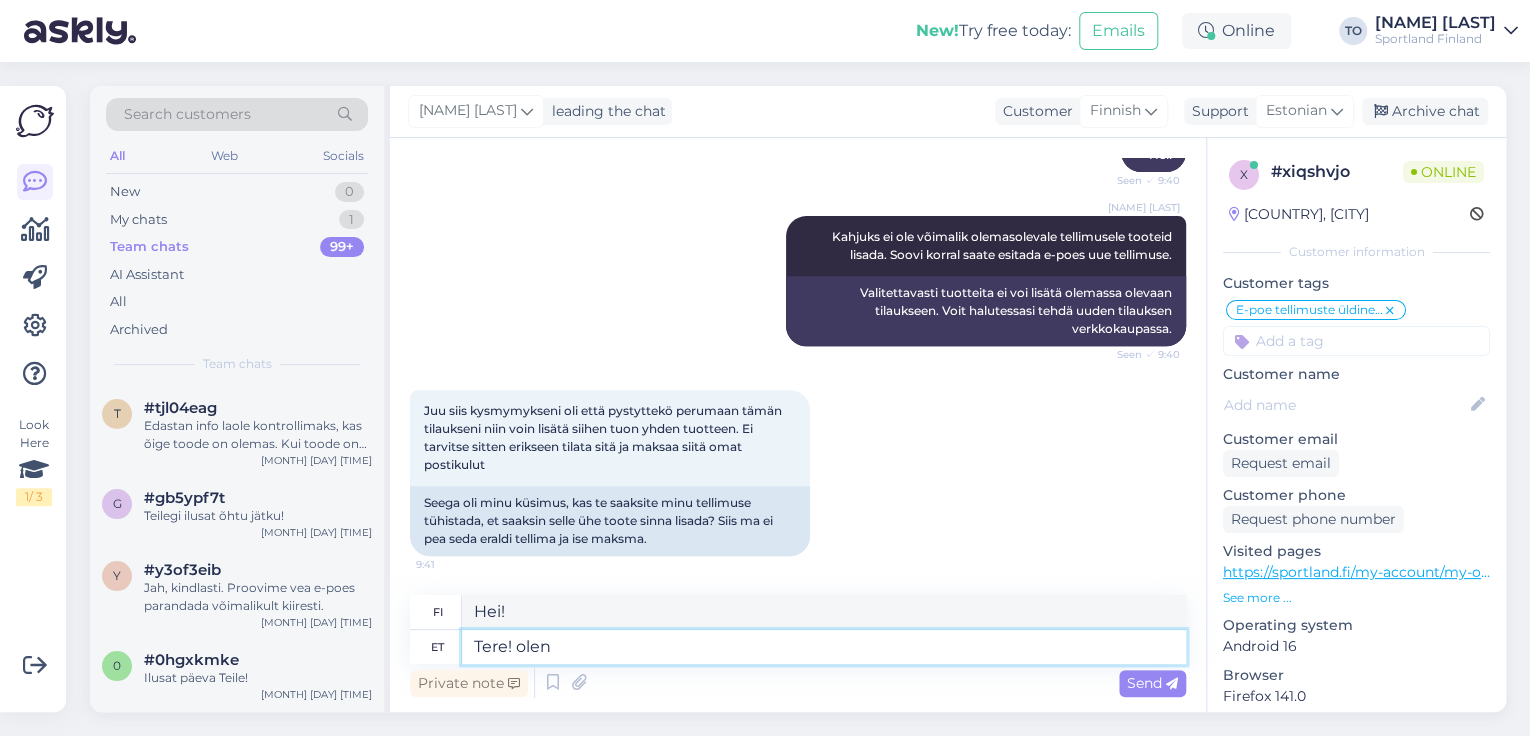 type on "Tere! olen" 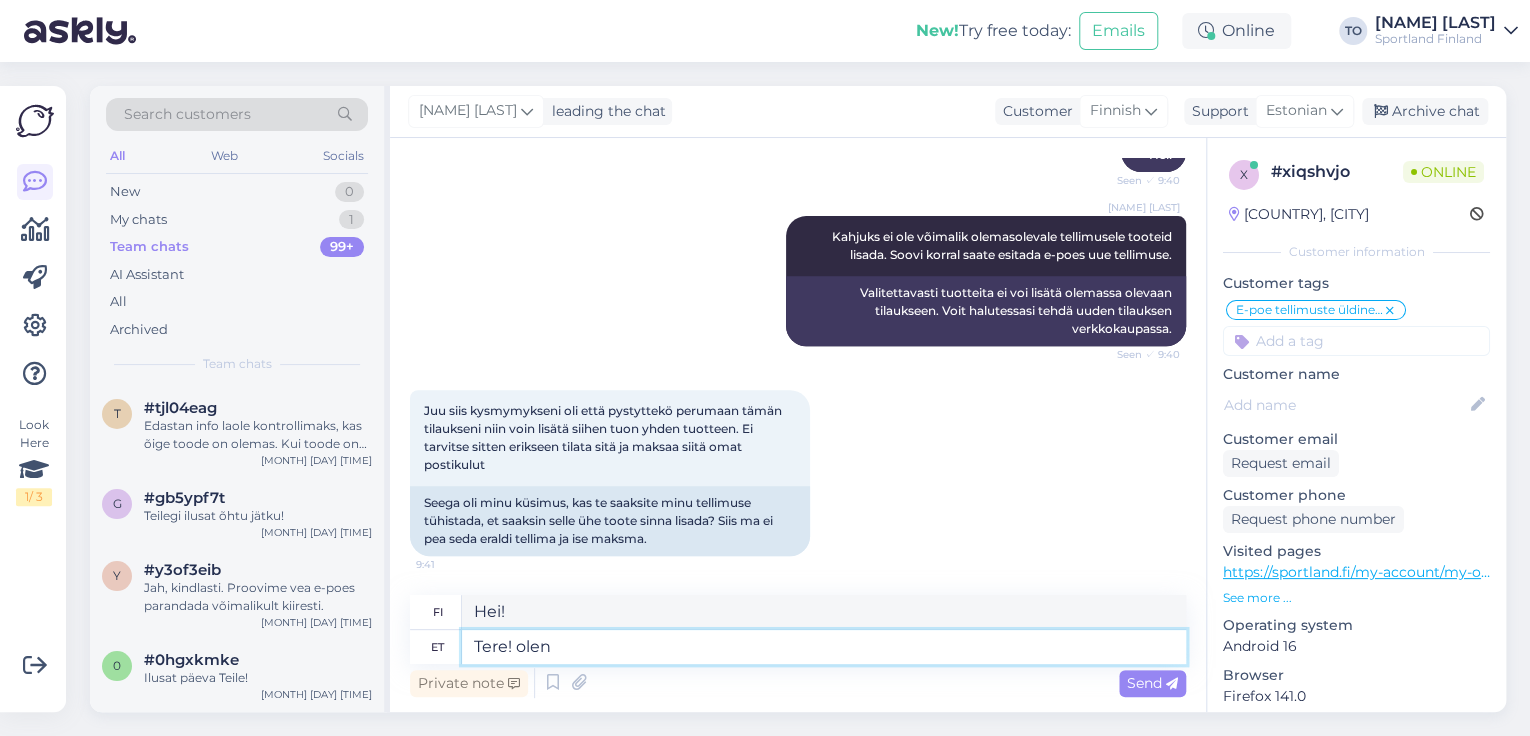 type on "Hei! Olen" 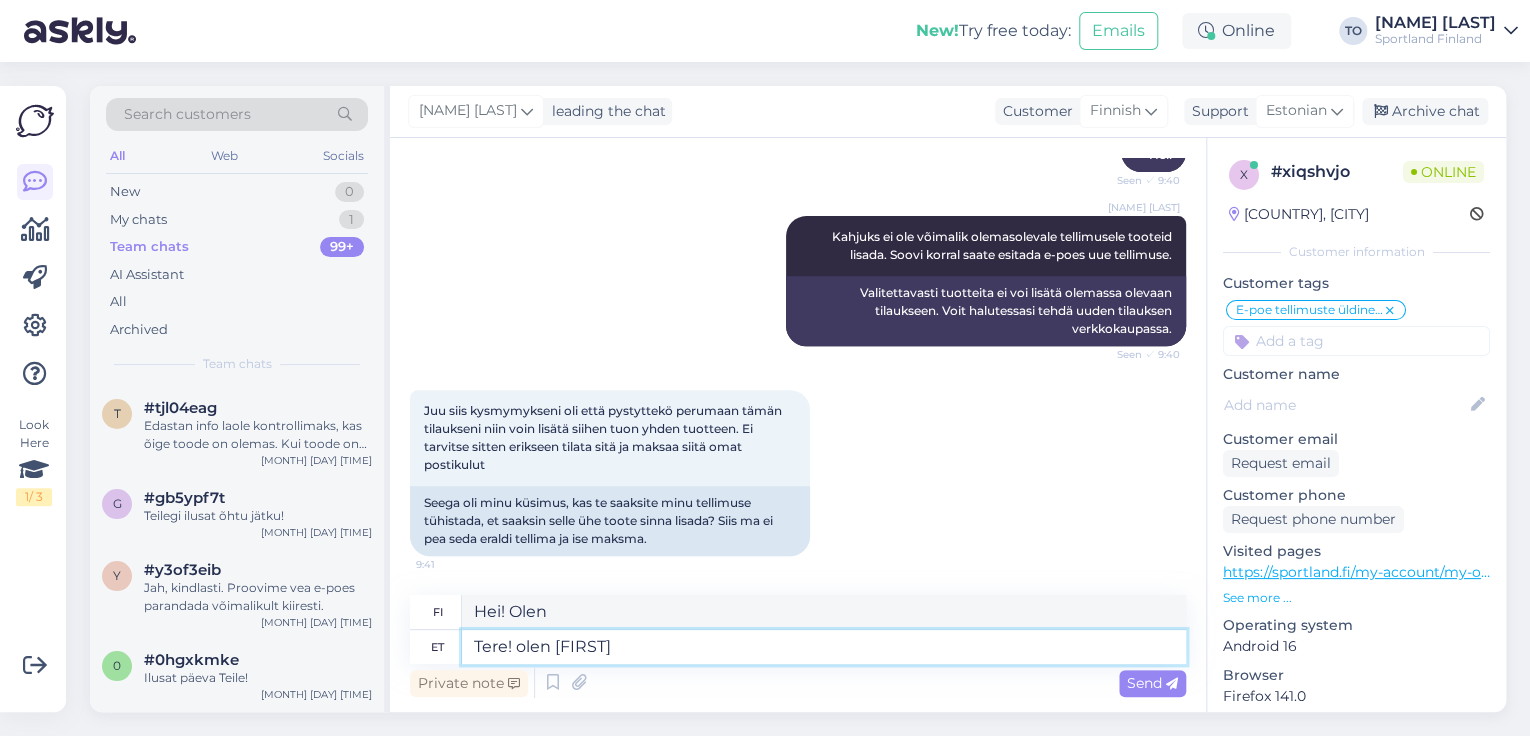 type on "Tere! olen [FIRST]" 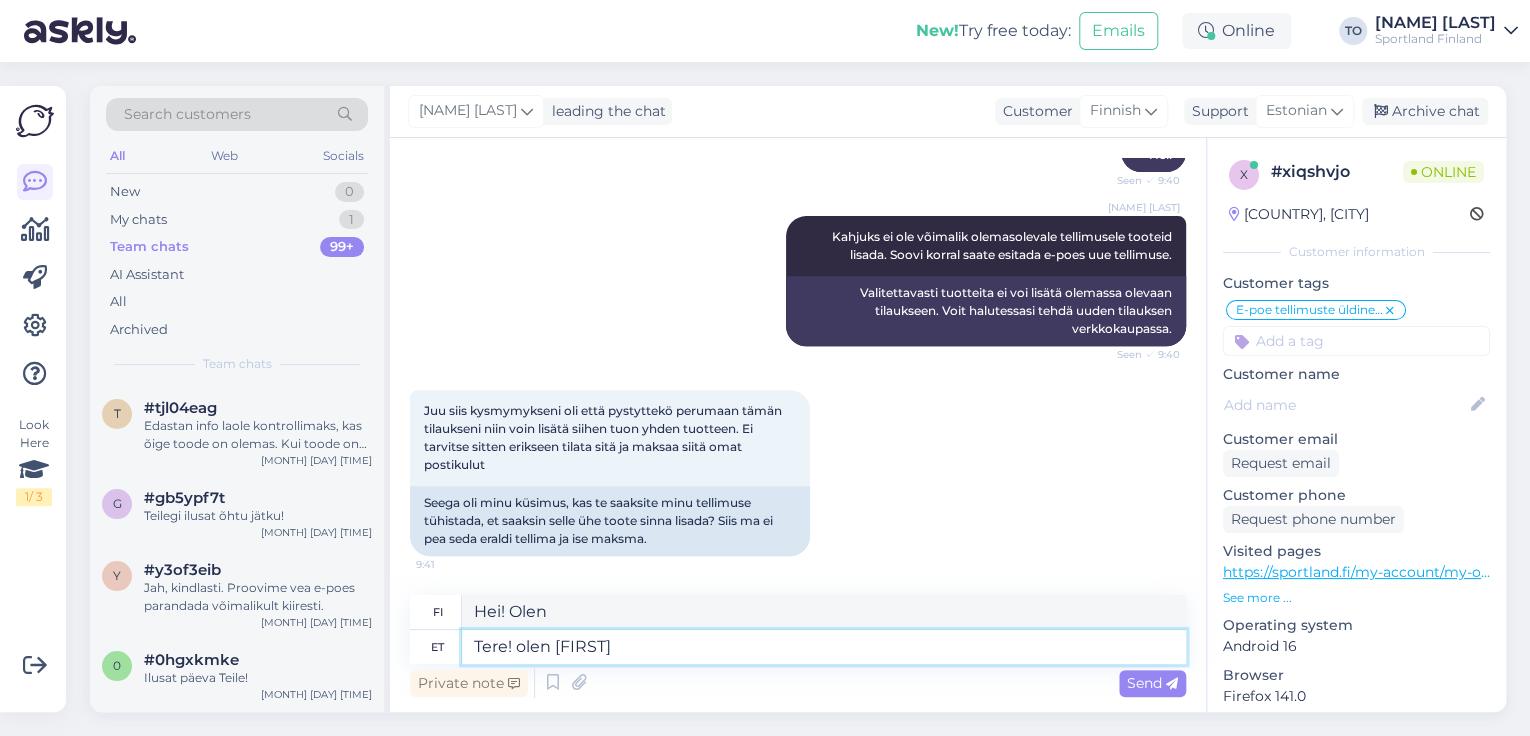 type on "Hei! Olen [FIRST]" 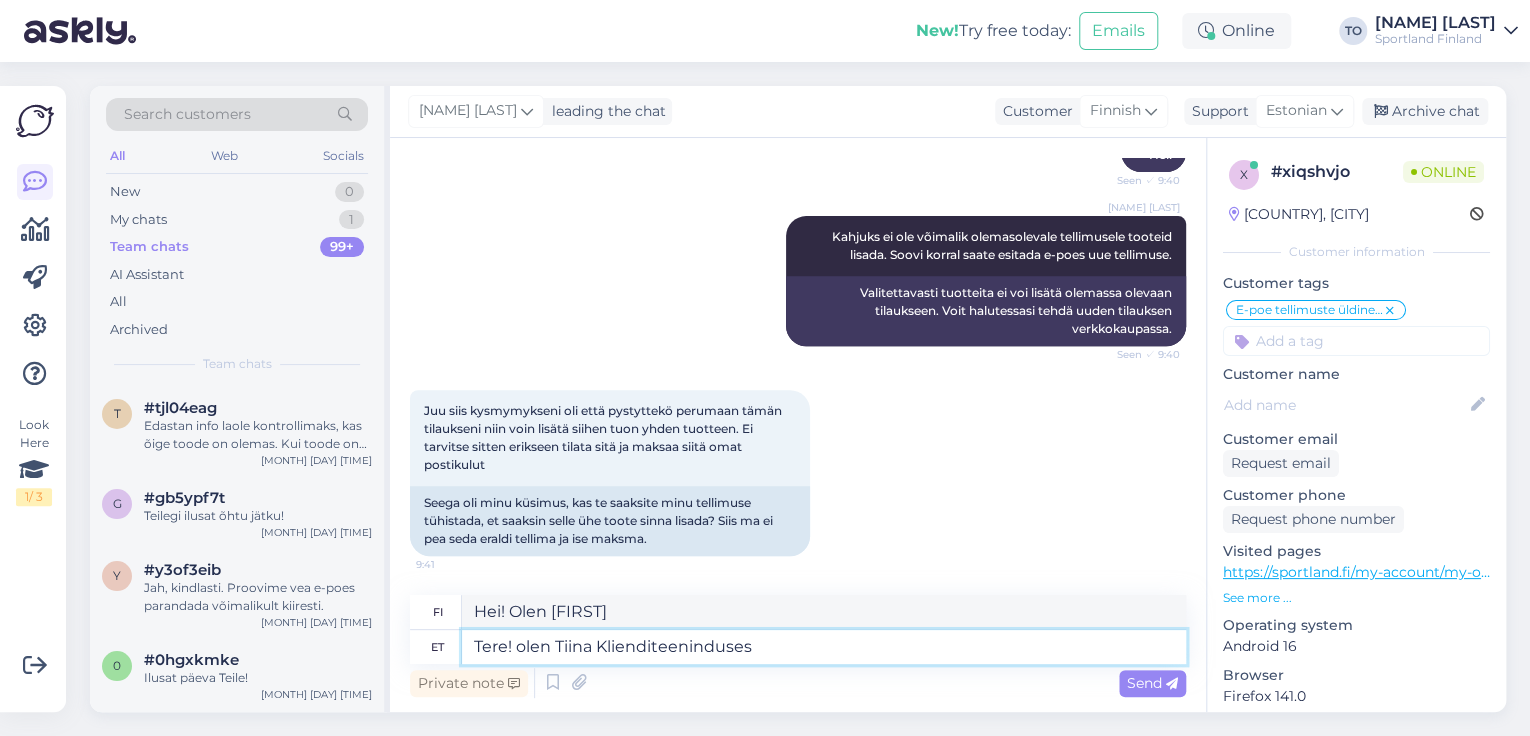 type on "Tere! olen [NAME] [LAST]" 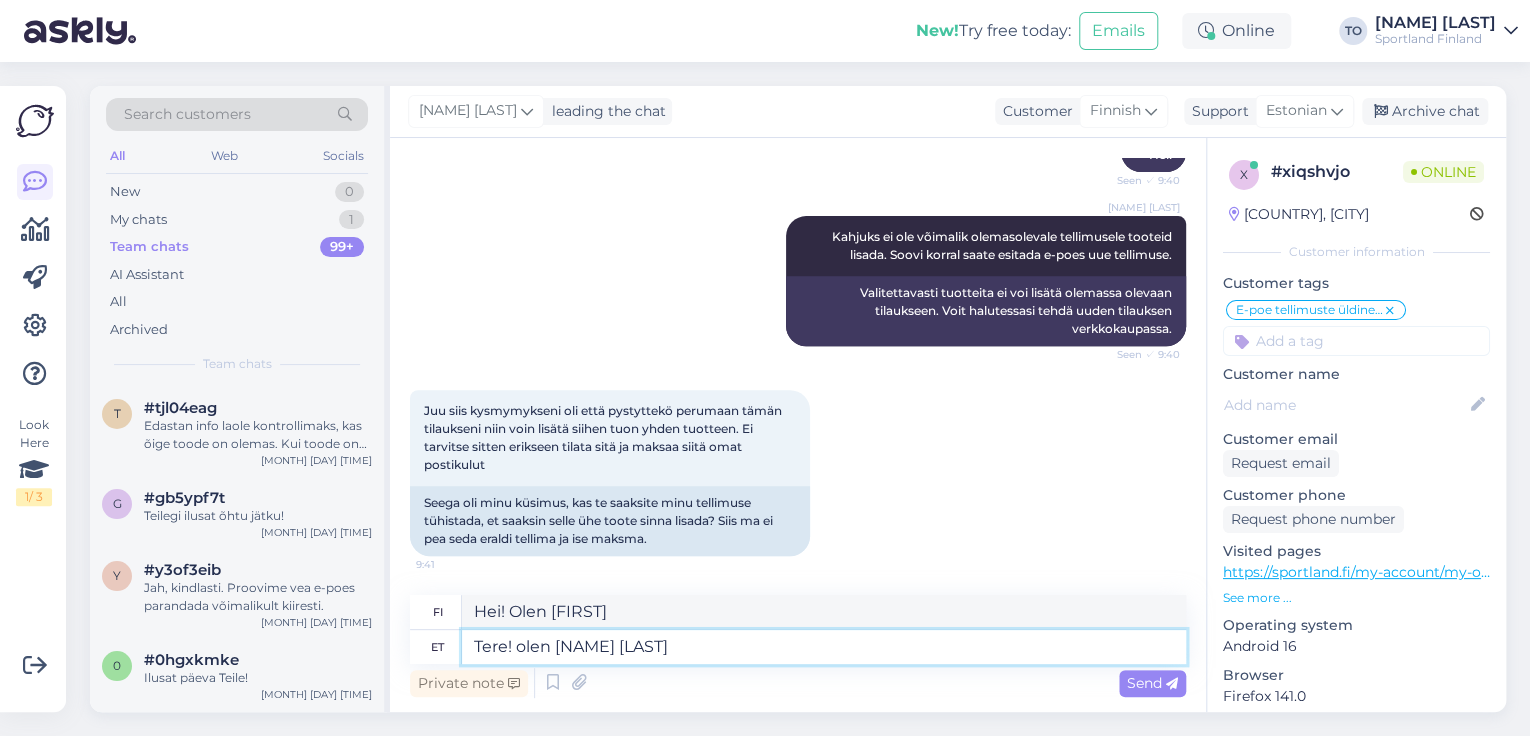 type on "Hei! Olen [NAME] asiakaspalvelusta" 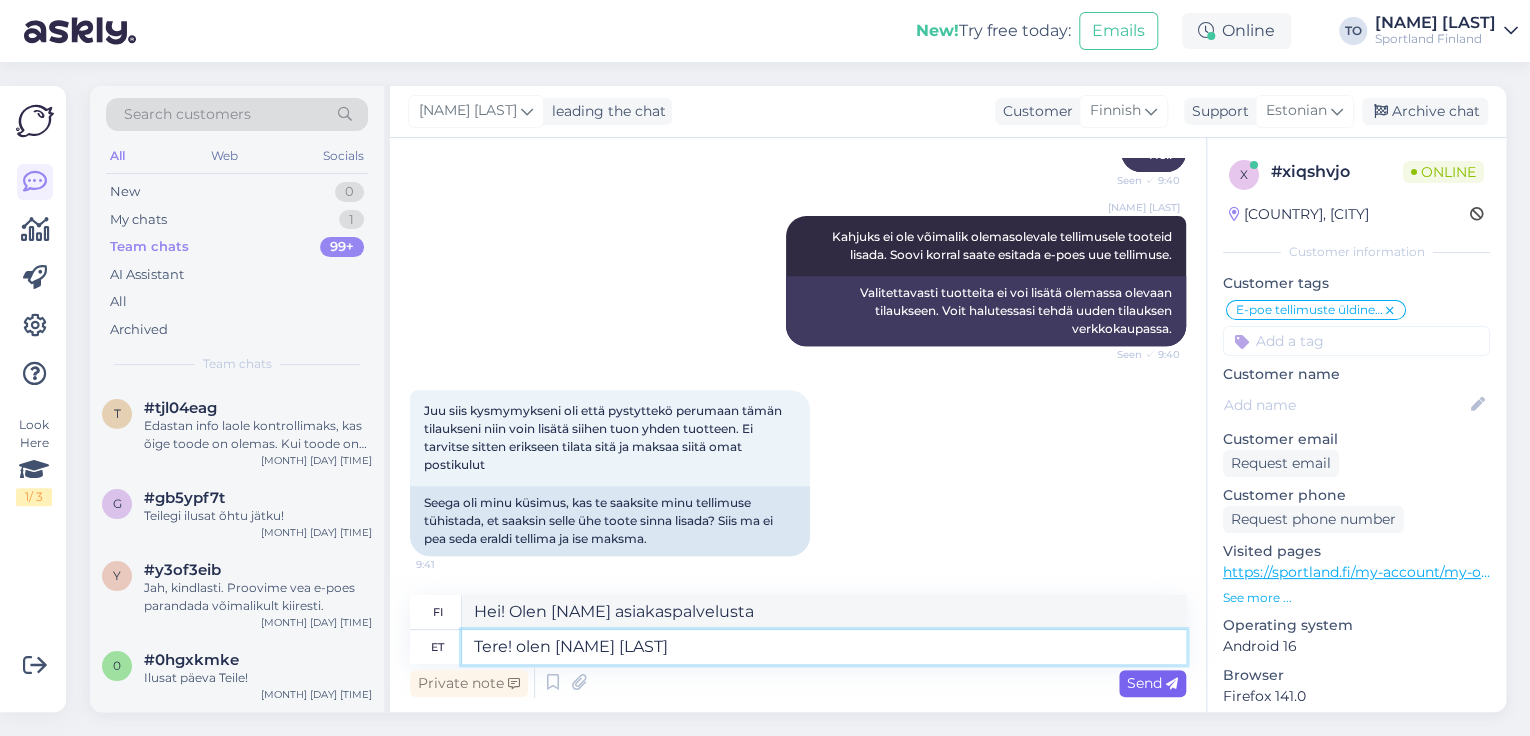 type on "Tere! olen [NAME] [LAST]" 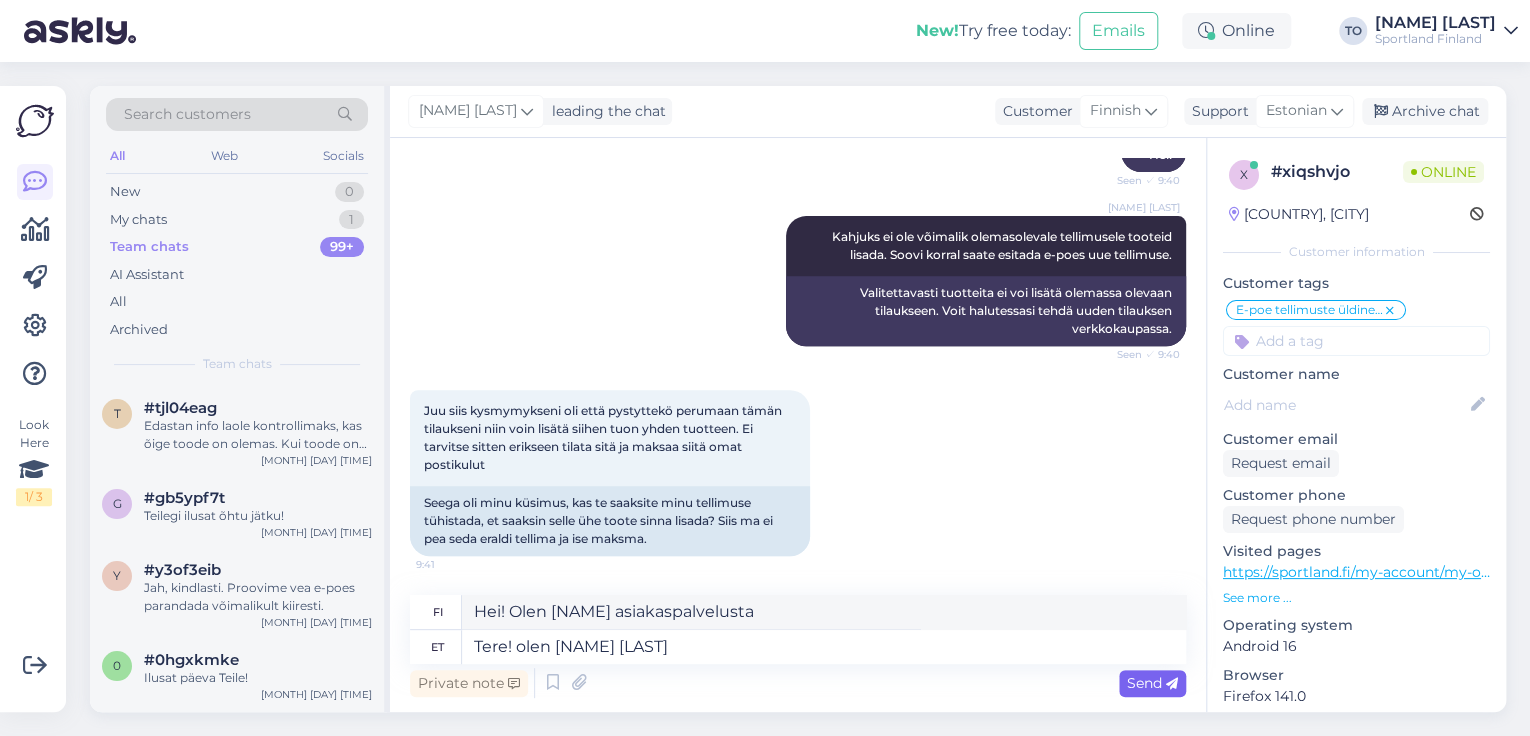 click on "Send" at bounding box center (1152, 683) 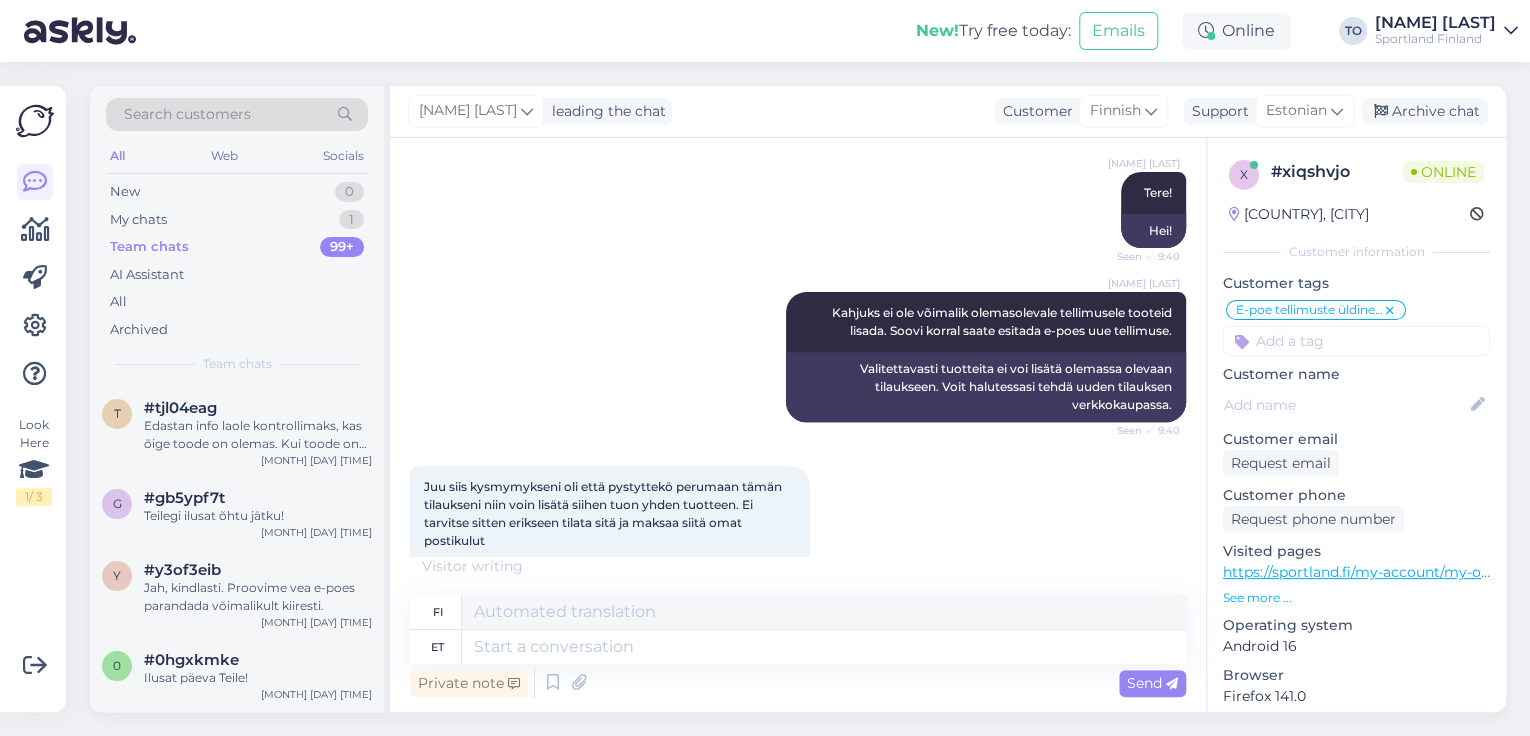 scroll, scrollTop: 537, scrollLeft: 0, axis: vertical 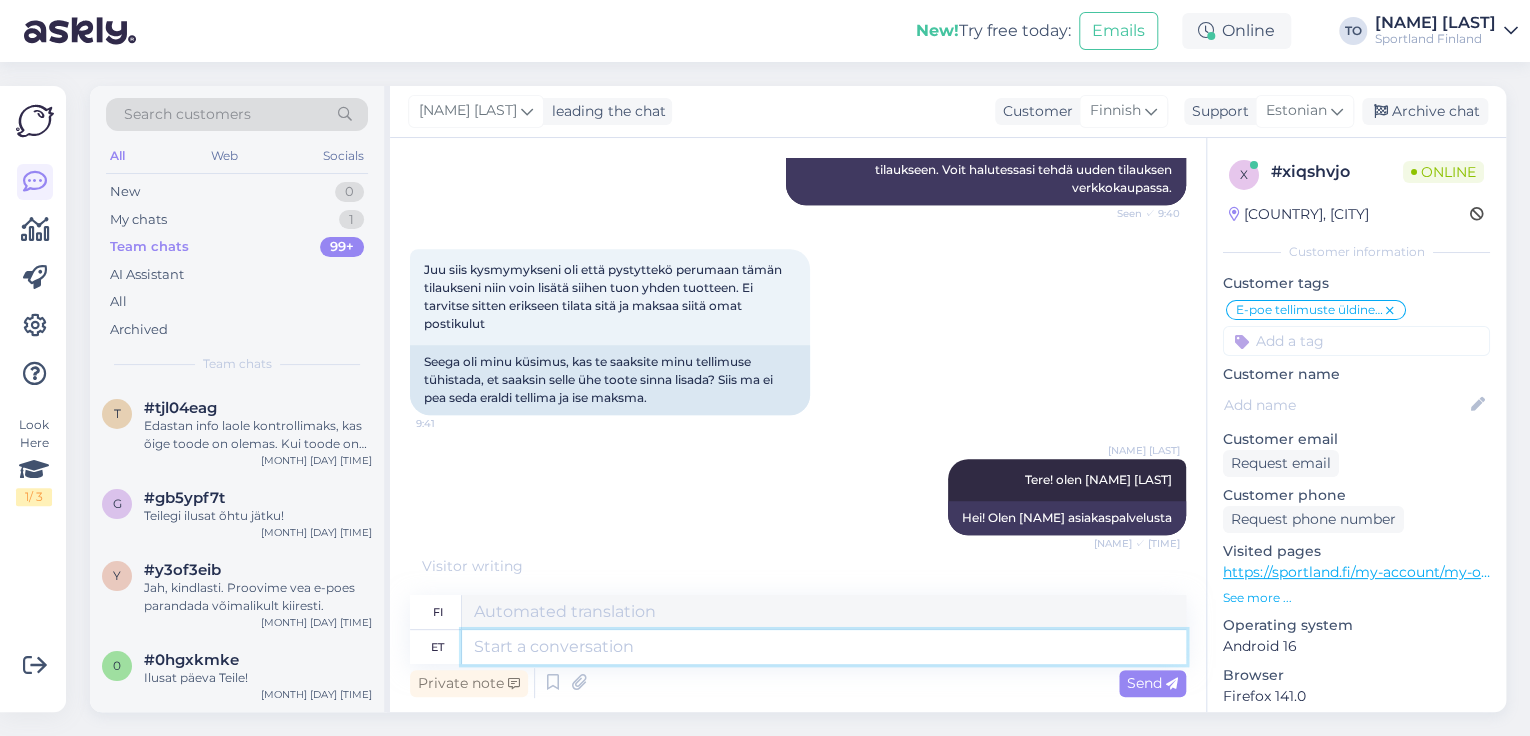 click at bounding box center [824, 647] 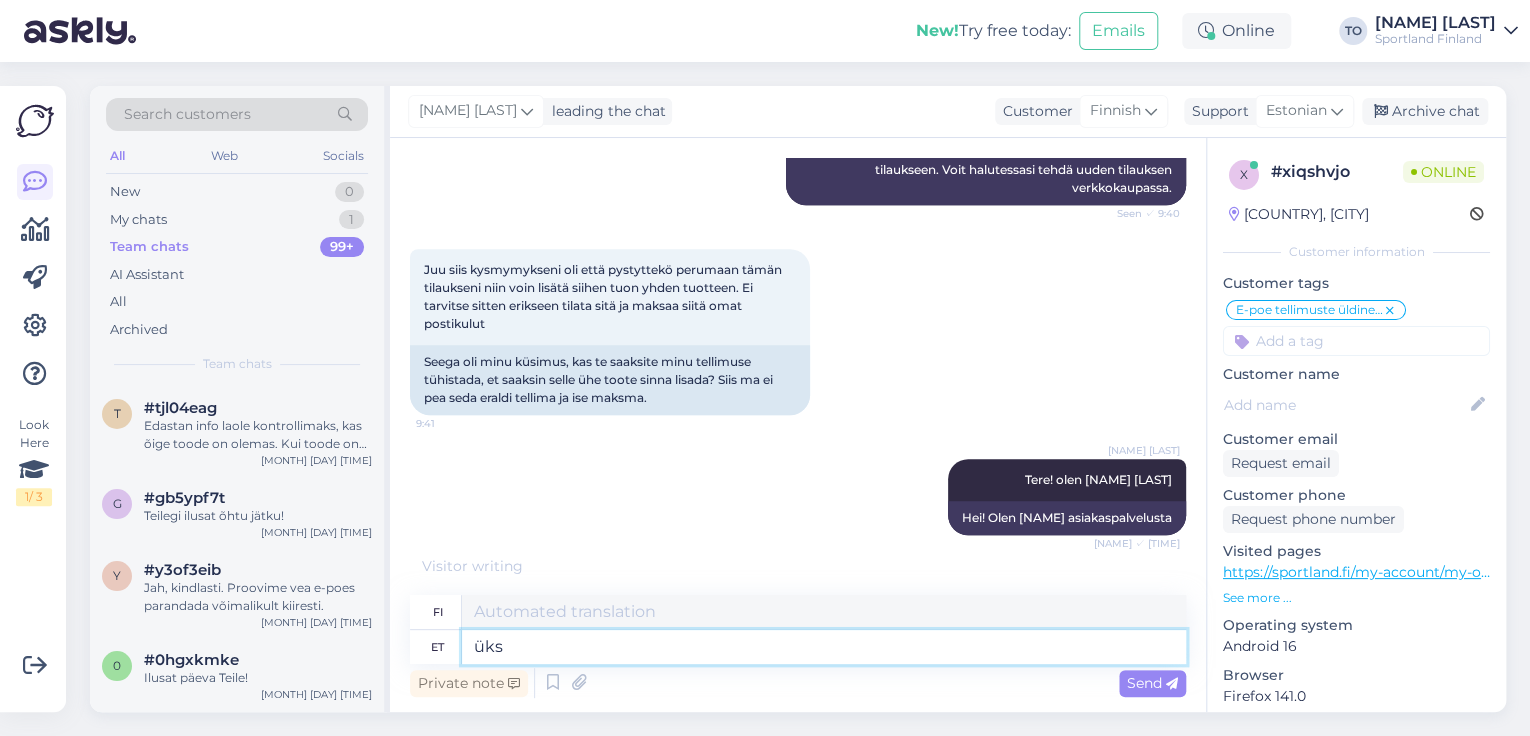 type on "üks" 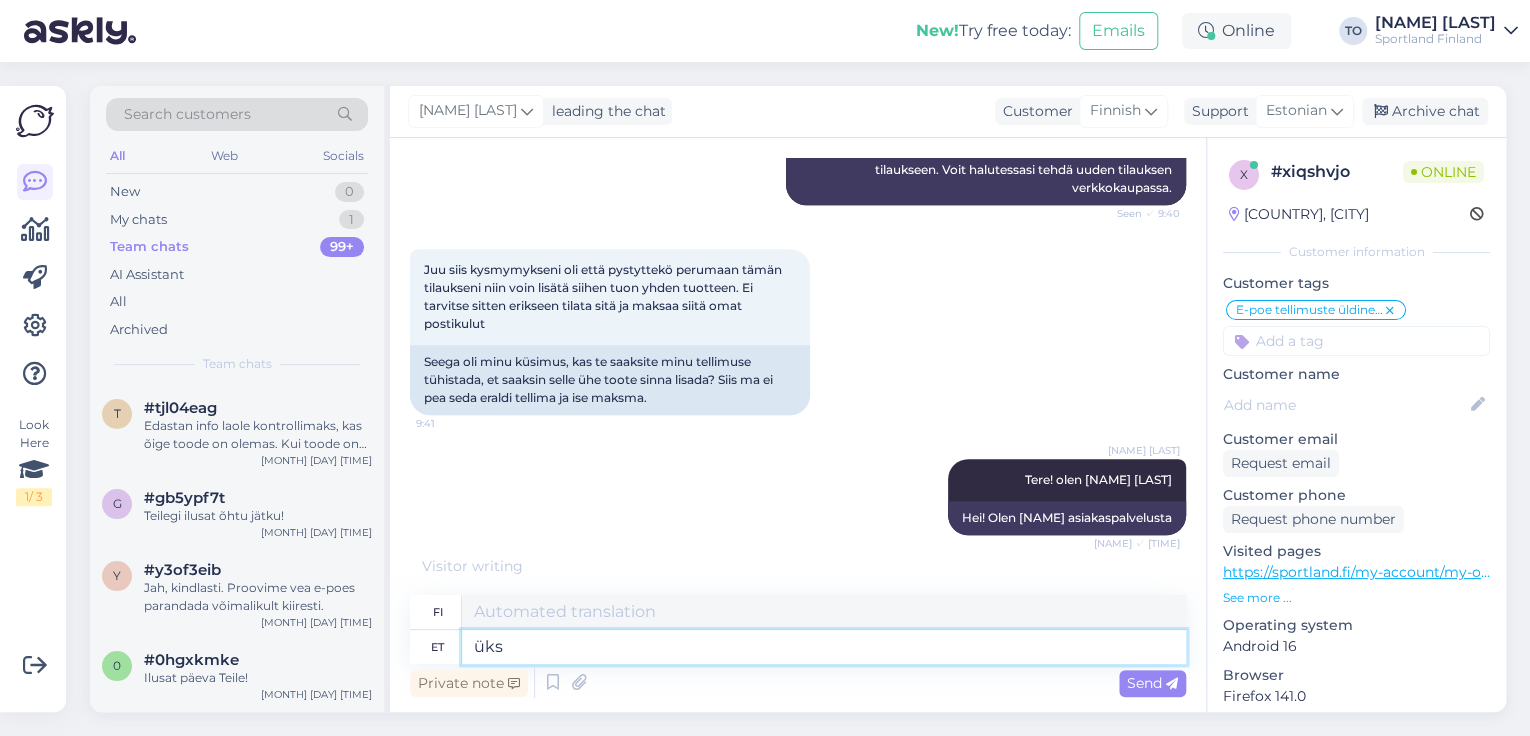 type on "yksi" 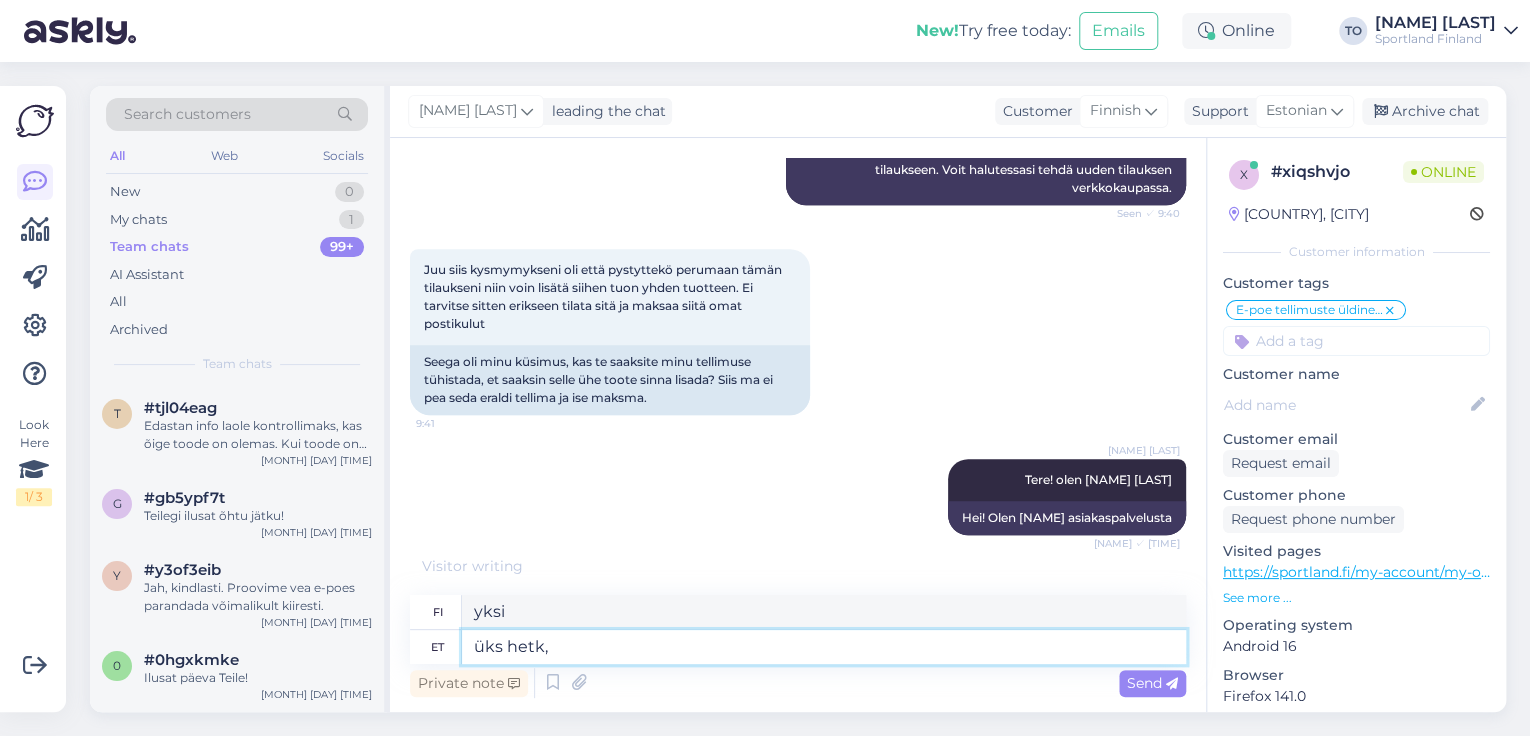 type on "üks hetk," 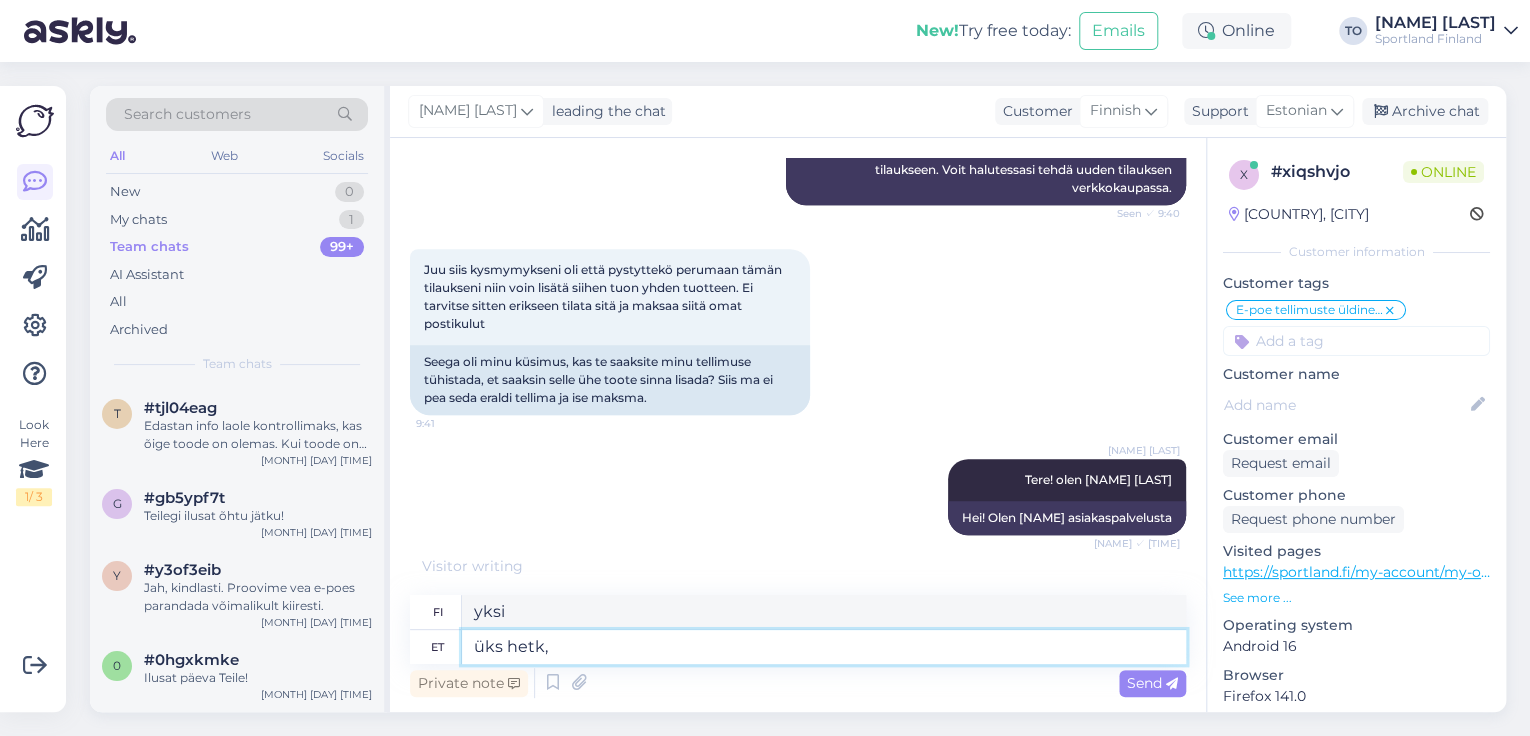 type on "hetki," 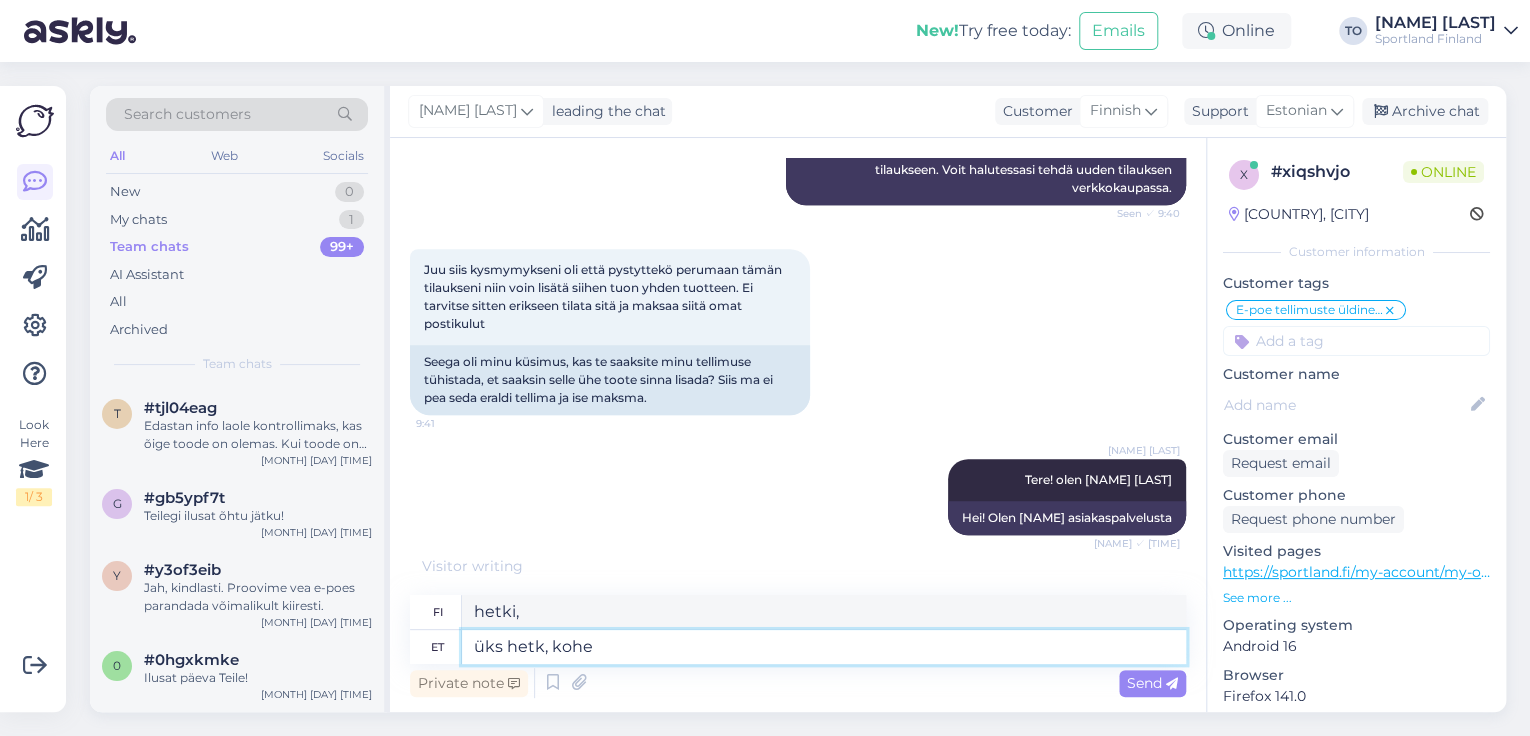 type on "üks hetk, kohe" 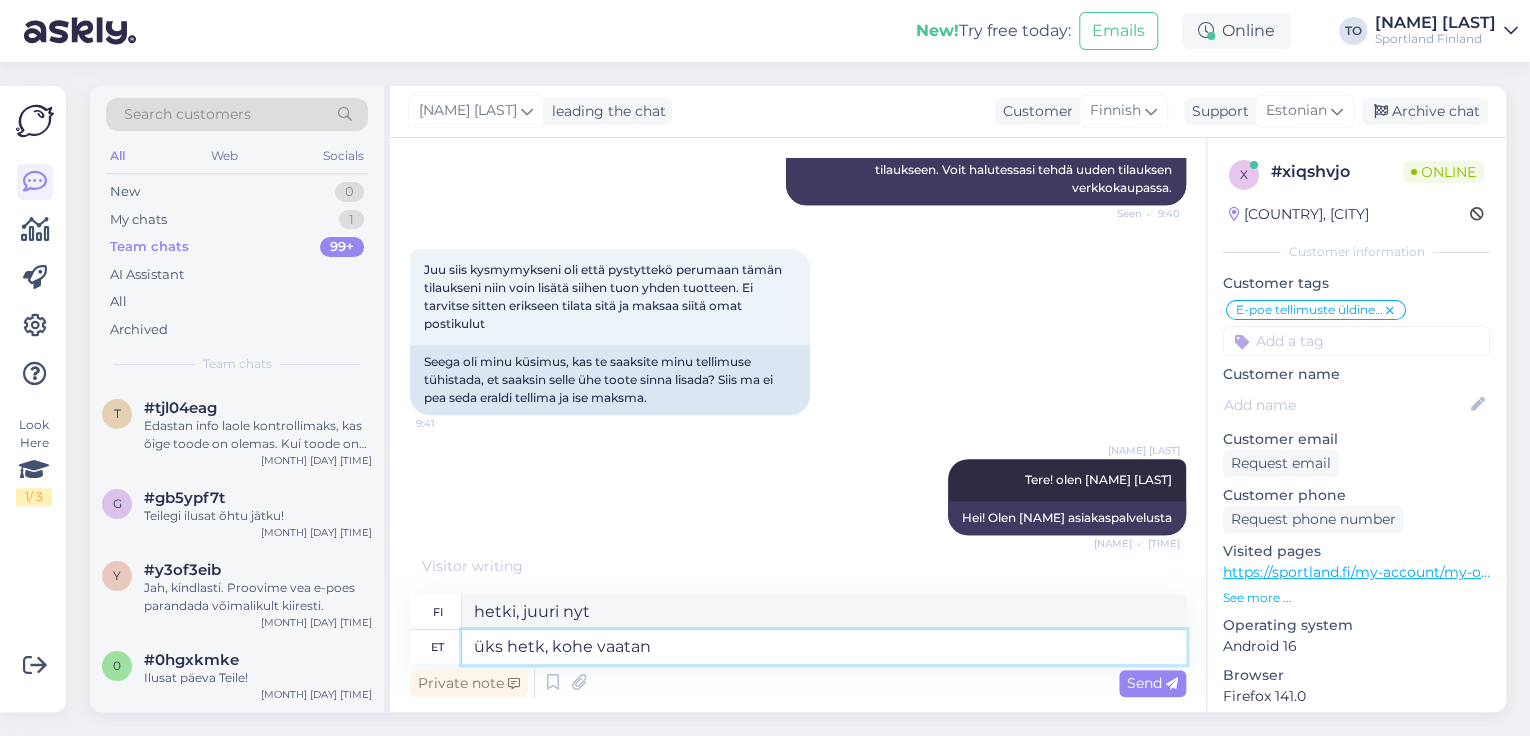 type on "üks hetk, kohe vaatan" 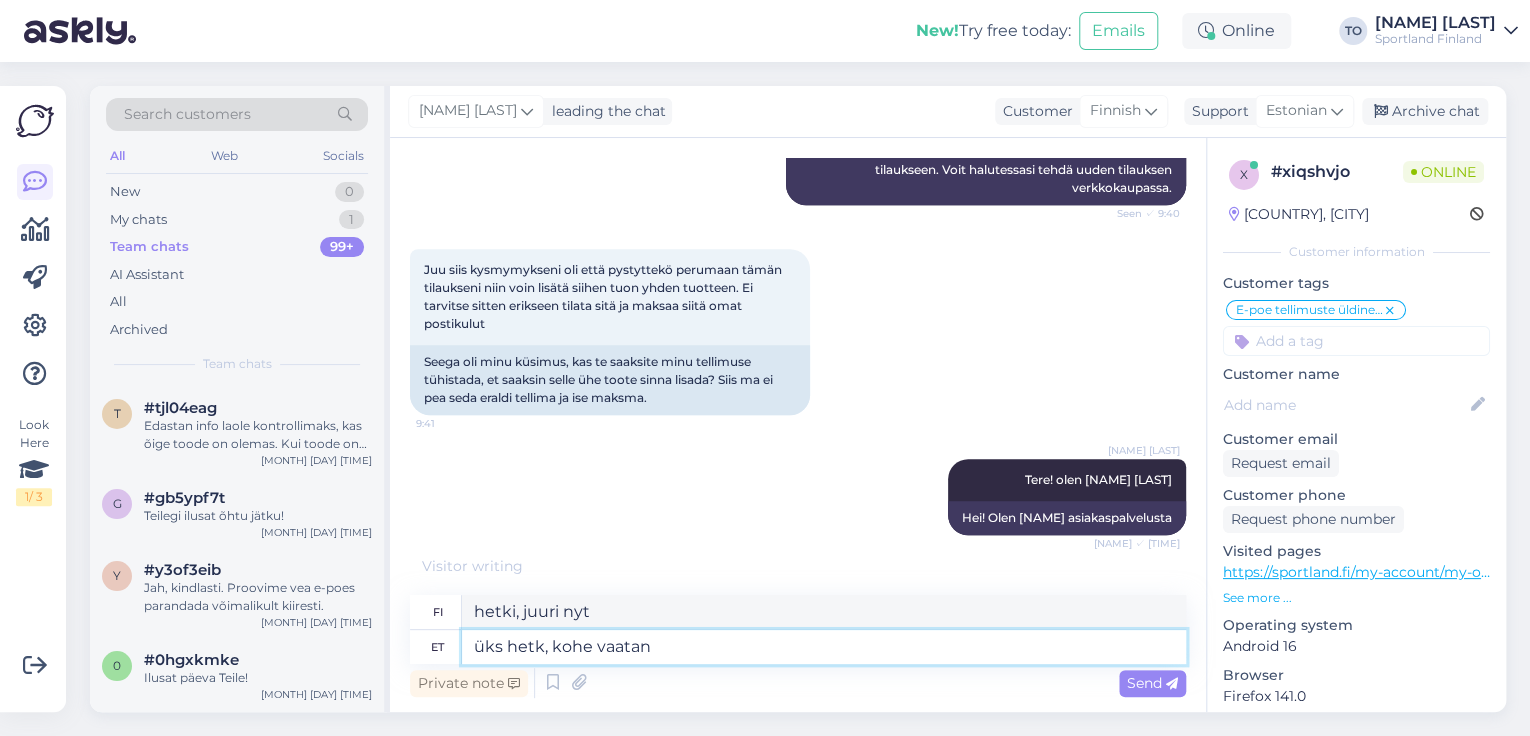 type on "Hetkinen, tarkistan nyt." 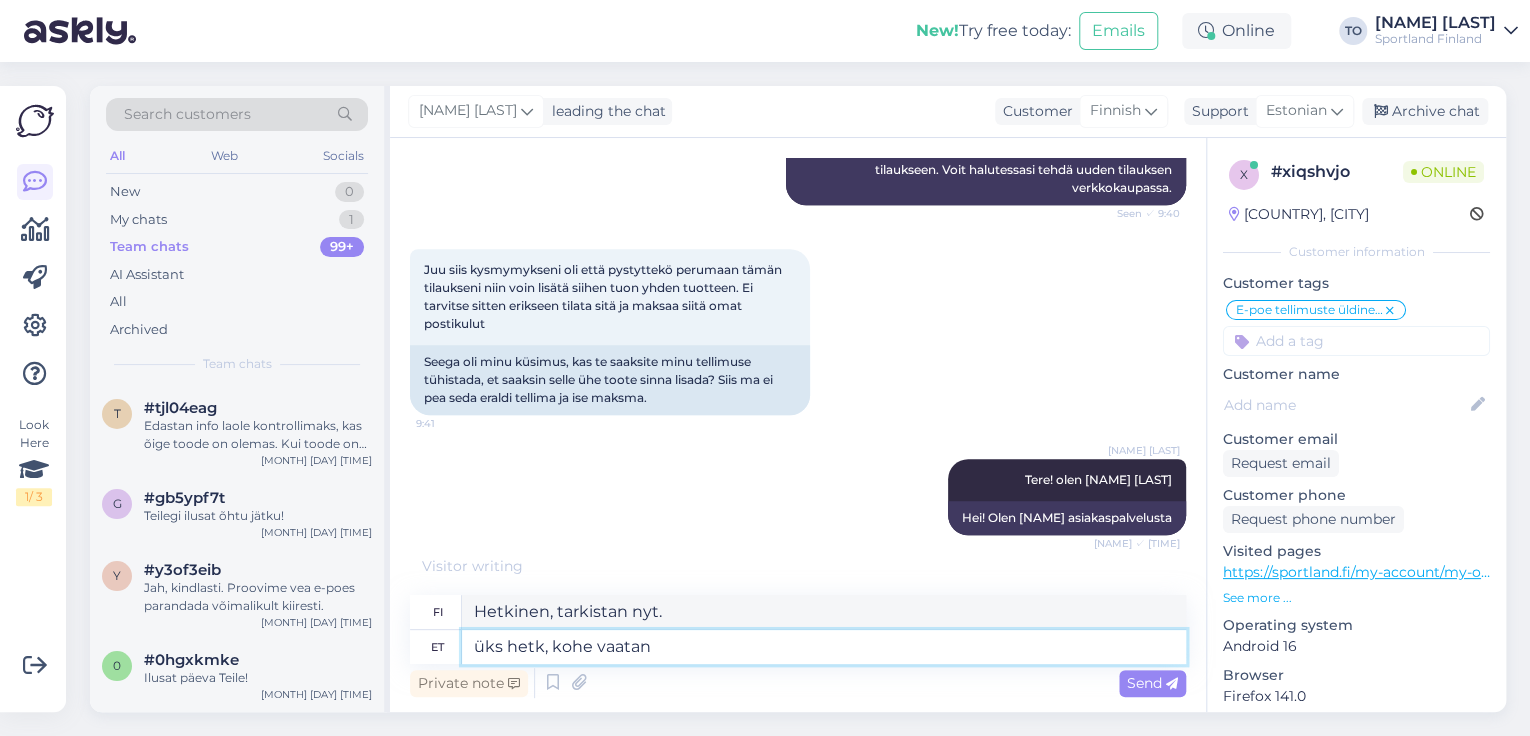 scroll, scrollTop: 516, scrollLeft: 0, axis: vertical 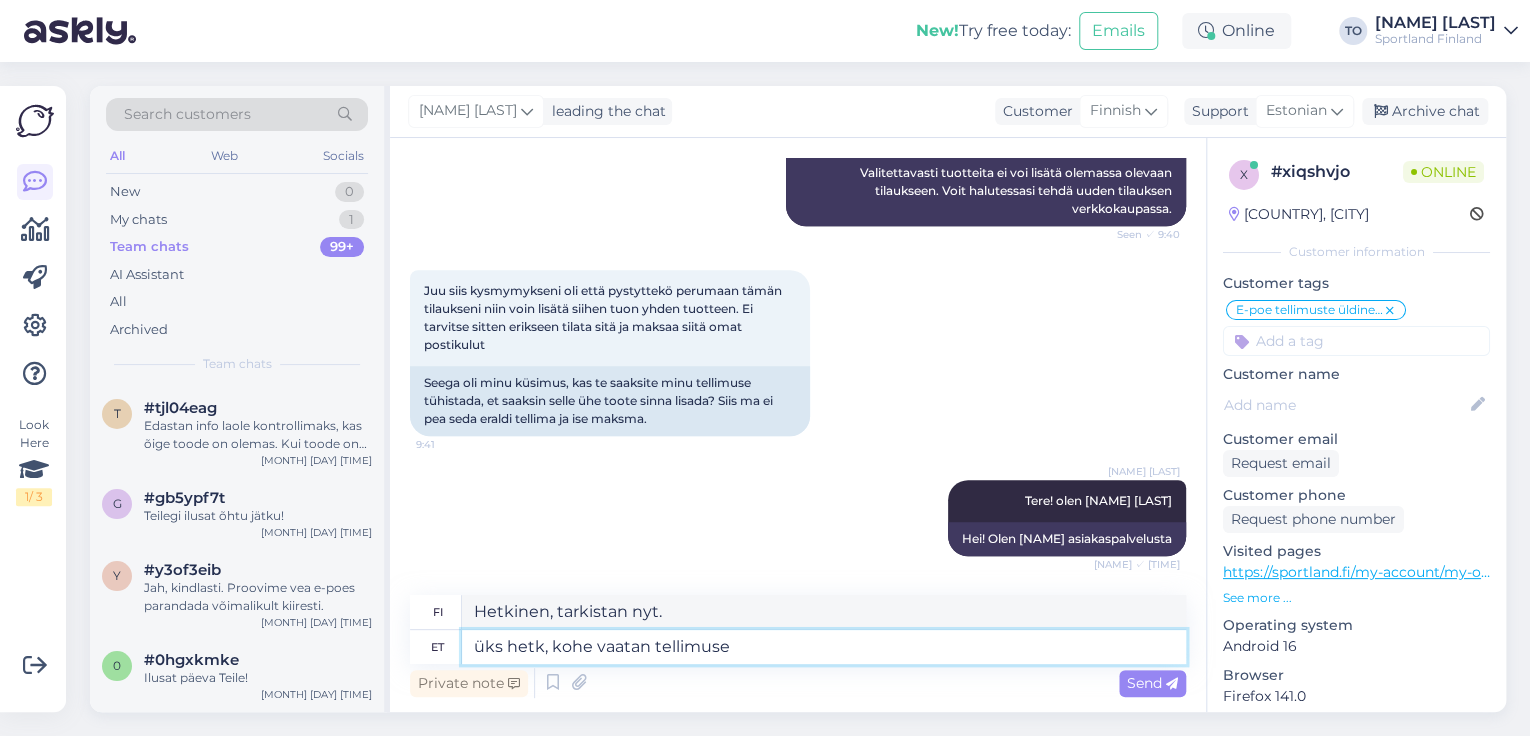 type on "üks hetk, kohe vaatan tellimuse" 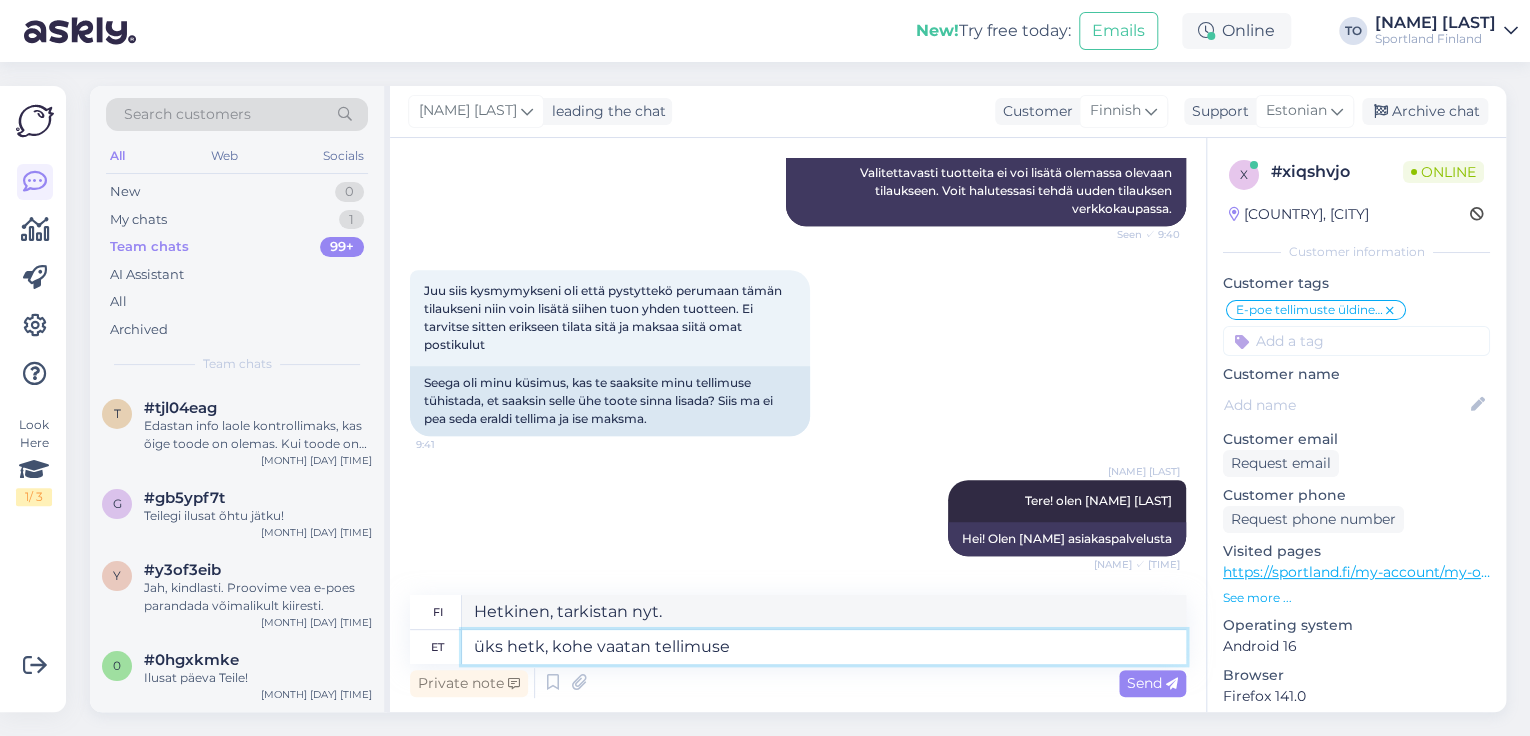 type on "Hetkinen, tarkistan nyt tilauksen." 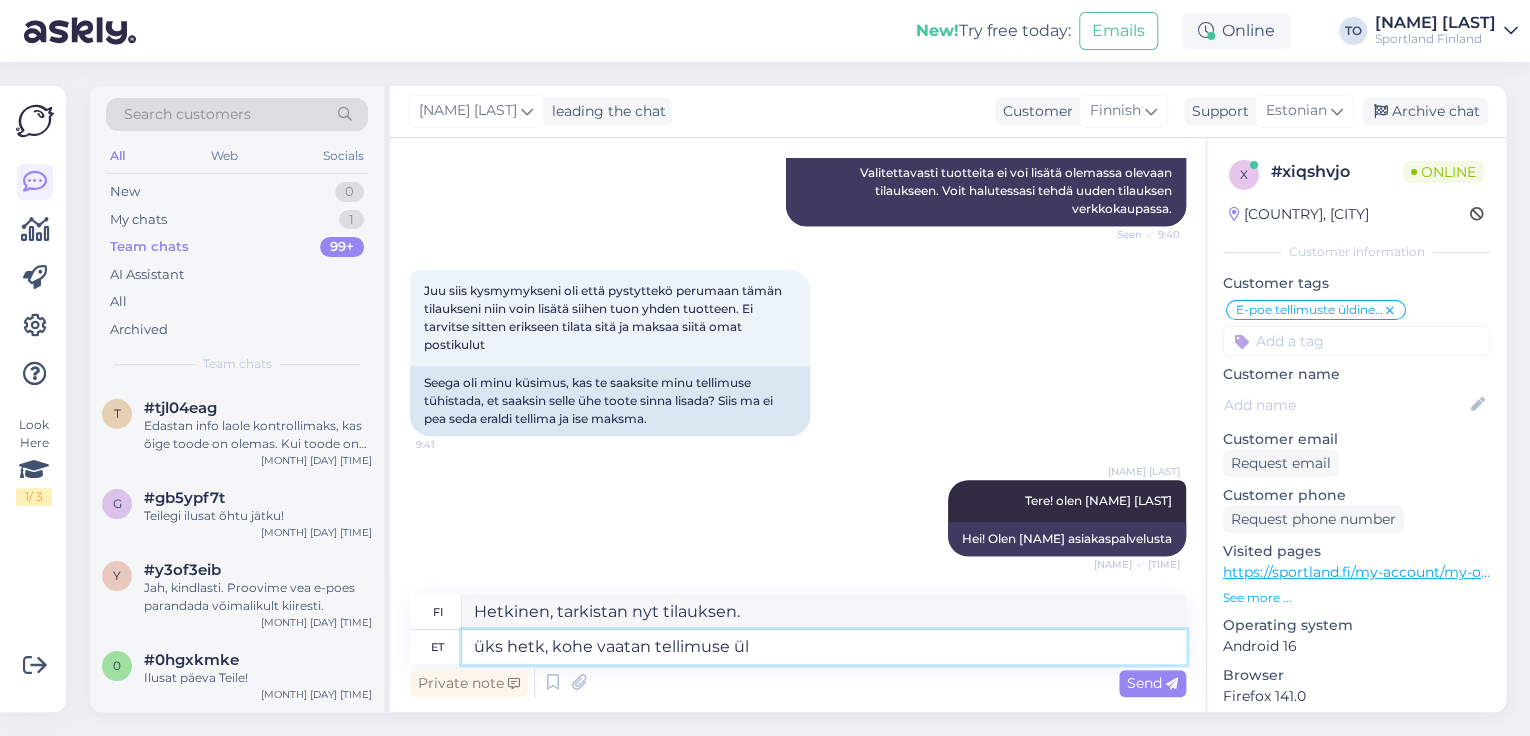 type on "üks hetk, kohe vaatan tellimuse üle" 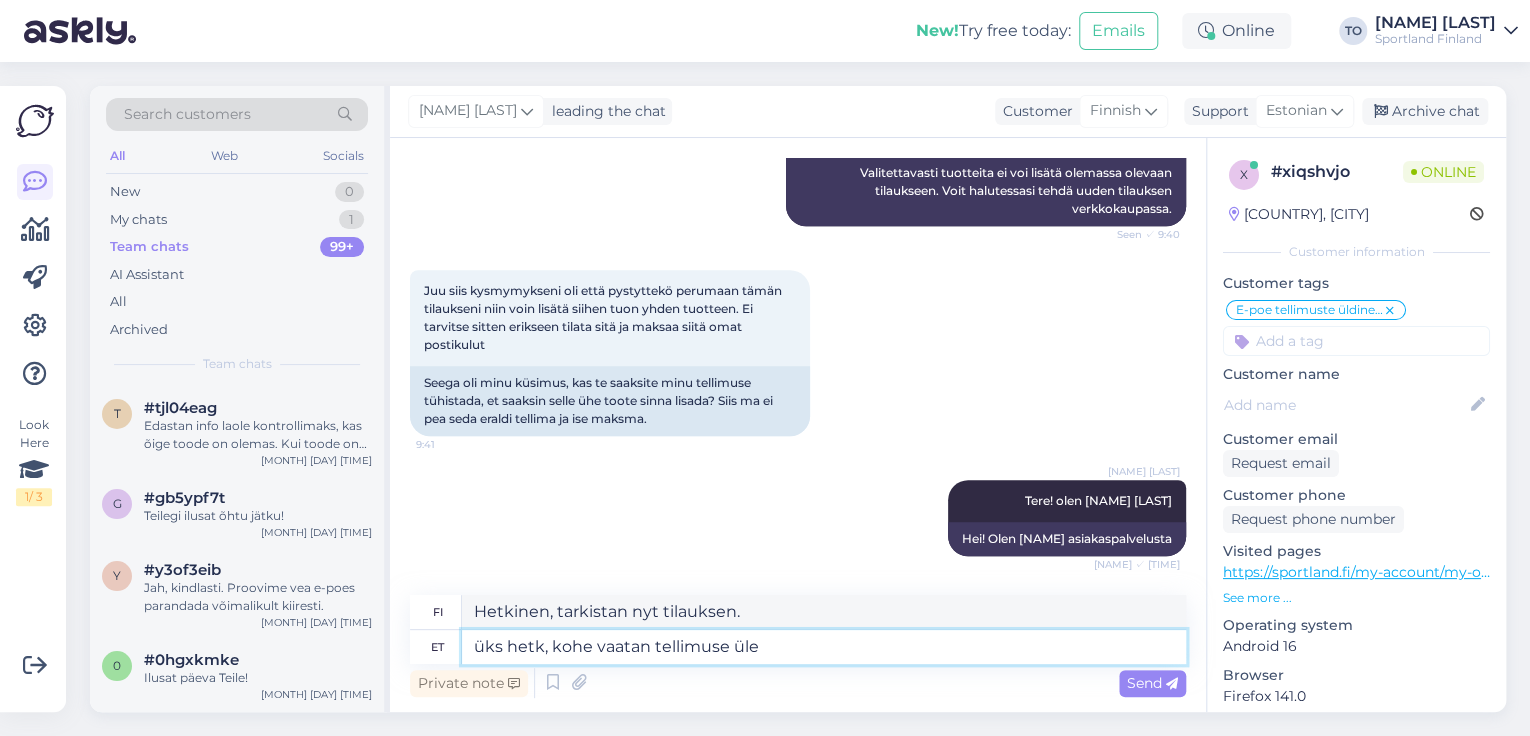 type on "Odota hetki, tarkistan tilauksen heti." 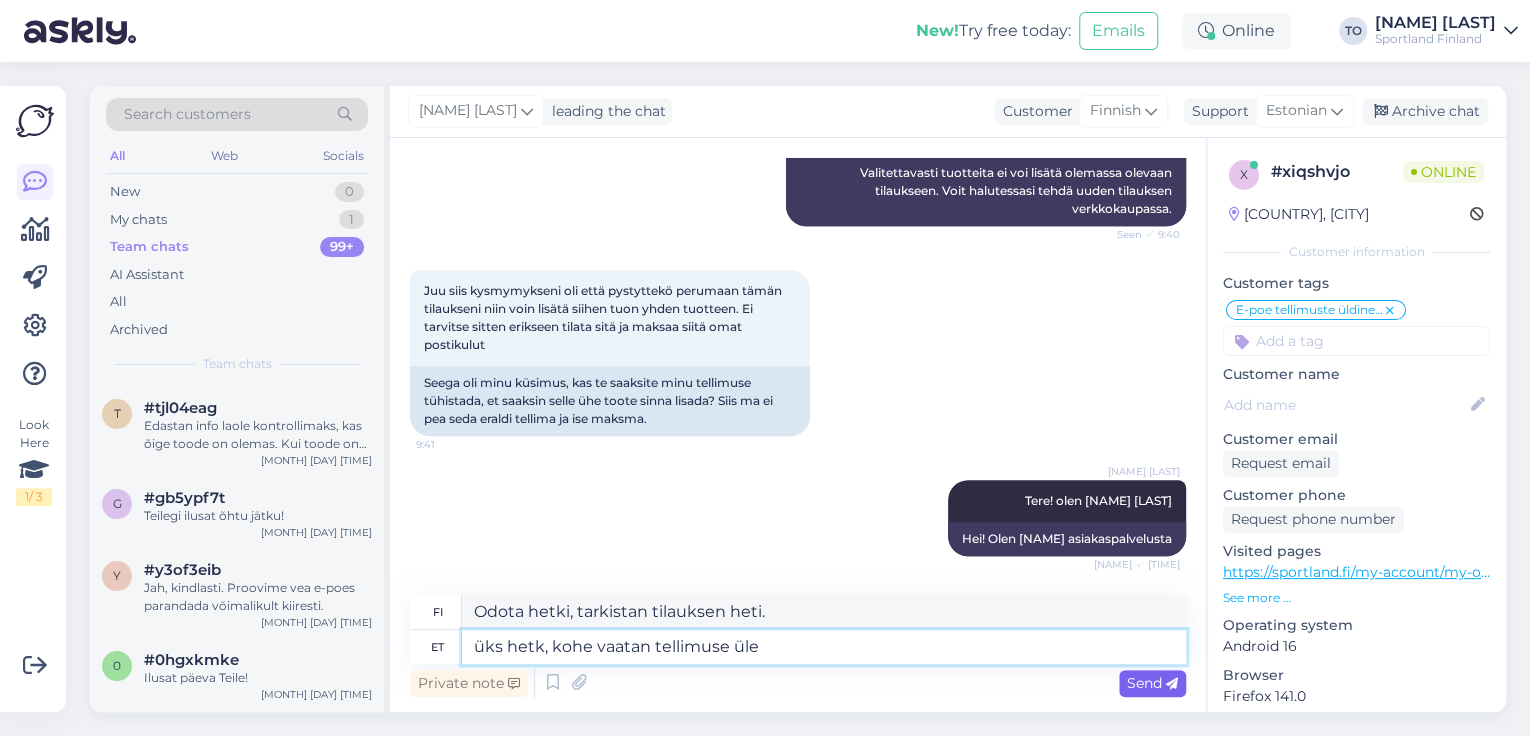 type on "üks hetk, kohe vaatan tellimuse üle" 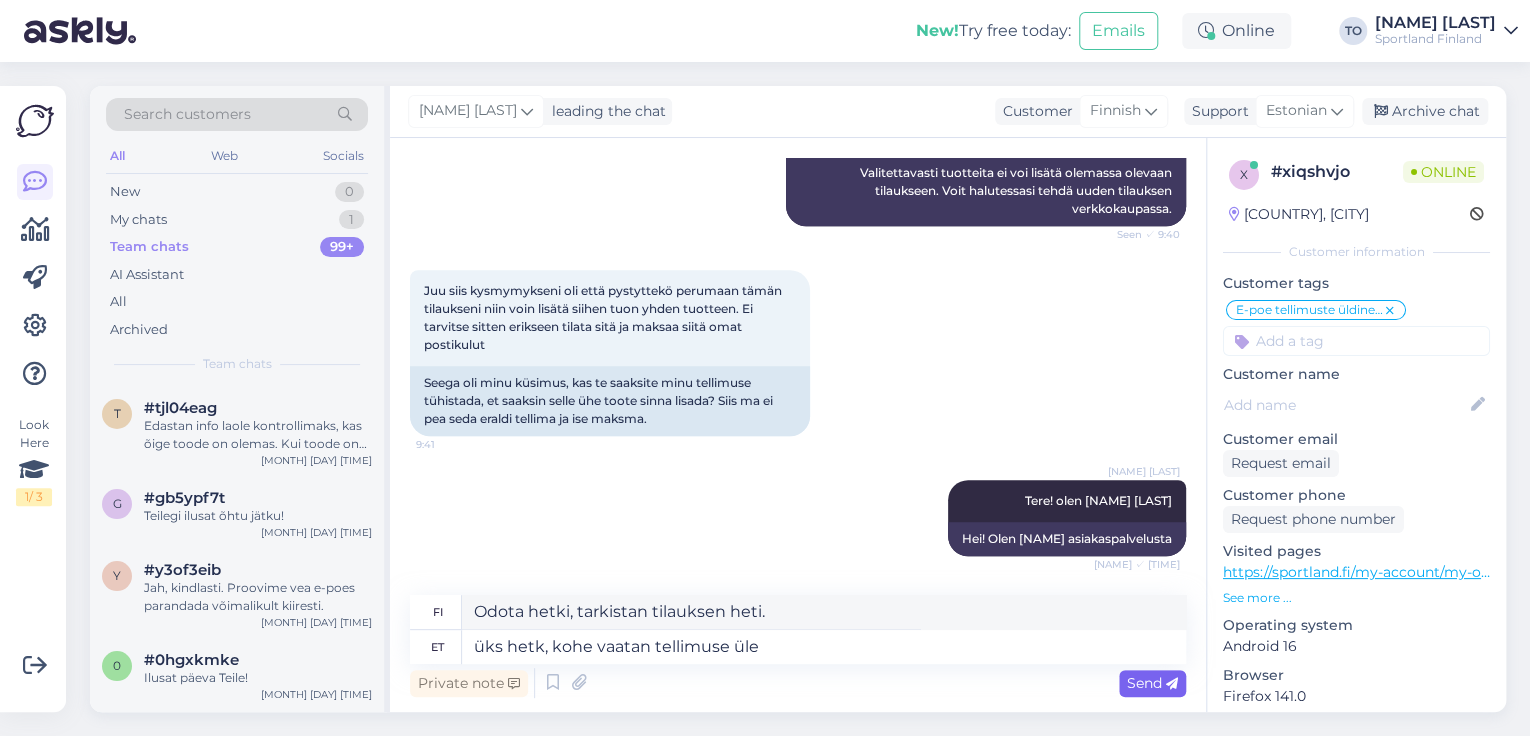 click on "Send" at bounding box center [1152, 683] 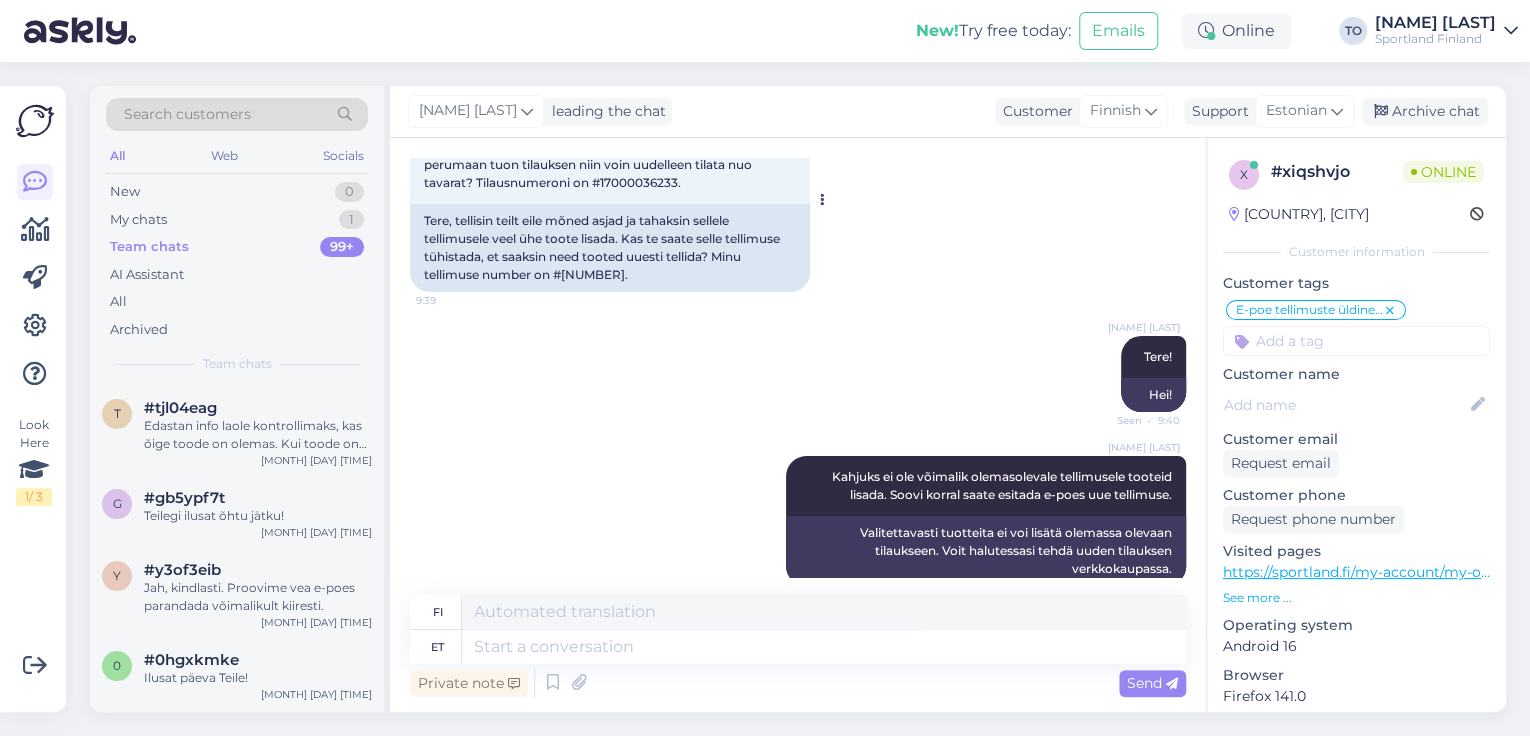 scroll, scrollTop: 0, scrollLeft: 0, axis: both 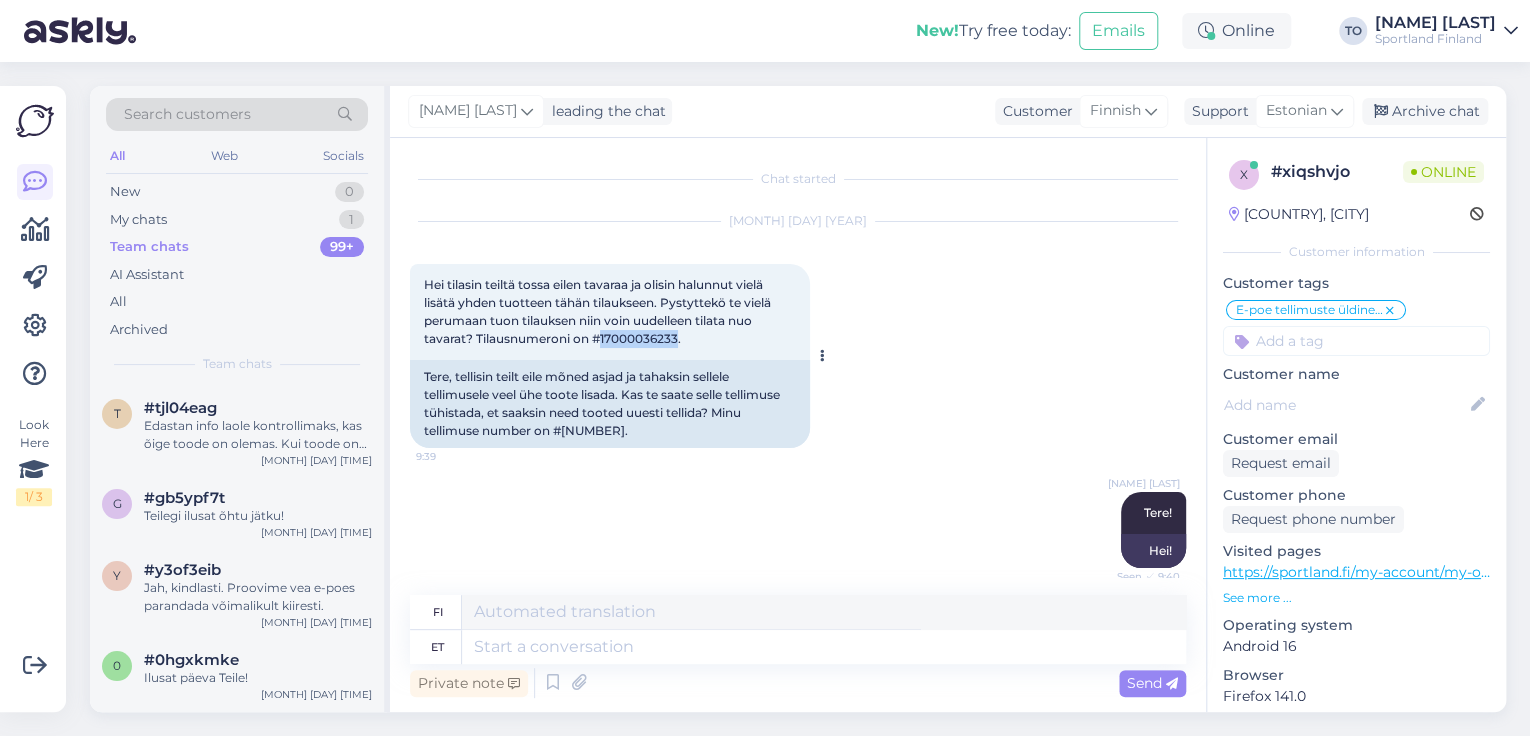 drag, startPoint x: 602, startPoint y: 339, endPoint x: 679, endPoint y: 338, distance: 77.00649 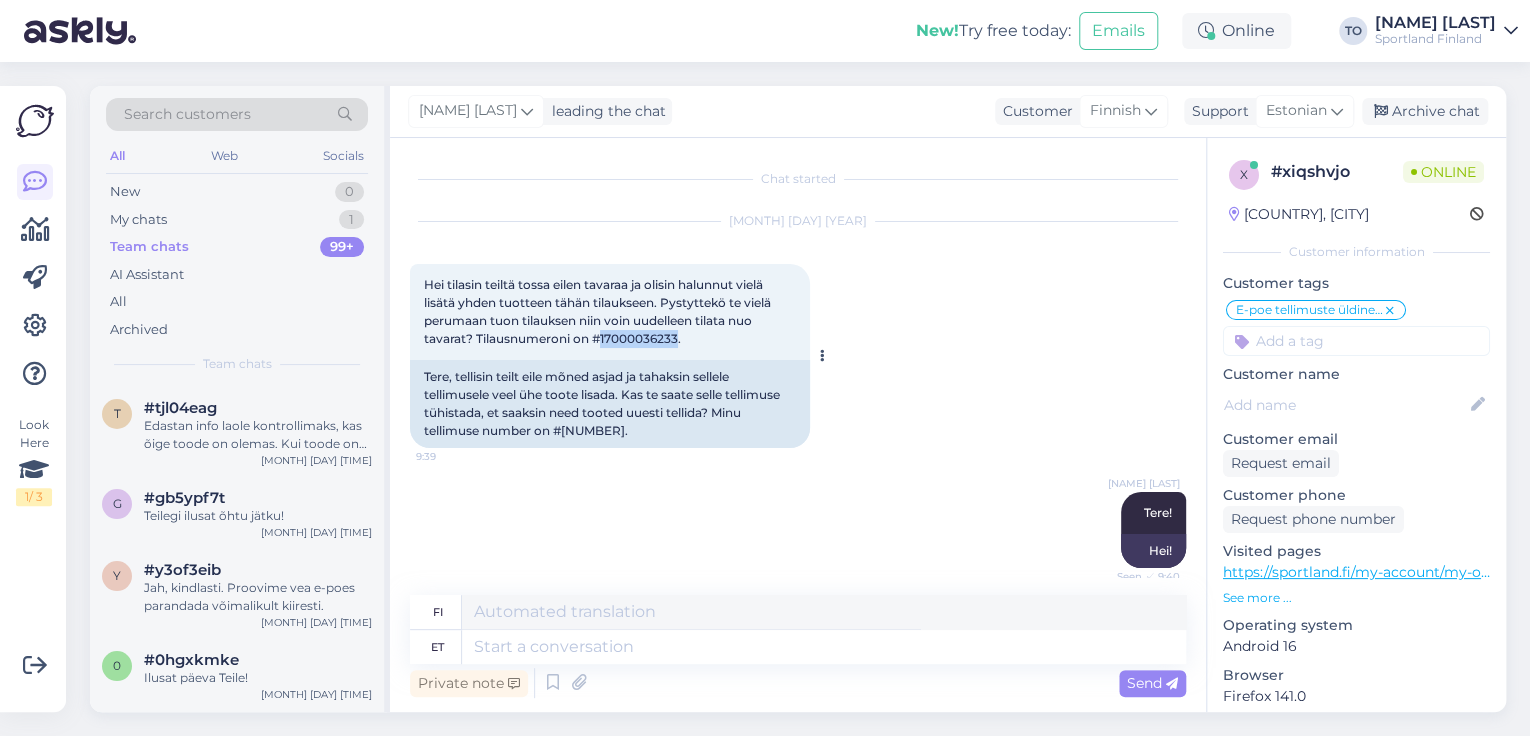 click on "Hei tilasin teiltä tossa eilen tavaraa ja olisin halunnut vielä lisätä yhden tuotteen tähän tilaukseen. Pystyttekö te vielä perumaan tuon tilauksen niin voin uudelleen tilata nuo tavarat? Tilausnumeroni on #17000036233." at bounding box center (599, 311) 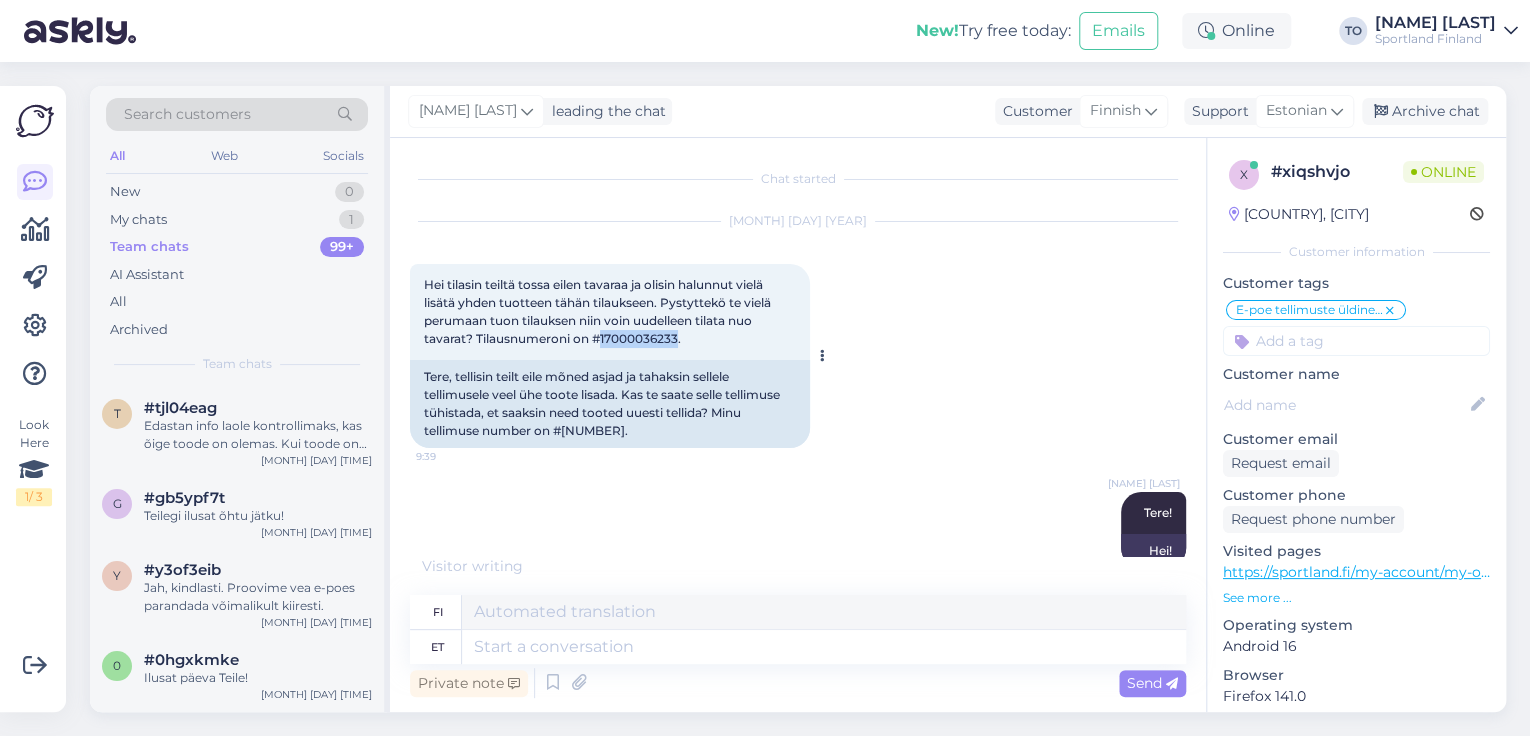 copy on "[NUMBER]" 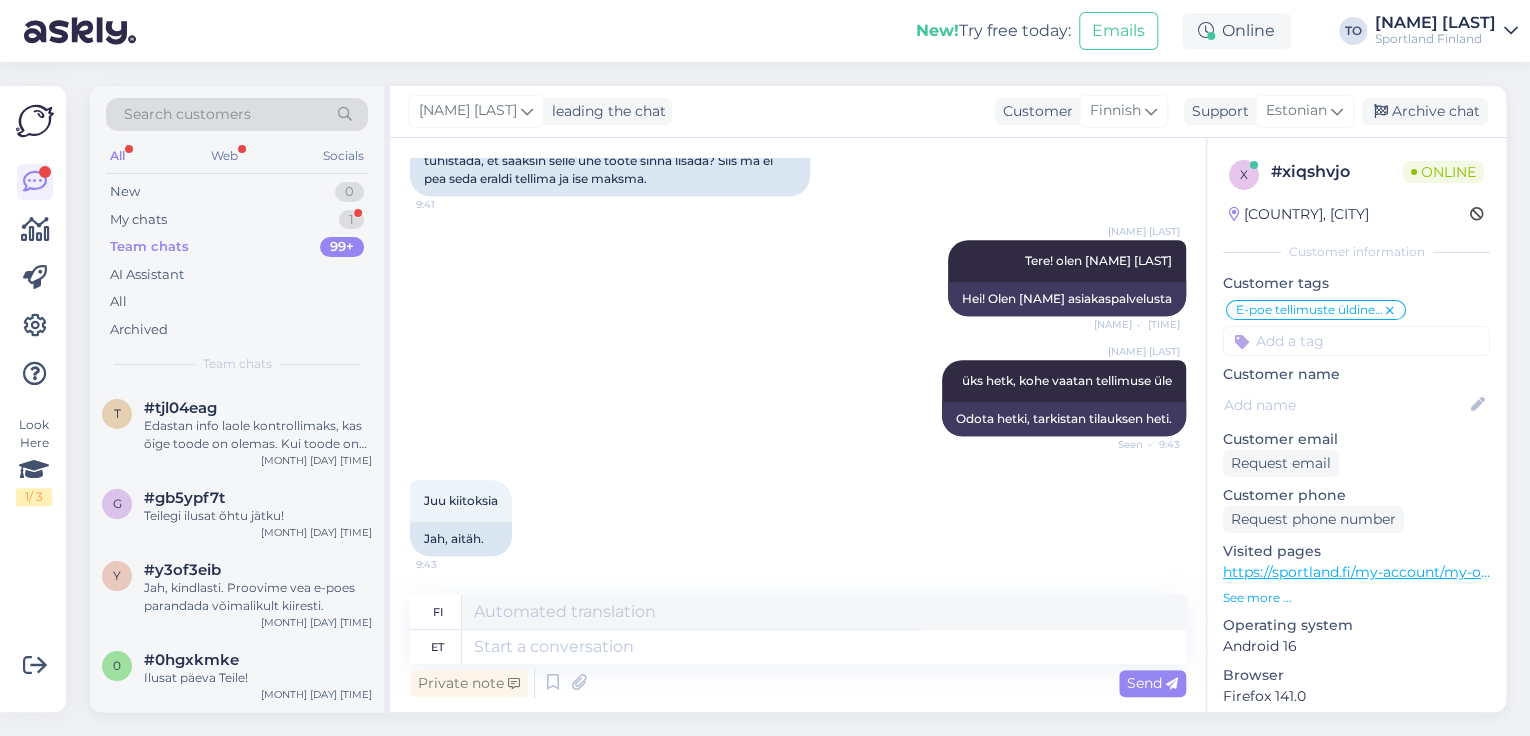 scroll, scrollTop: 756, scrollLeft: 0, axis: vertical 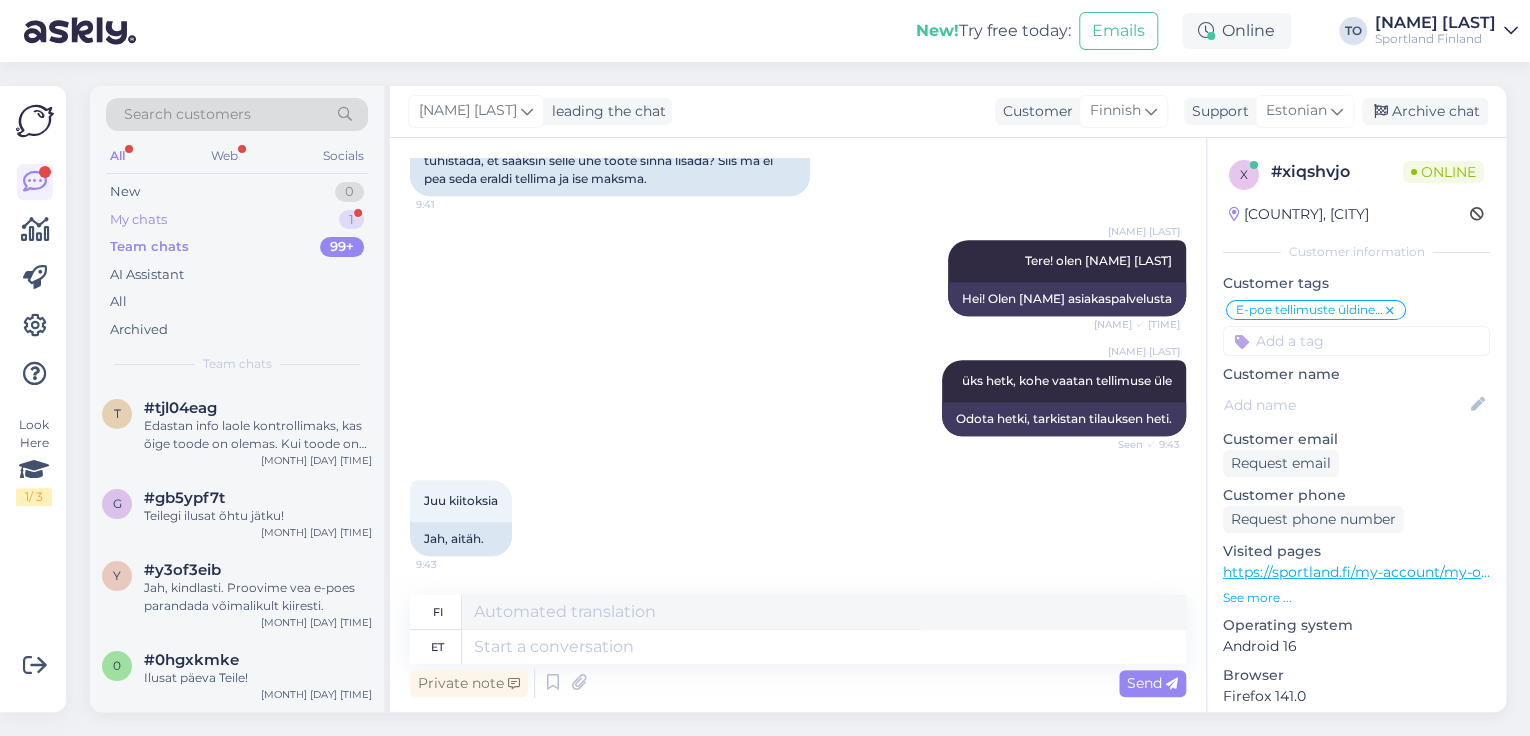 click on "My chats 1" at bounding box center [237, 220] 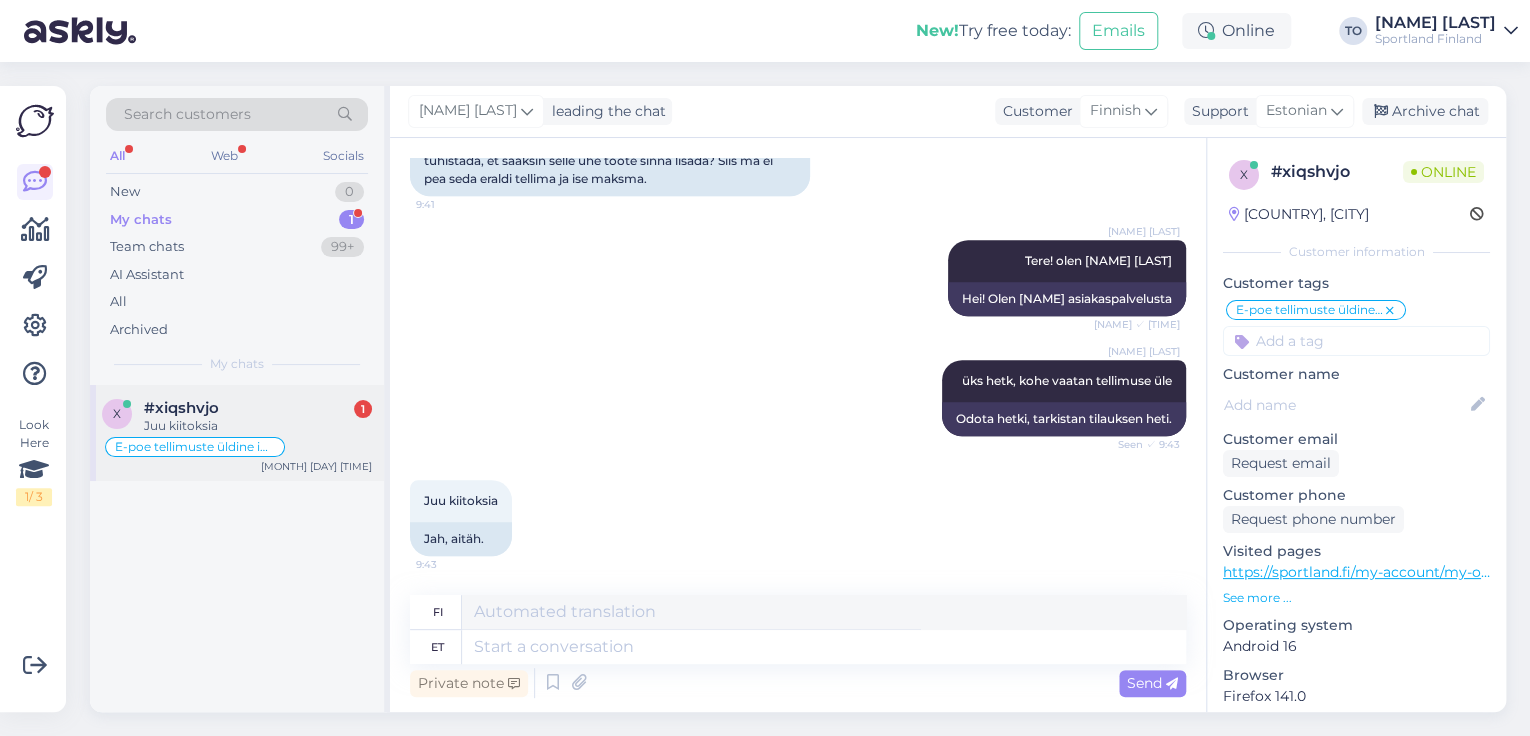 click on "#xiqshvjo 1" at bounding box center (258, 408) 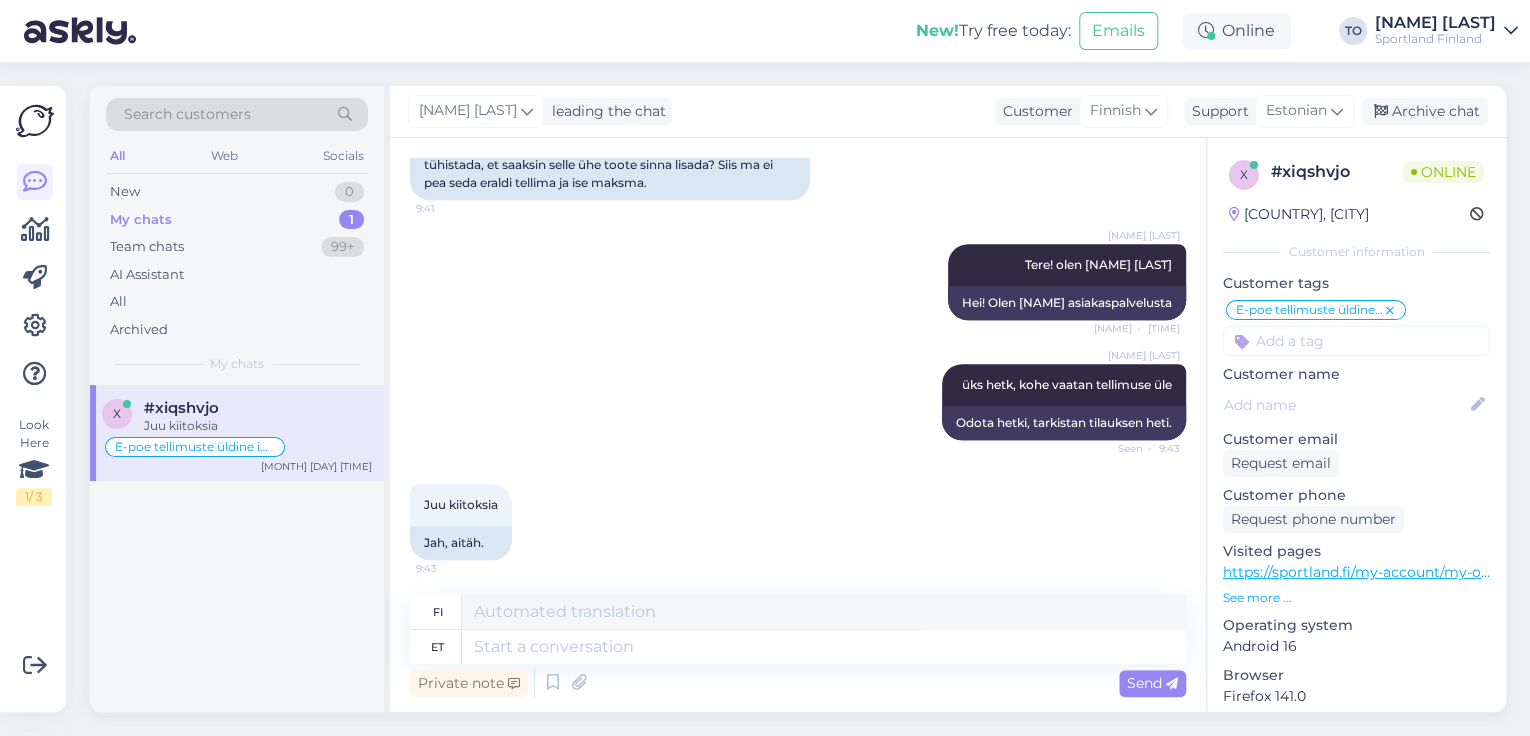 scroll, scrollTop: 756, scrollLeft: 0, axis: vertical 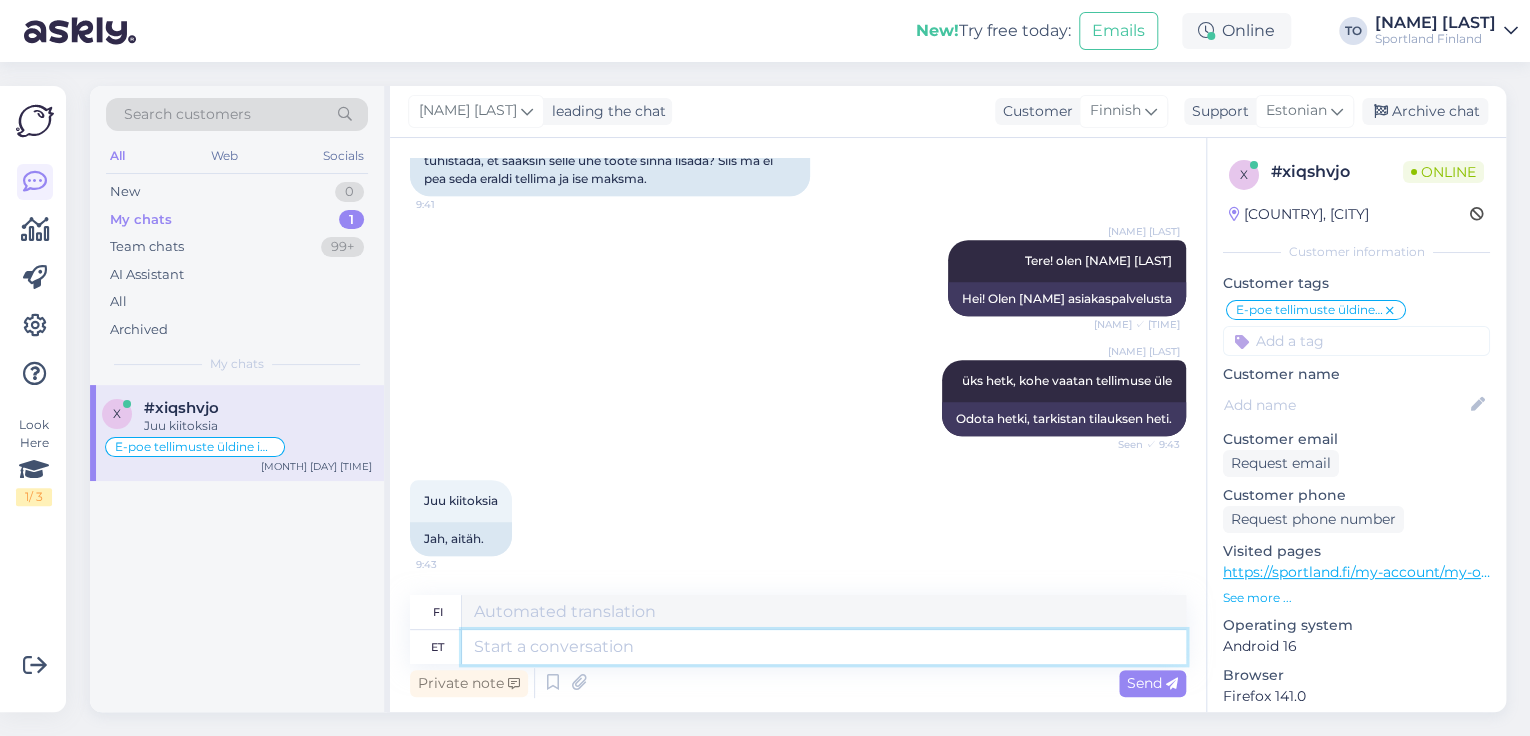 click at bounding box center [824, 647] 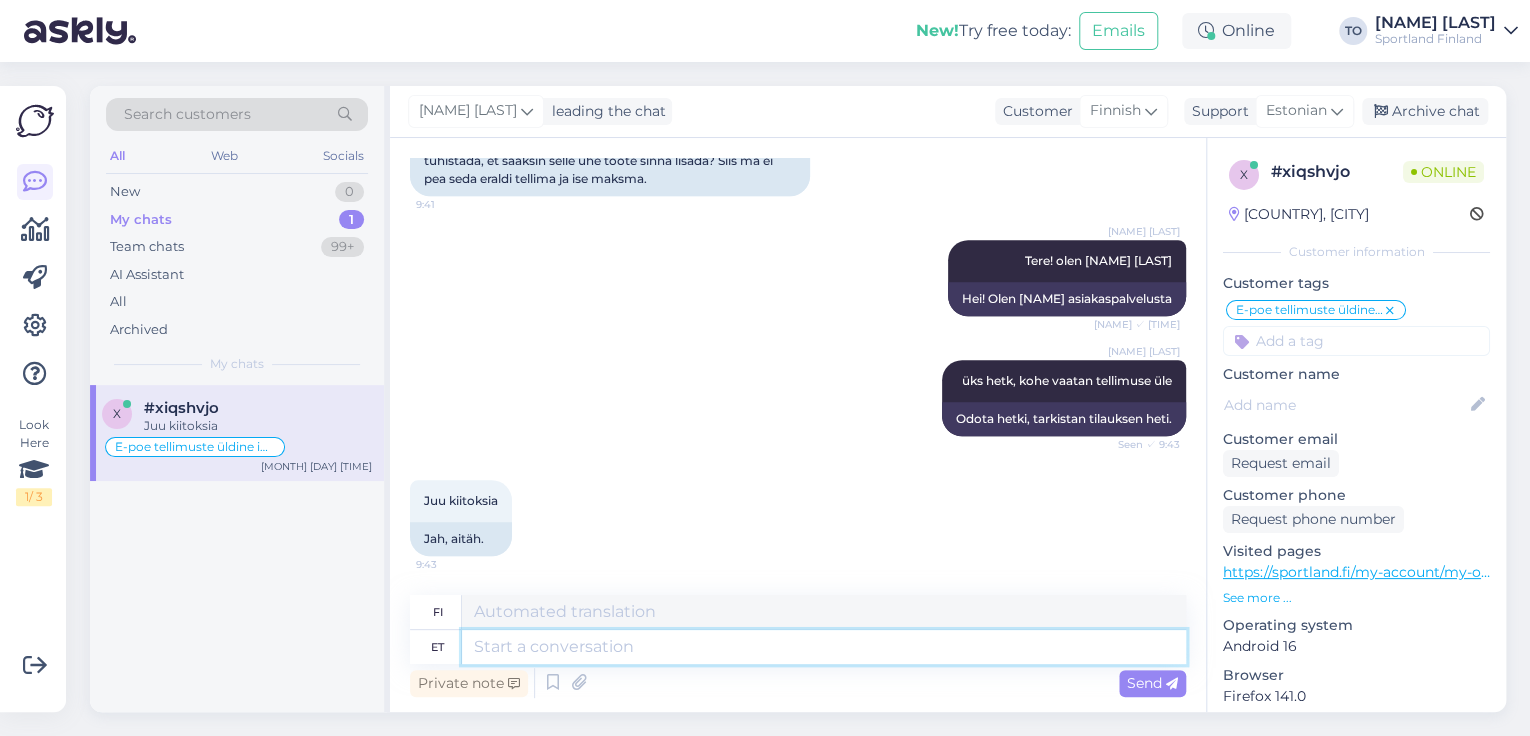 type on "T" 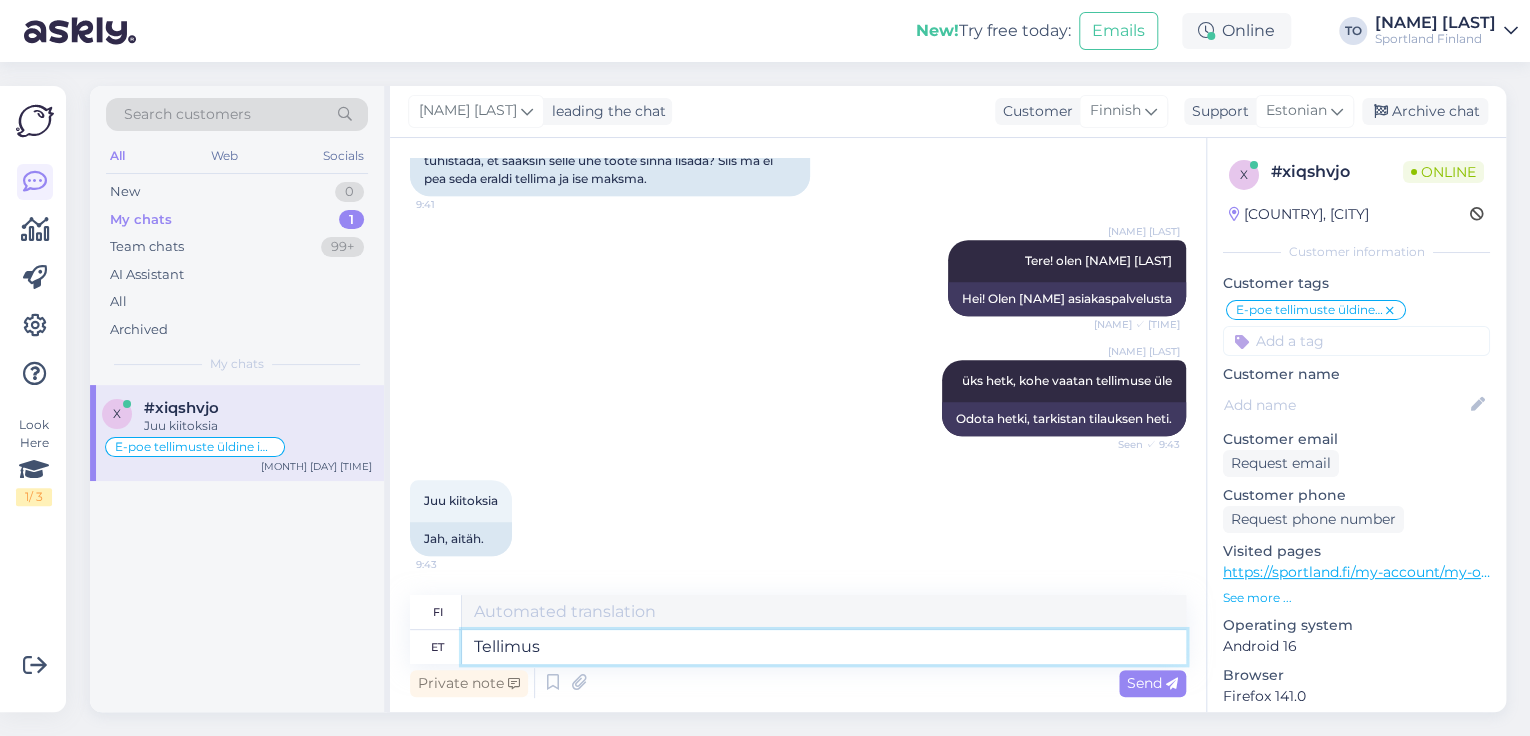 type on "Tellimus" 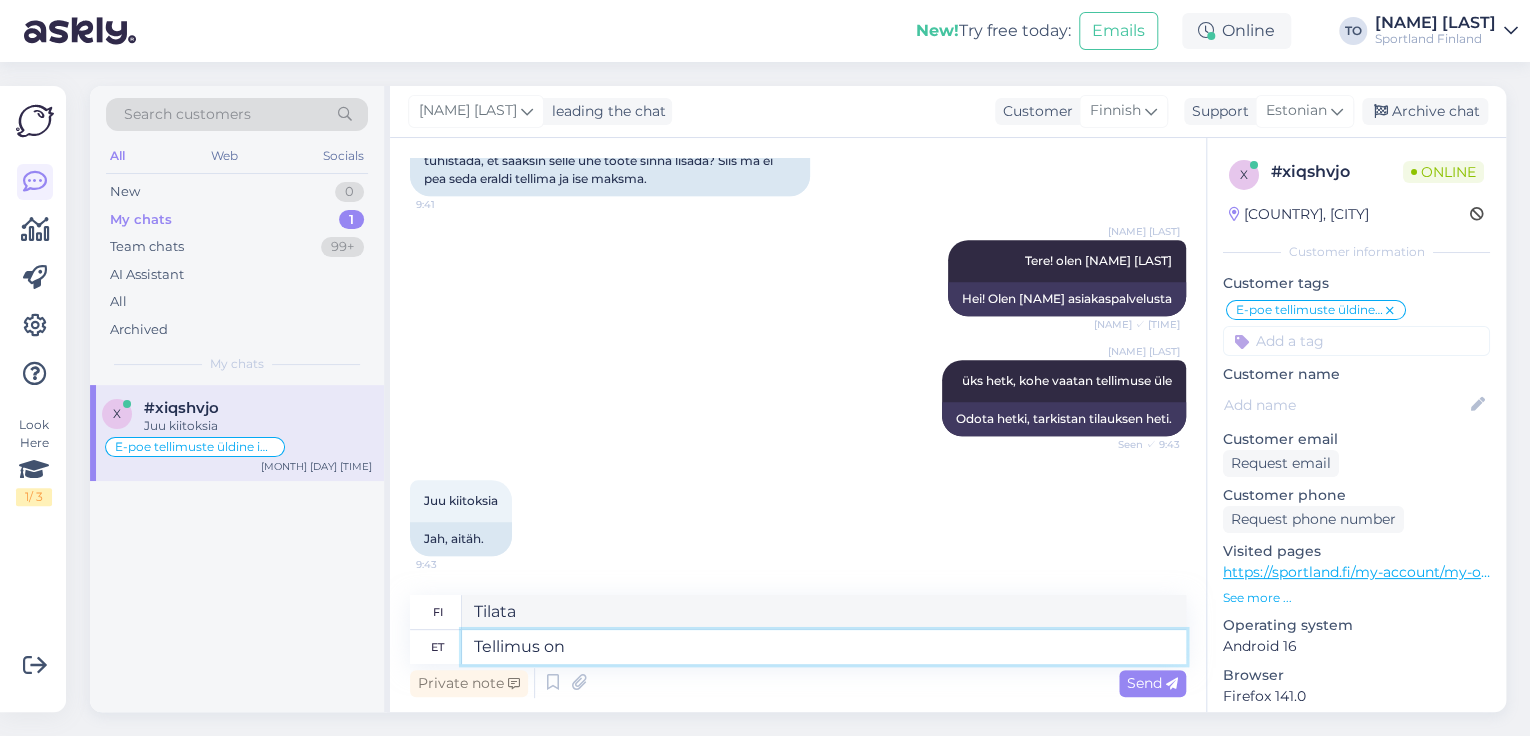 type on "Tellimus on" 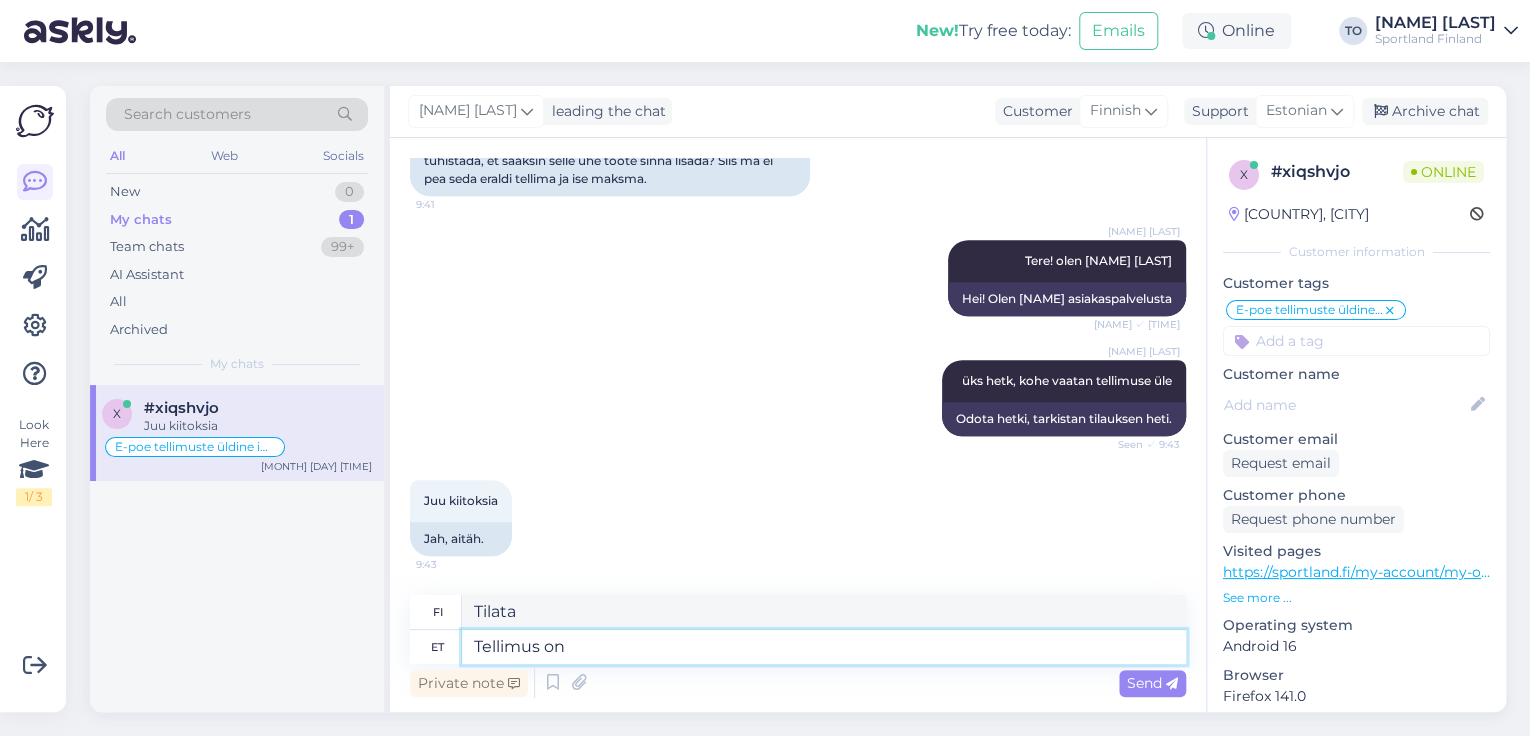 type on "Tilaus on" 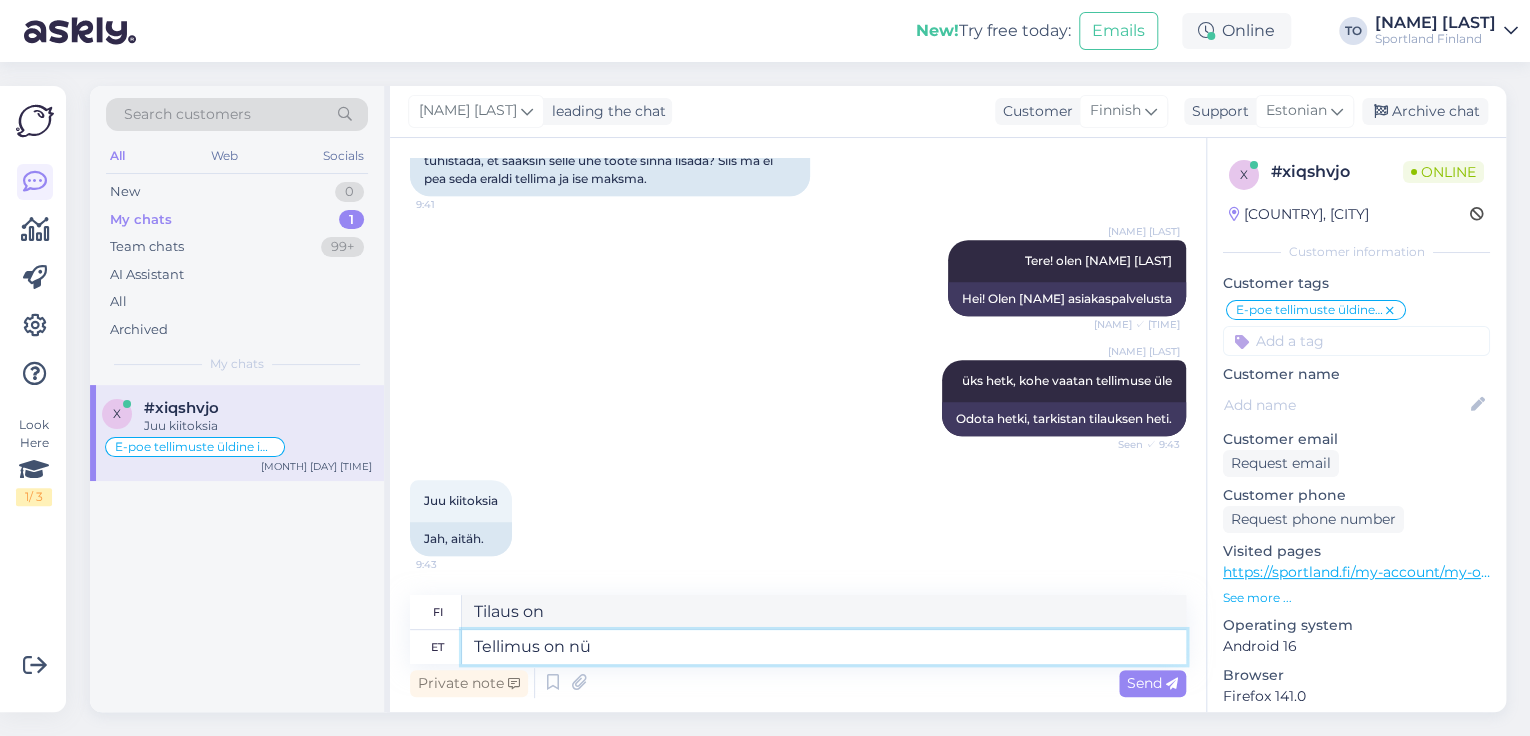 type on "Tellimus on nüü" 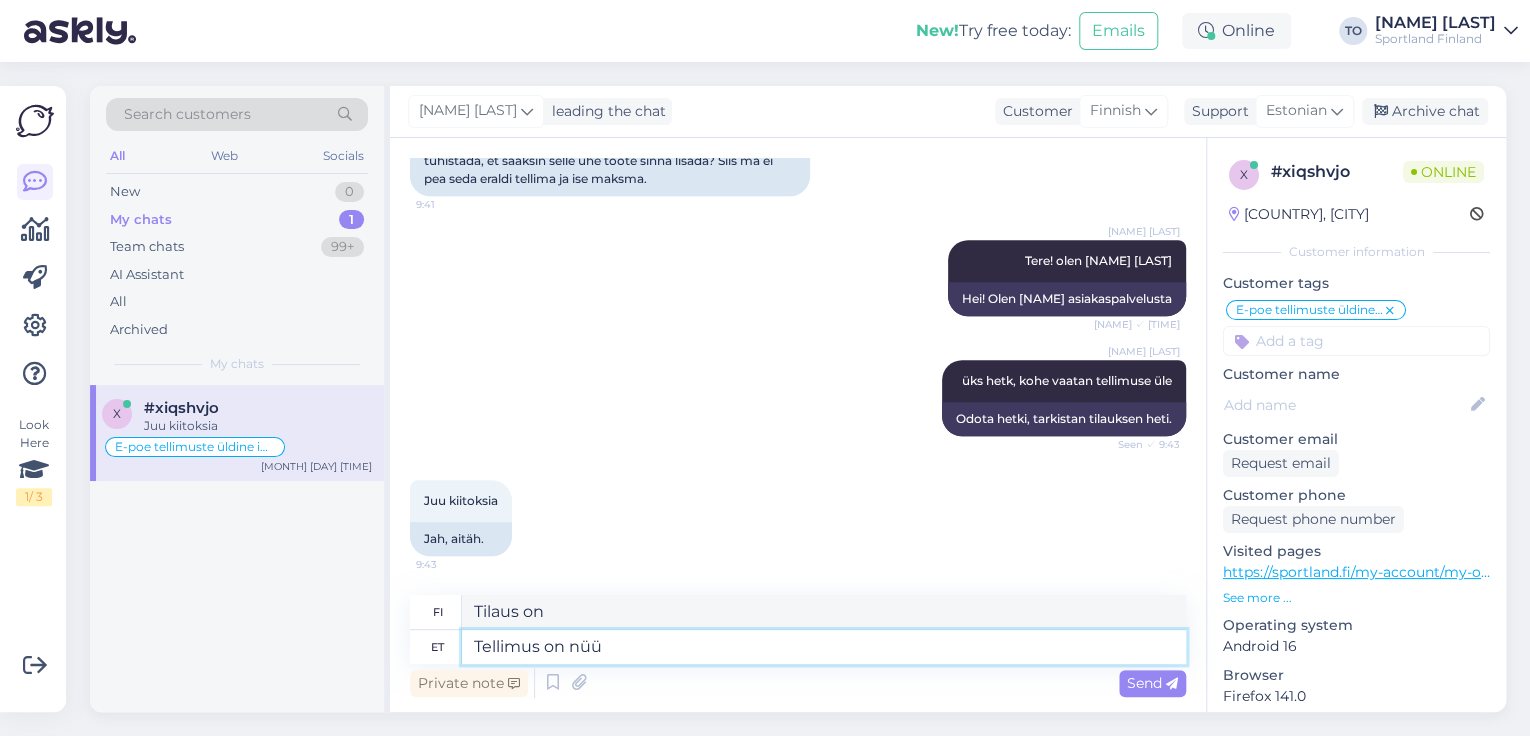 type on "Järjestys on n" 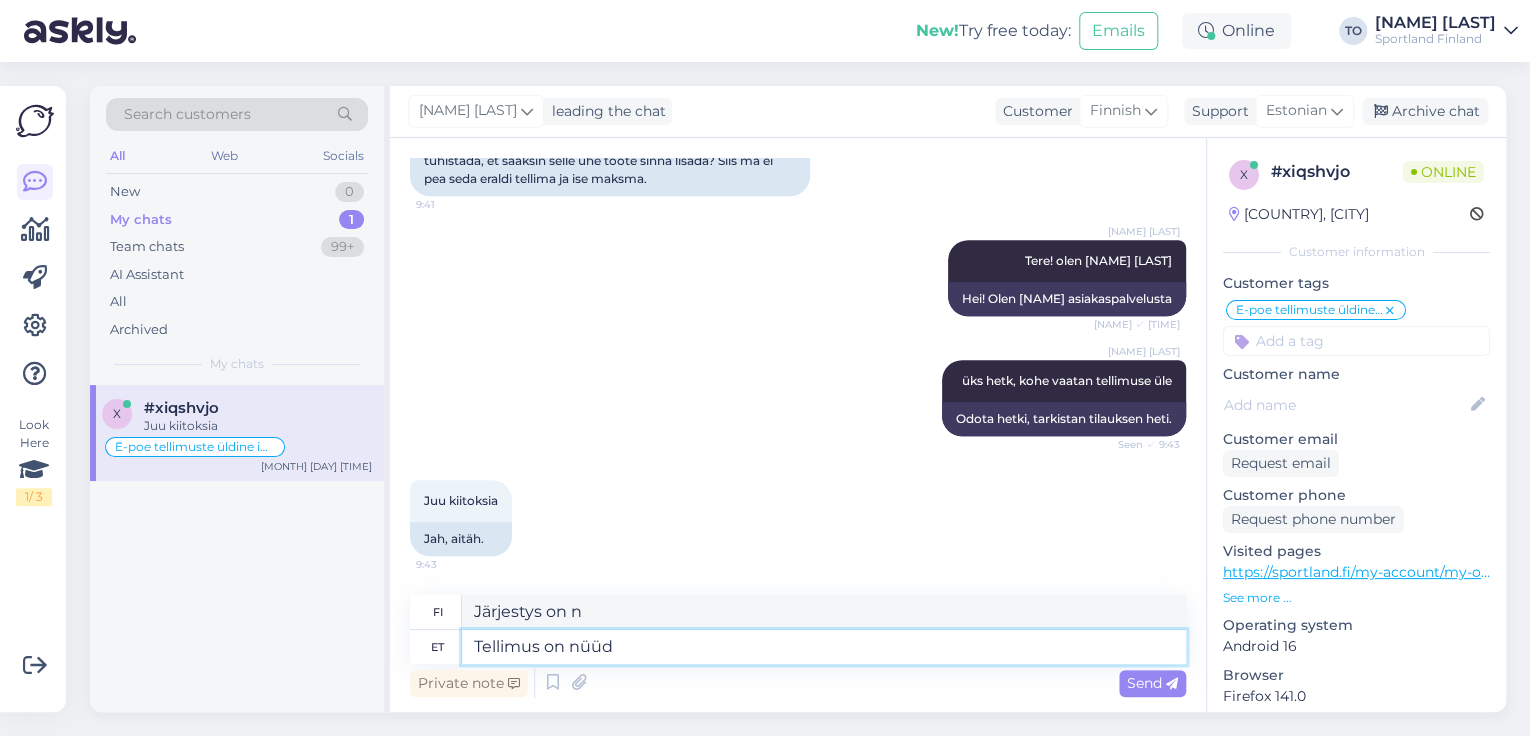 type on "Tellimus on nüüd t" 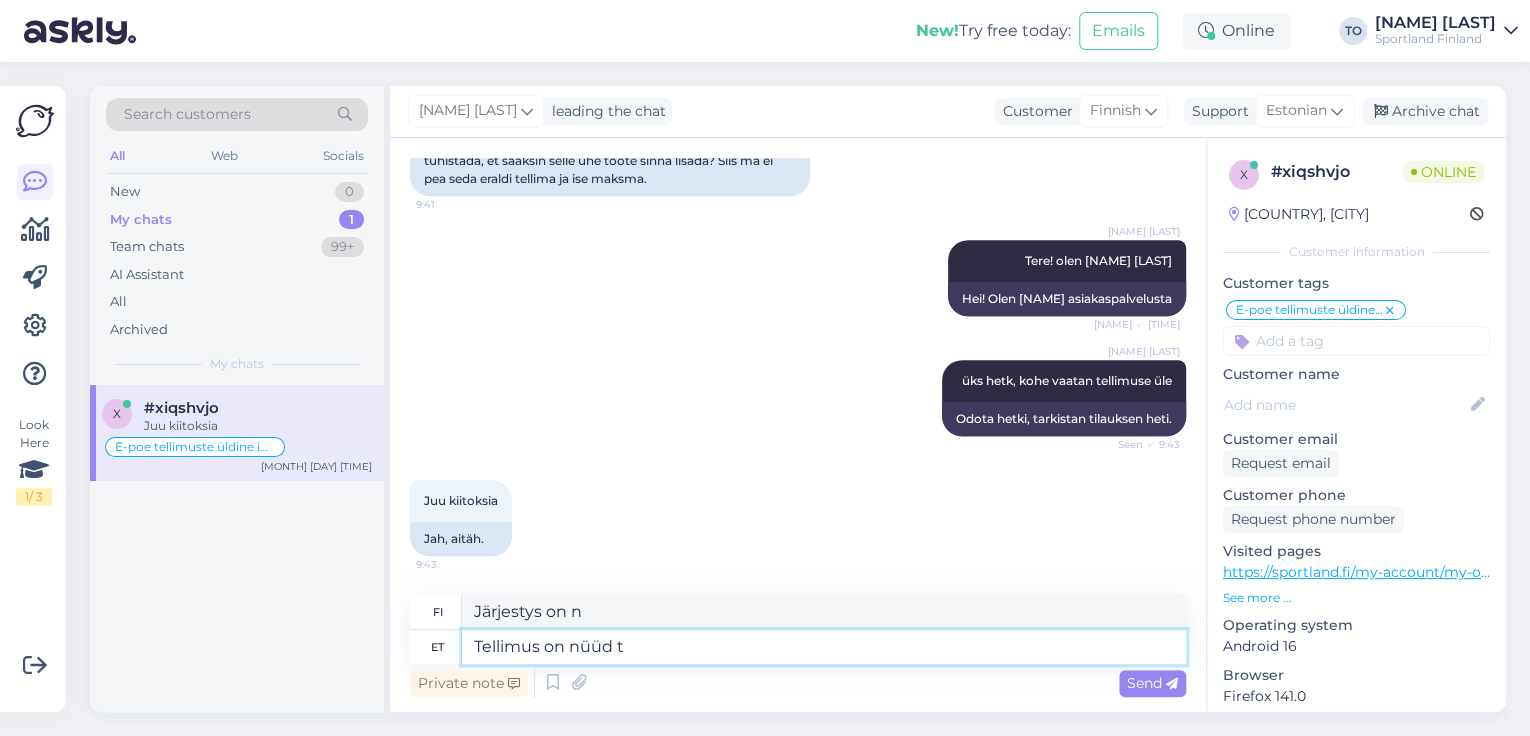 type on "Tilaa nyt" 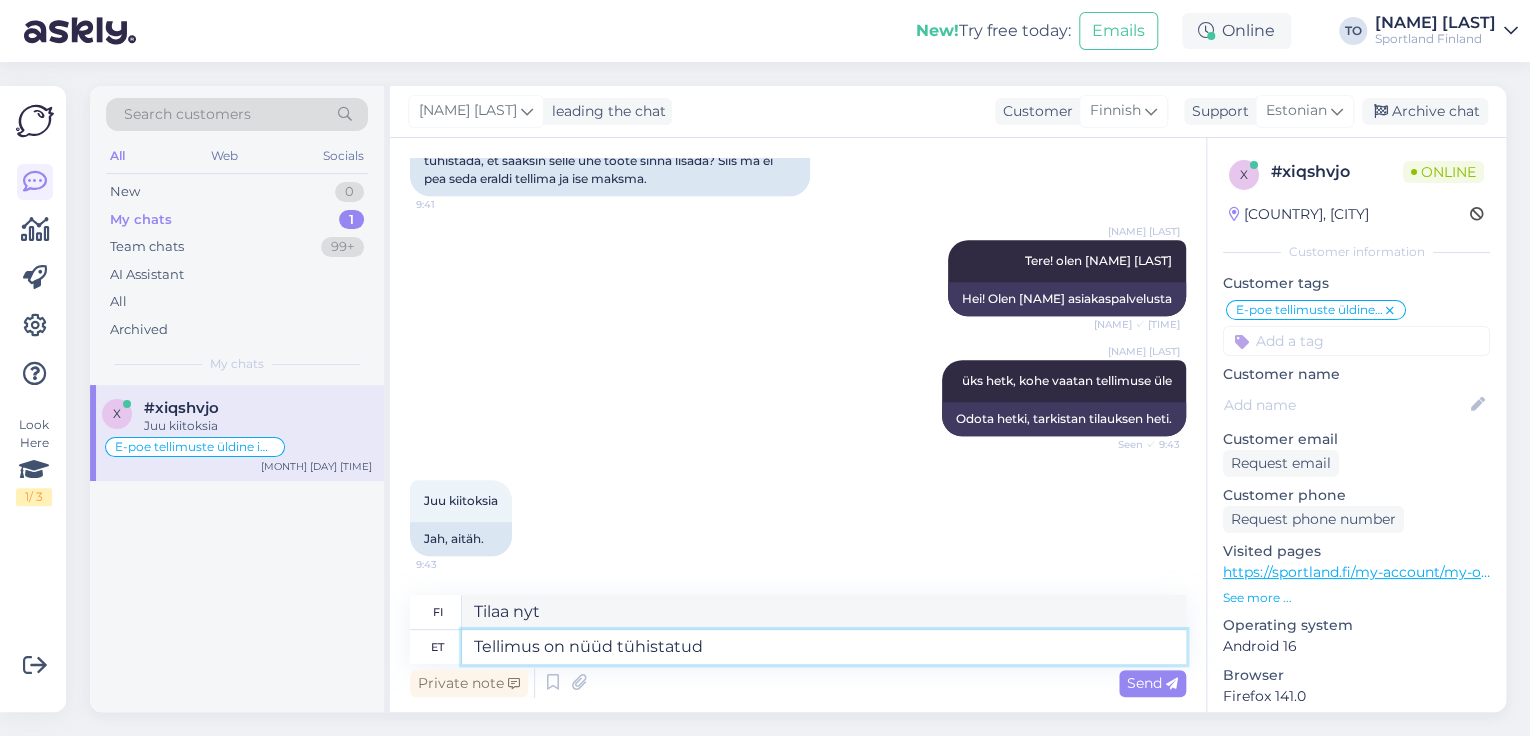 type on "Tellimus on nüüd tühistatud" 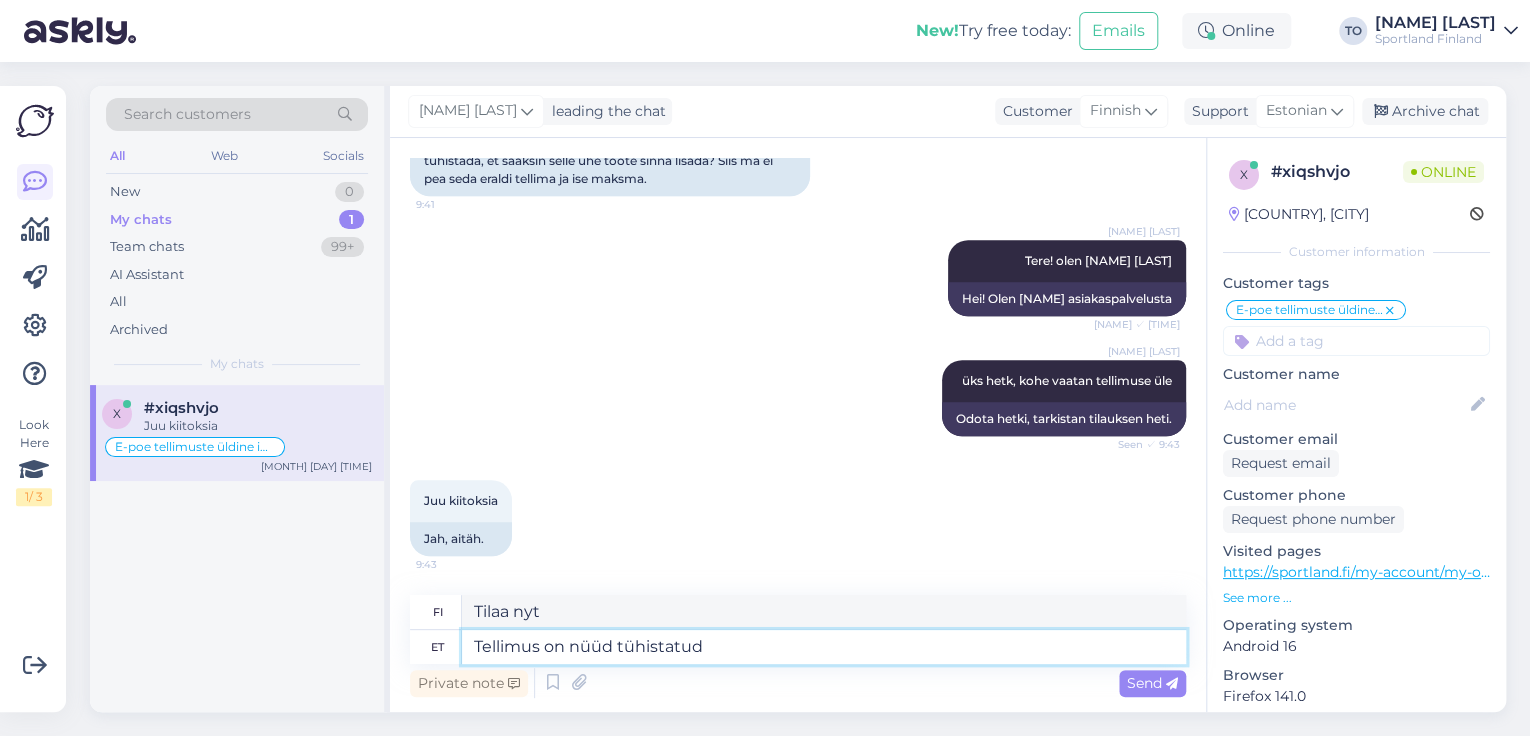 type on "Tilaus on nyt peruutettu." 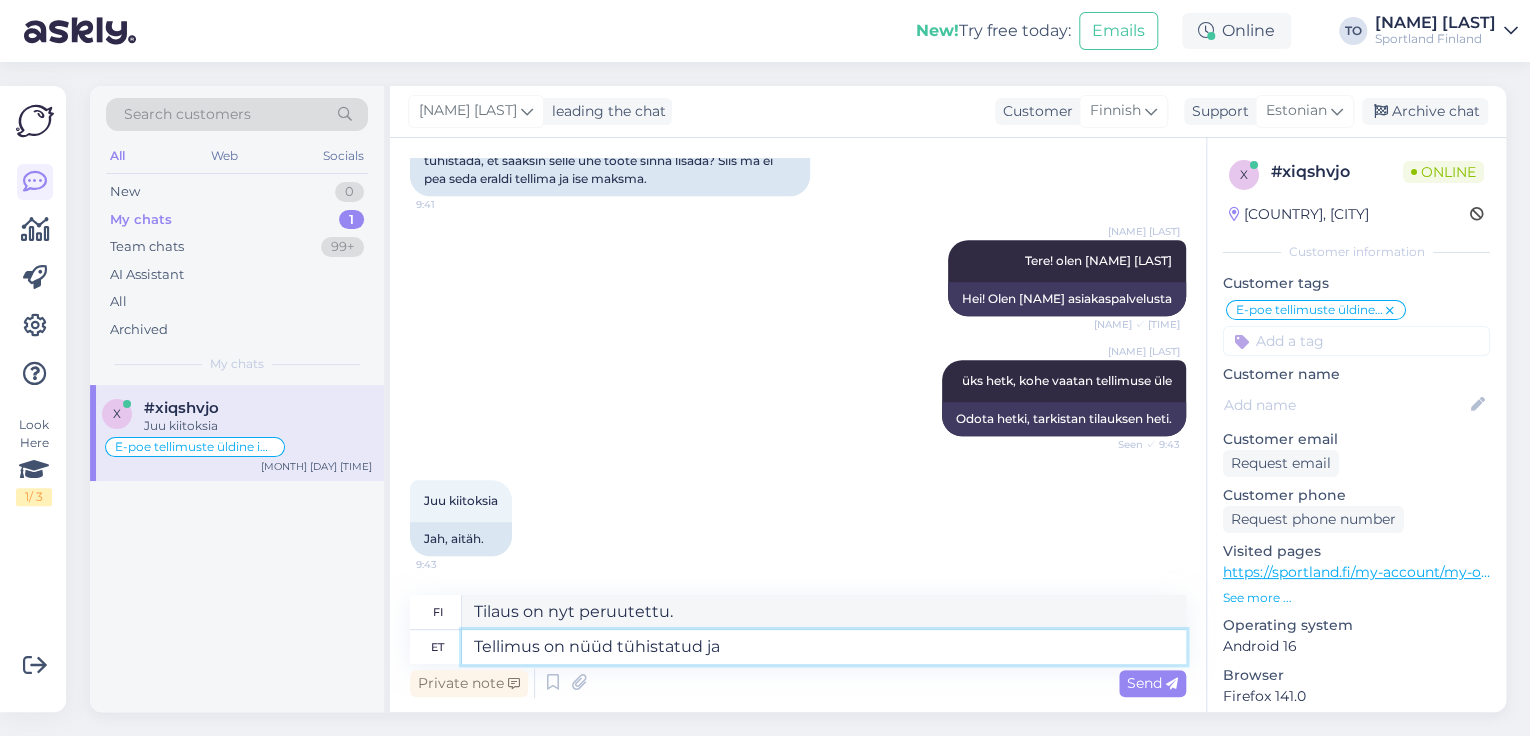 type on "Tellimus on nüüd tühistatud ja" 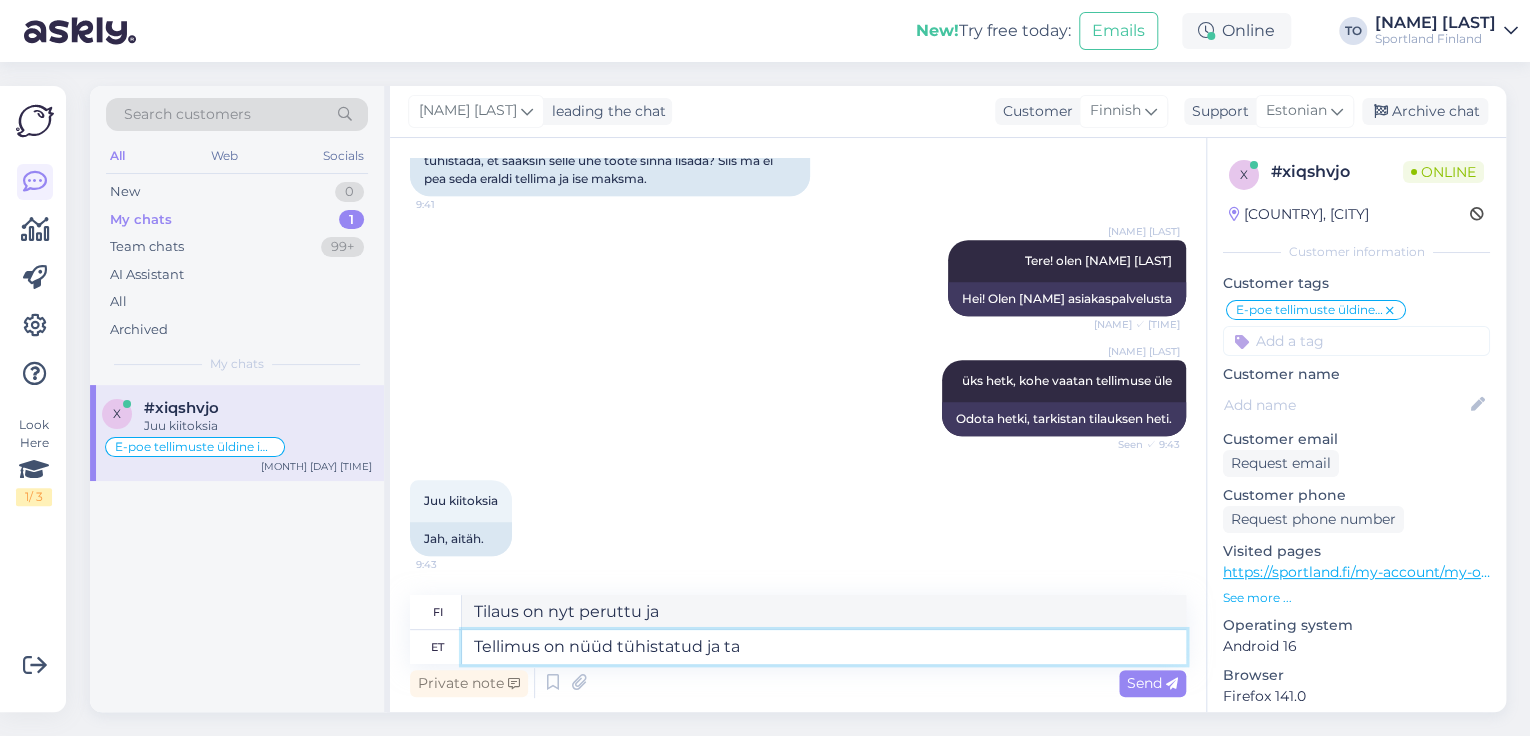 type on "Tellimus on nüüd tühistatud ja tag" 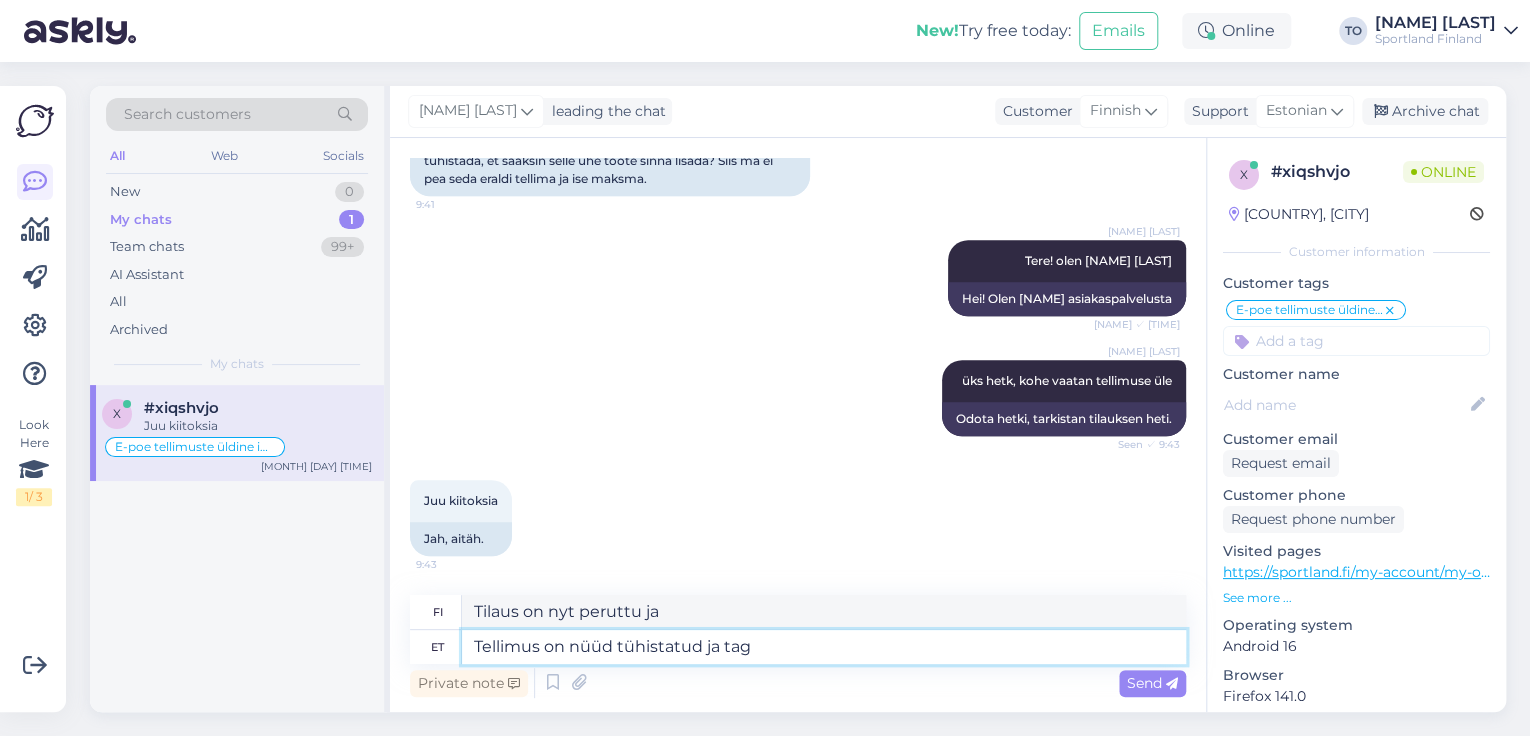 type on "Tilaus on nyt peruttu ja hän" 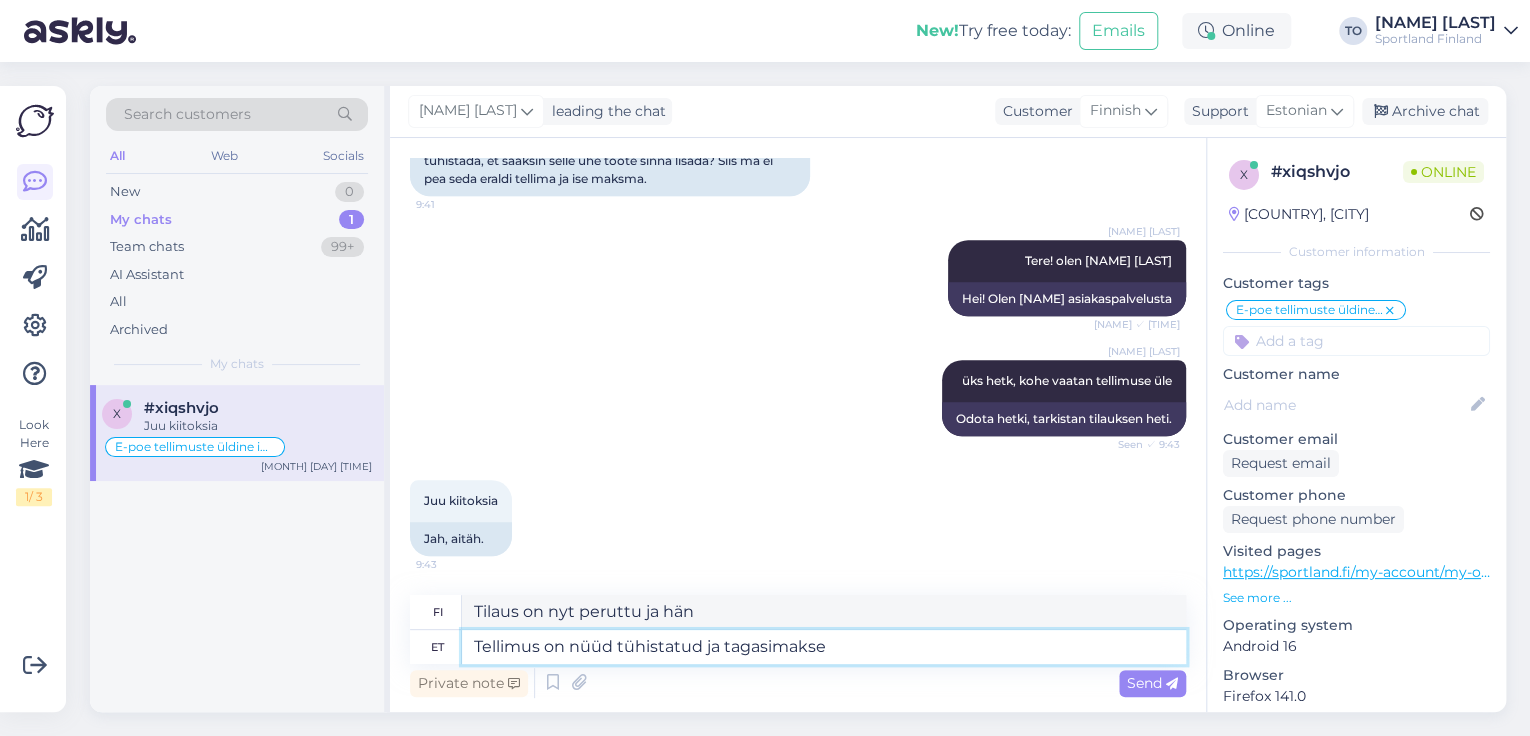 type on "Tellimus on nüüd tühistatud ja tagasimakse" 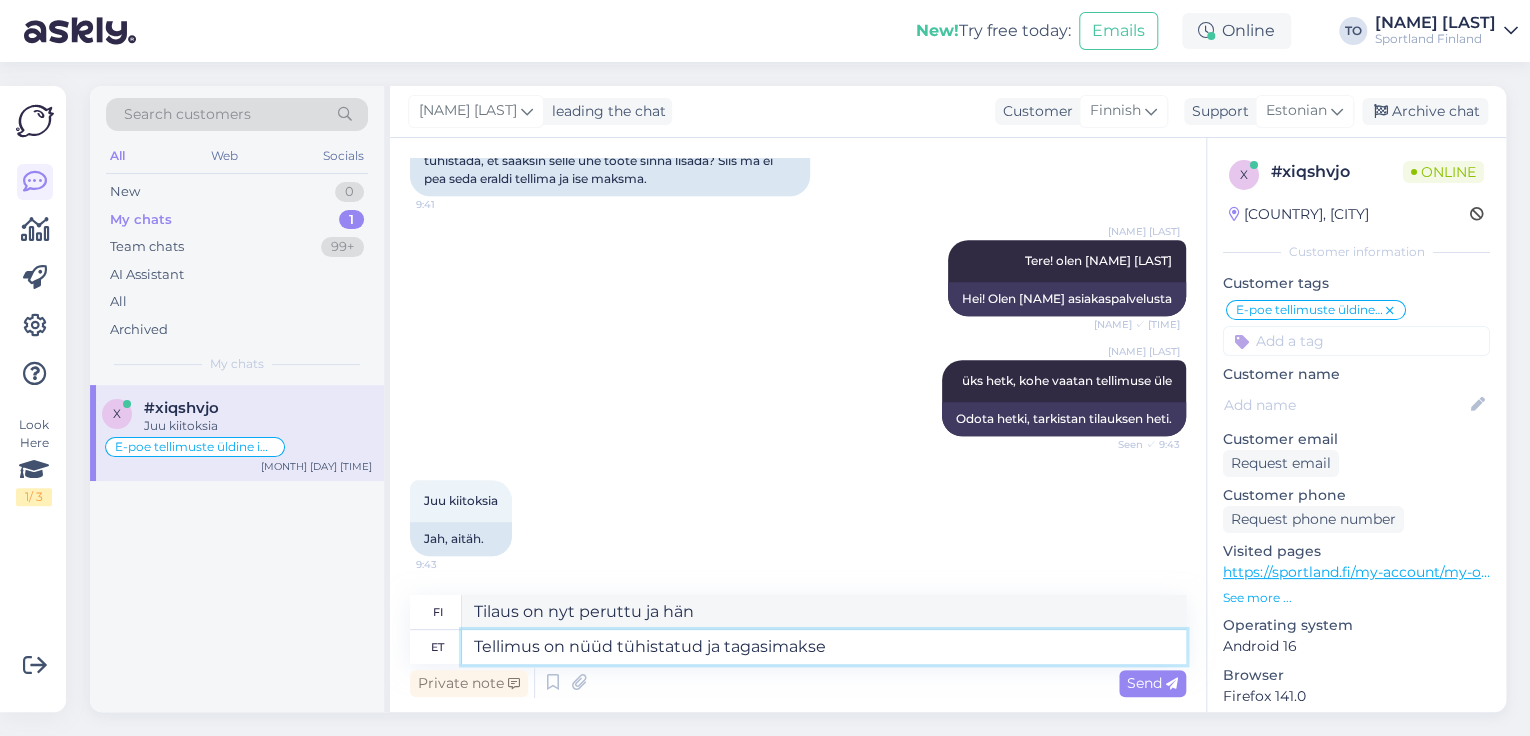 type on "Tilaus on nyt peruutettu ja rahat on palautettu." 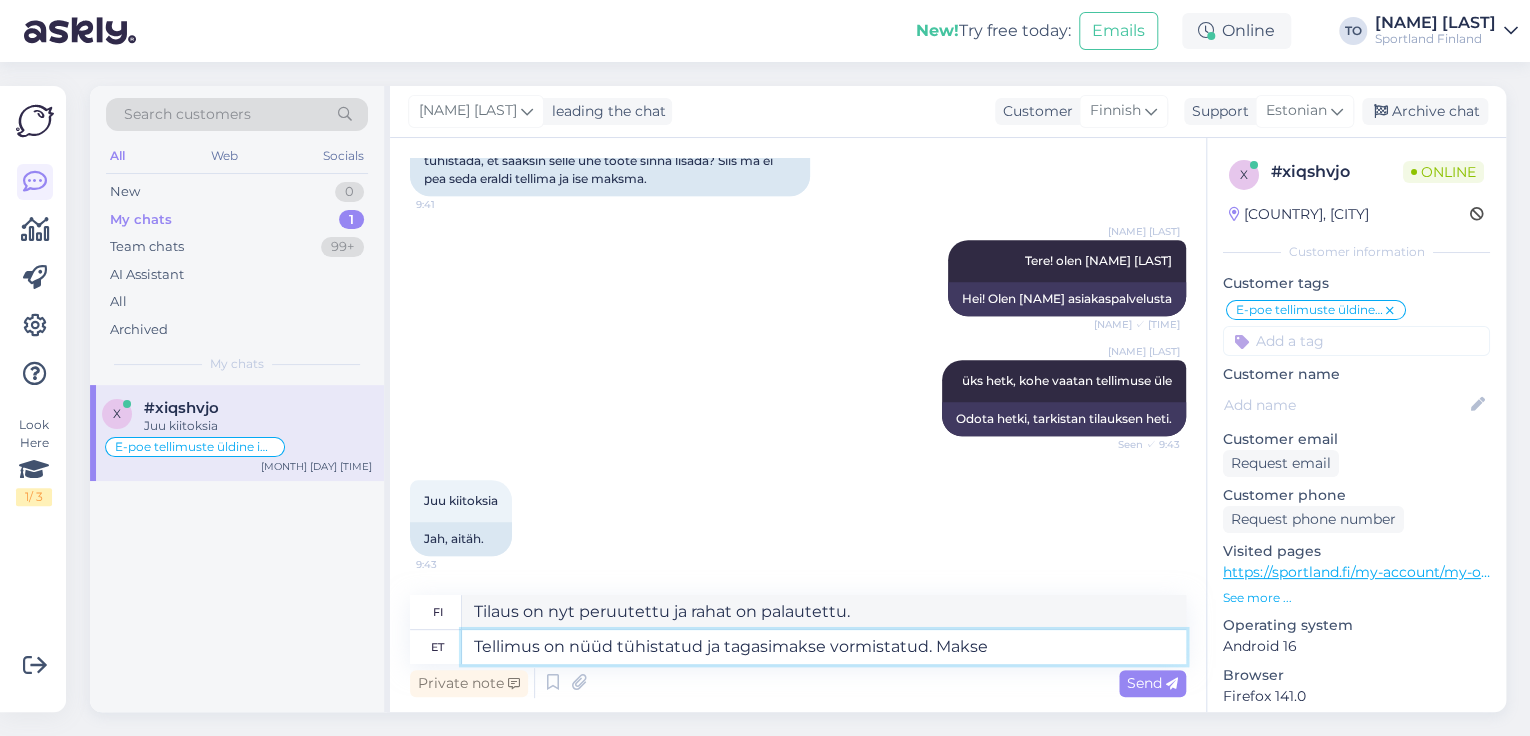 type on "Tellimus on nüüd tühistatud ja tagasimakse vormistatud. Makse" 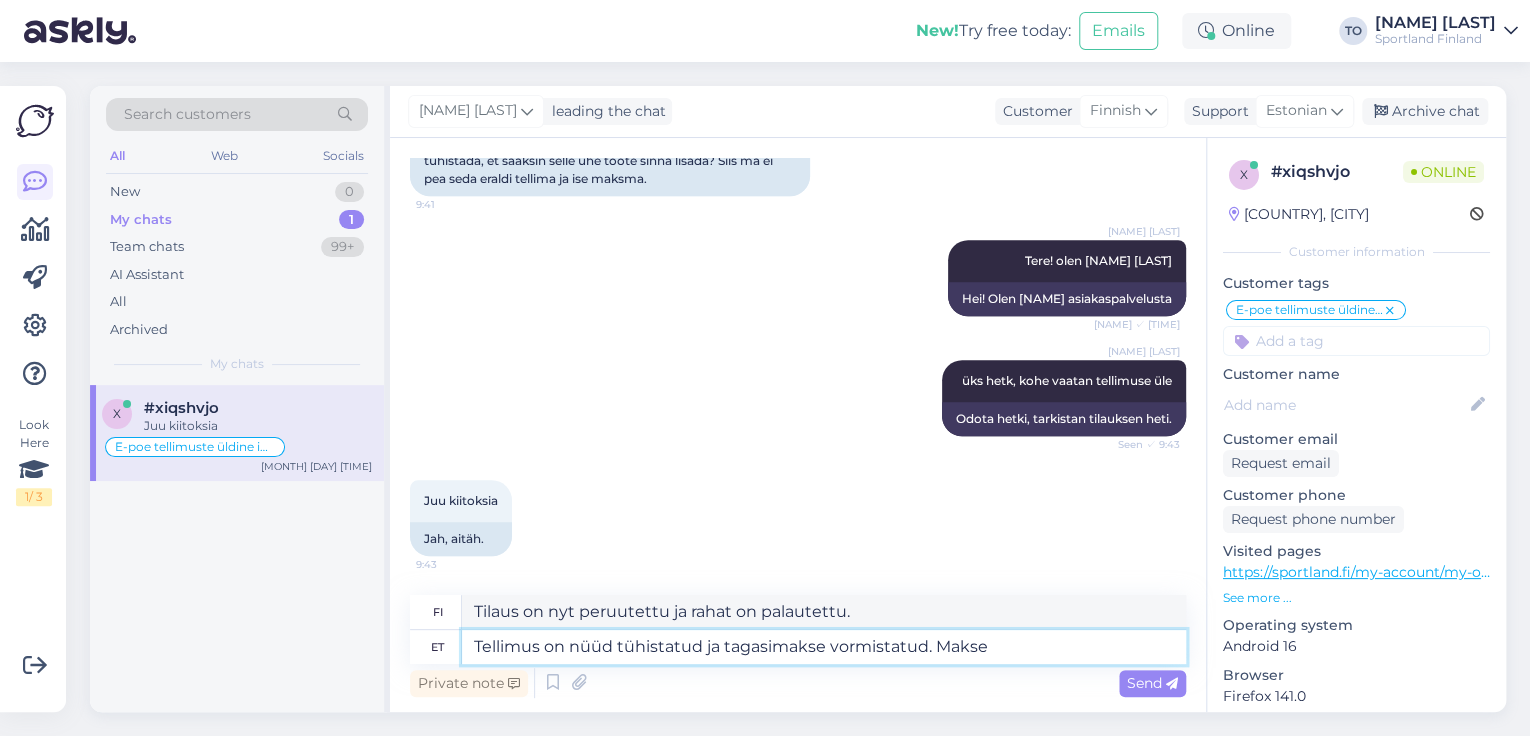 type on "Tilaus on nyt peruutettu ja hyvitys on suoritettu. Maksu" 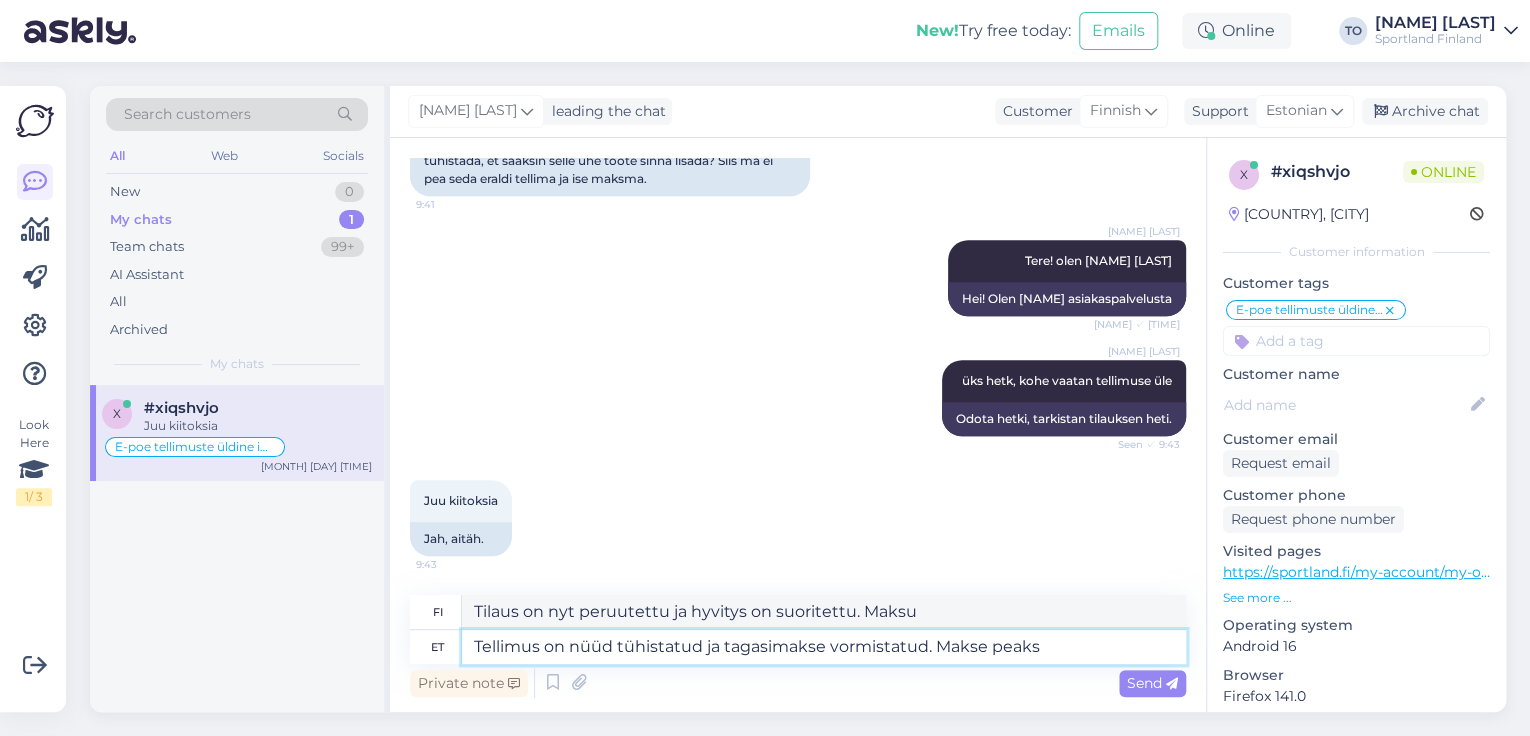 type on "Tellimus on nüüd tühistatud ja tagasimakse vormistatud. Makse peaks" 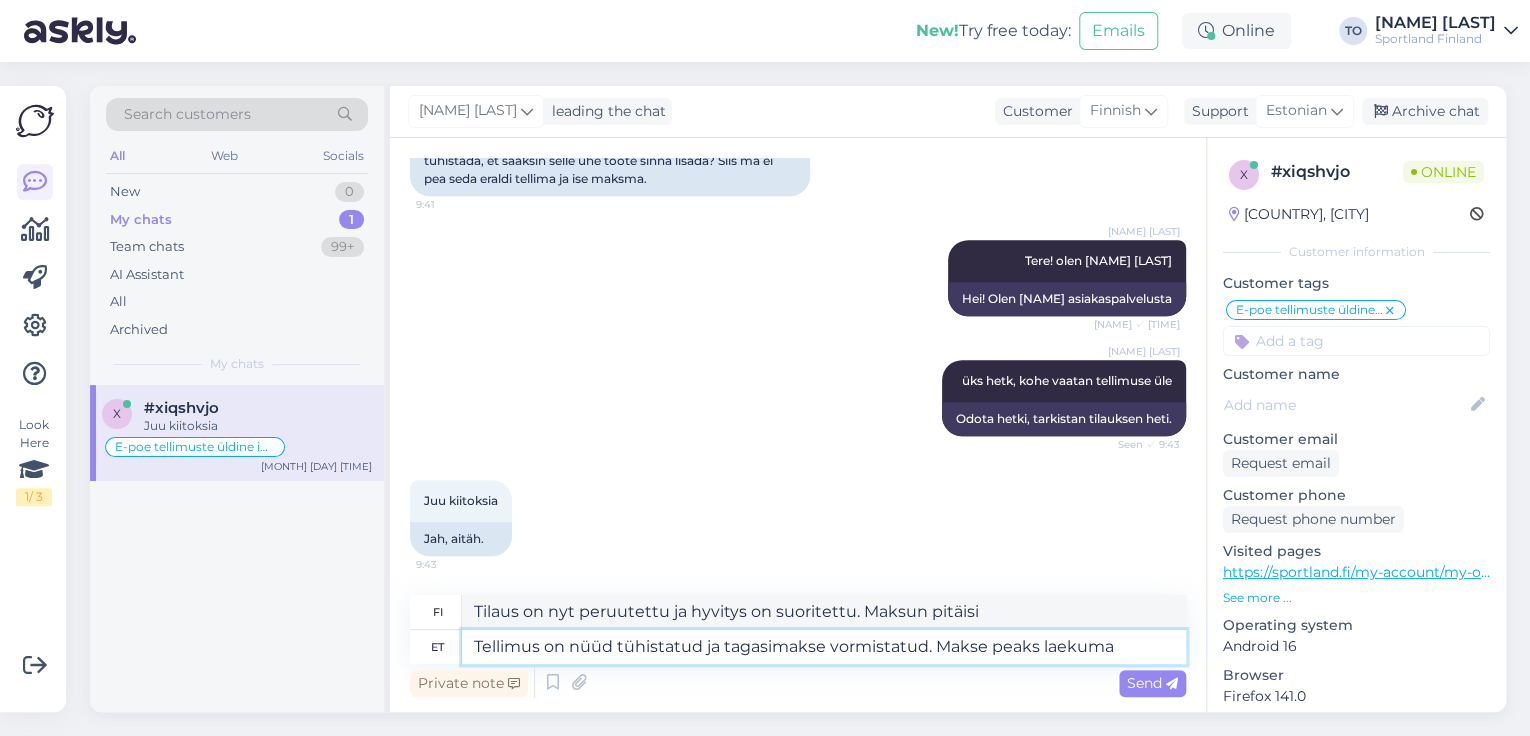 type on "Tellimus on nüüd tühistatud ja tagasimakse vormistatud. Makse peaks laekuma" 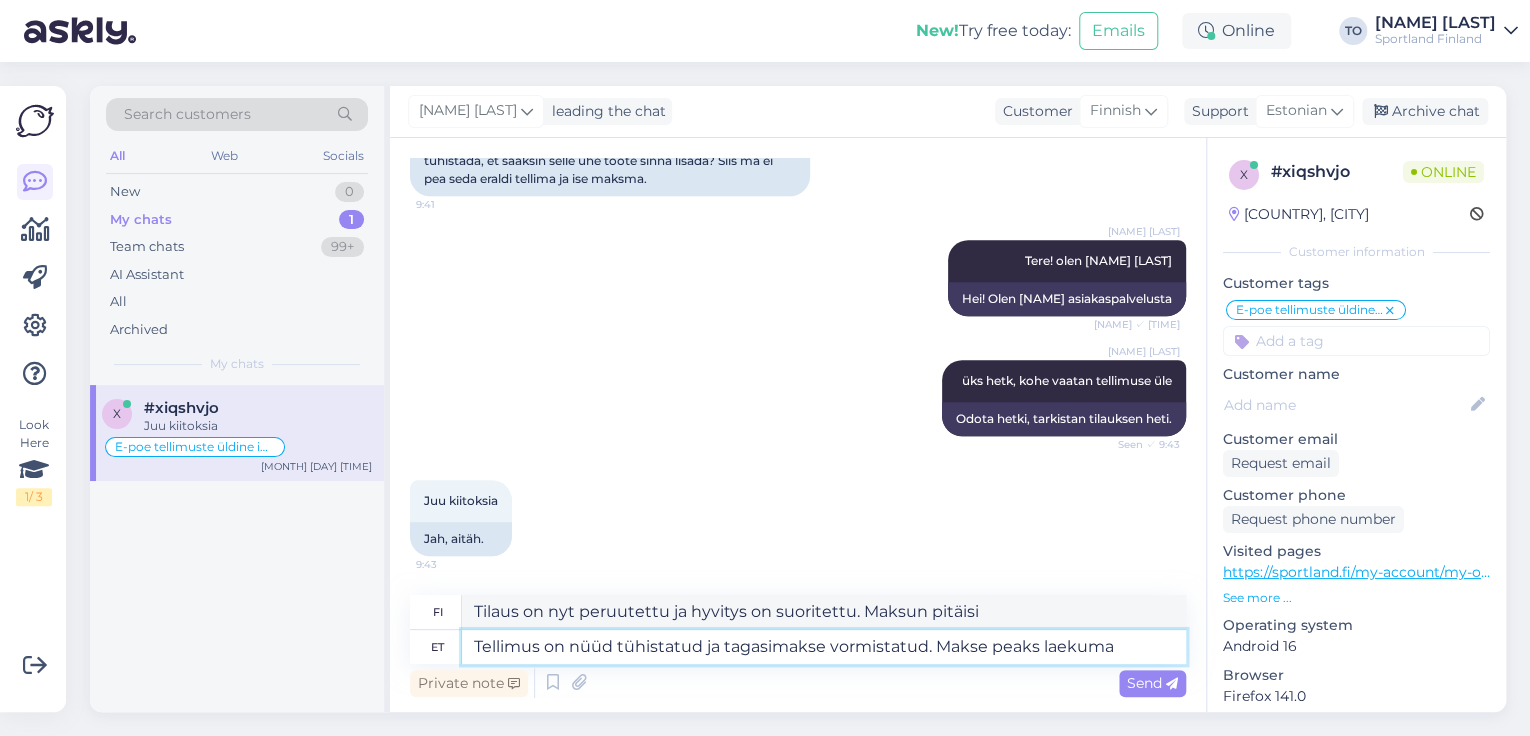type on "Tilaus on nyt peruutettu ja hyvitys on myönnetty. Maksun pitäisi olla vastaanotettu." 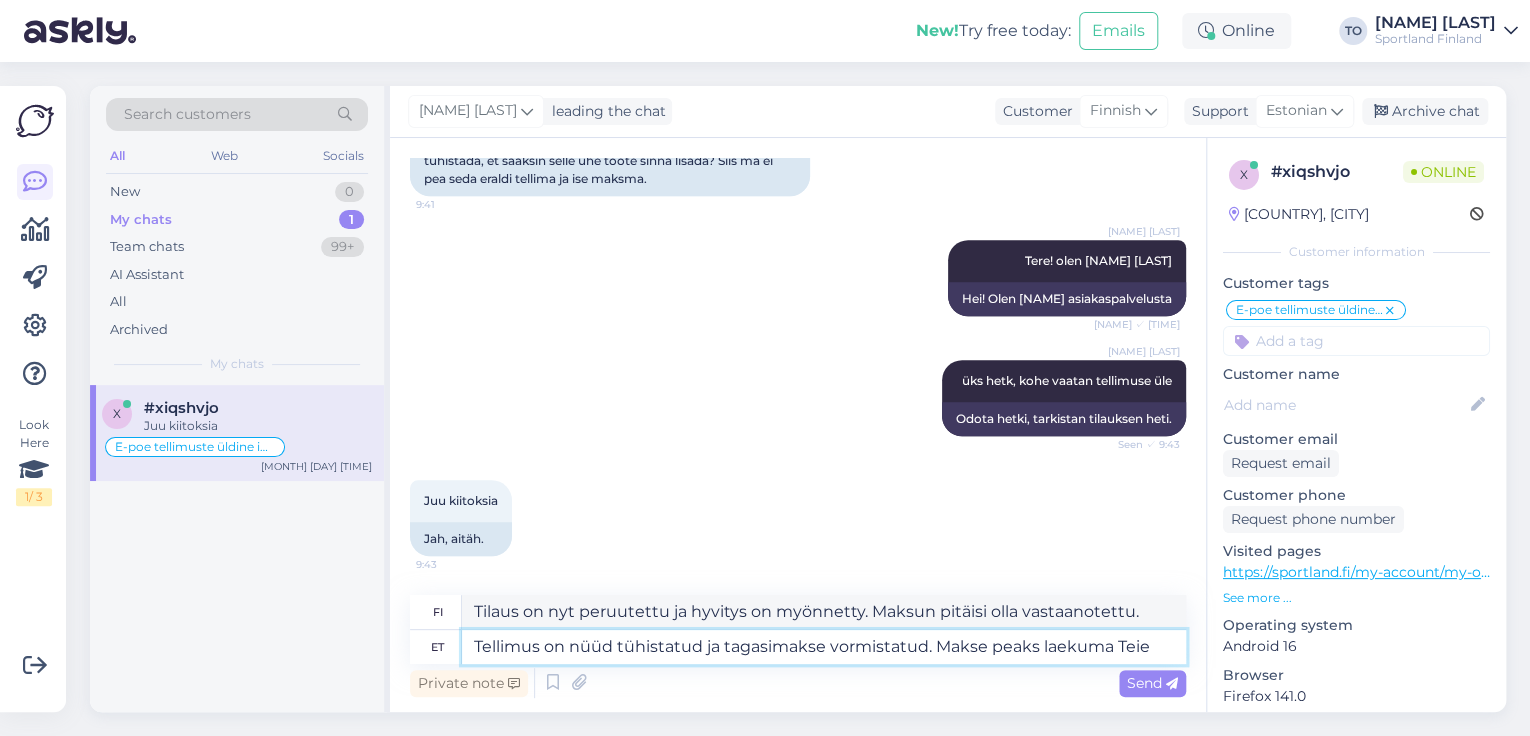 type on "Tellimus on nüüd tühistatud ja tagasimakse vormistatud. Makse peaks laekuma Teie" 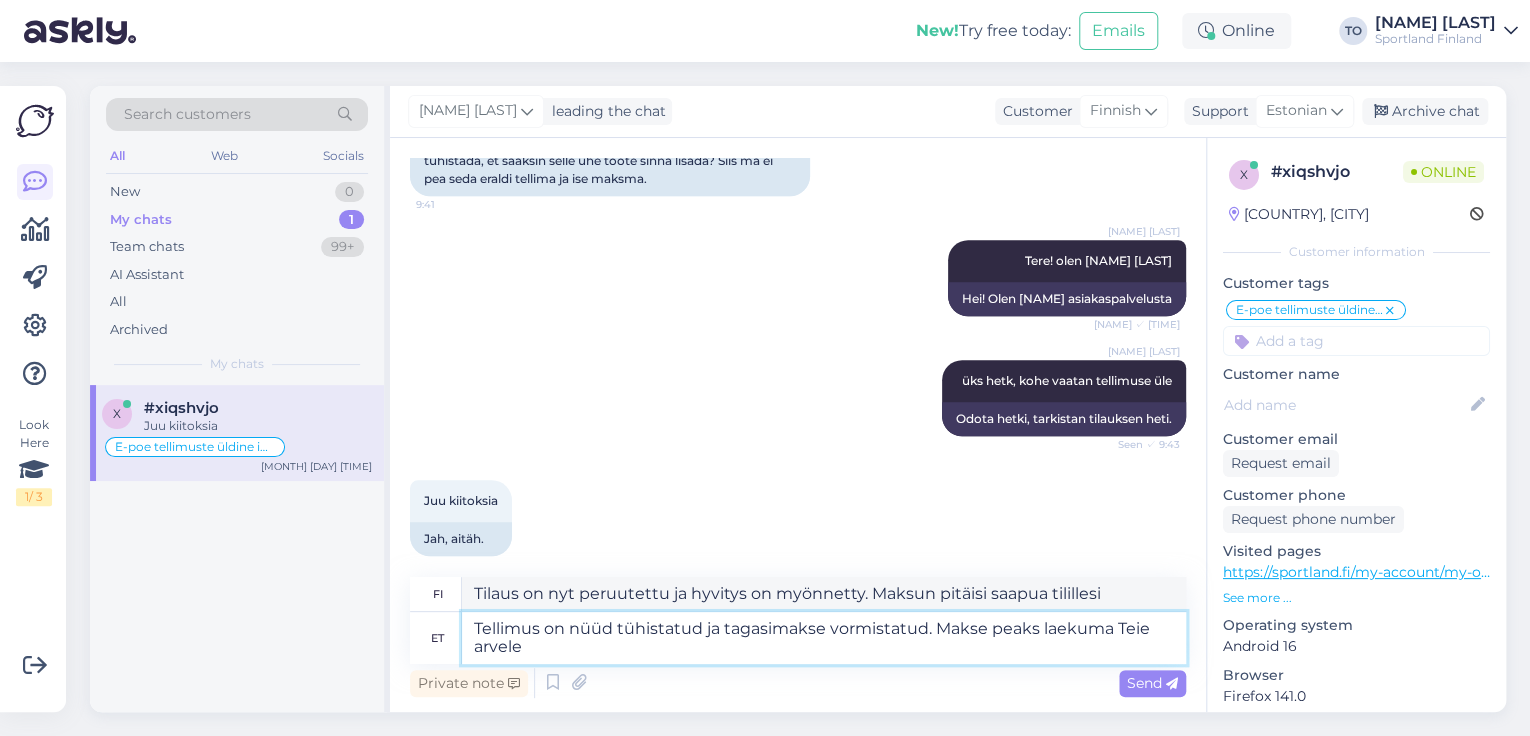 type on "Tellimus on nüüd tühistatud ja tagasimakse vormistatud. Makse peaks laekuma Teie arvele" 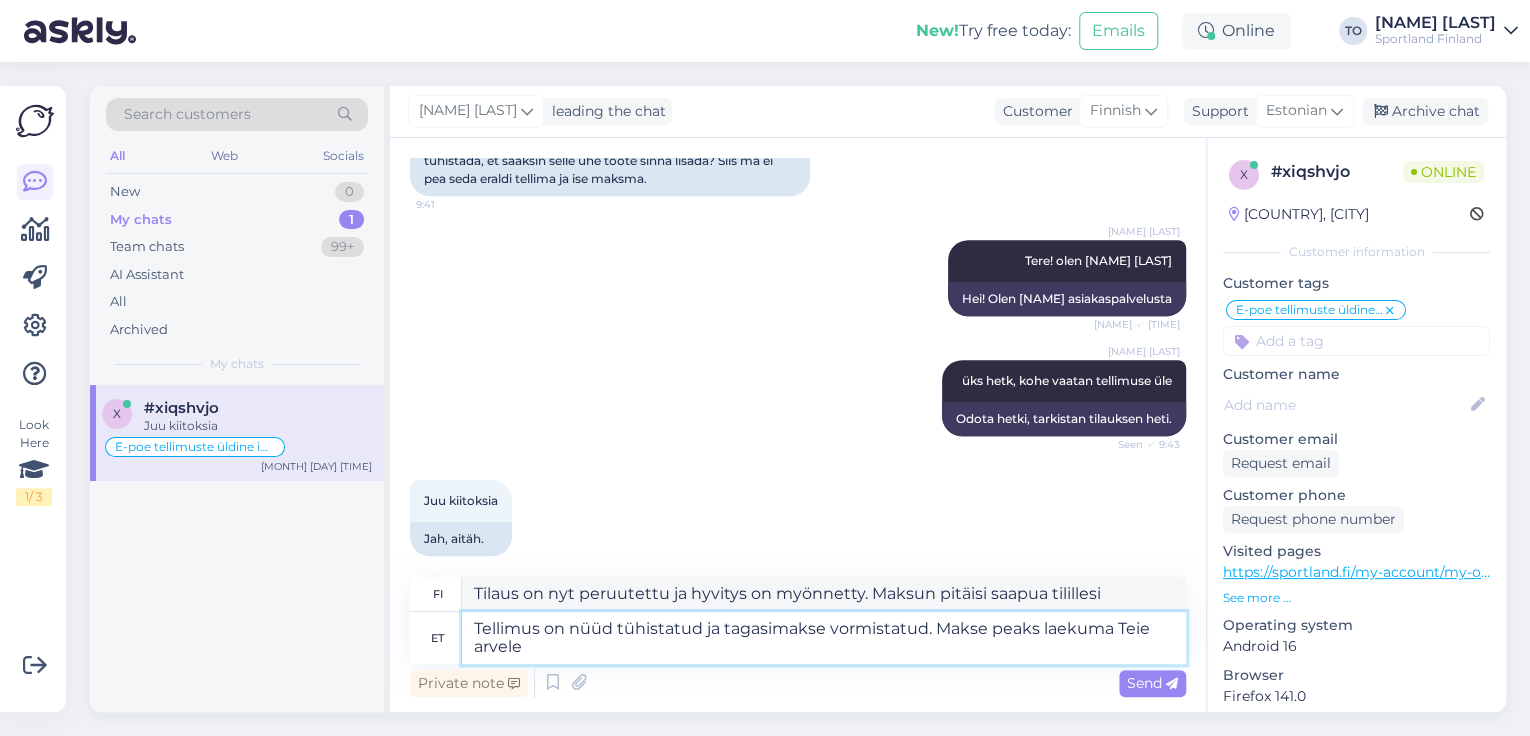 type on "Tilaus on nyt peruutettu ja hyvitys on myönnetty. Maksun pitäisi näkyä tililläsi." 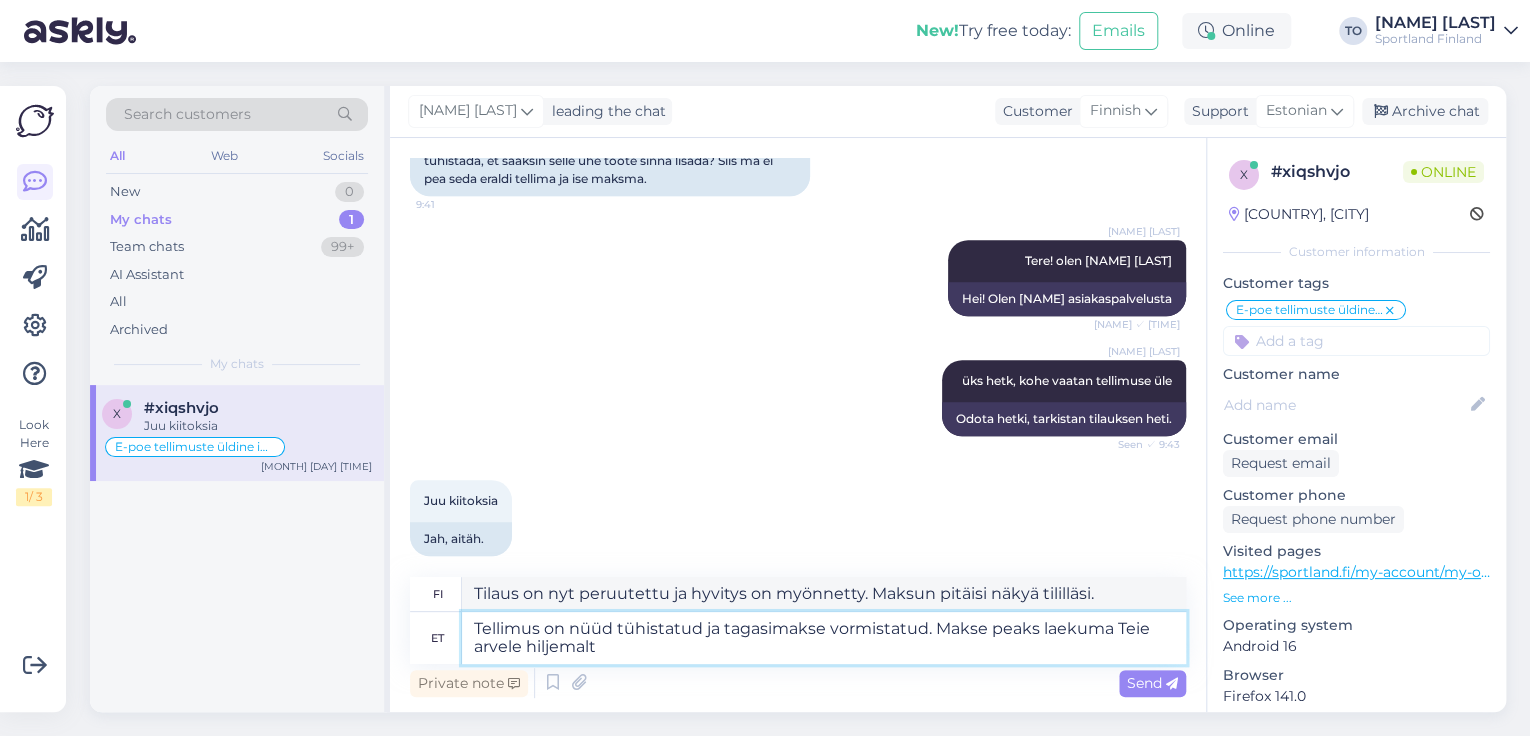 type on "Tellimus on nüüd tühistatud ja tagasimakse vormistatud. Makse peaks laekuma Teie arvele hiljemalt p" 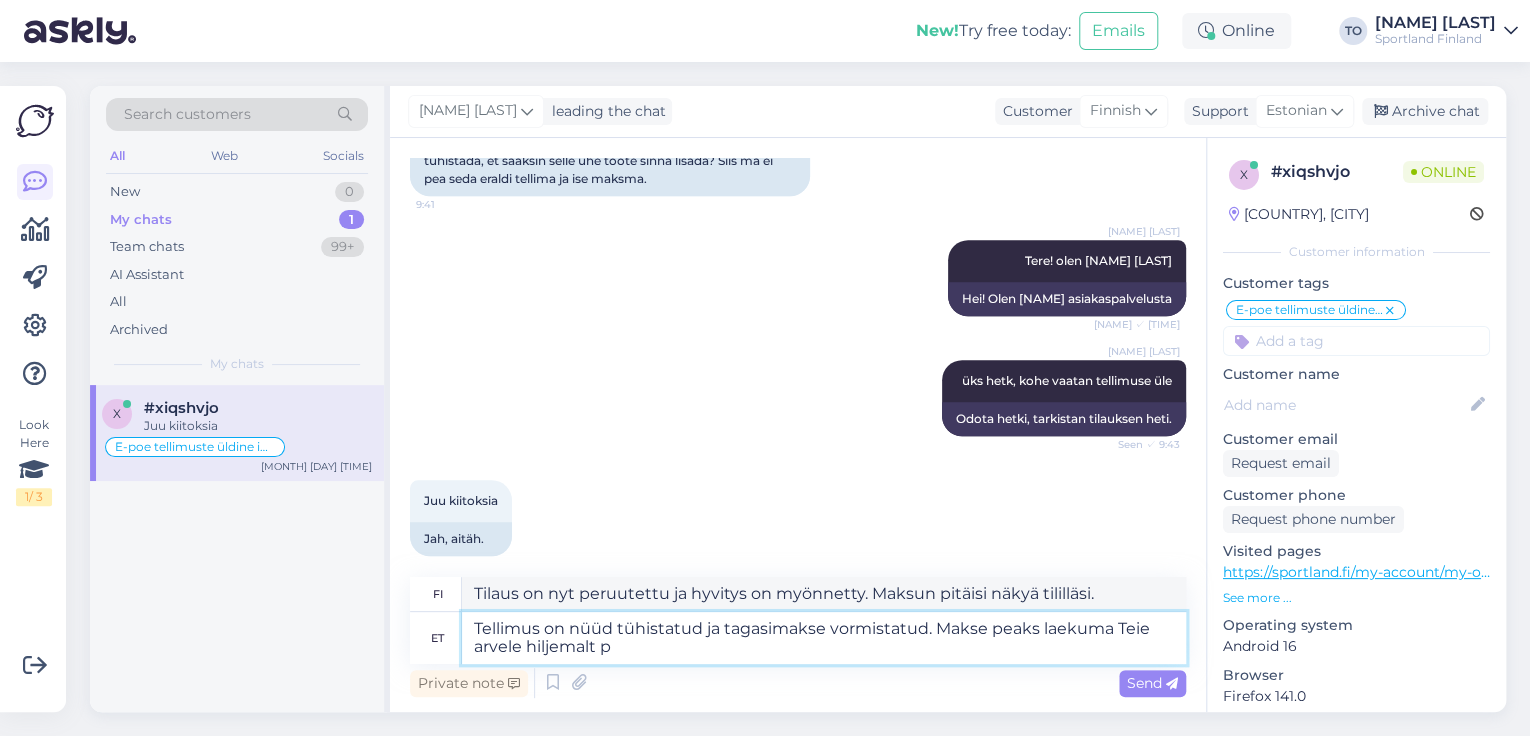 type on "Tilaus on nyt peruutettu ja hyvitys on suoritettu. Maksun pitäisi näkyä tililläsi viimeistään" 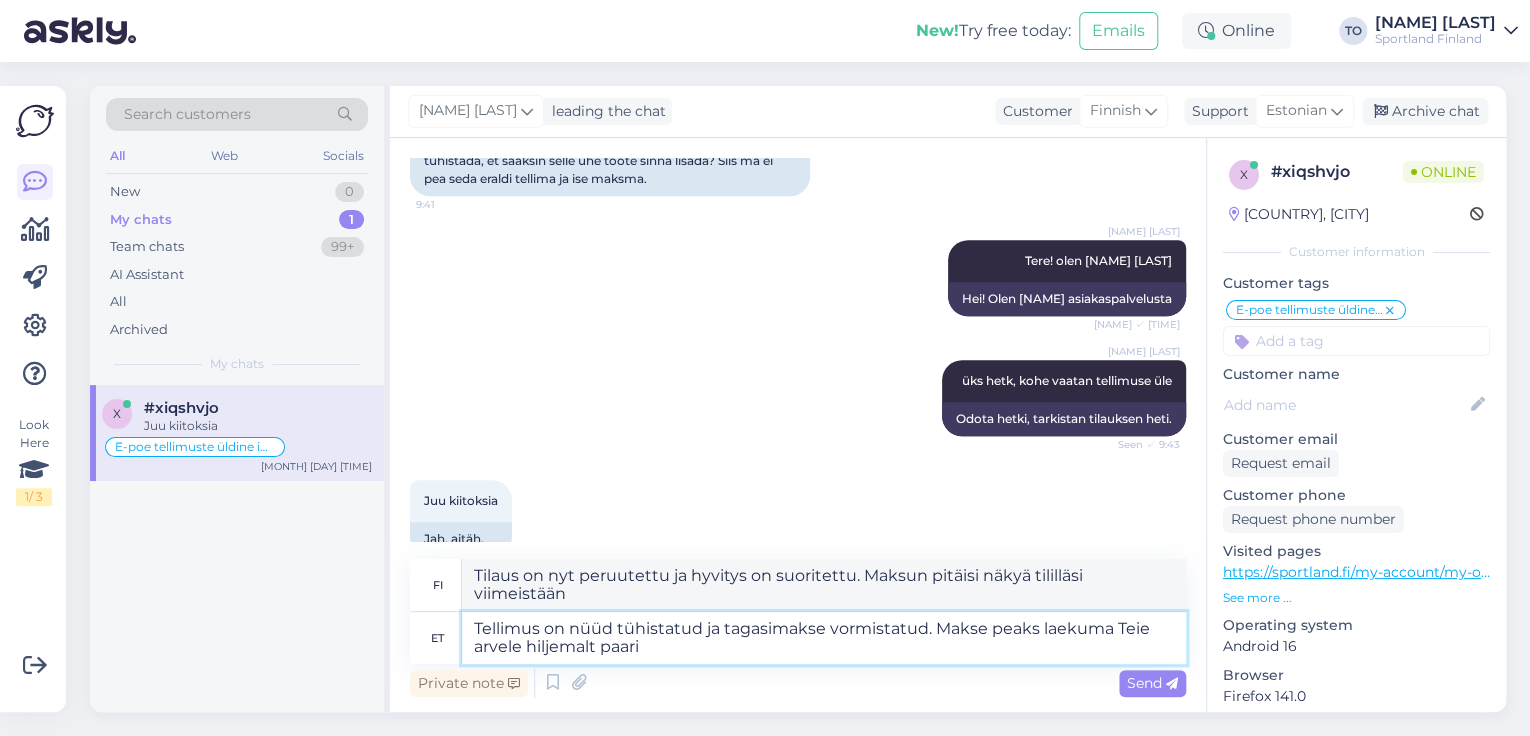 type on "Tellimus on nüüd tühistatud ja tagasimakse vormistatud. Makse peaks laekuma Teie arvele hiljemalt paari" 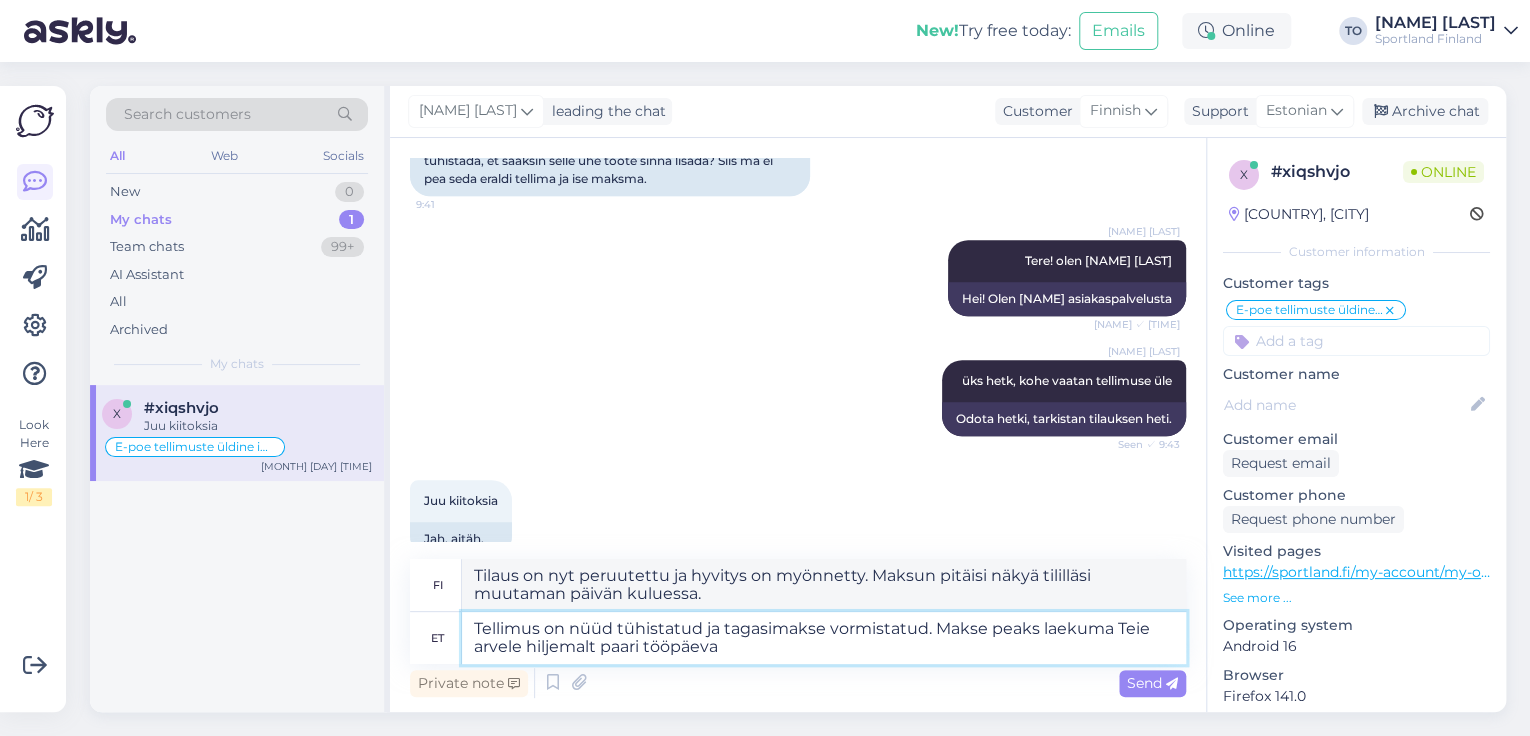 type on "Tellimus on nüüd tühistatud ja tagasimakse vormistatud. Makse peaks laekuma Teie arvele hiljemalt paari tööpäeva" 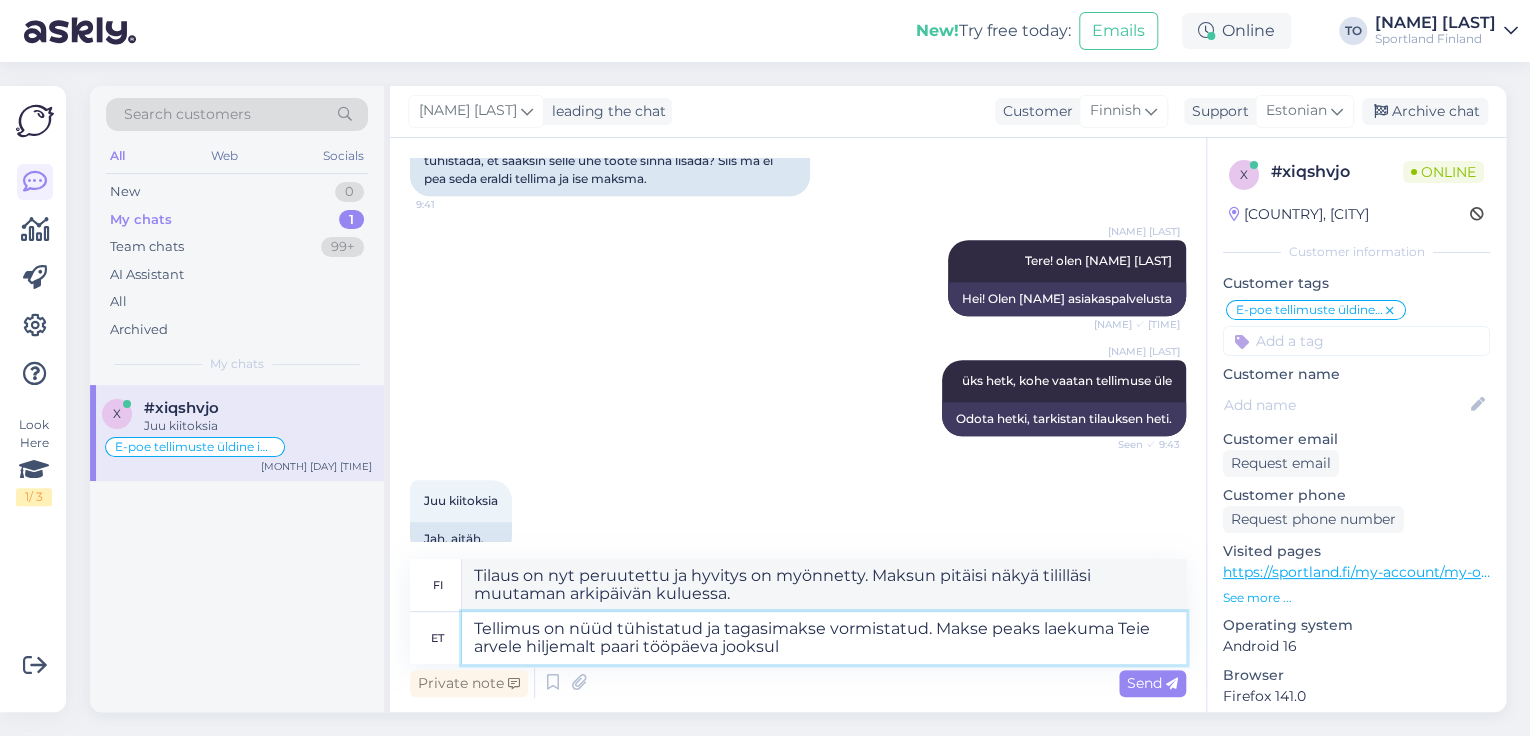 type on "Tellimus on nüüd tühistatud ja tagasimakse vormistatud. Makse peaks laekuma Teie arvele hiljemalt paari tööpäeva jooksul." 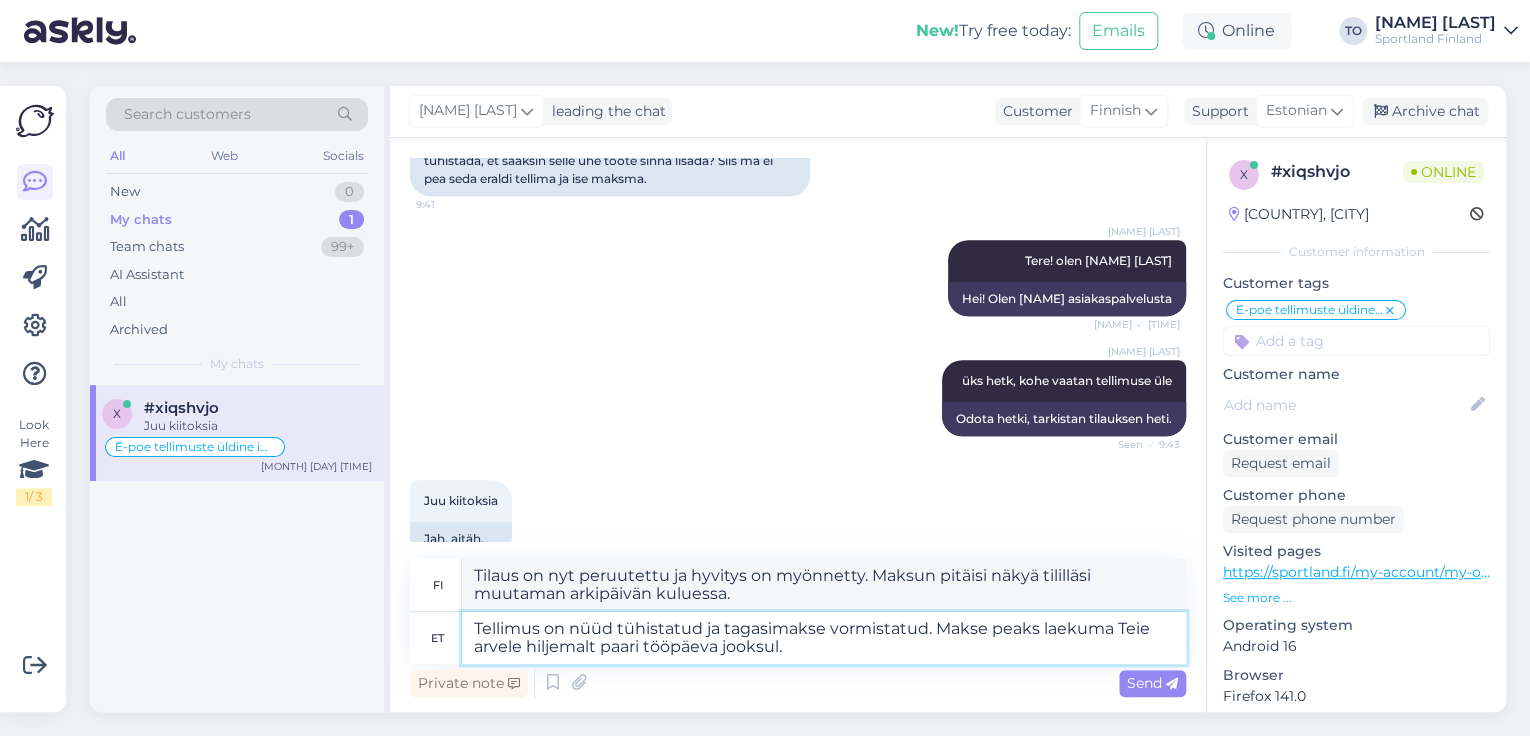 type on "Tilaus on nyt peruutettu ja hyvitys on myönnetty. Maksun pitäisi näkyä tililläsi muutaman arkipäivän kuluessa." 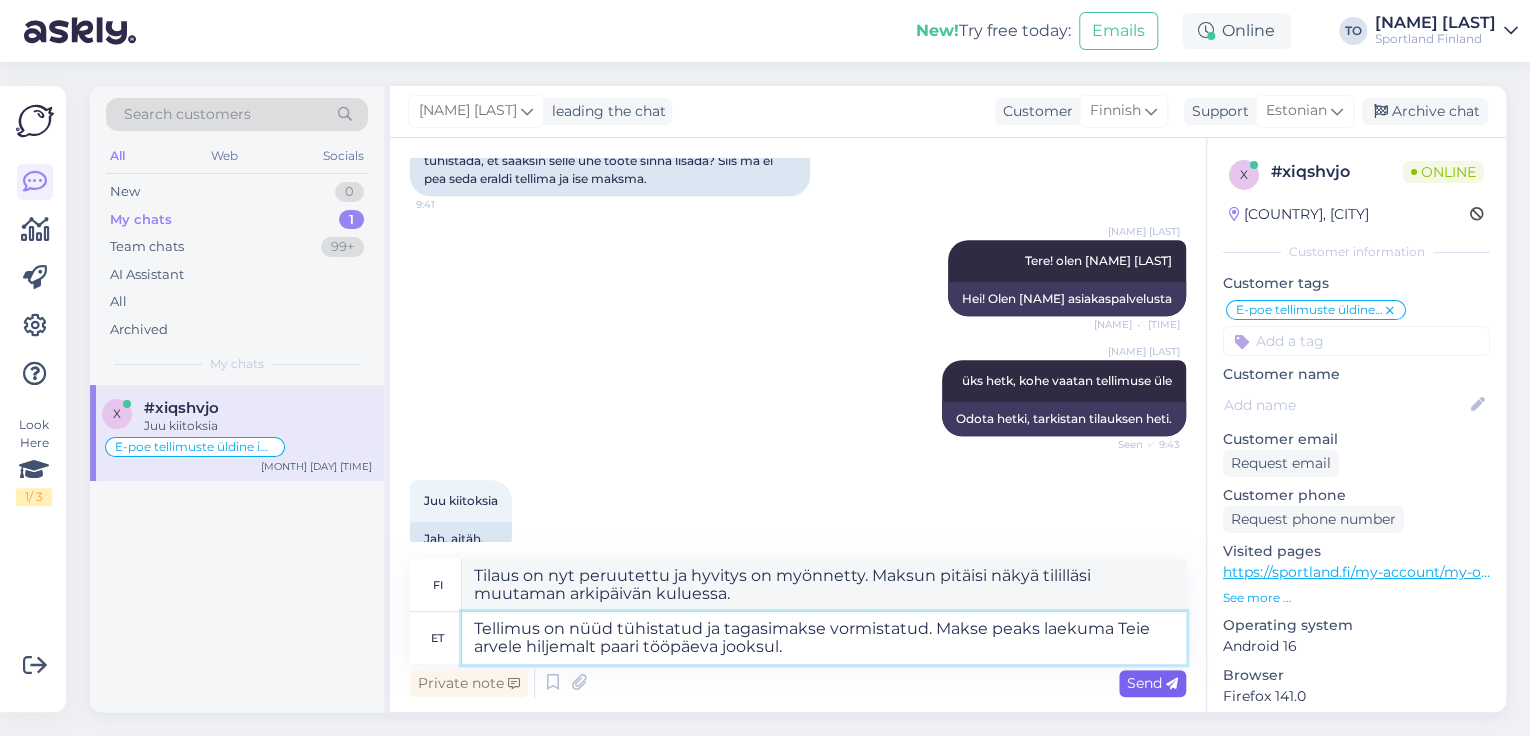 type on "Tellimus on nüüd tühistatud ja tagasimakse vormistatud. Makse peaks laekuma Teie arvele hiljemalt paari tööpäeva jooksul." 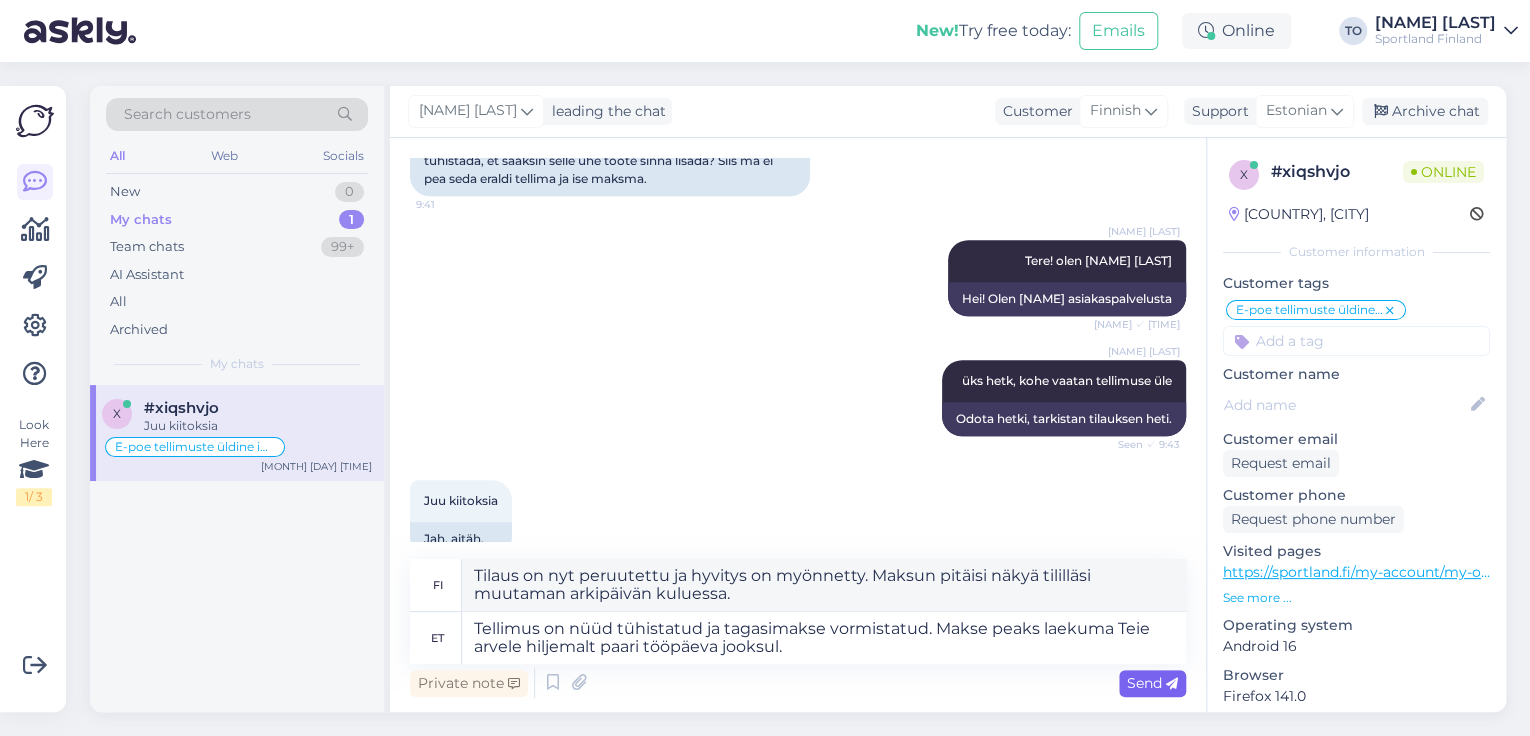 click on "Send" at bounding box center [1152, 683] 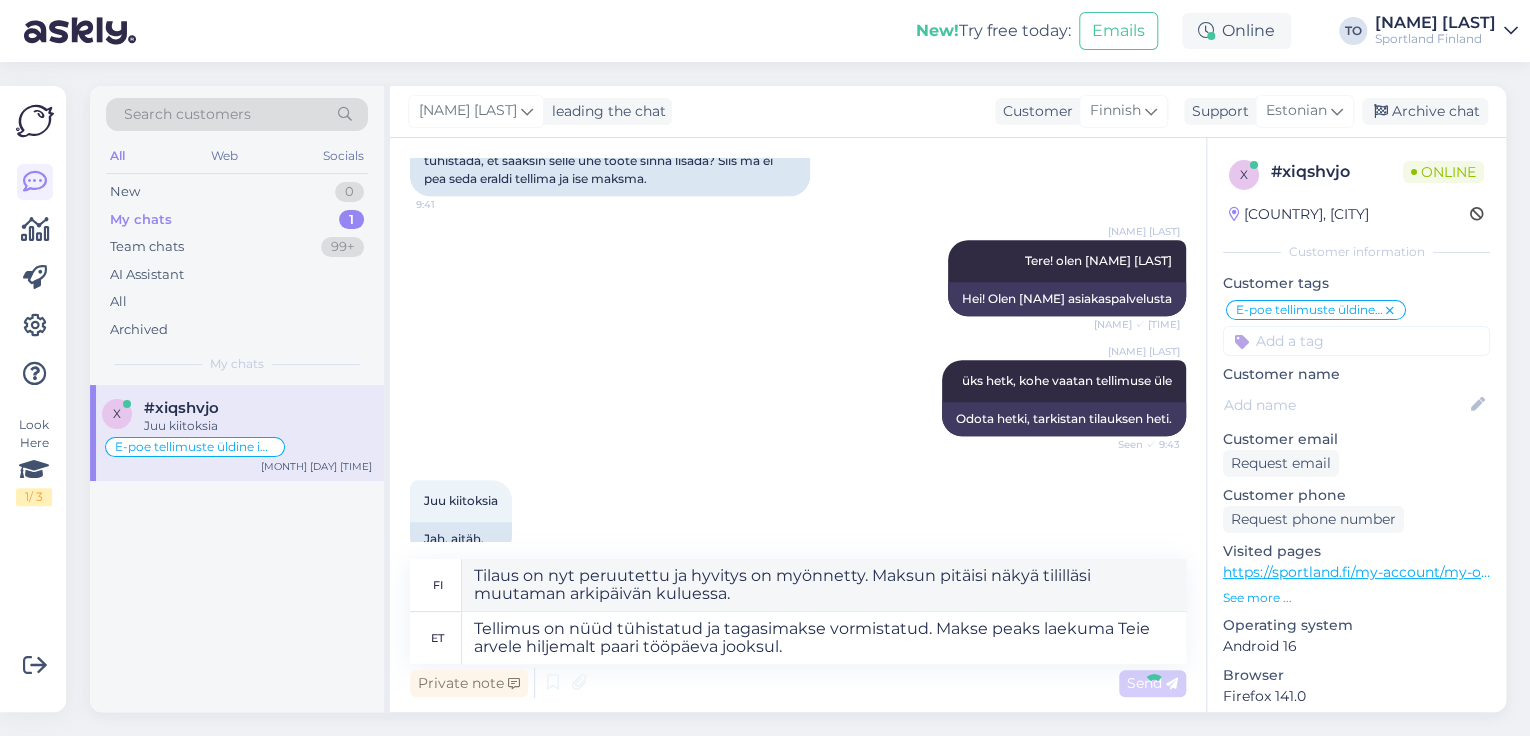type 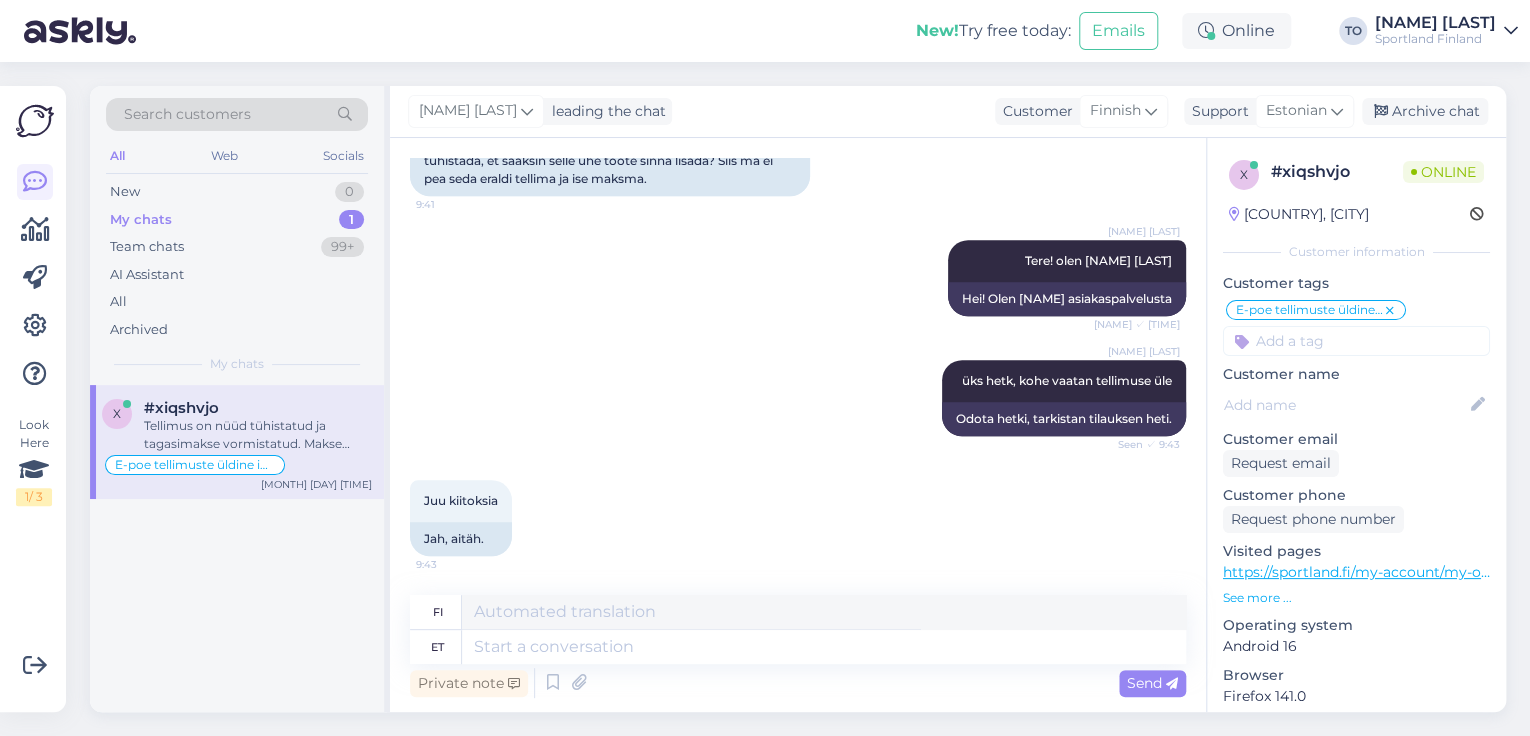scroll, scrollTop: 948, scrollLeft: 0, axis: vertical 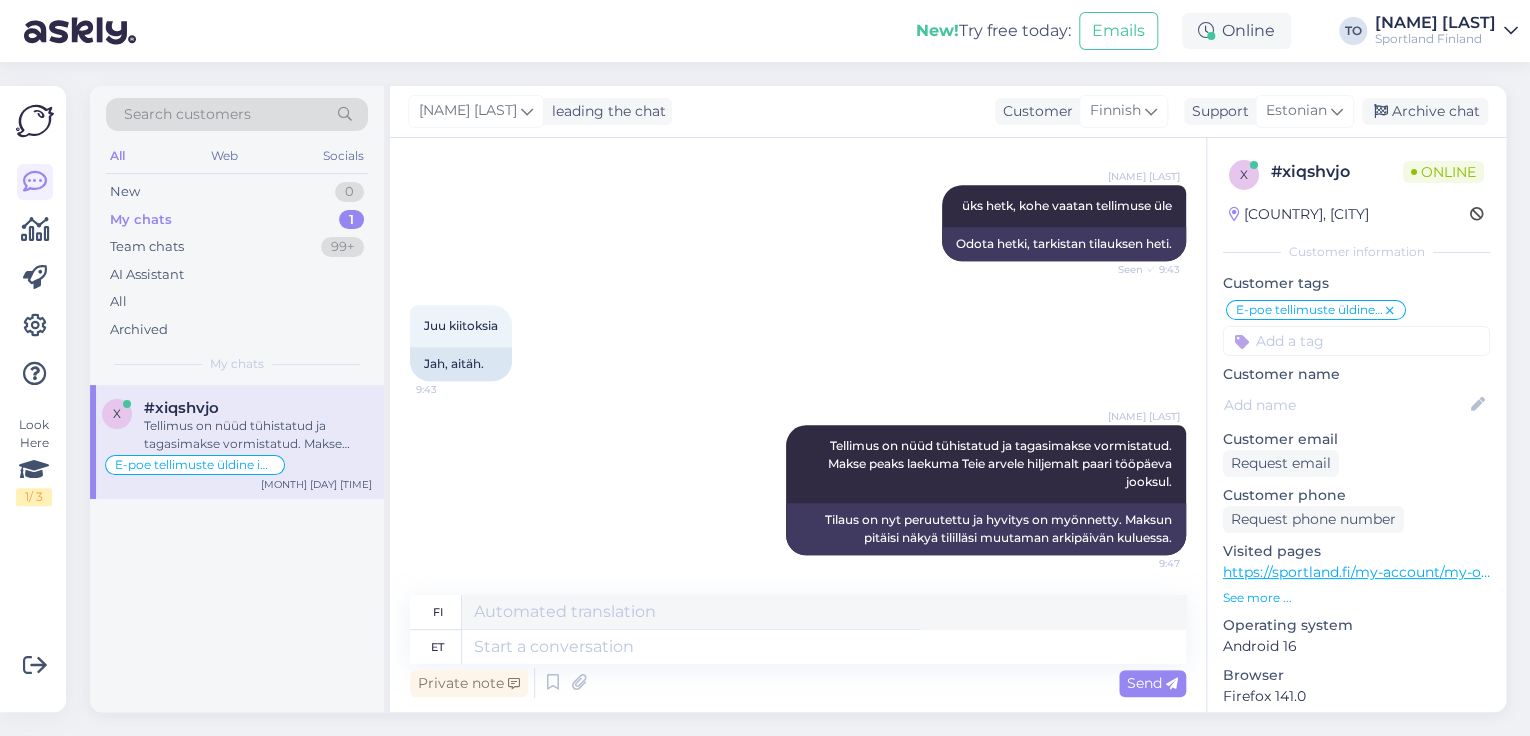 click at bounding box center [1356, 341] 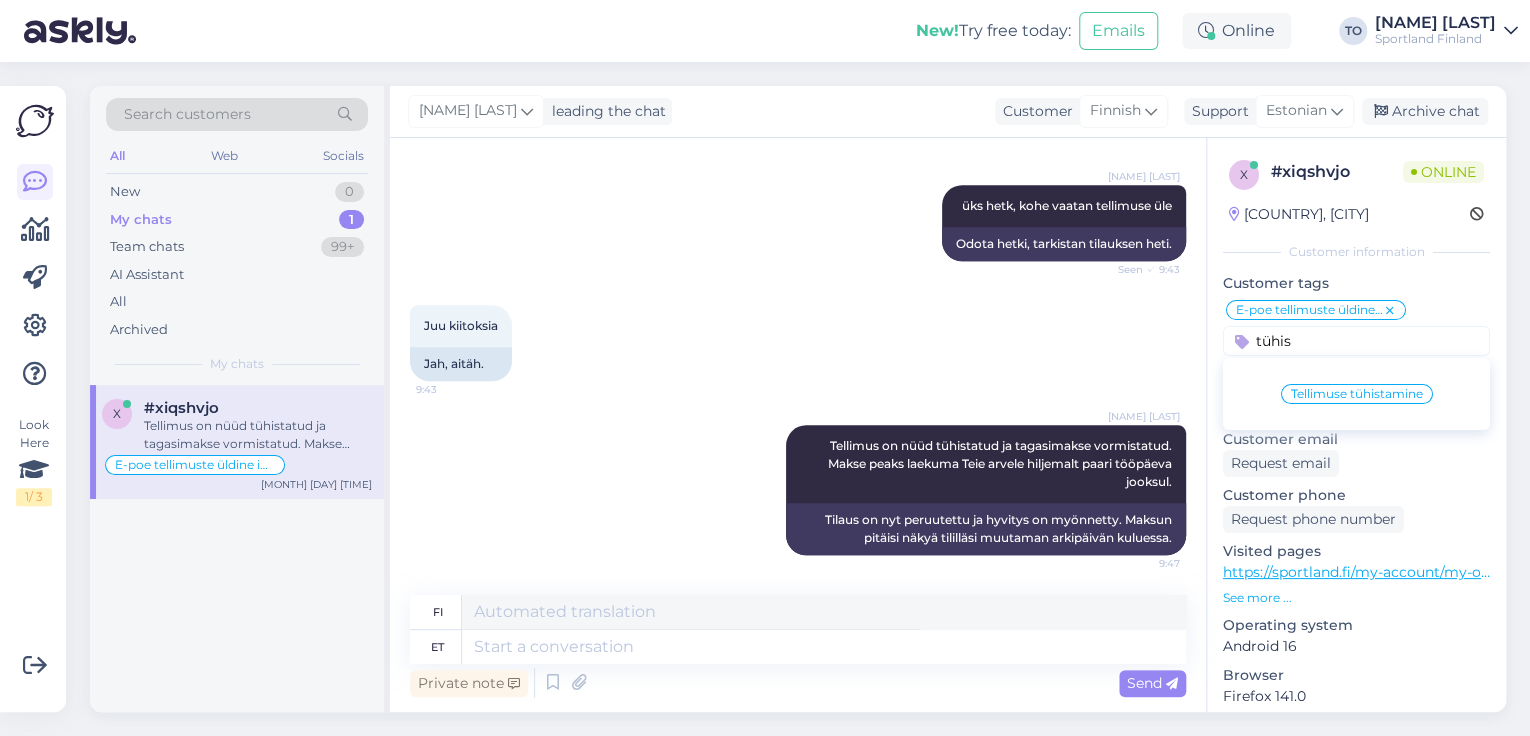 type on "tühis" 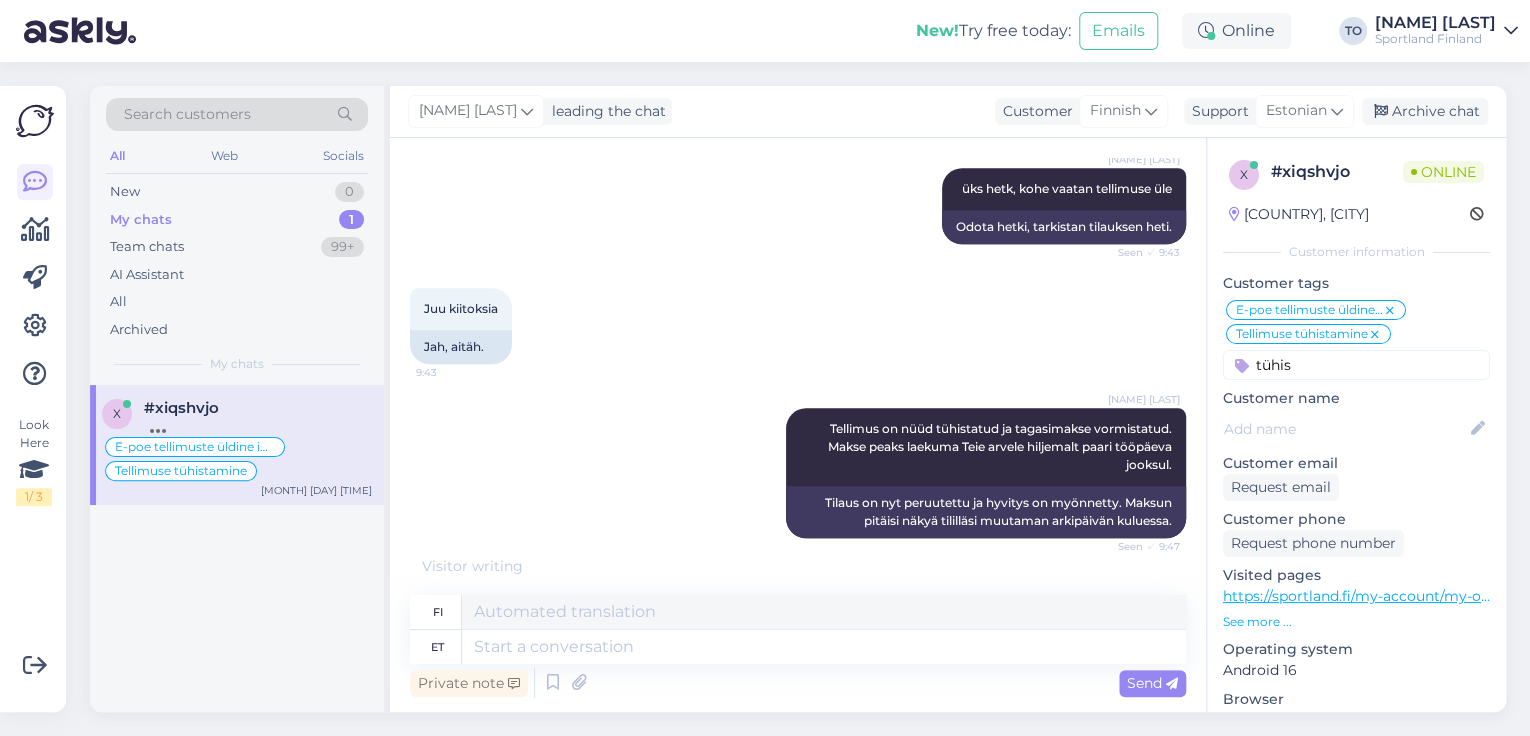 type 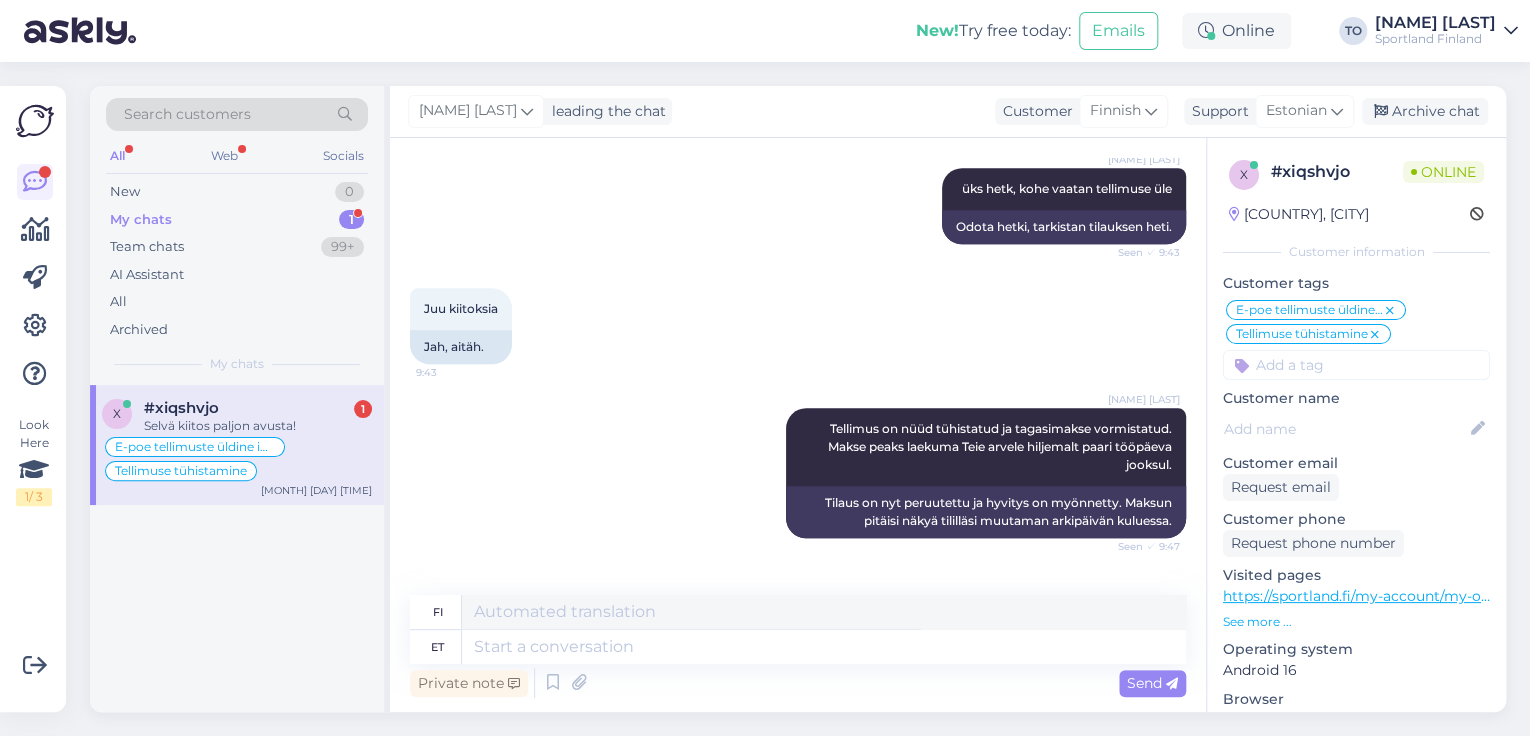 scroll, scrollTop: 1068, scrollLeft: 0, axis: vertical 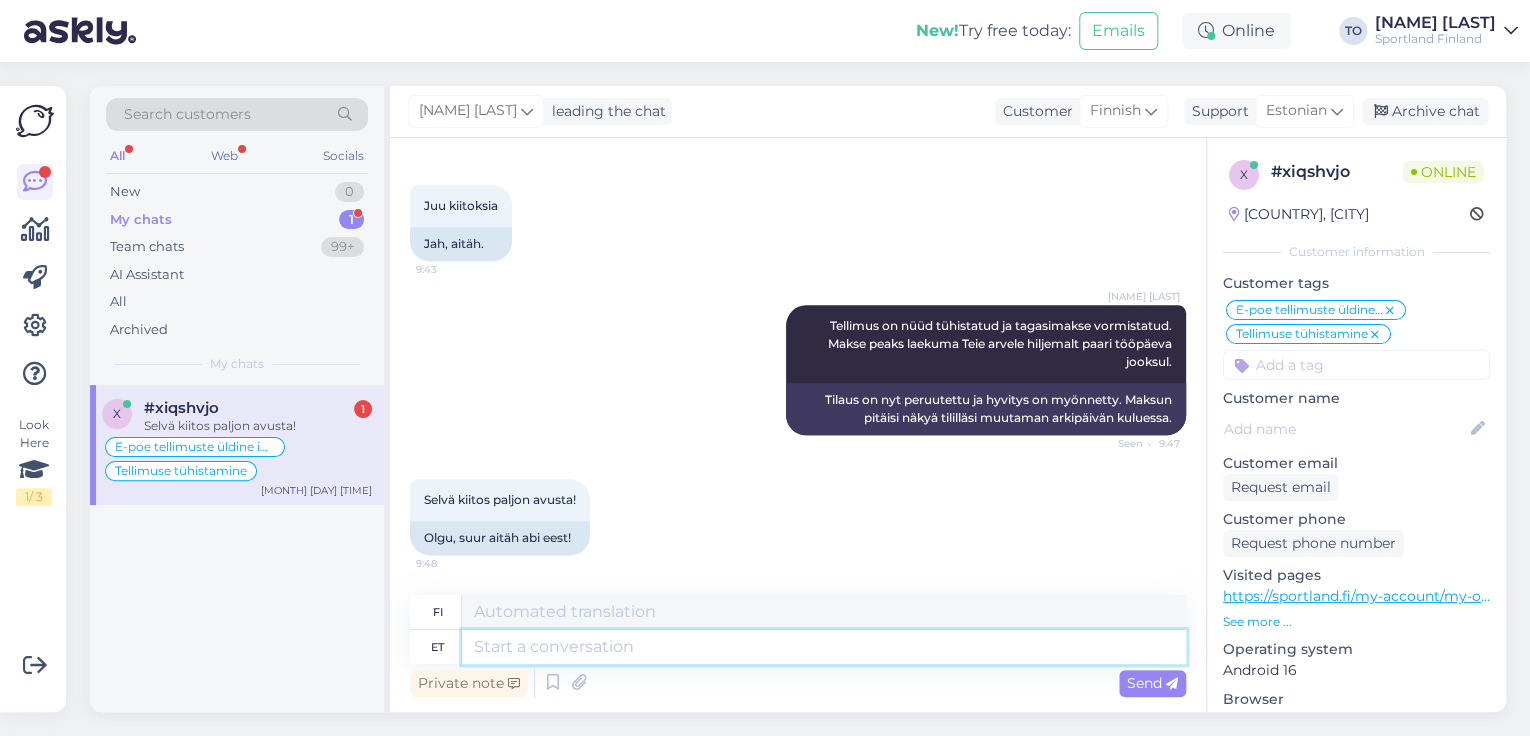 click at bounding box center [824, 647] 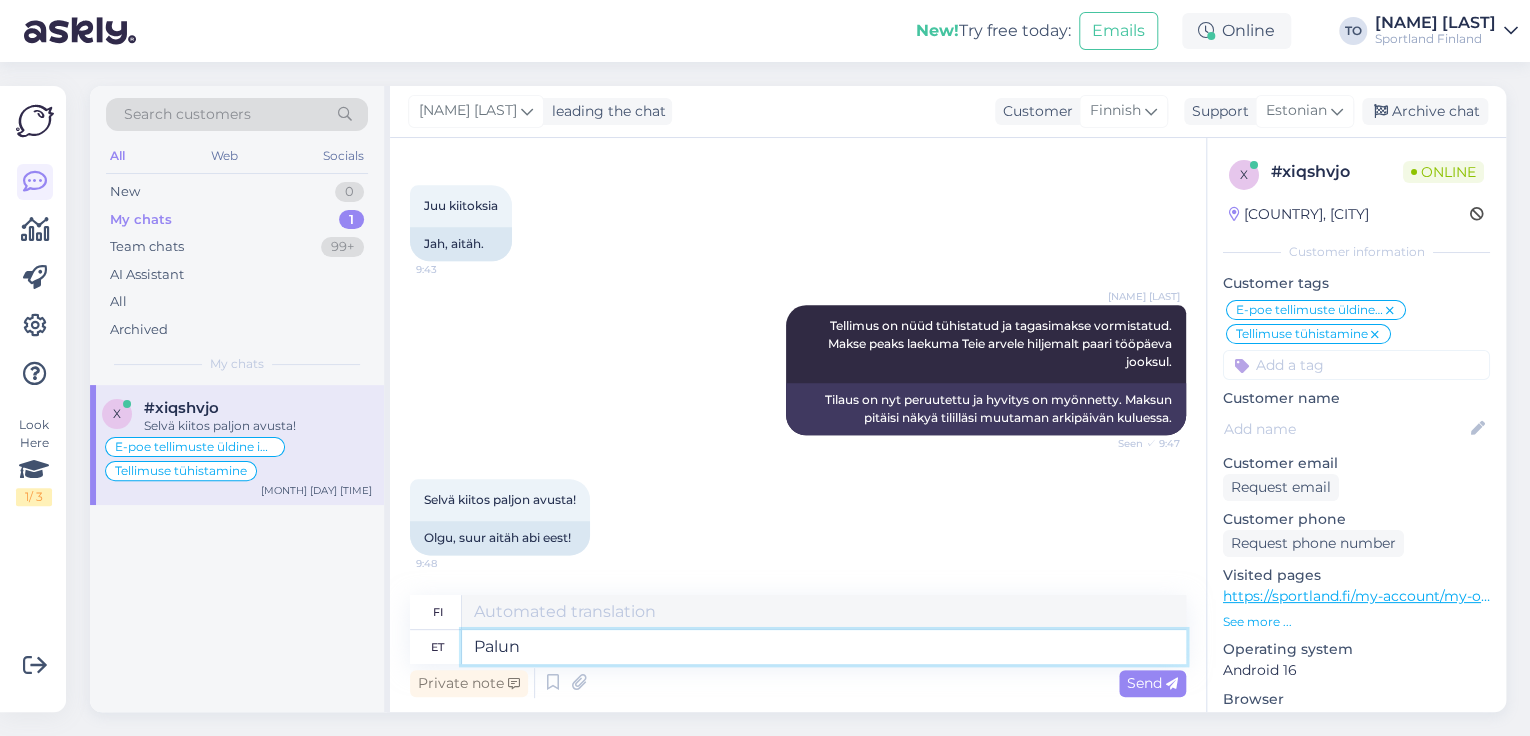 type on "Palun" 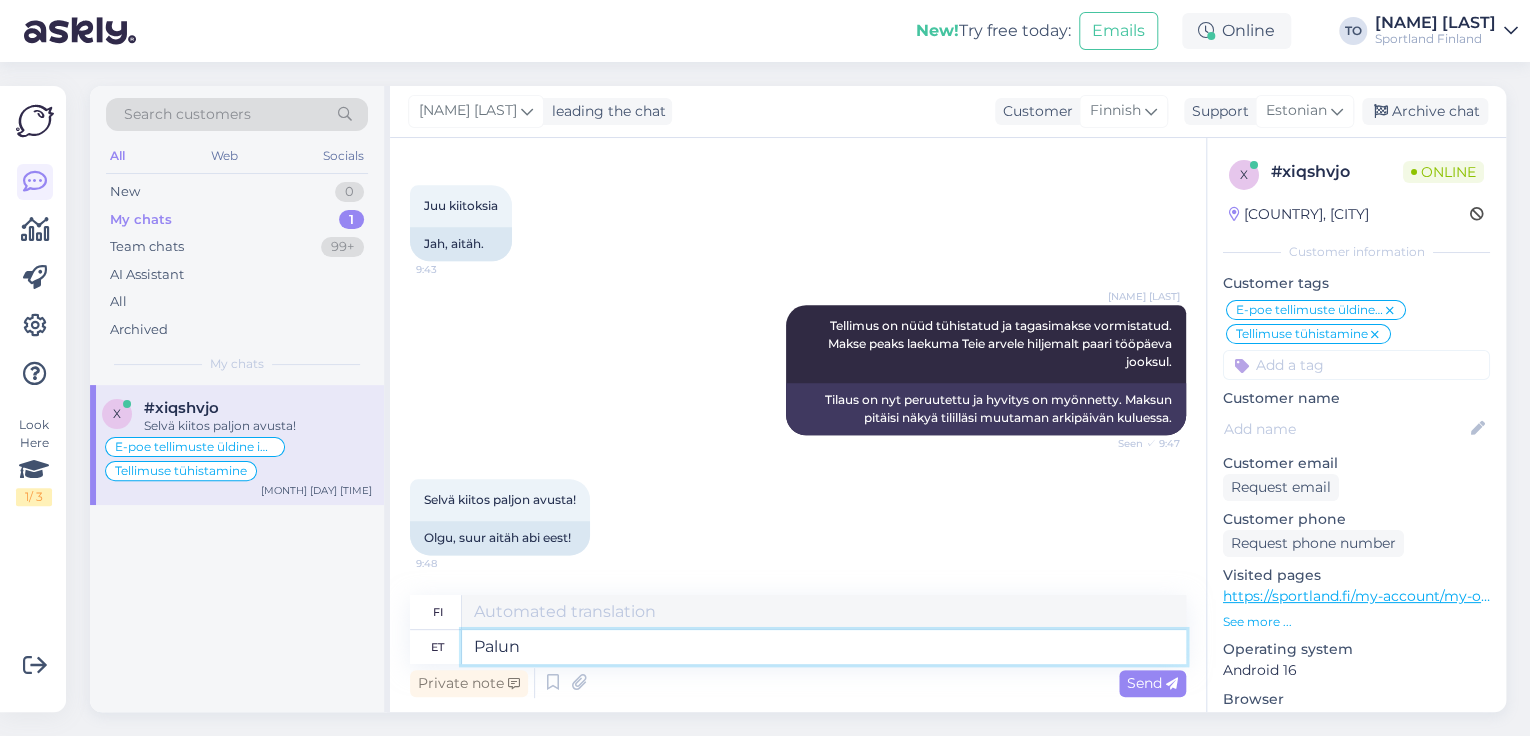 type on "Ole hyvä" 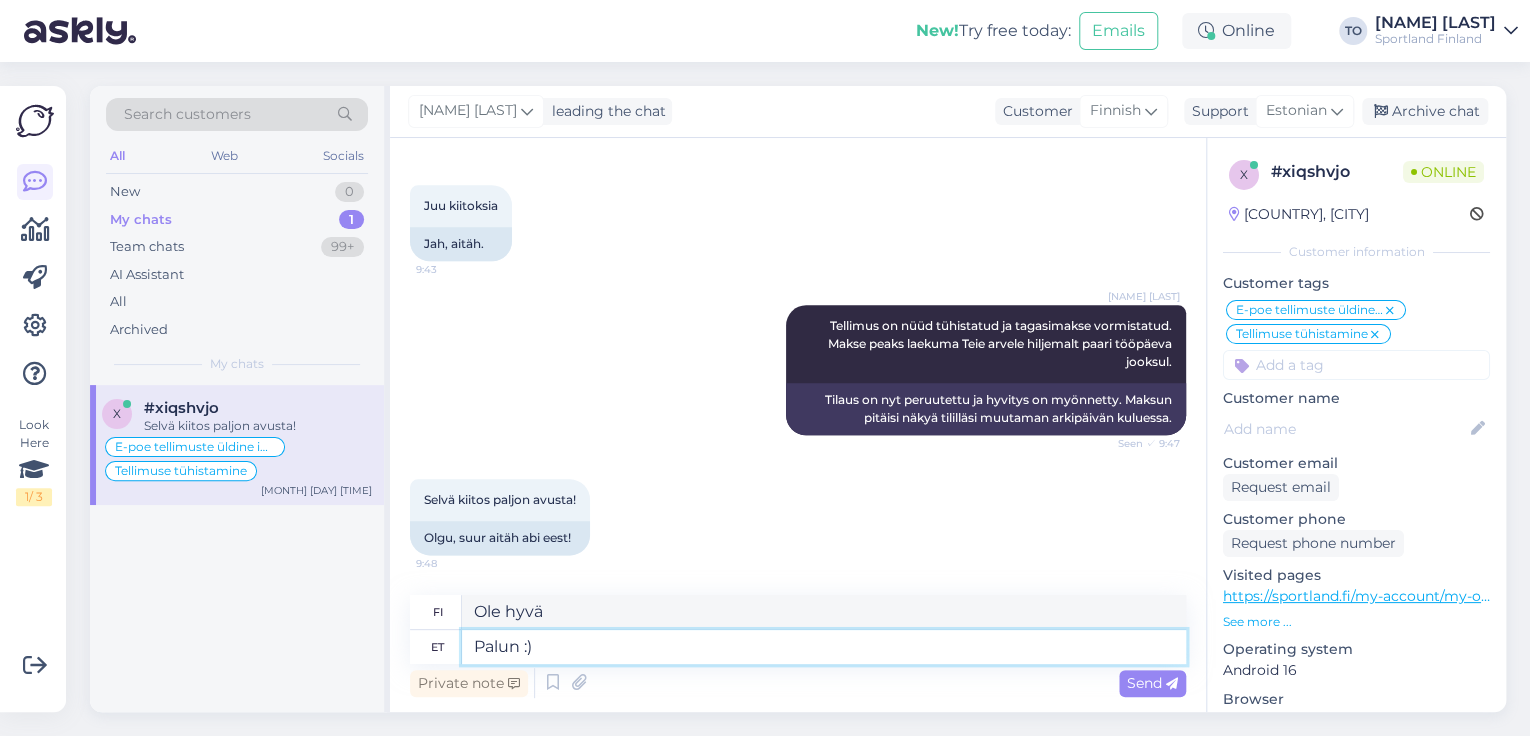 type on "Palun :)" 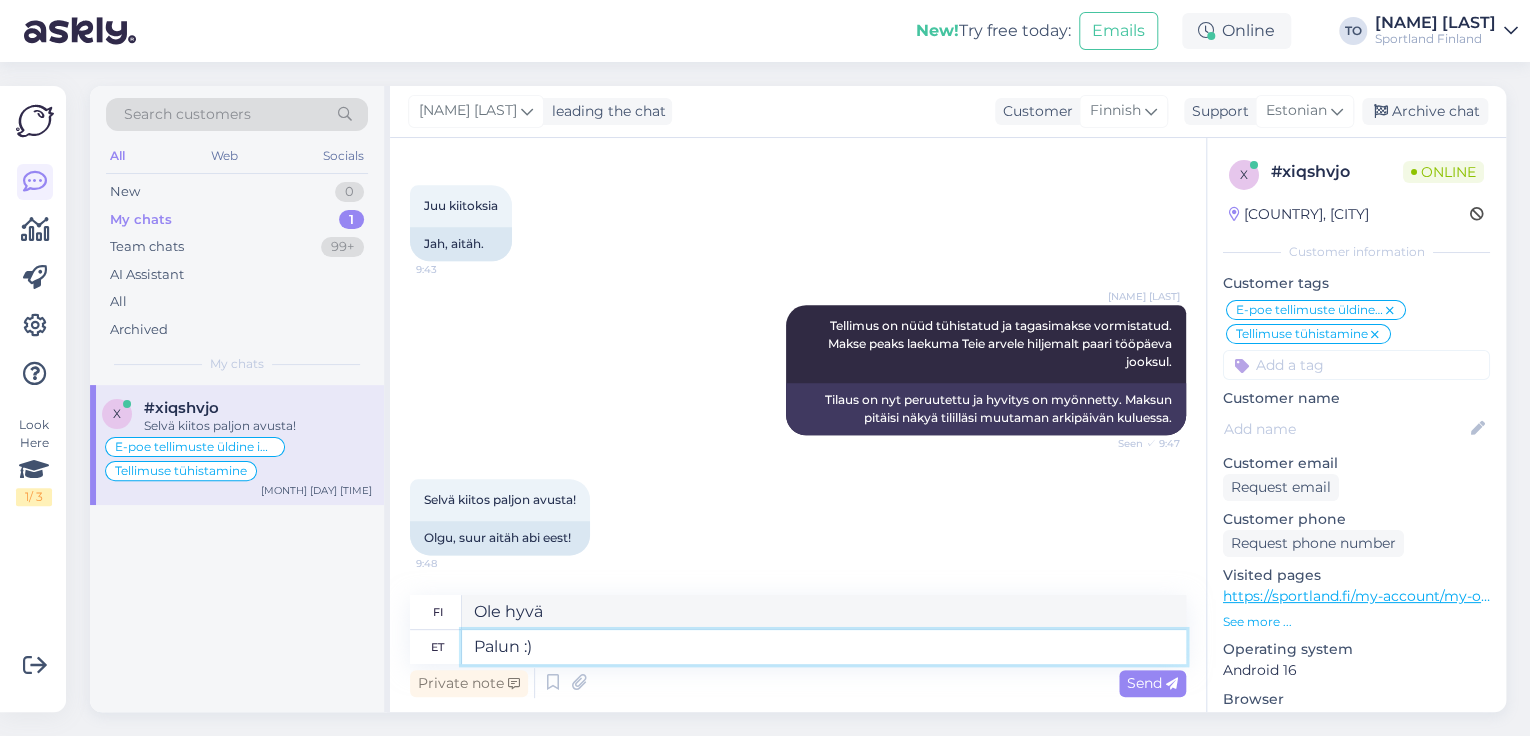 type on "Ole hyvä :)" 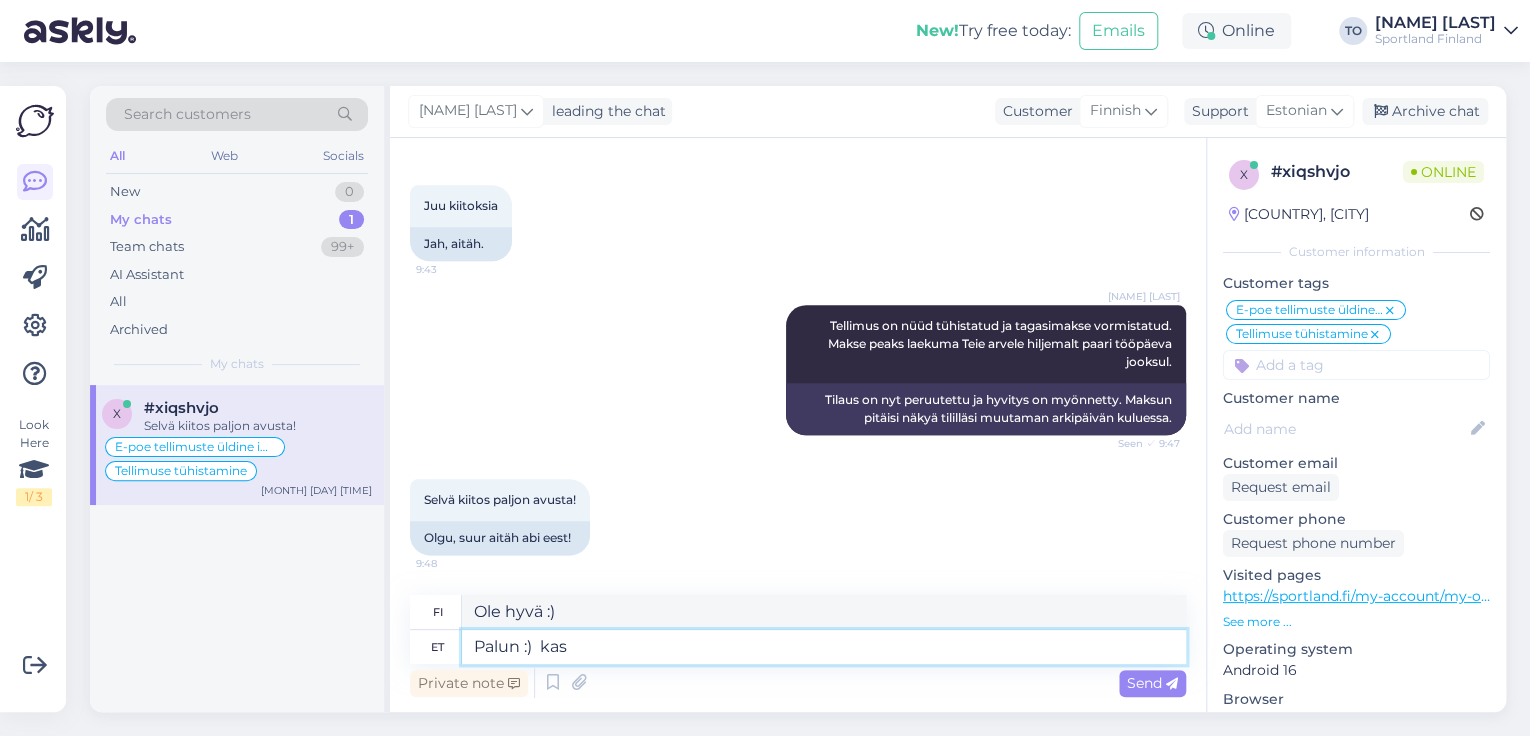 type on "Palun :)  kas" 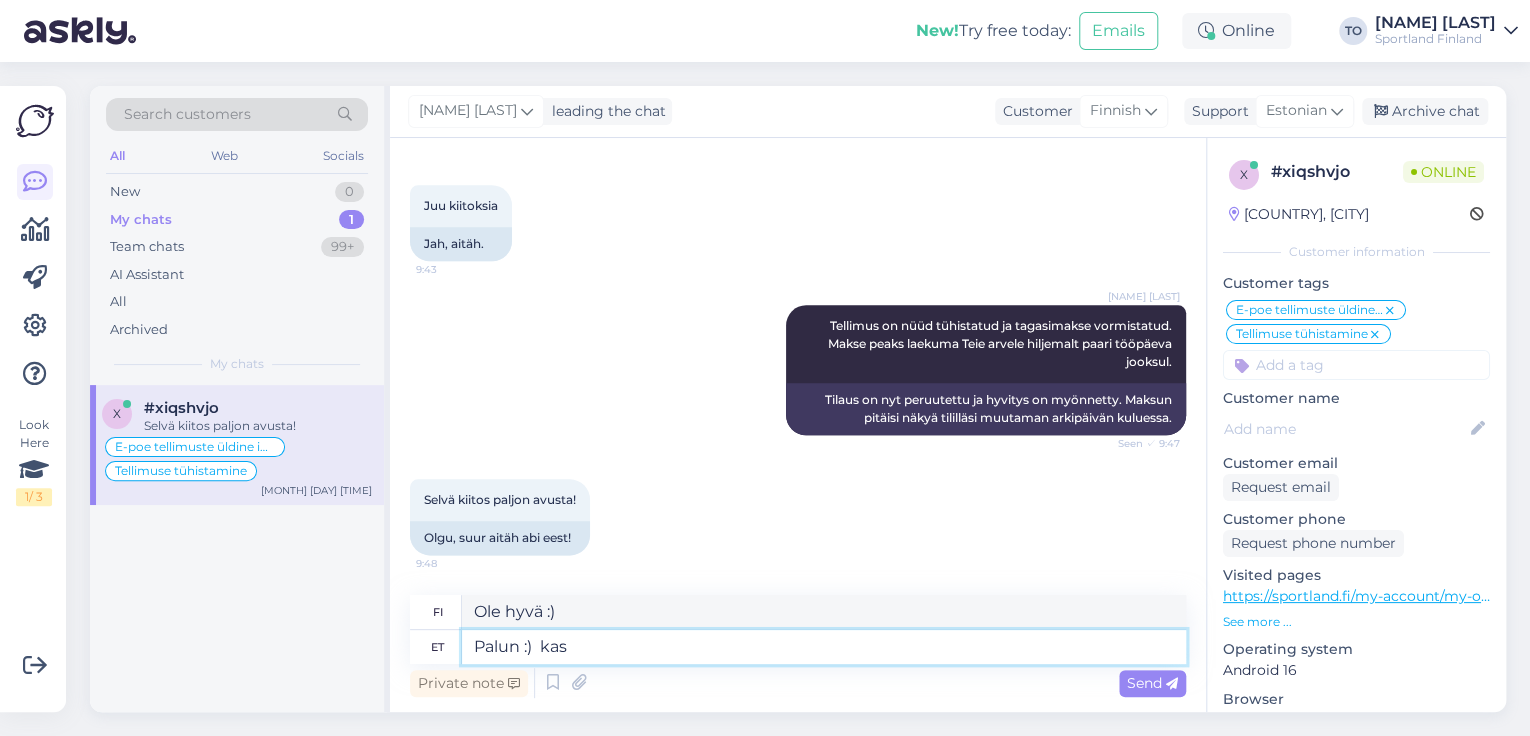 type on "Ole hyvä :) joko" 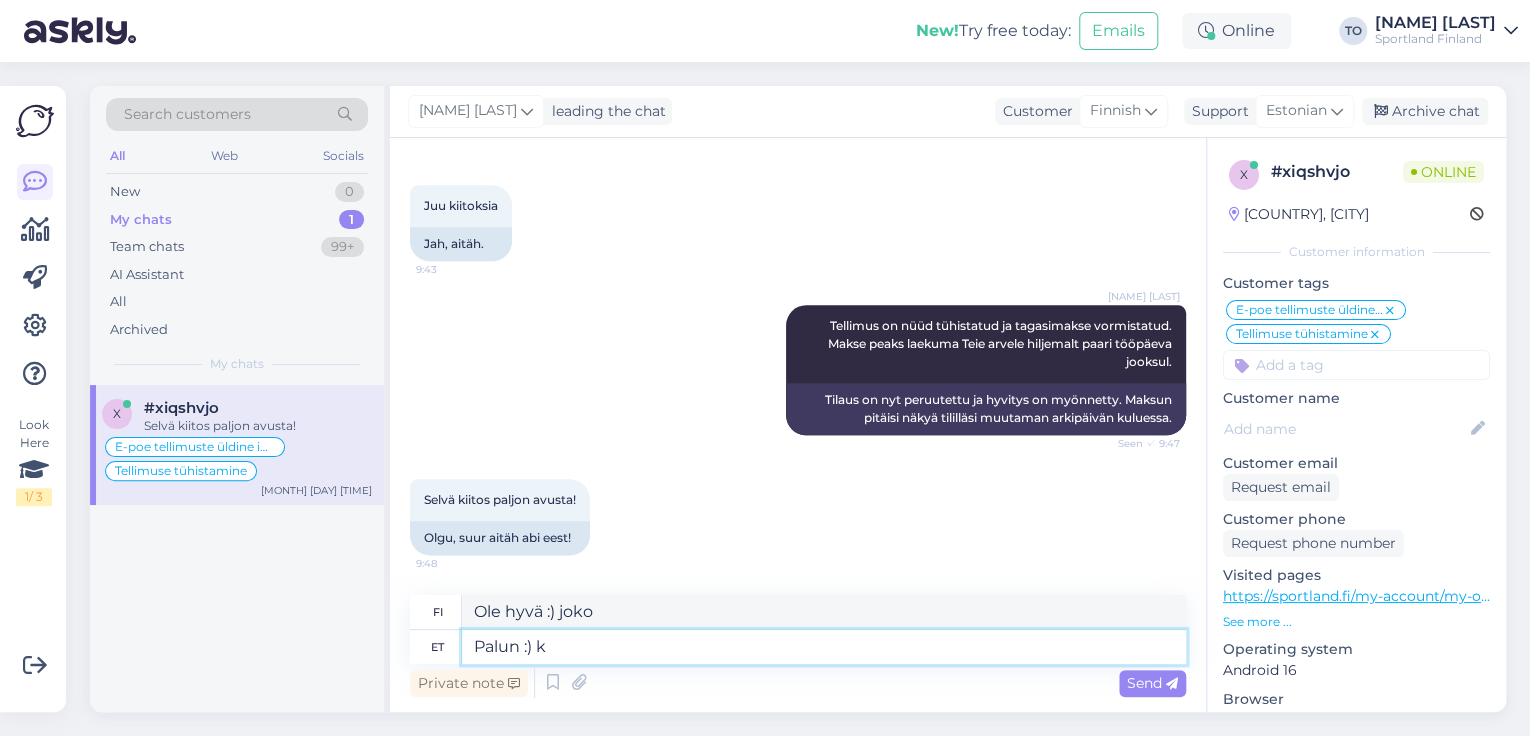 type on "Palun :)" 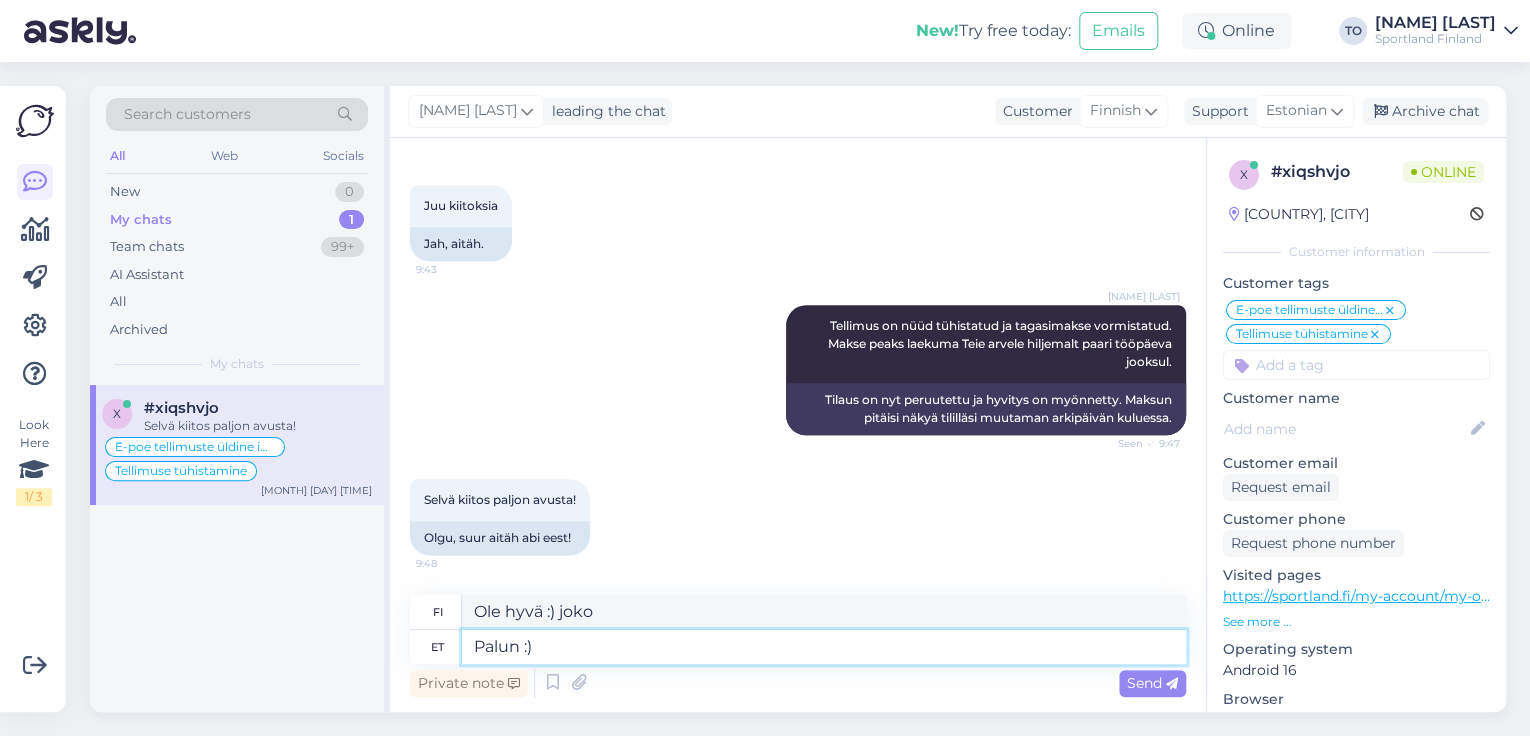 type on "Ole hyvä :)" 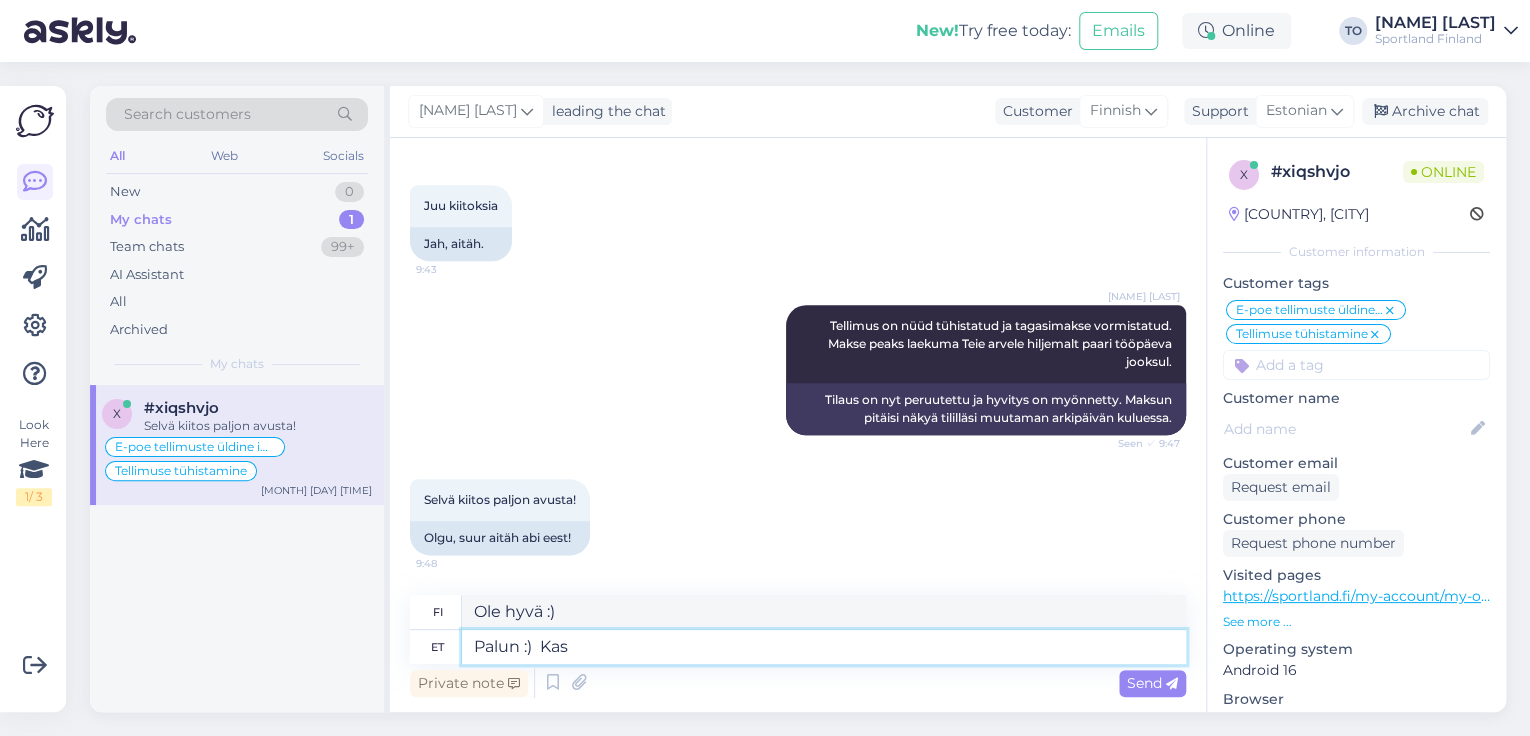 type on "Palun :)  Kas" 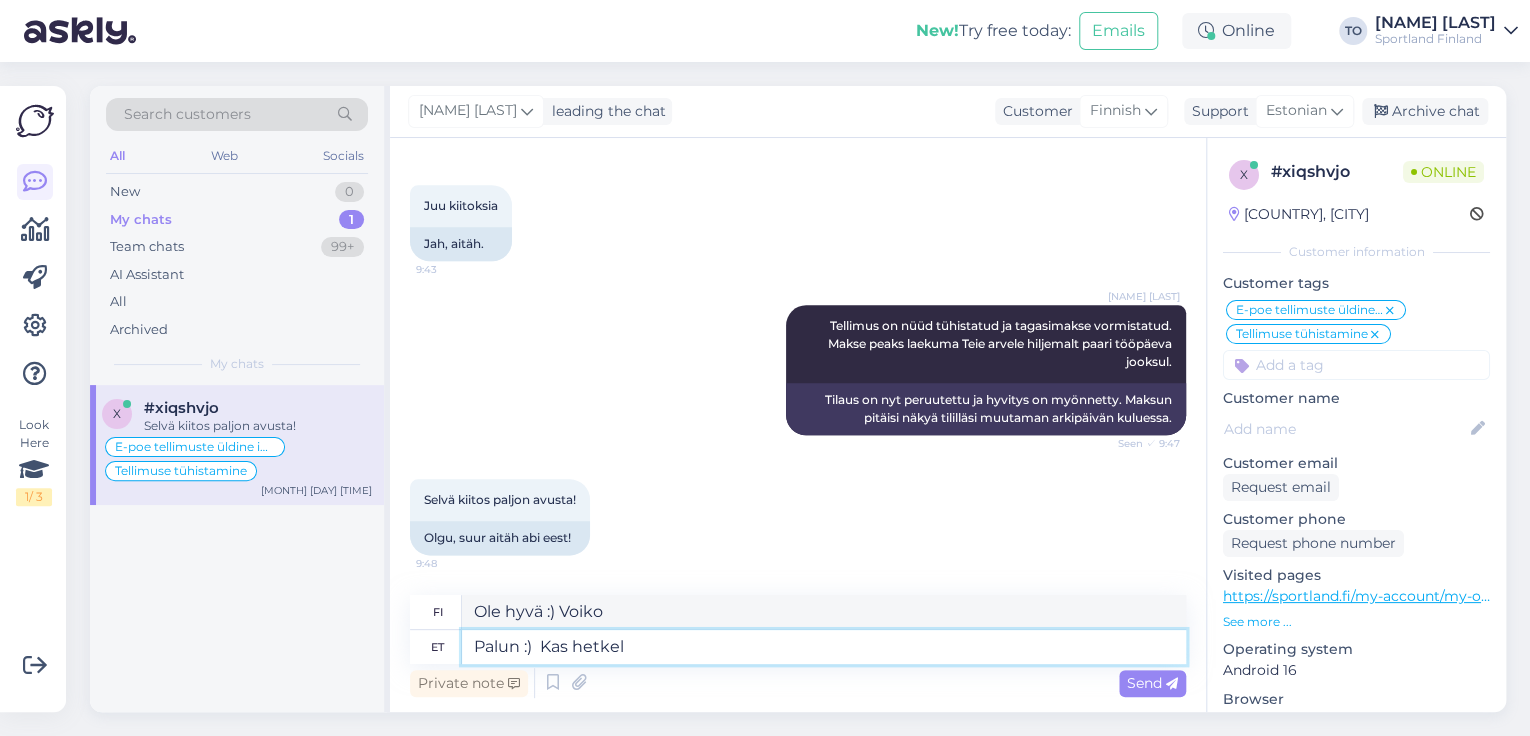 type on "Palun :) Kas hetkel s" 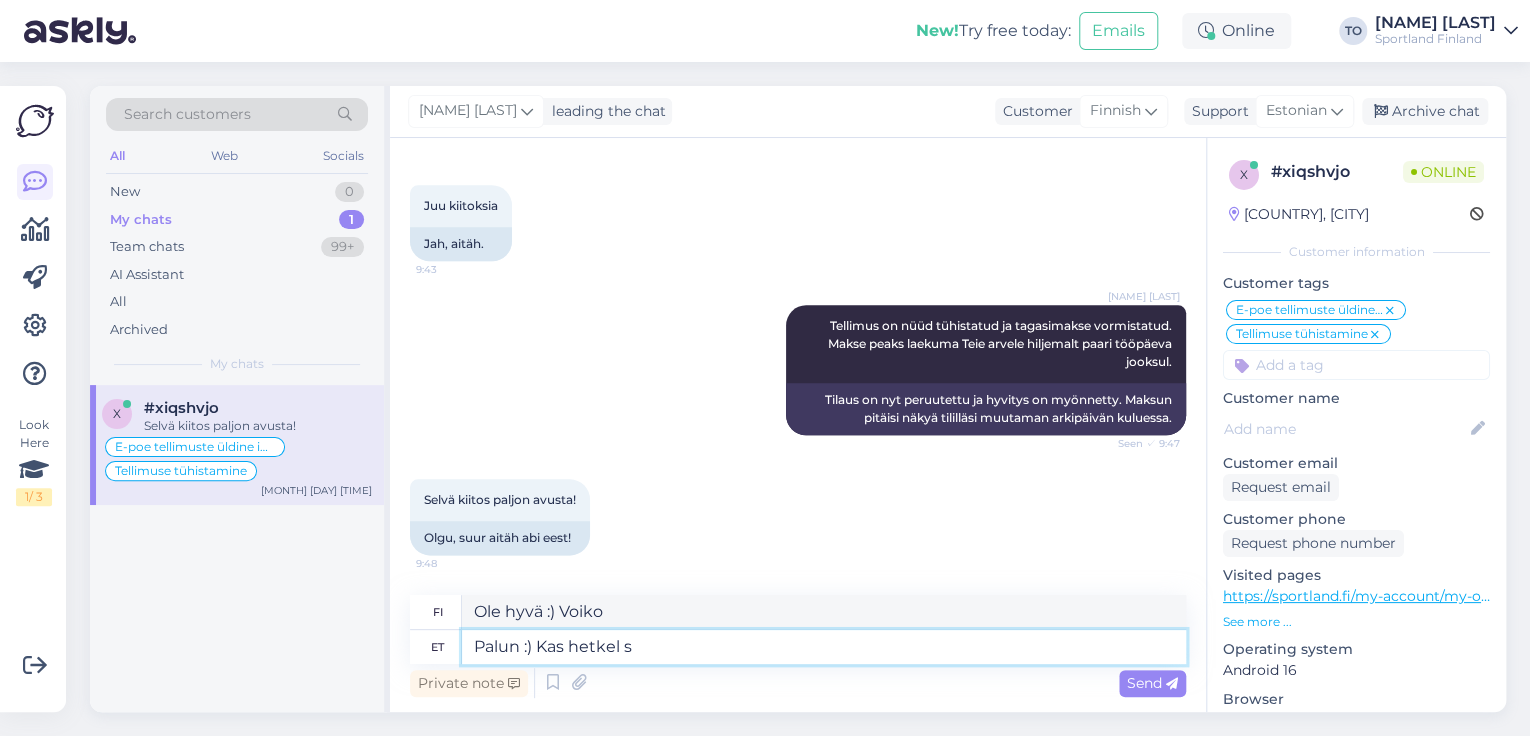 type on "Ole hyvä :) Onko se tällä hetkellä?" 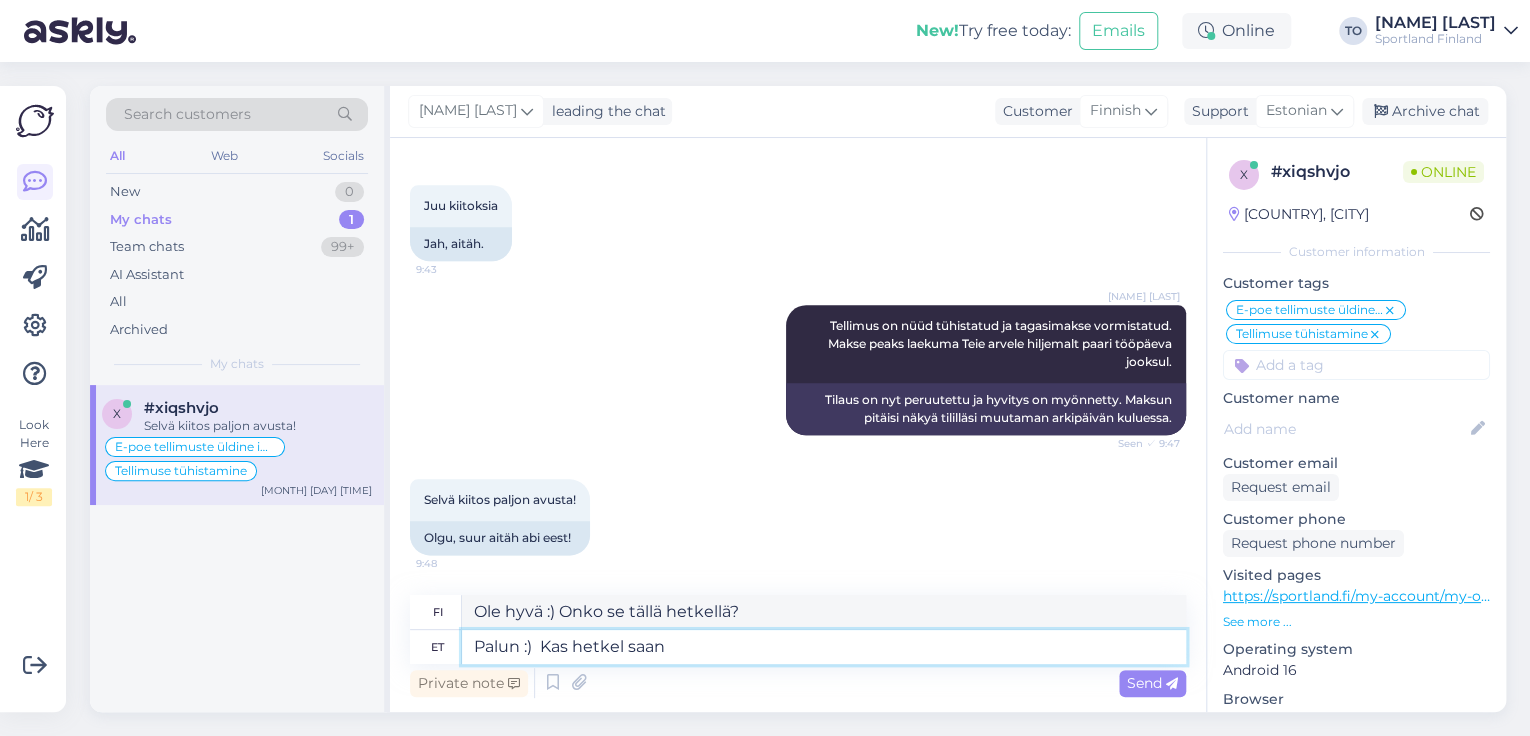 type on "Palun :)  Kas hetkel saan v" 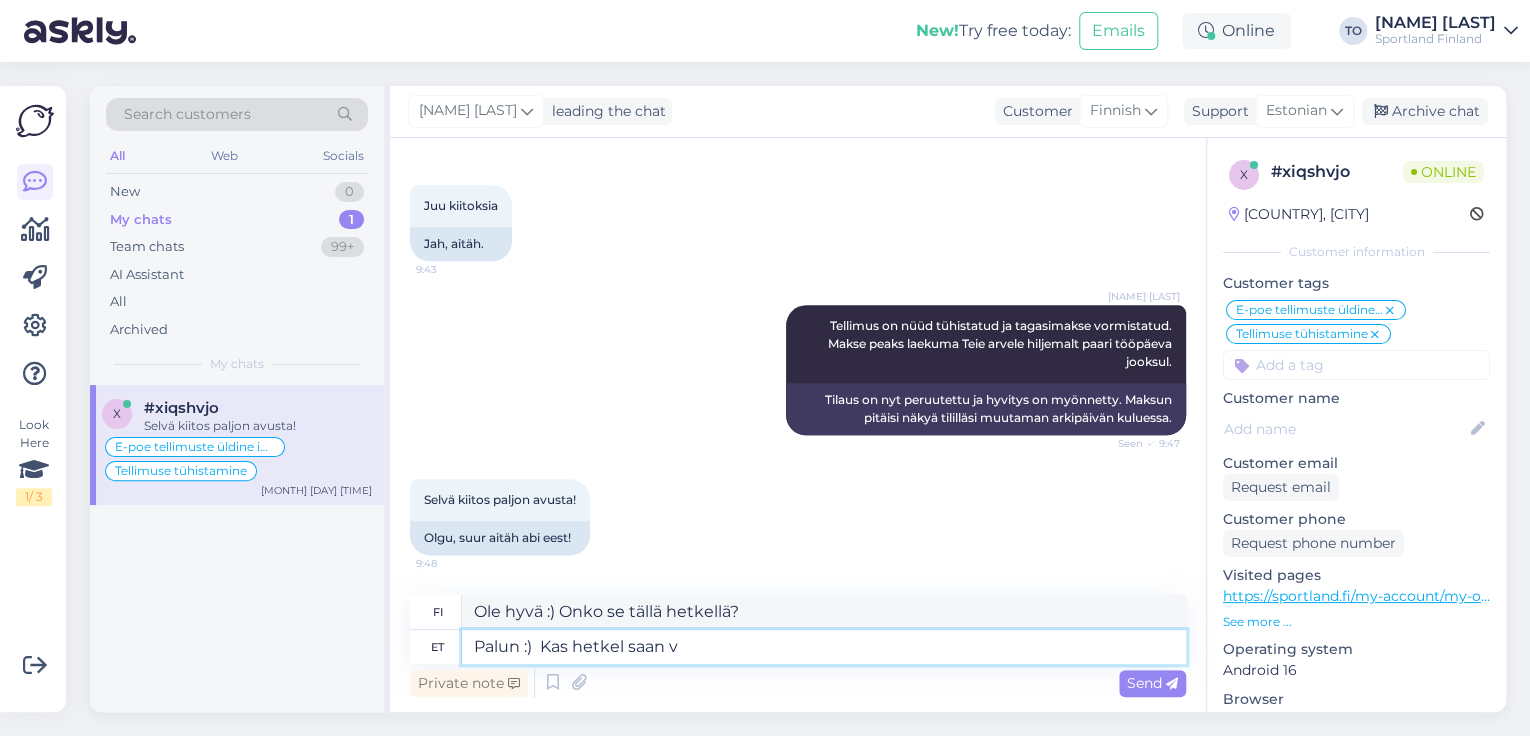 type on "Ole hyvä :) Saisinko sen nyt heti?" 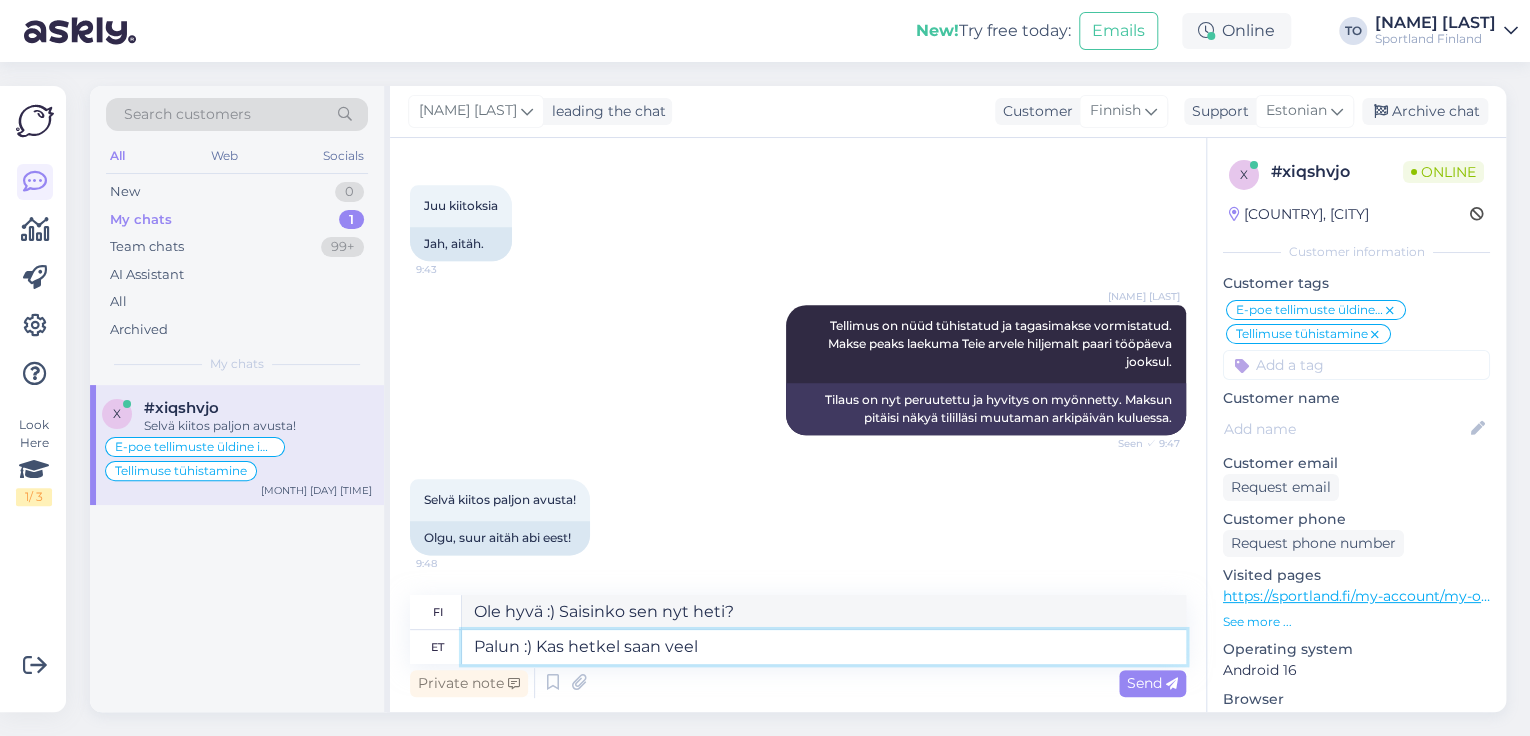 type on "Palun :) Kas hetkel saan veel" 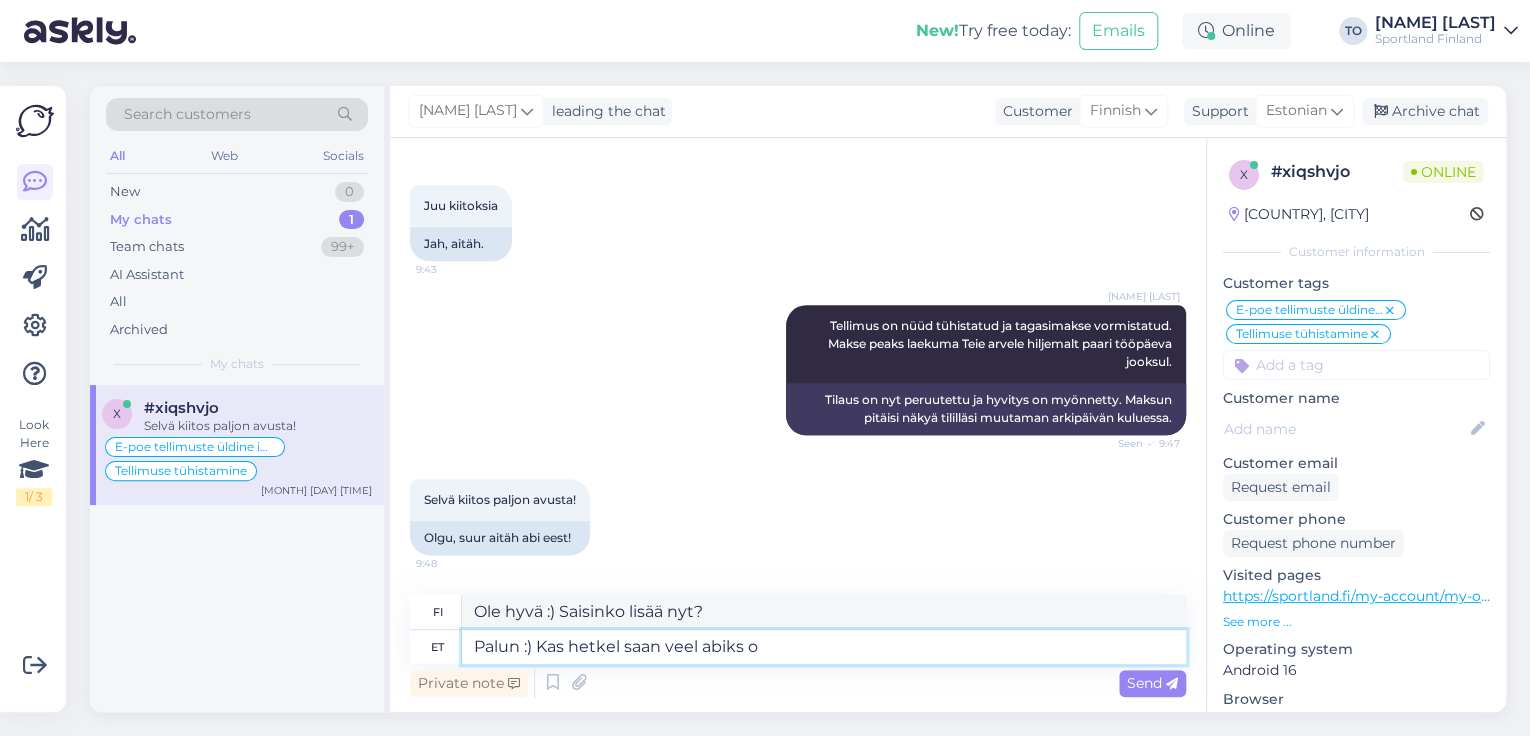 type on "Palun :)  Kas hetkel saan veel abiks oll" 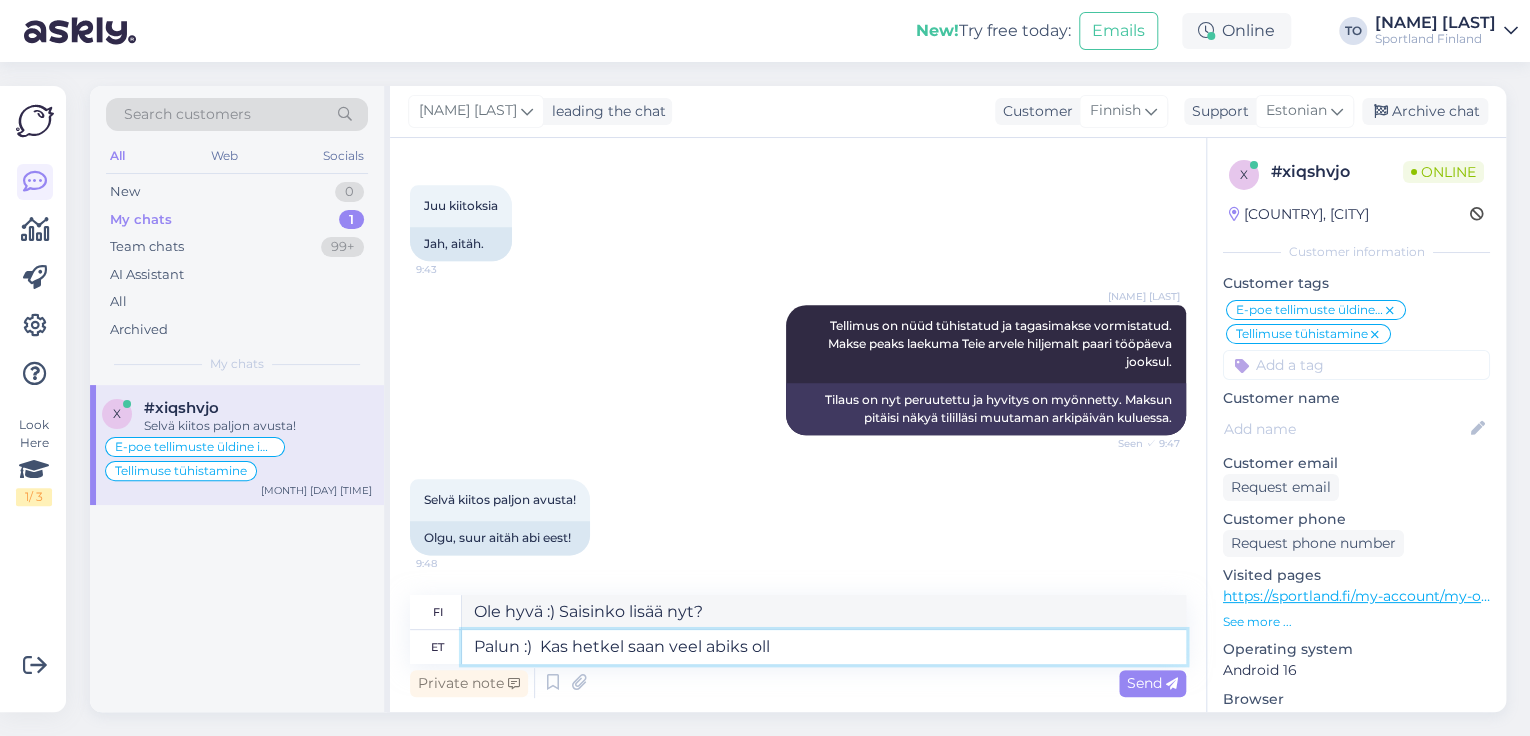 type on "Voinko vielä auttaa sinua tällä hetkellä? :)" 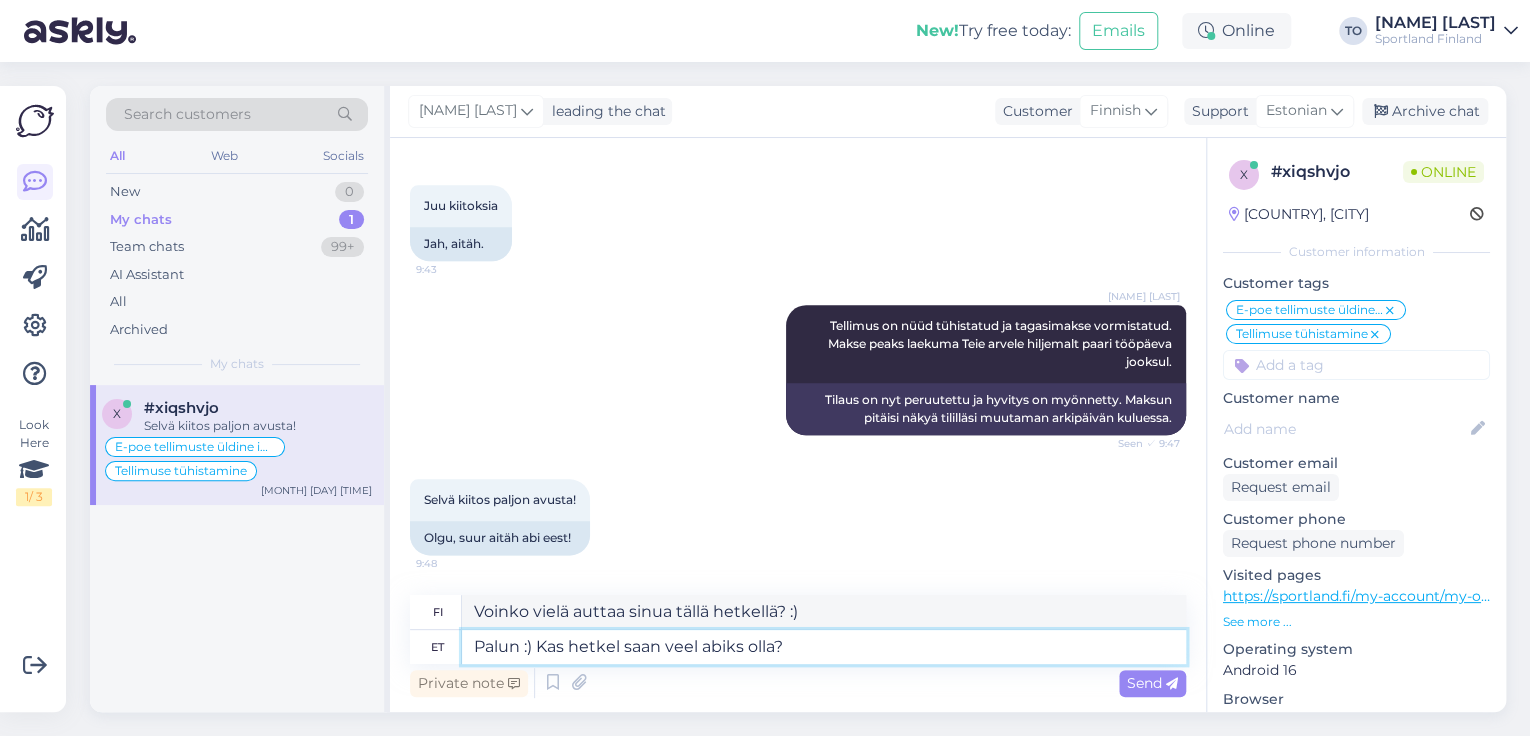 type on "Palun :) Kas hetkel saan veel abiks olla?" 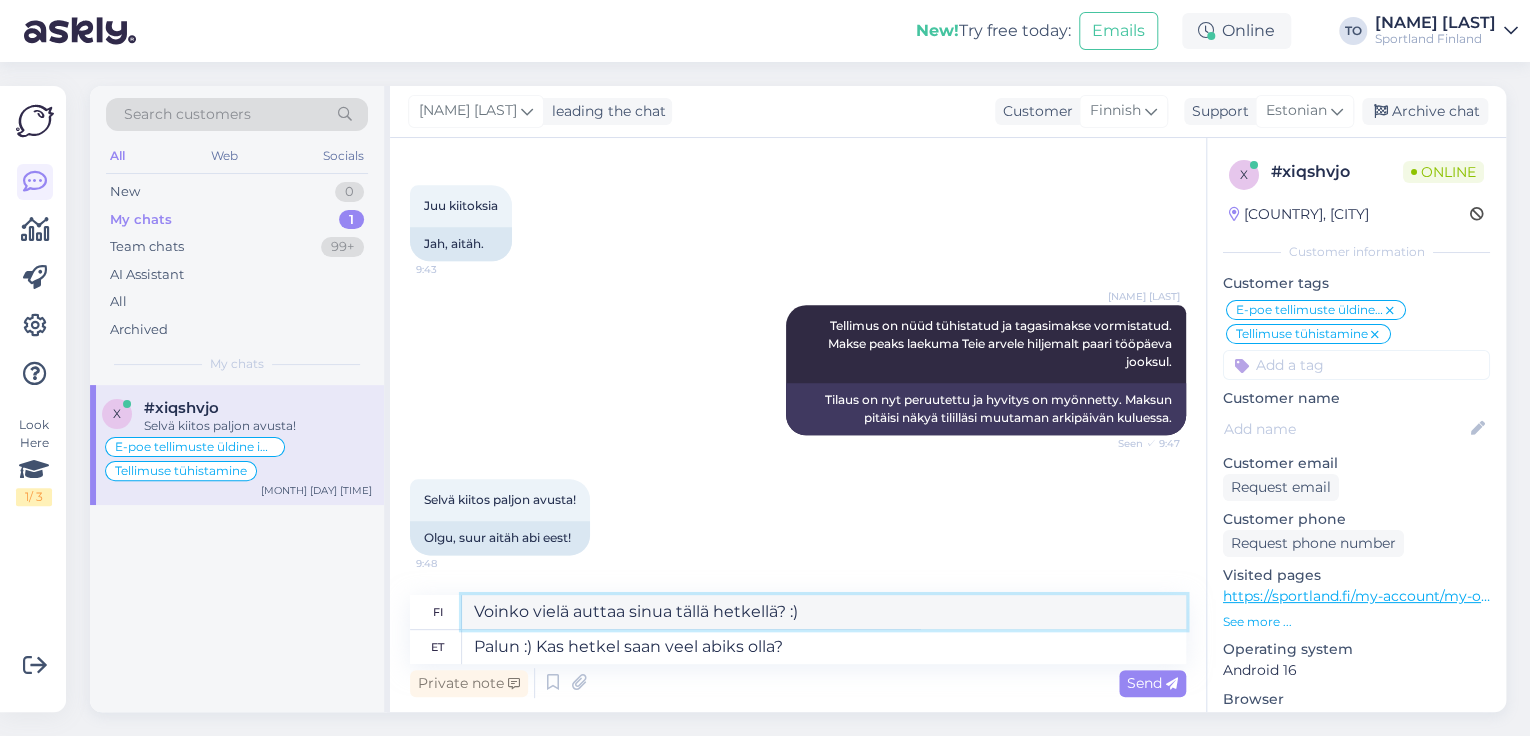 click on "Voinko vielä auttaa sinua tällä hetkellä? :)" at bounding box center [824, 612] 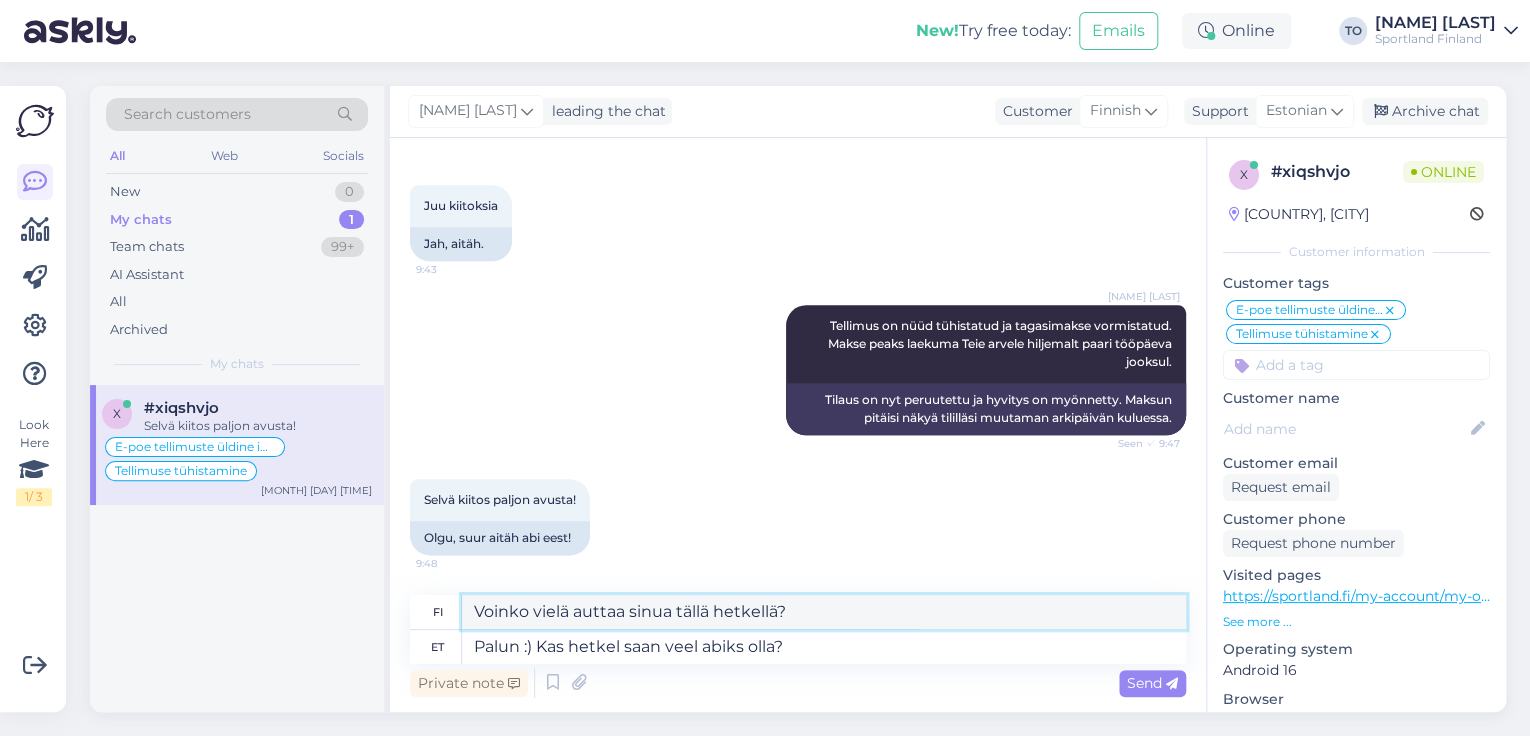 click on "Voinko vielä auttaa sinua tällä hetkellä?" at bounding box center (824, 612) 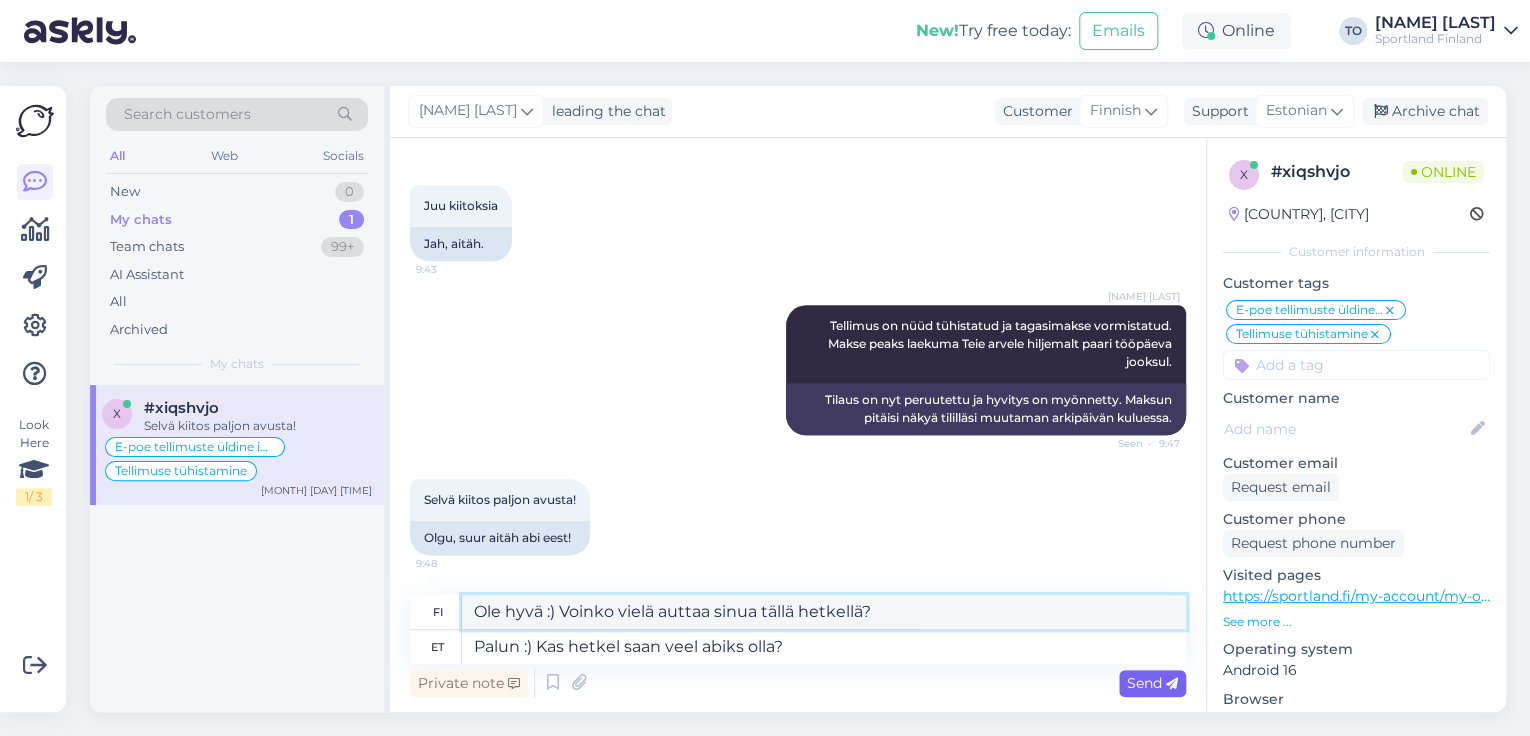 type on "Ole hyvä :) Voinko vielä auttaa sinua tällä hetkellä?" 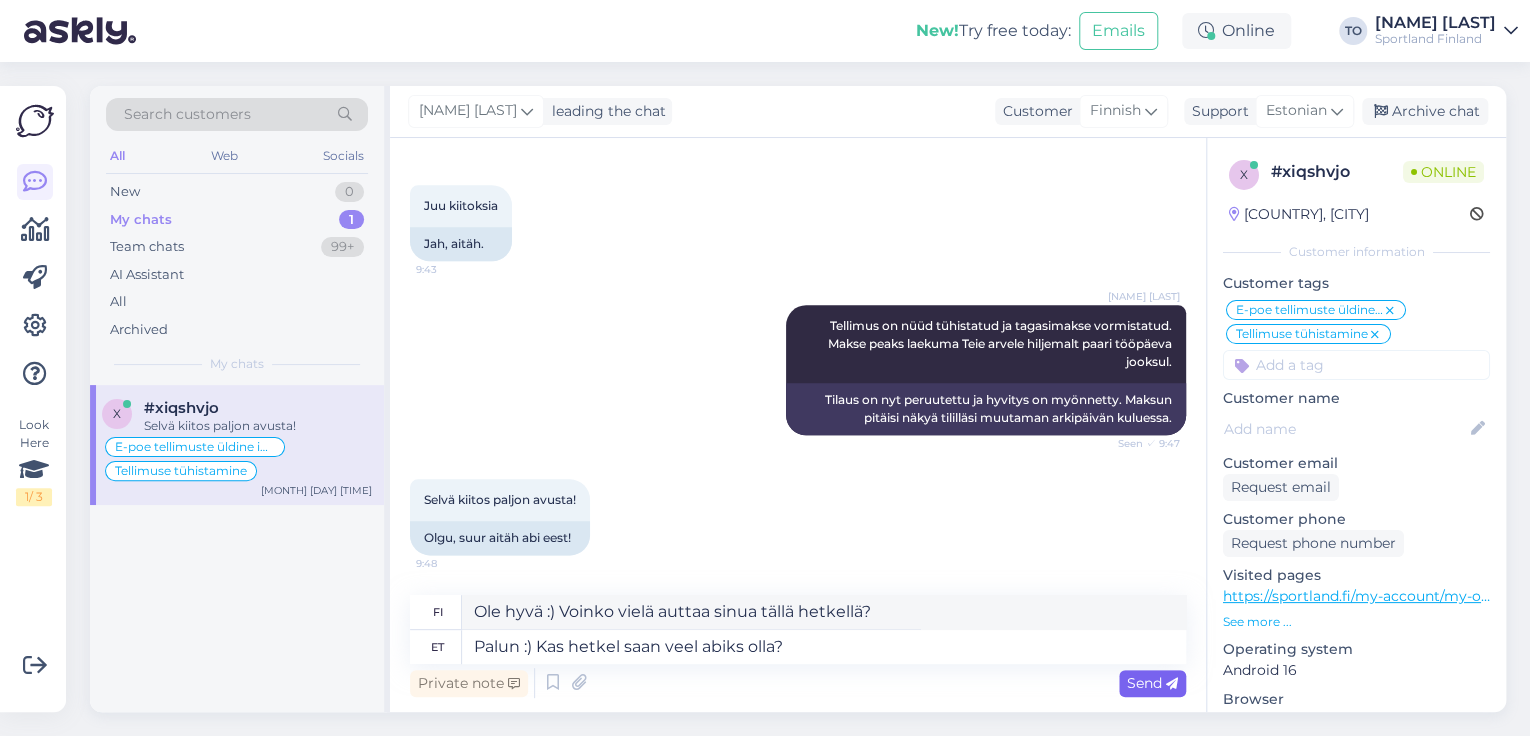 click on "Send" at bounding box center (1152, 683) 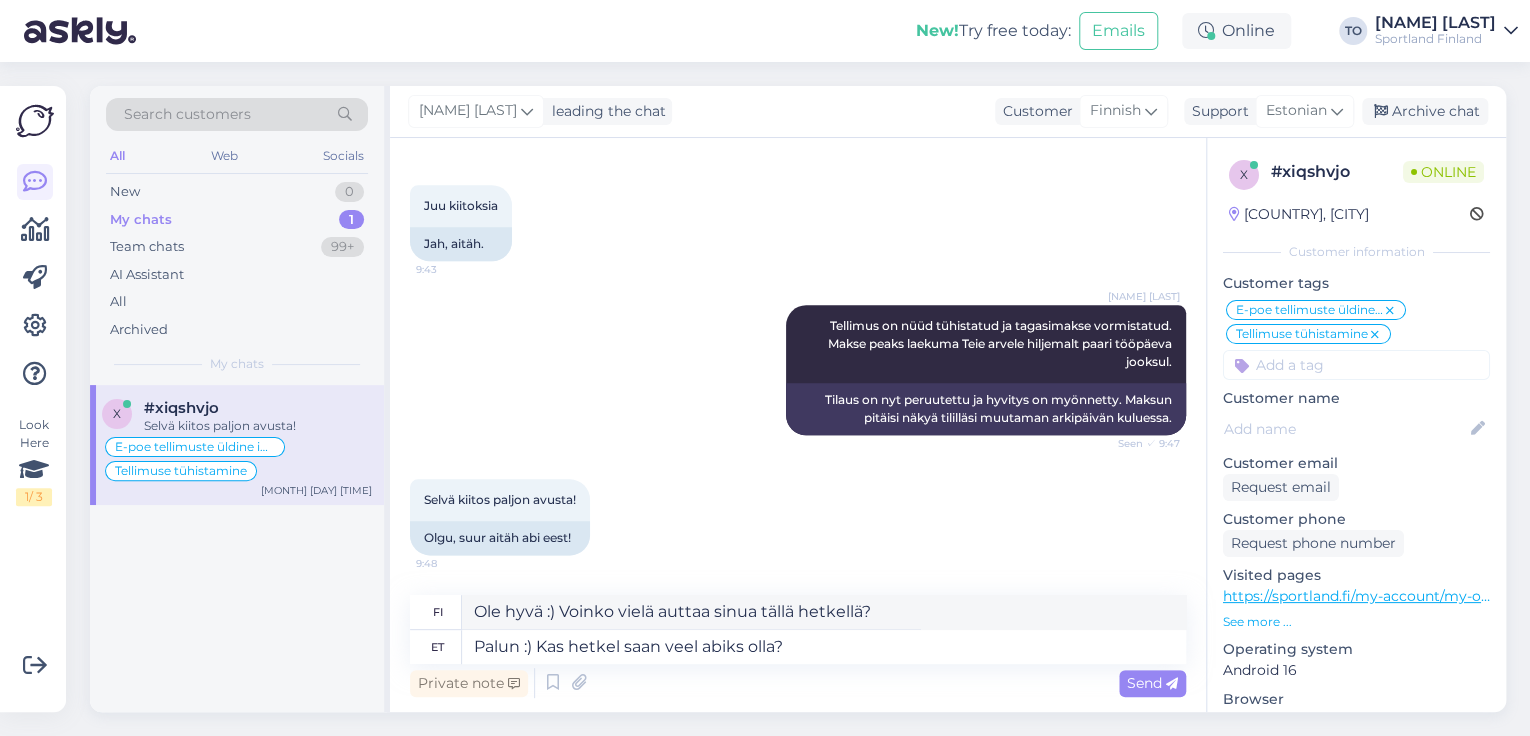type 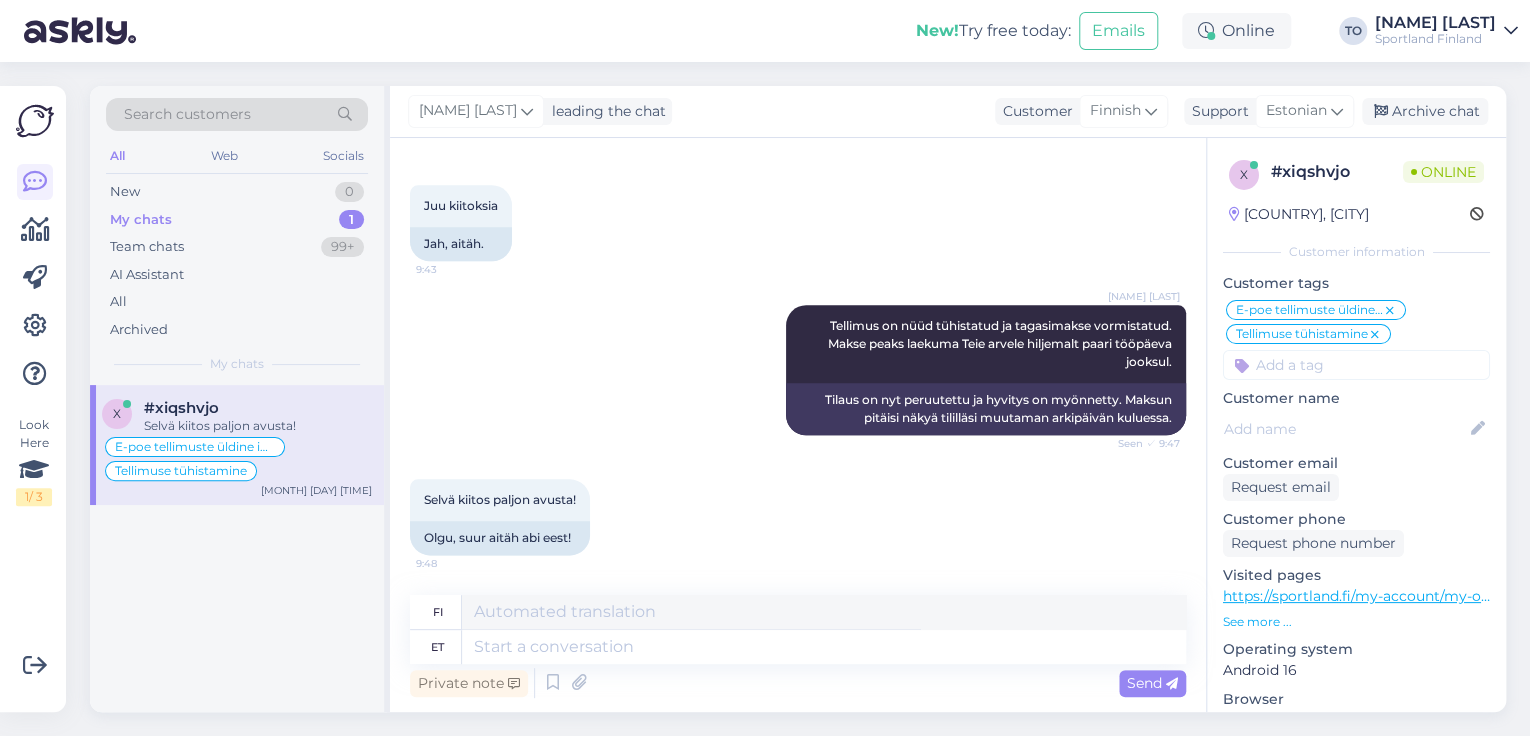 scroll, scrollTop: 1188, scrollLeft: 0, axis: vertical 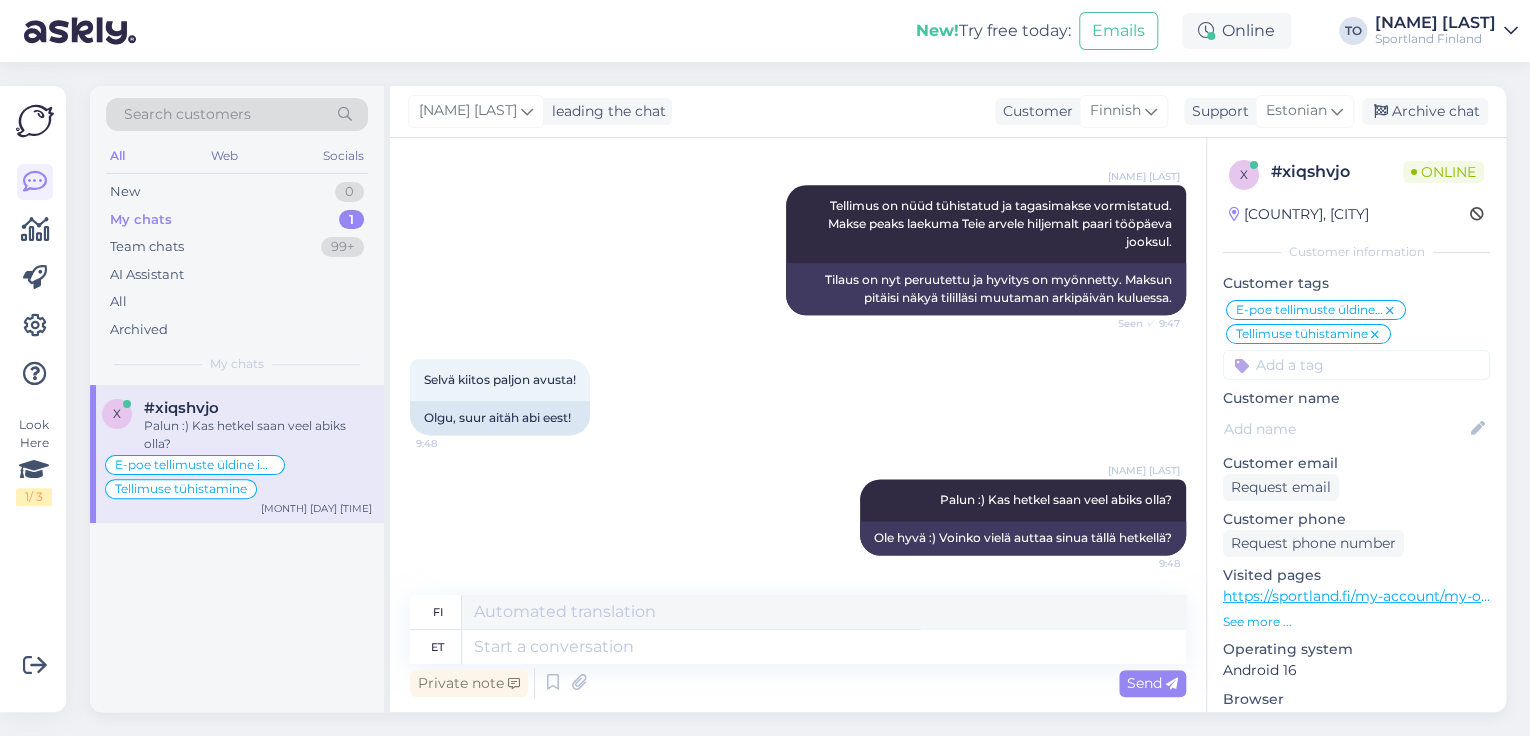 click on "Sportland Finland" at bounding box center [1435, 39] 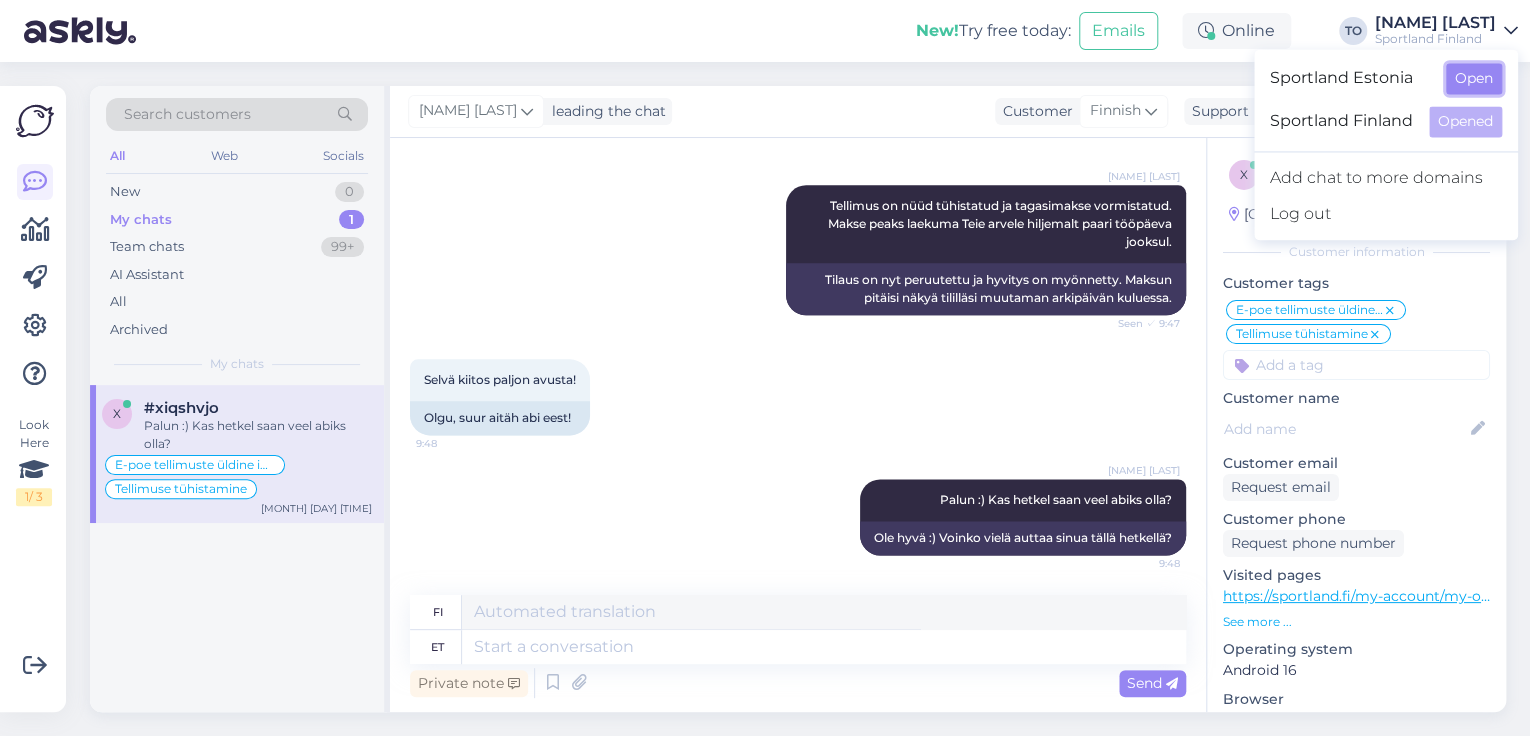 click on "Open" at bounding box center [1474, 78] 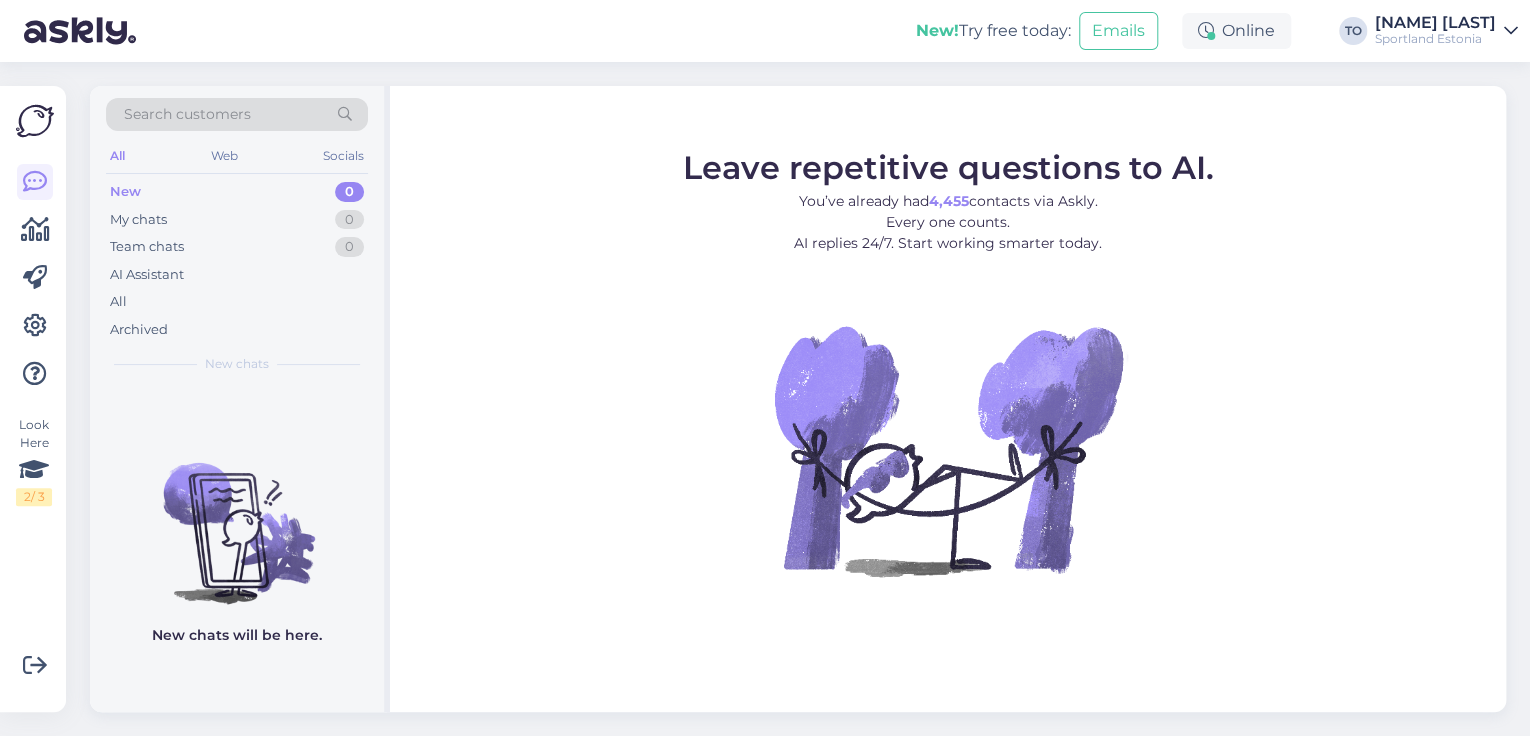 click on "[NAME] [LAST]" at bounding box center [1435, 23] 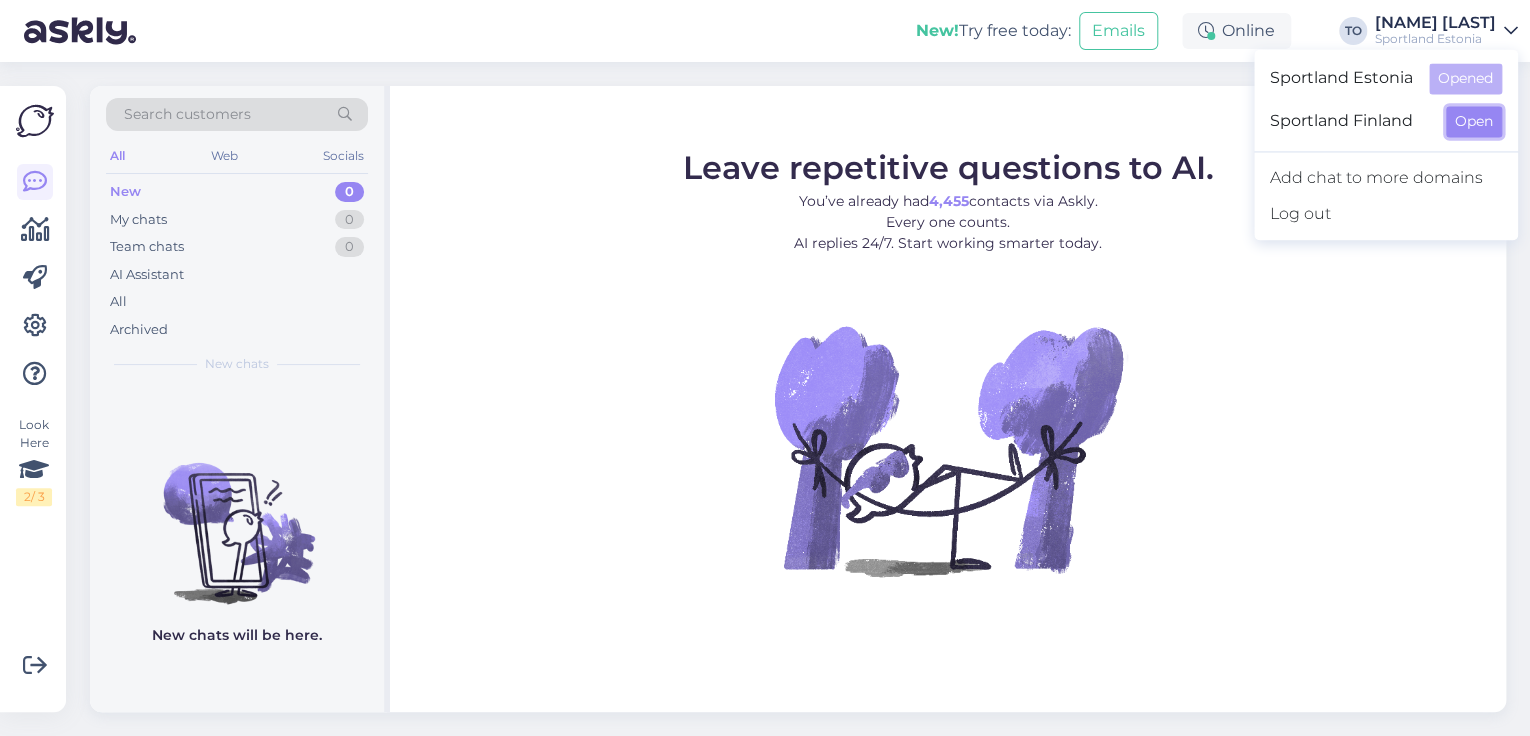 click on "Open" at bounding box center [1474, 121] 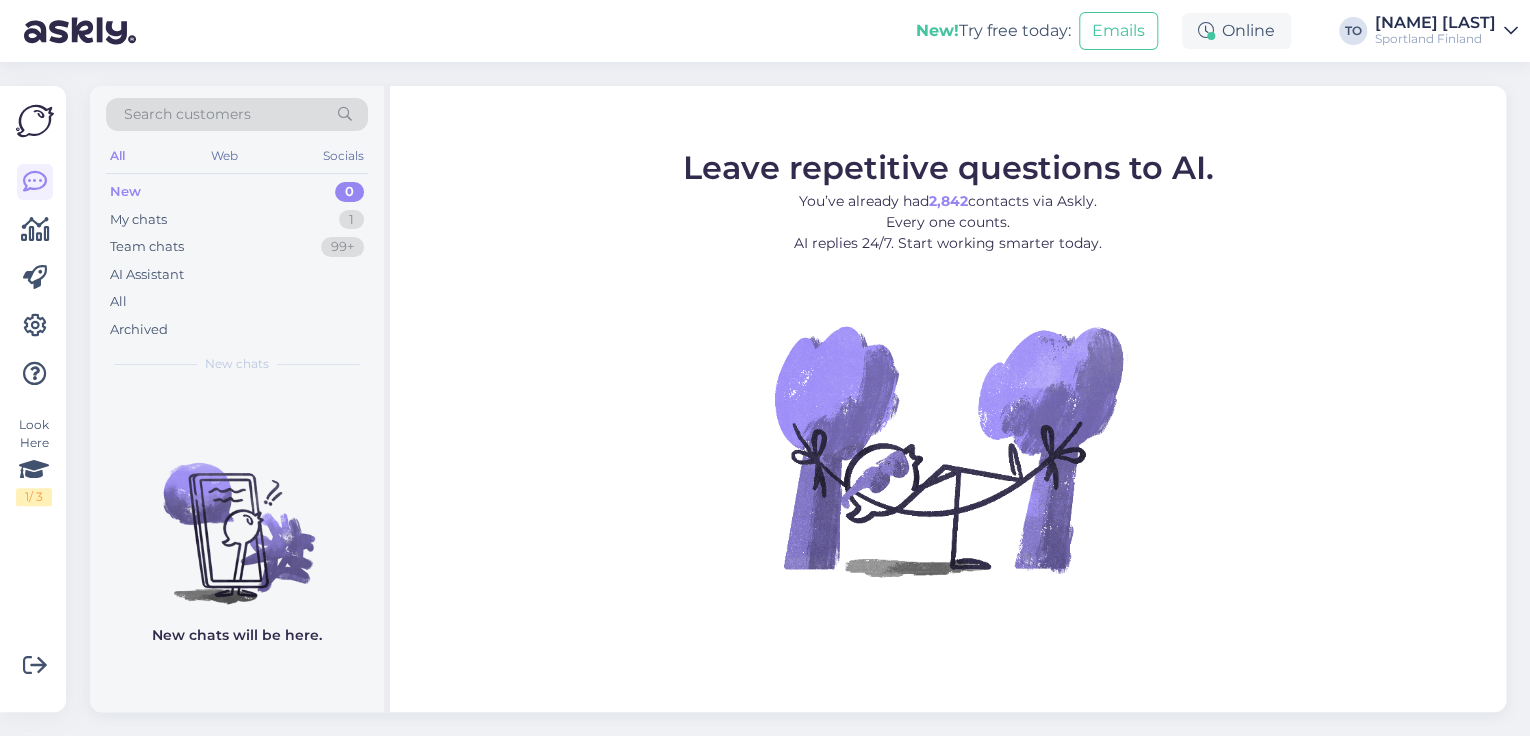 click on "Sportland Finland" at bounding box center [1435, 39] 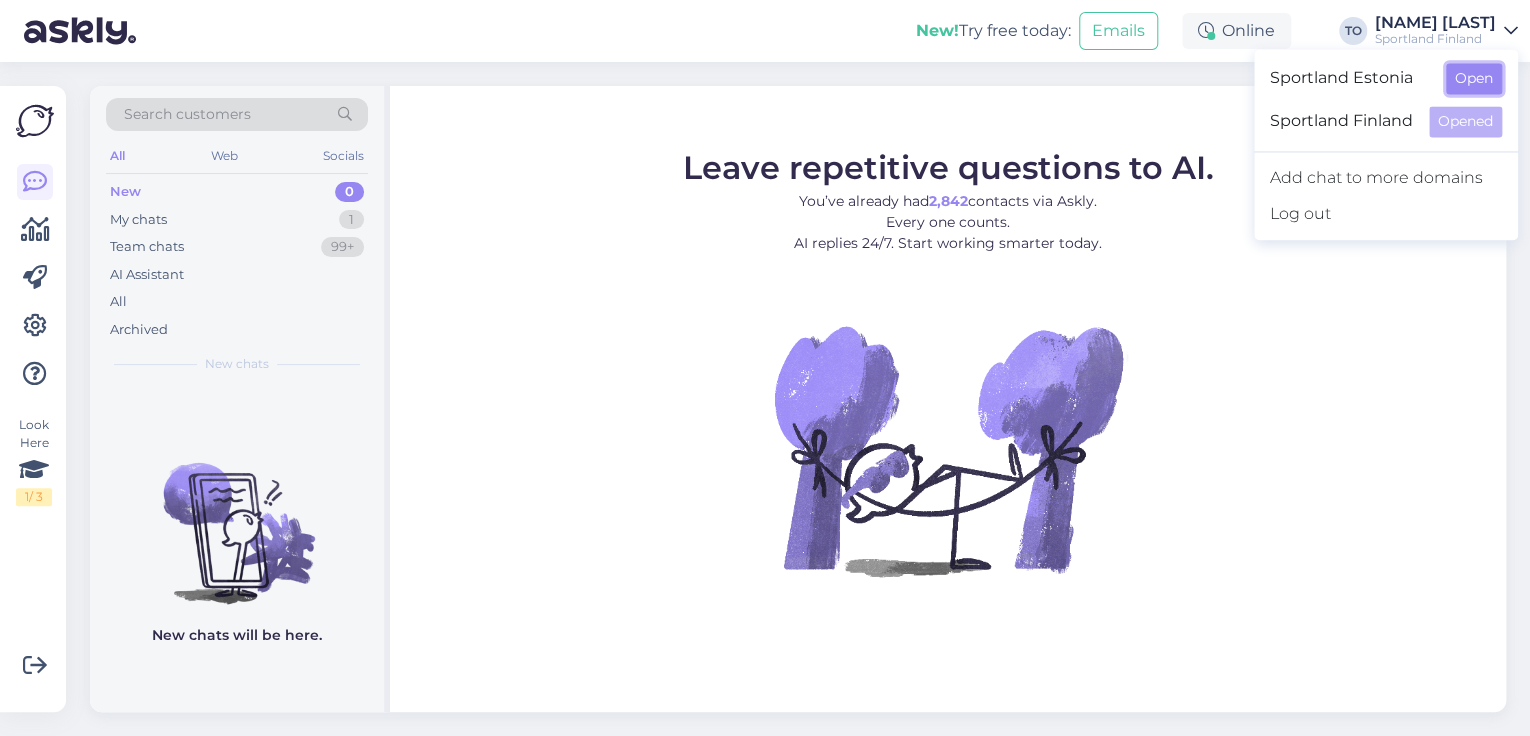 click on "Open" at bounding box center [1474, 78] 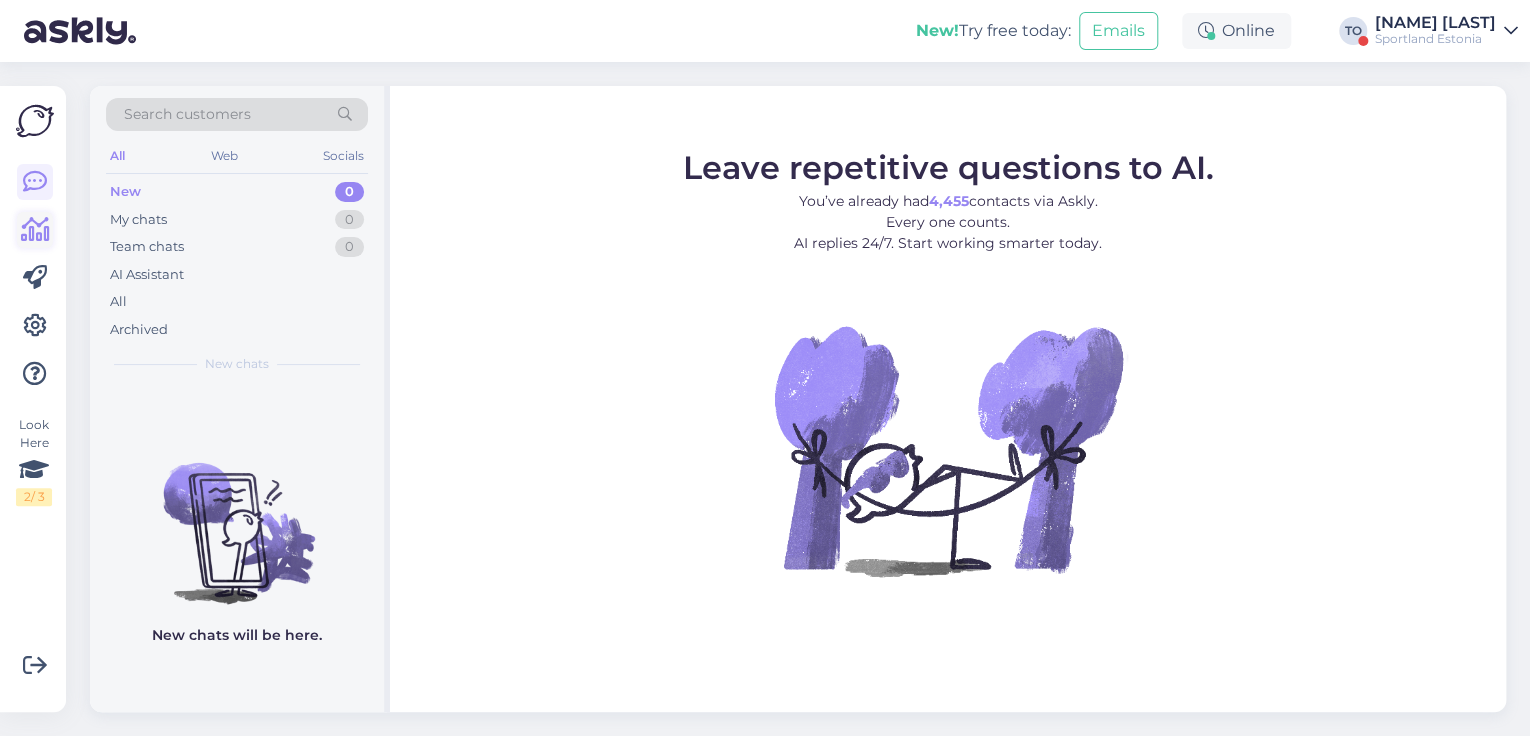 click at bounding box center (35, 230) 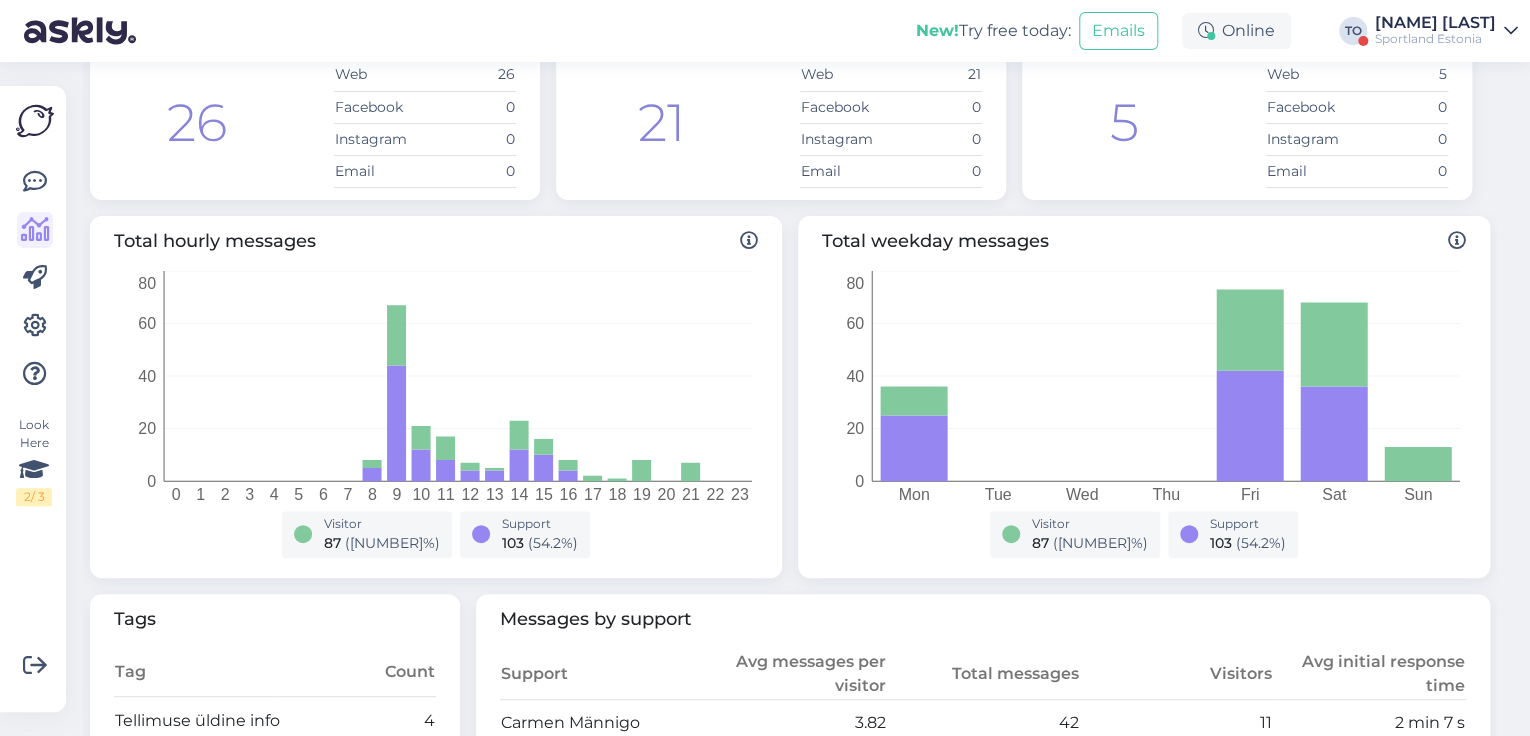 scroll, scrollTop: 0, scrollLeft: 0, axis: both 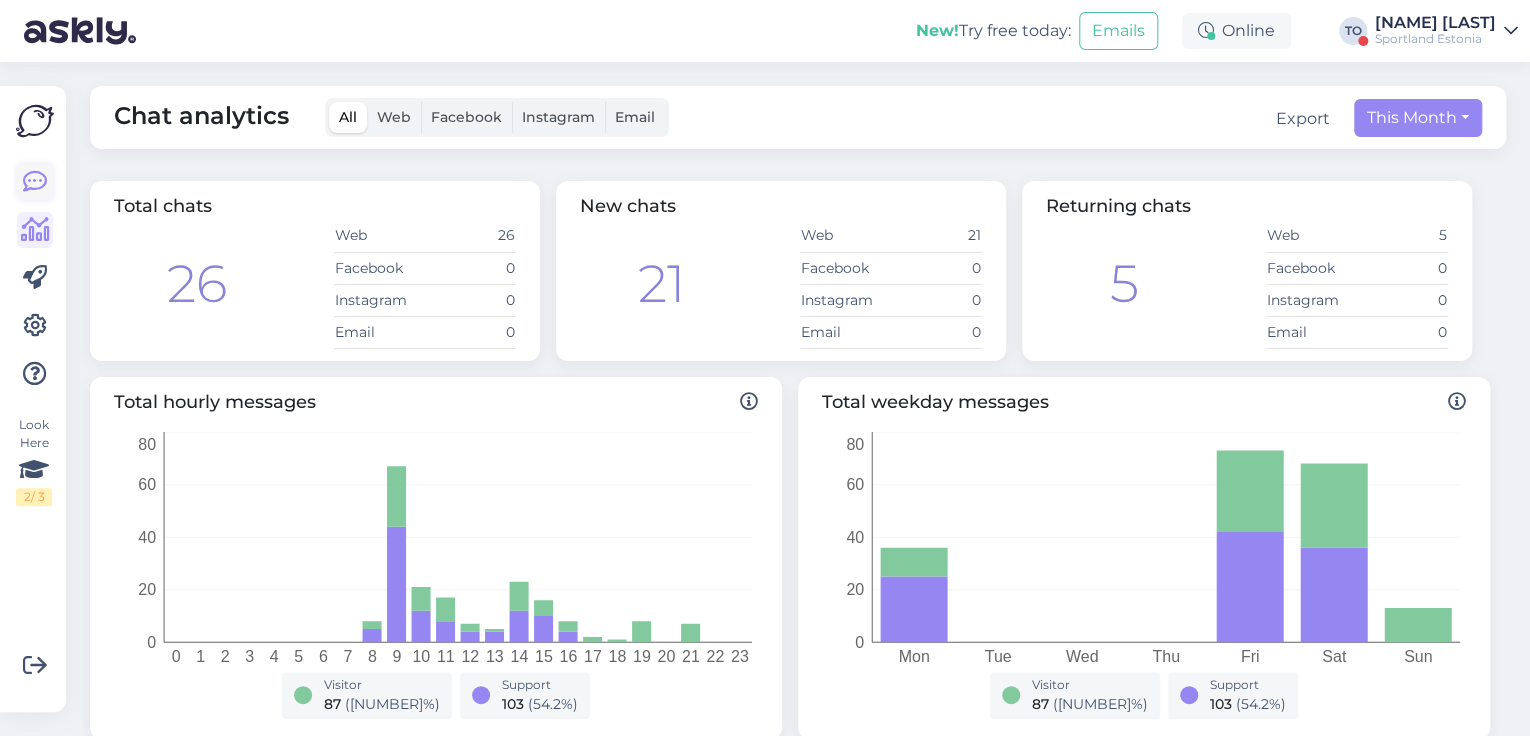click at bounding box center [35, 182] 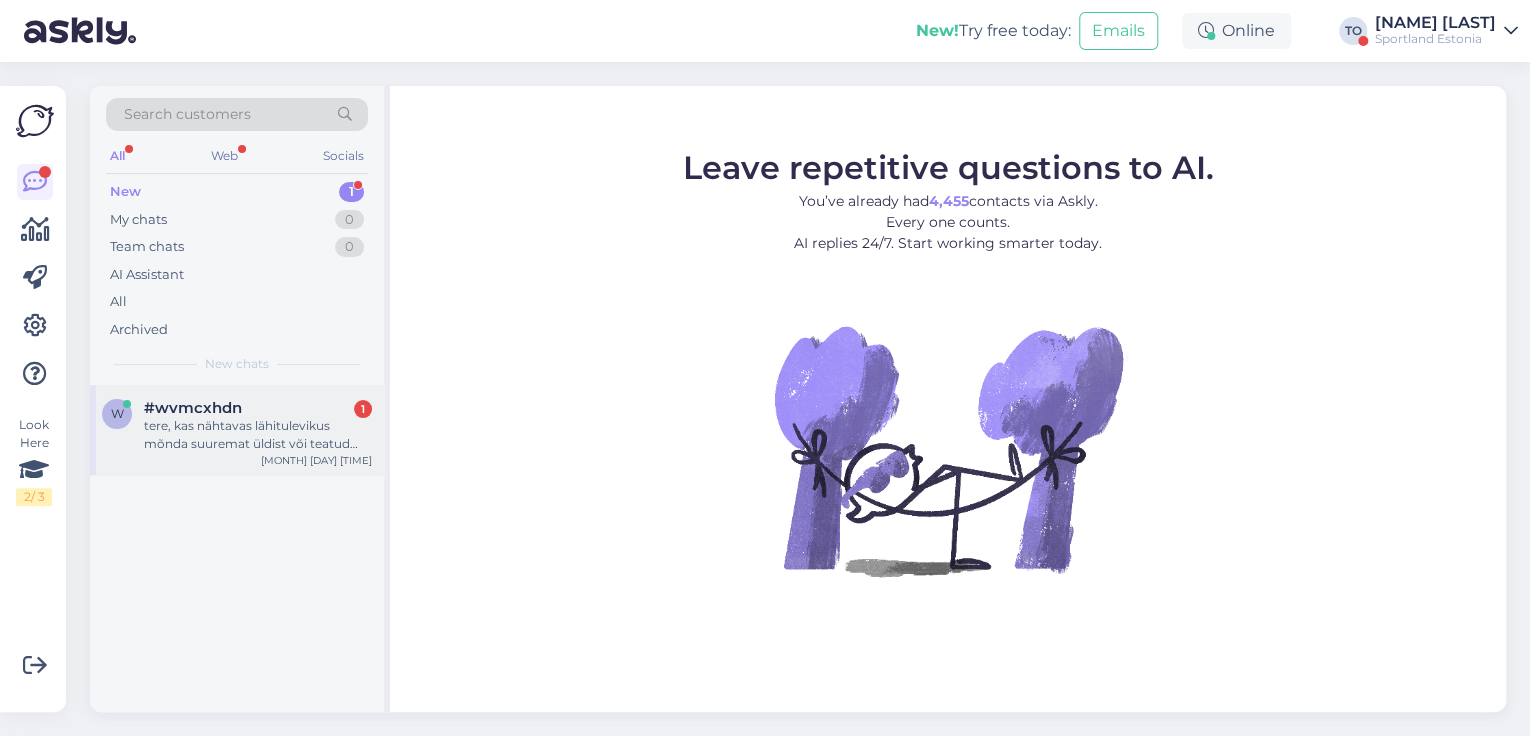 click on "tere,
kas nähtavas lähitulevikus mõnda suuremat üldist või teatud brandidele/gruppidele ale ka toimub? konreetselt huvitab see
https://sportland.ee/product/nike_vomero_18_mens_road_running_shoes_hm6803_101" at bounding box center [258, 435] 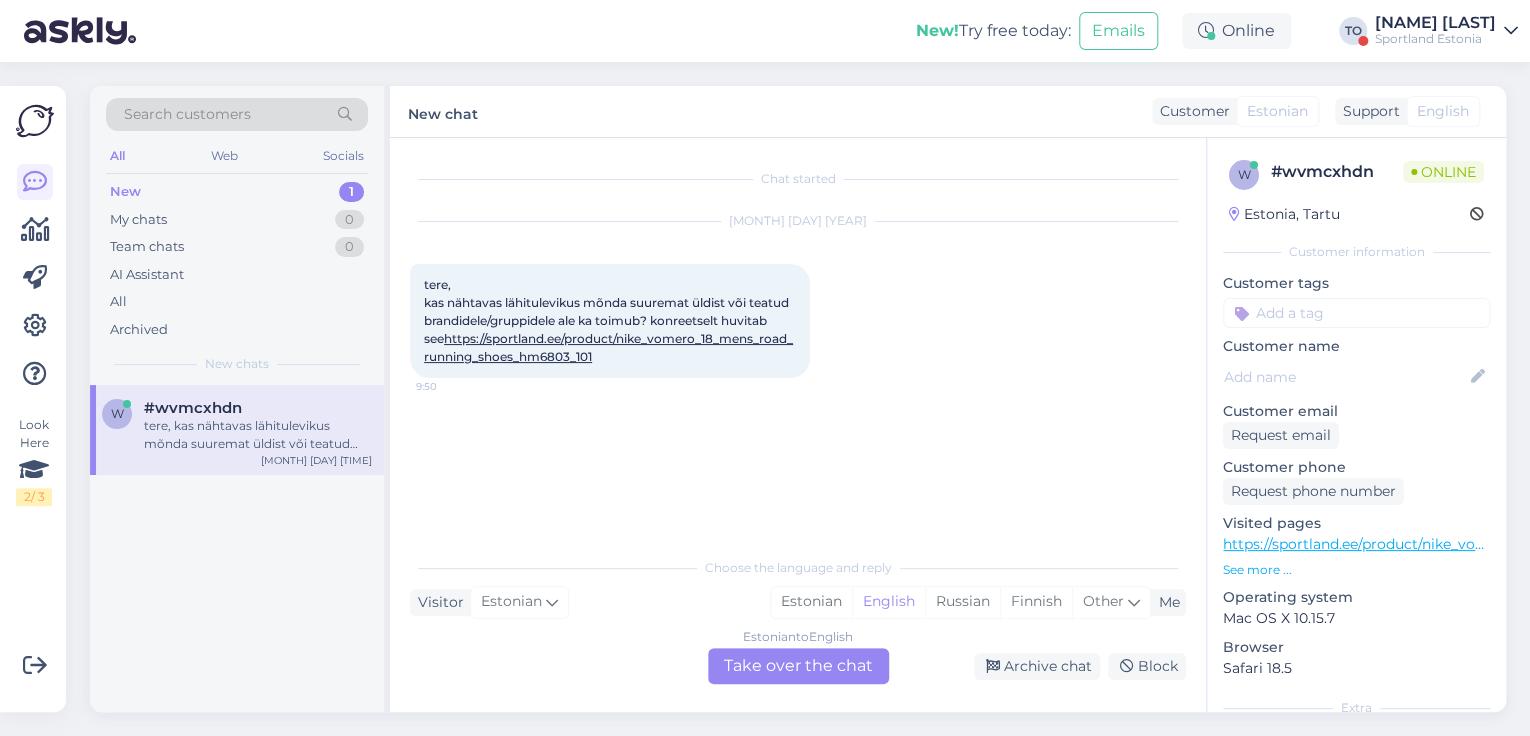 drag, startPoint x: 804, startPoint y: 600, endPoint x: 806, endPoint y: 634, distance: 34.058773 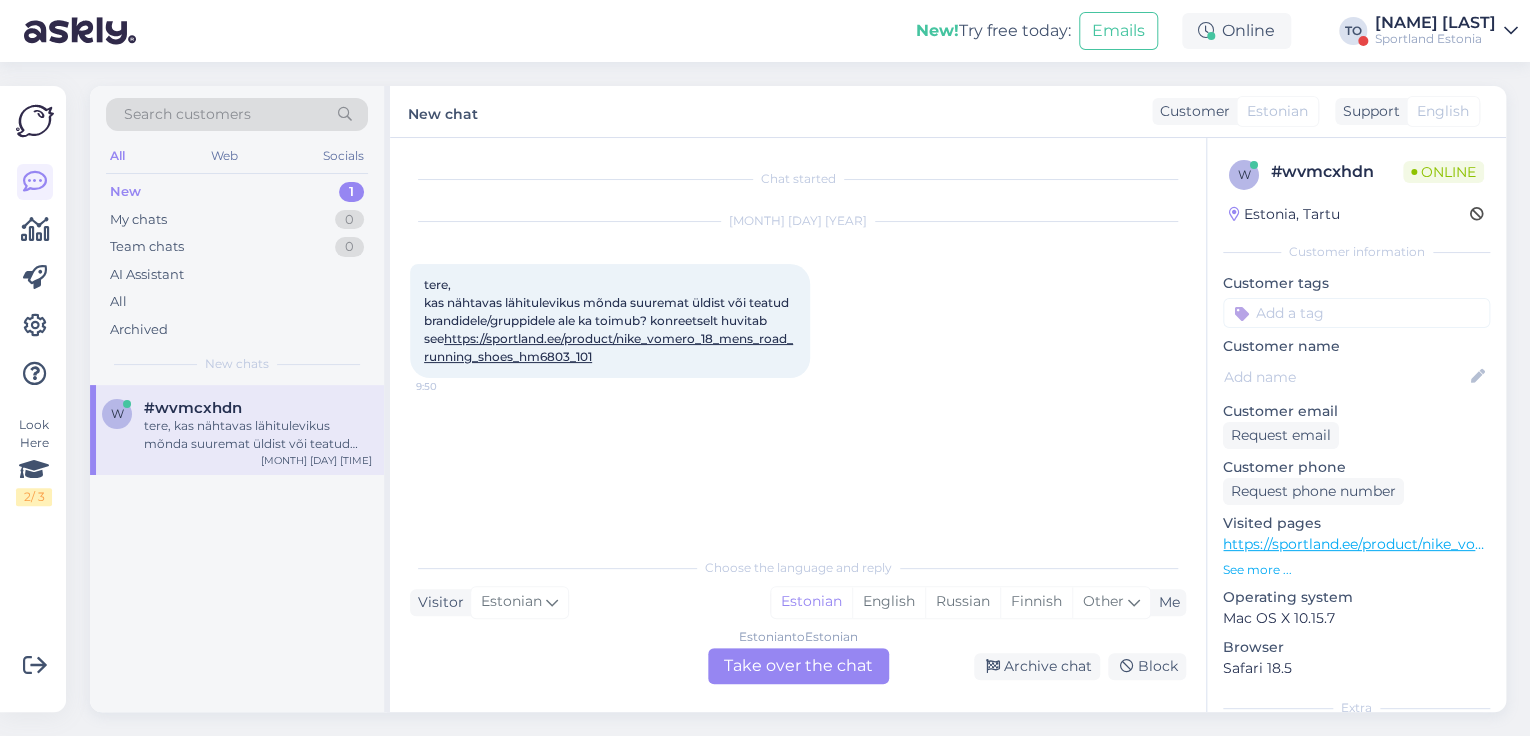 click on "Estonian  to  Estonian Take over the chat" at bounding box center [798, 666] 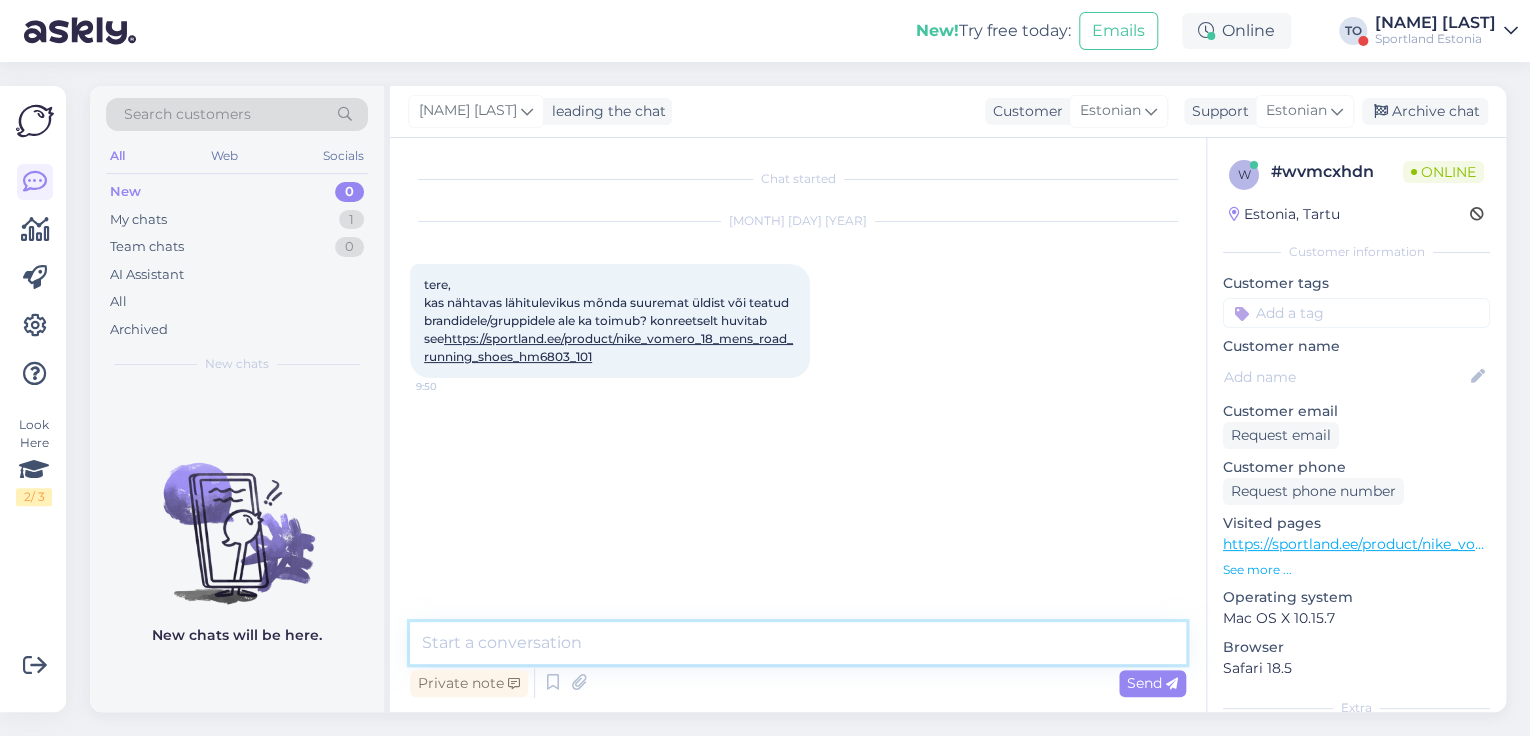 click at bounding box center [798, 643] 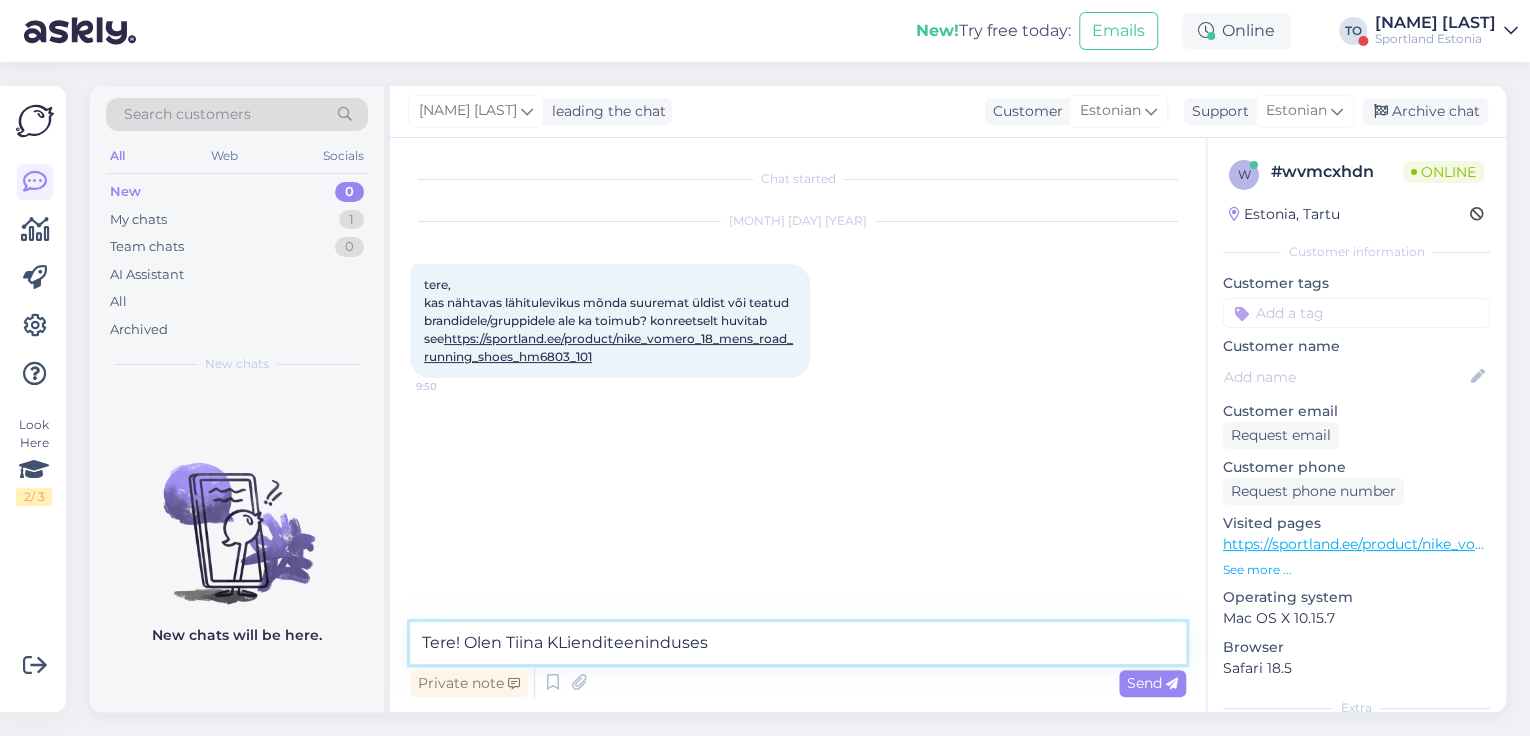 type on "Tere! Olen [NAME] [LAST]" 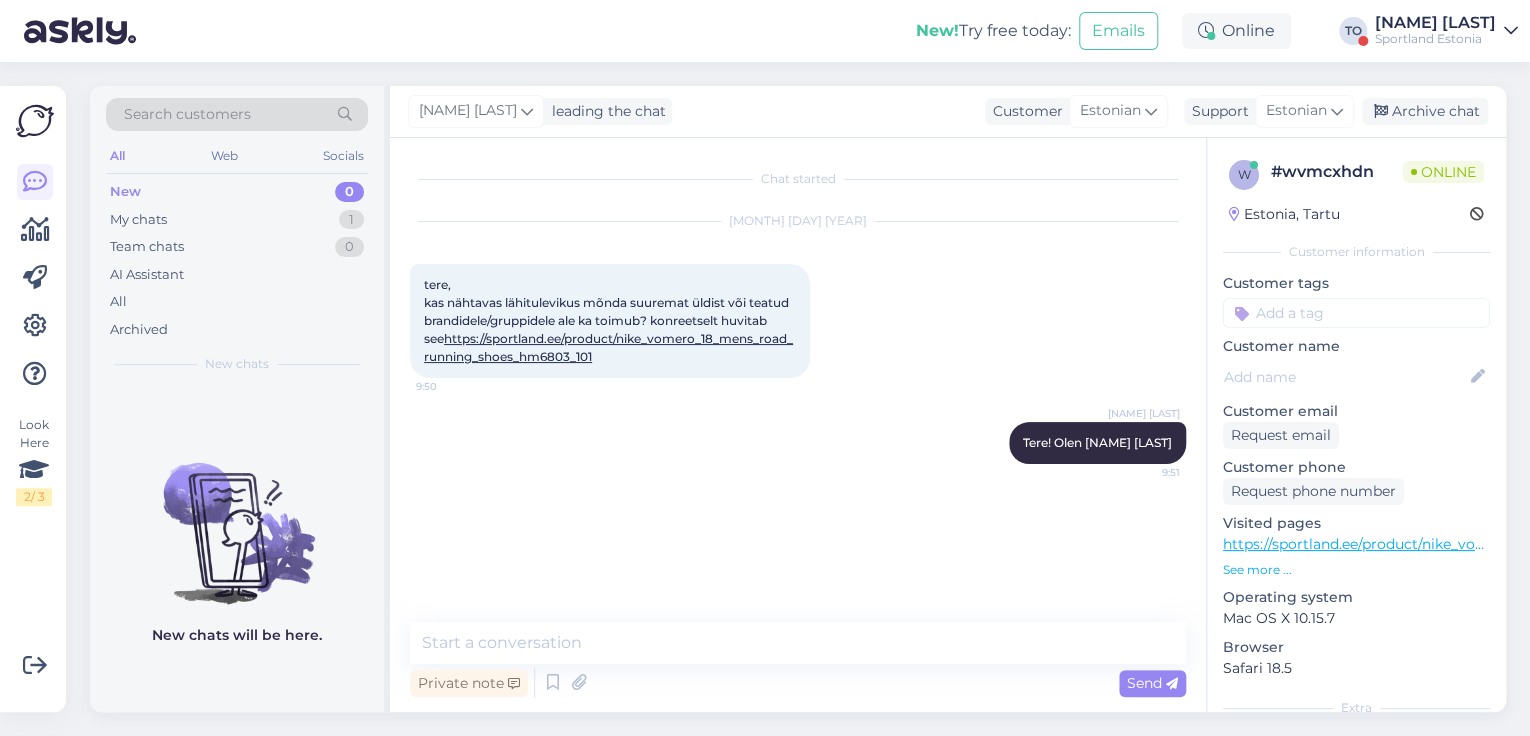 click on "https://sportland.ee/product/nike_vomero_18_mens_road_running_shoes_hm6803_101" at bounding box center [608, 347] 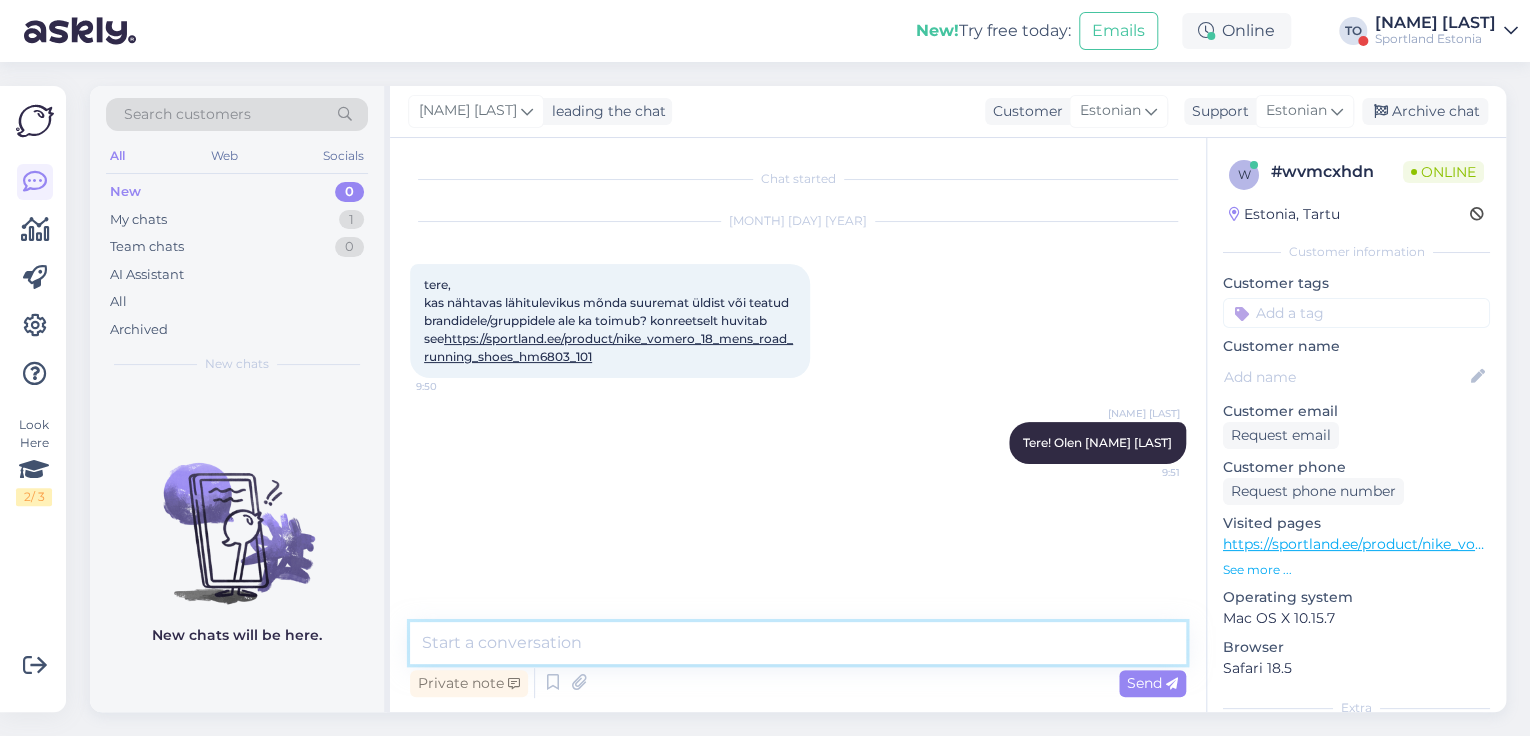 click at bounding box center (798, 643) 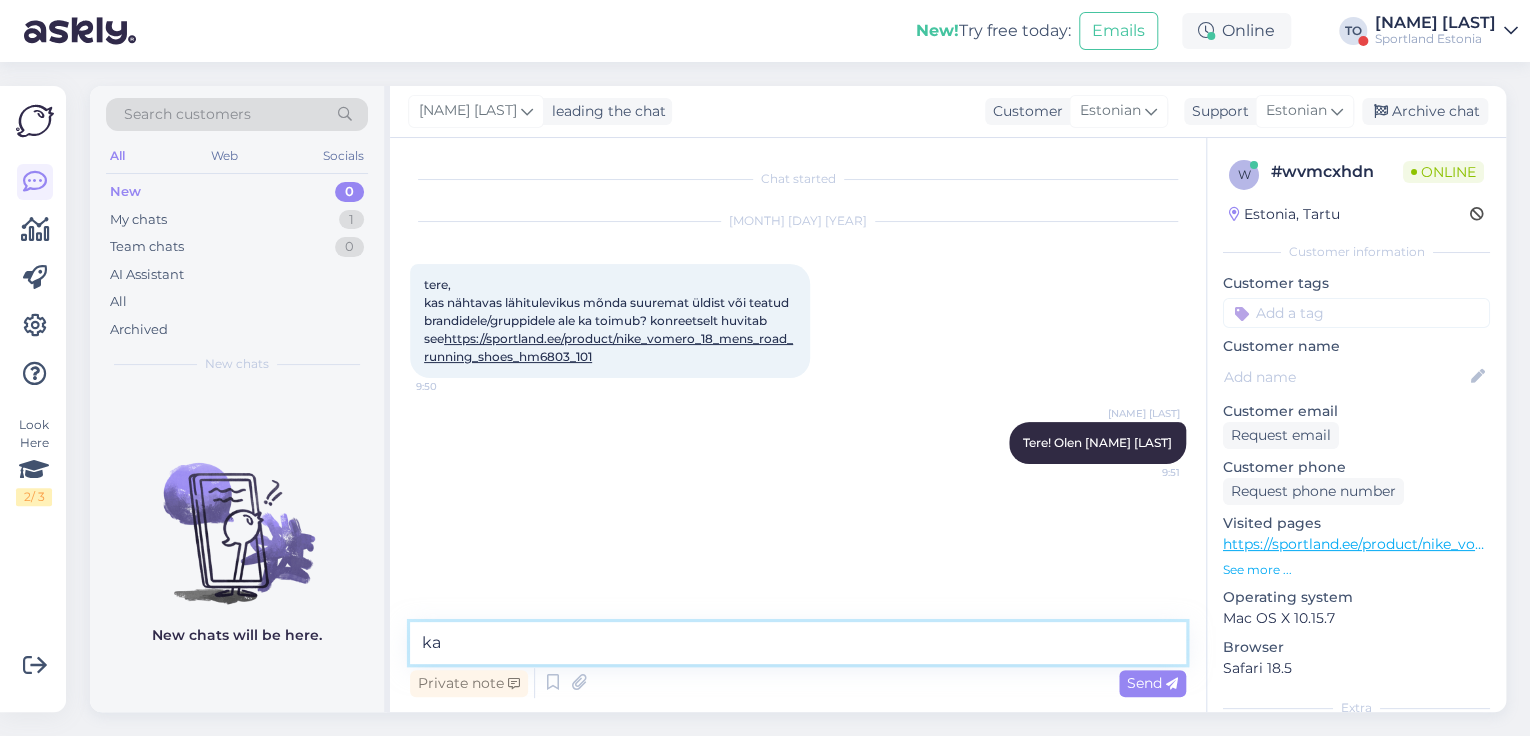 type on "k" 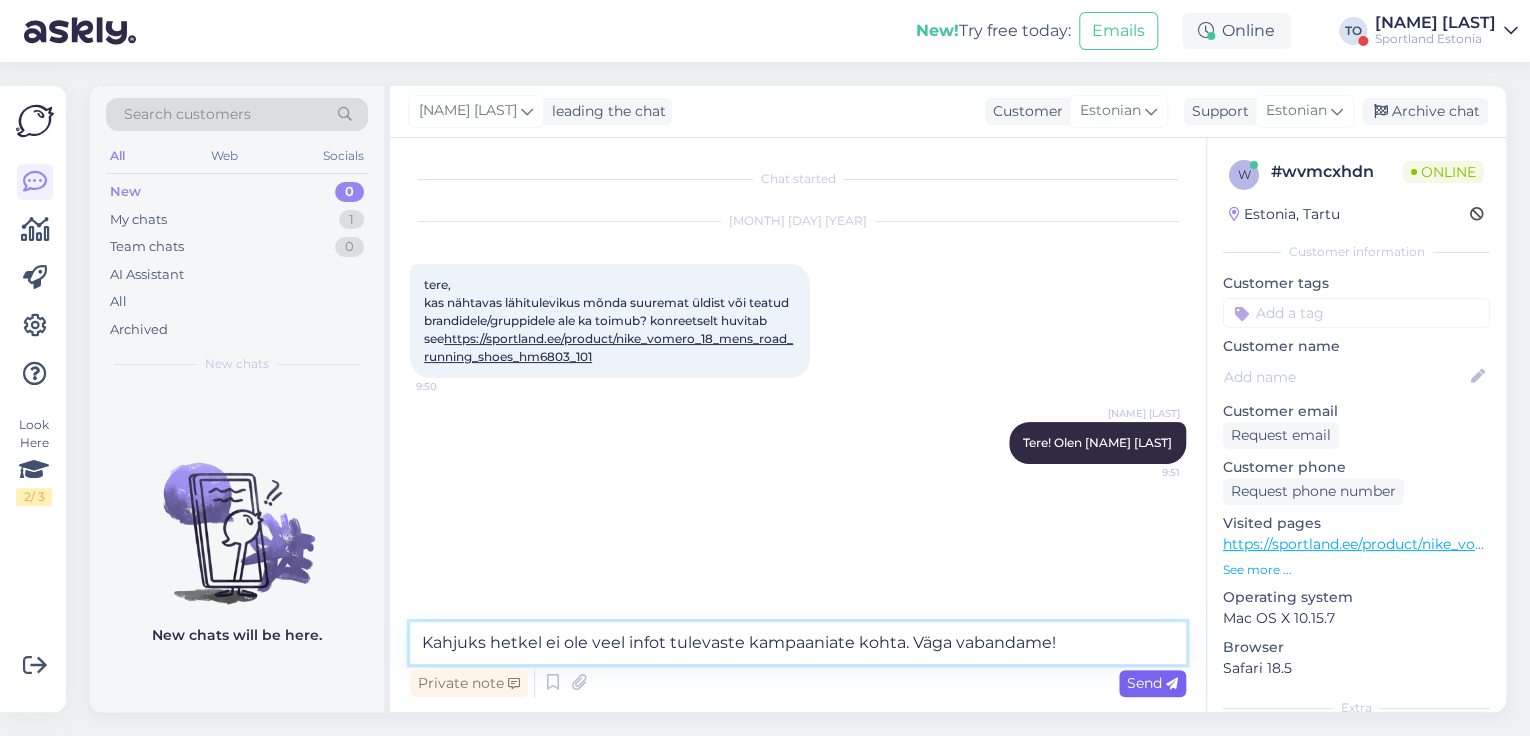 type on "Kahjuks hetkel ei ole veel infot tulevaste kampaaniate kohta. Väga vabandame!" 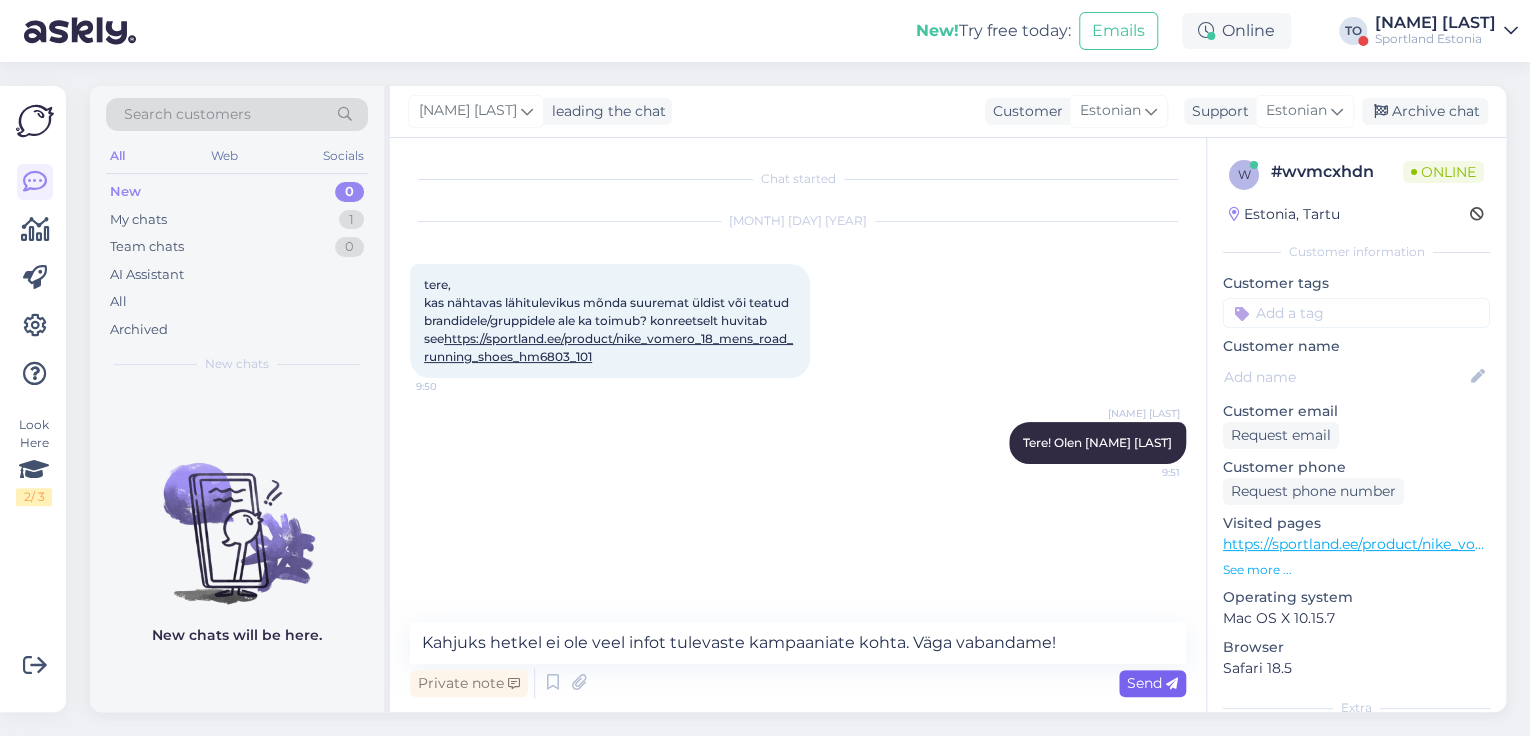 click on "Send" at bounding box center (1152, 683) 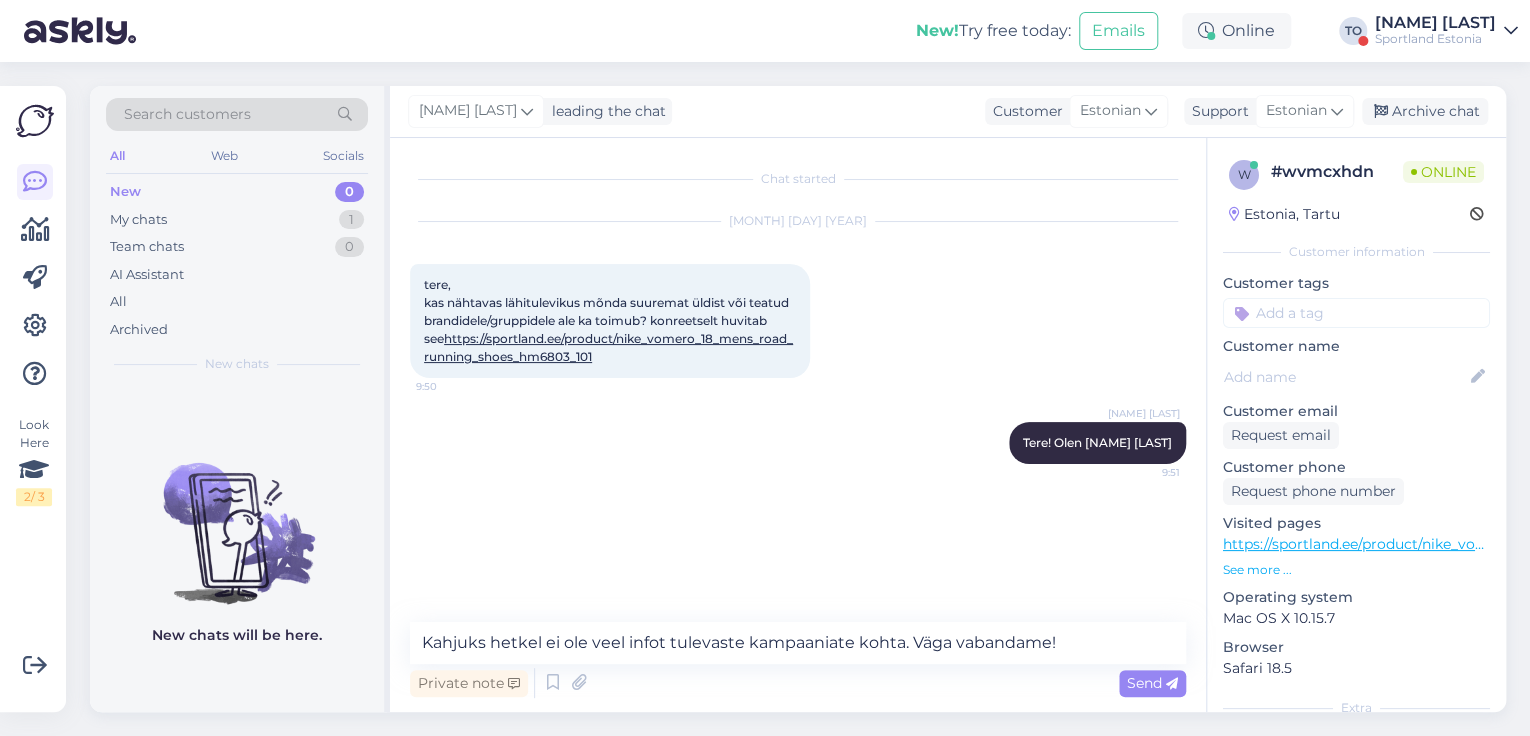 type 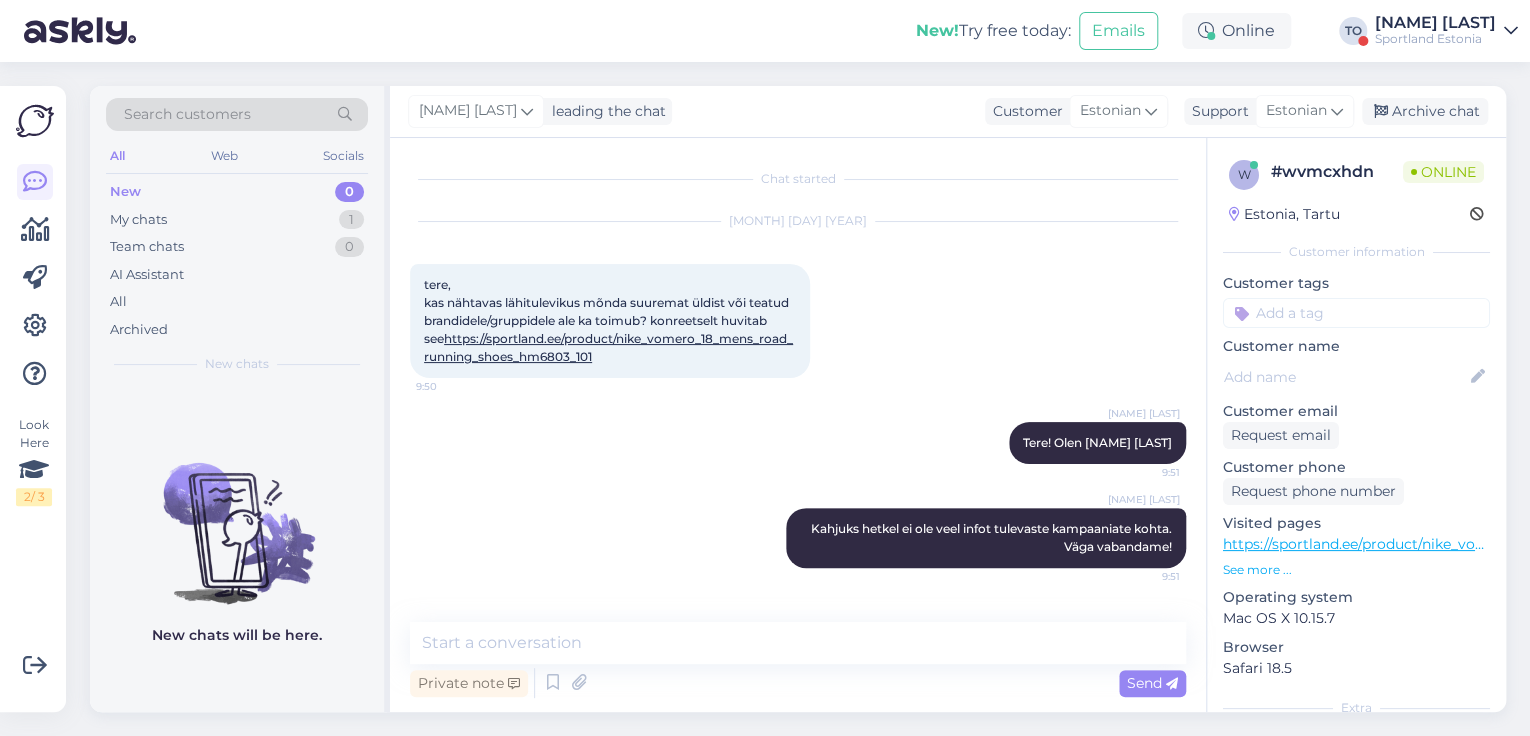 scroll, scrollTop: 4, scrollLeft: 0, axis: vertical 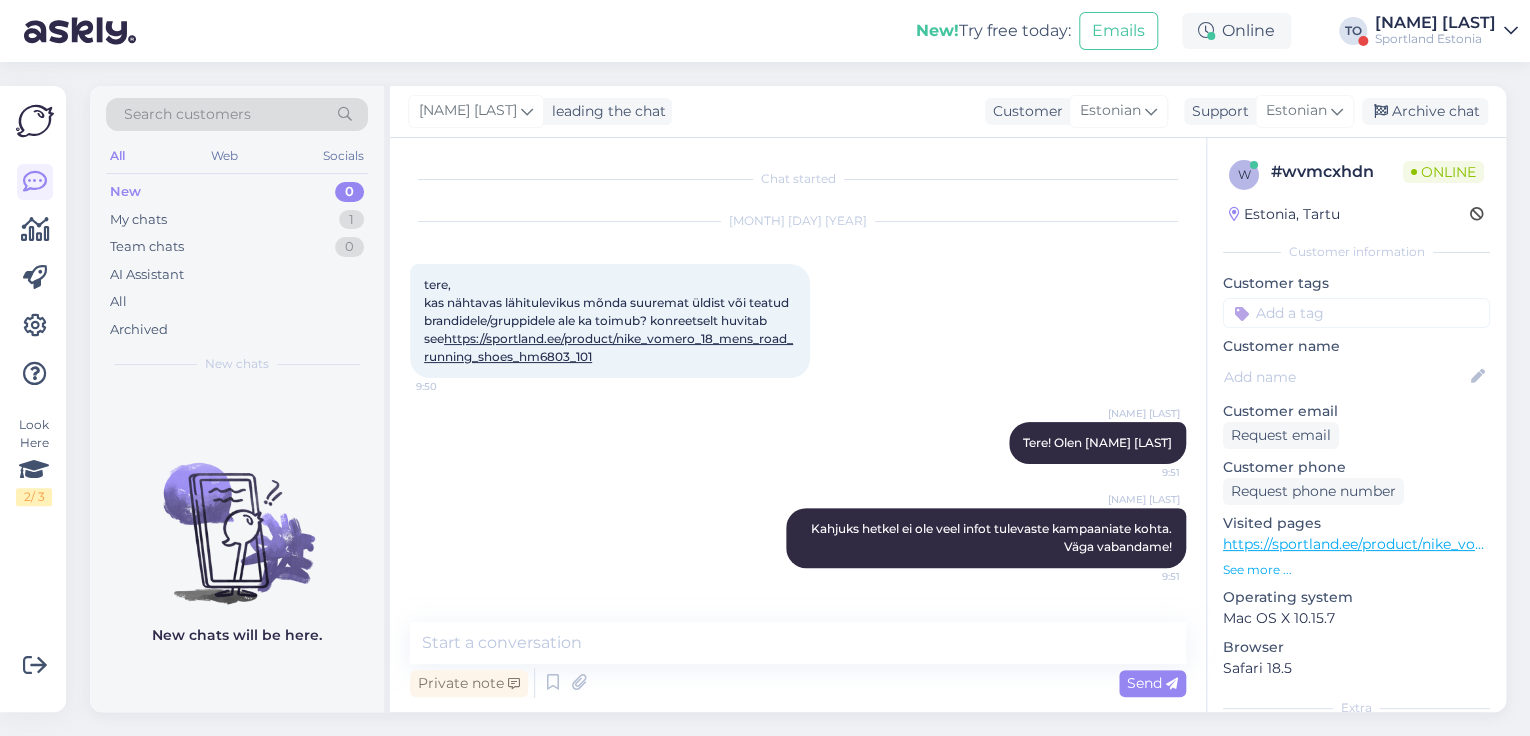 click at bounding box center (1356, 313) 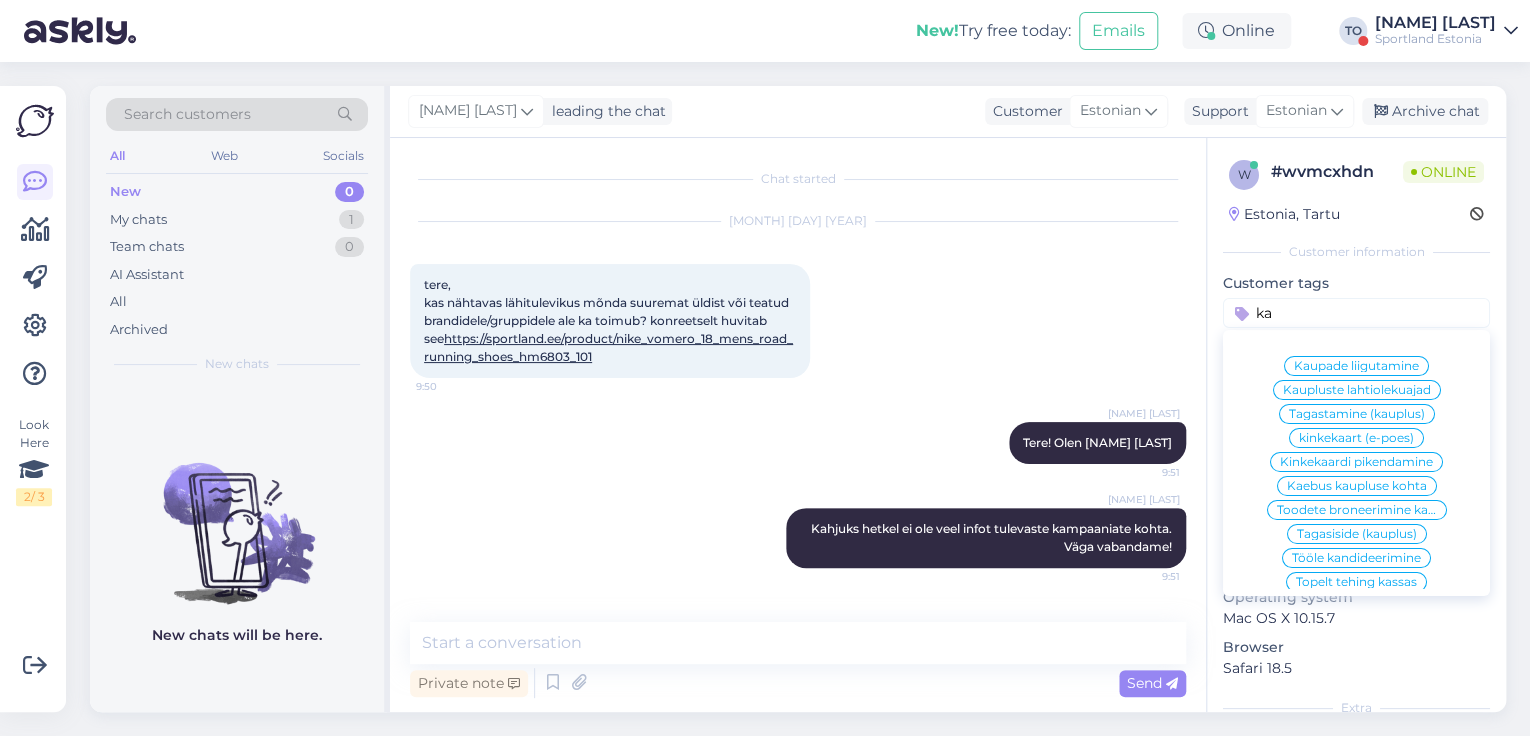 type on "k" 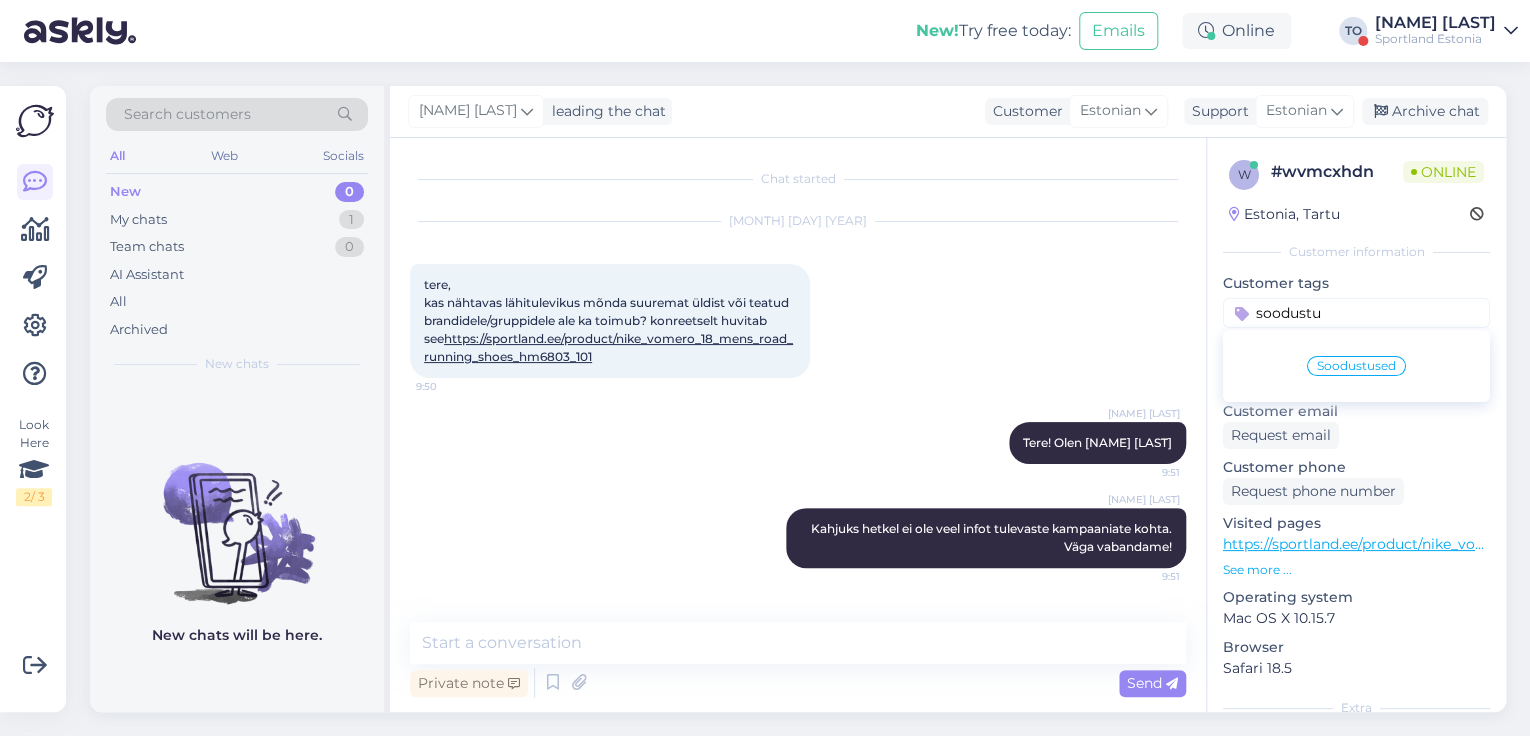type on "soodustu" 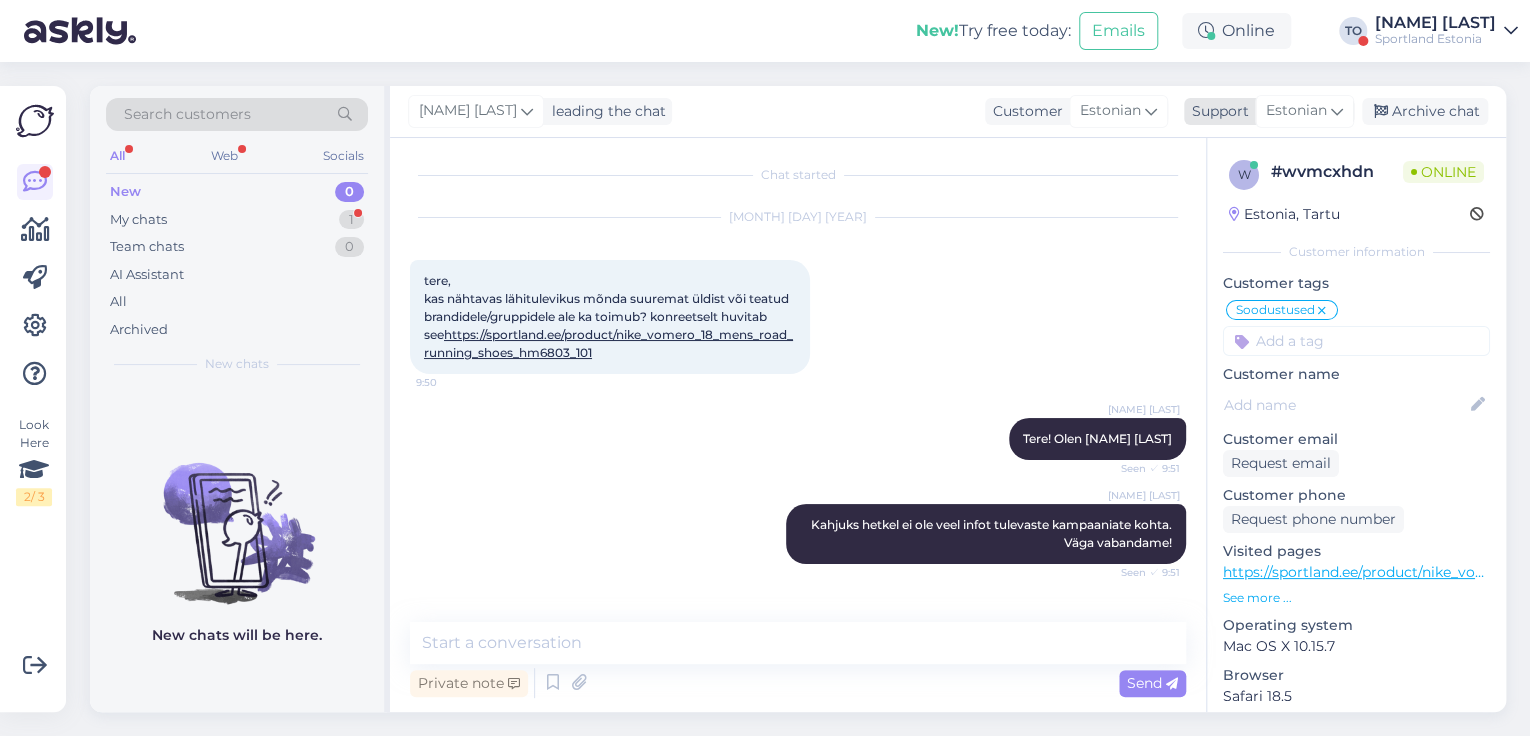 scroll, scrollTop: 89, scrollLeft: 0, axis: vertical 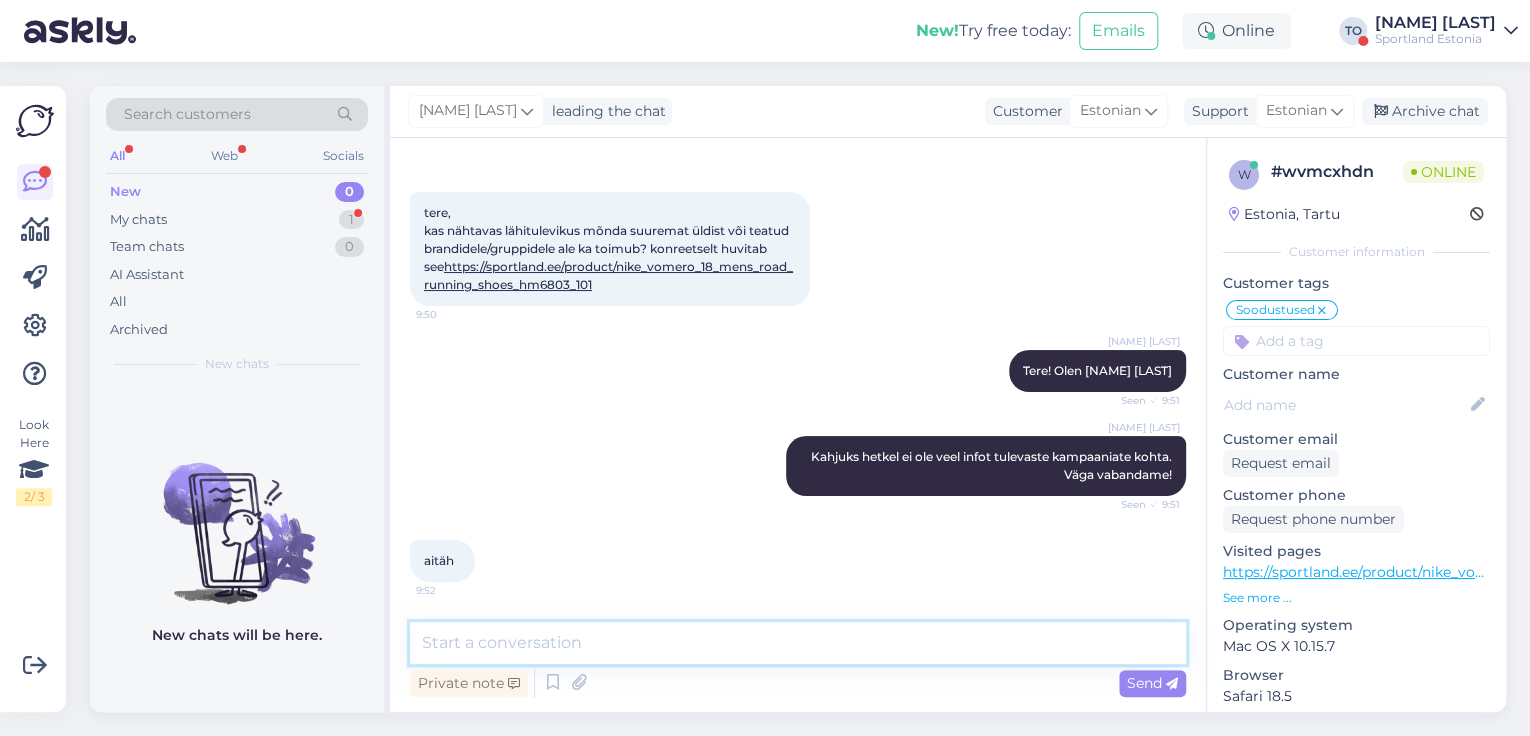 click at bounding box center (798, 643) 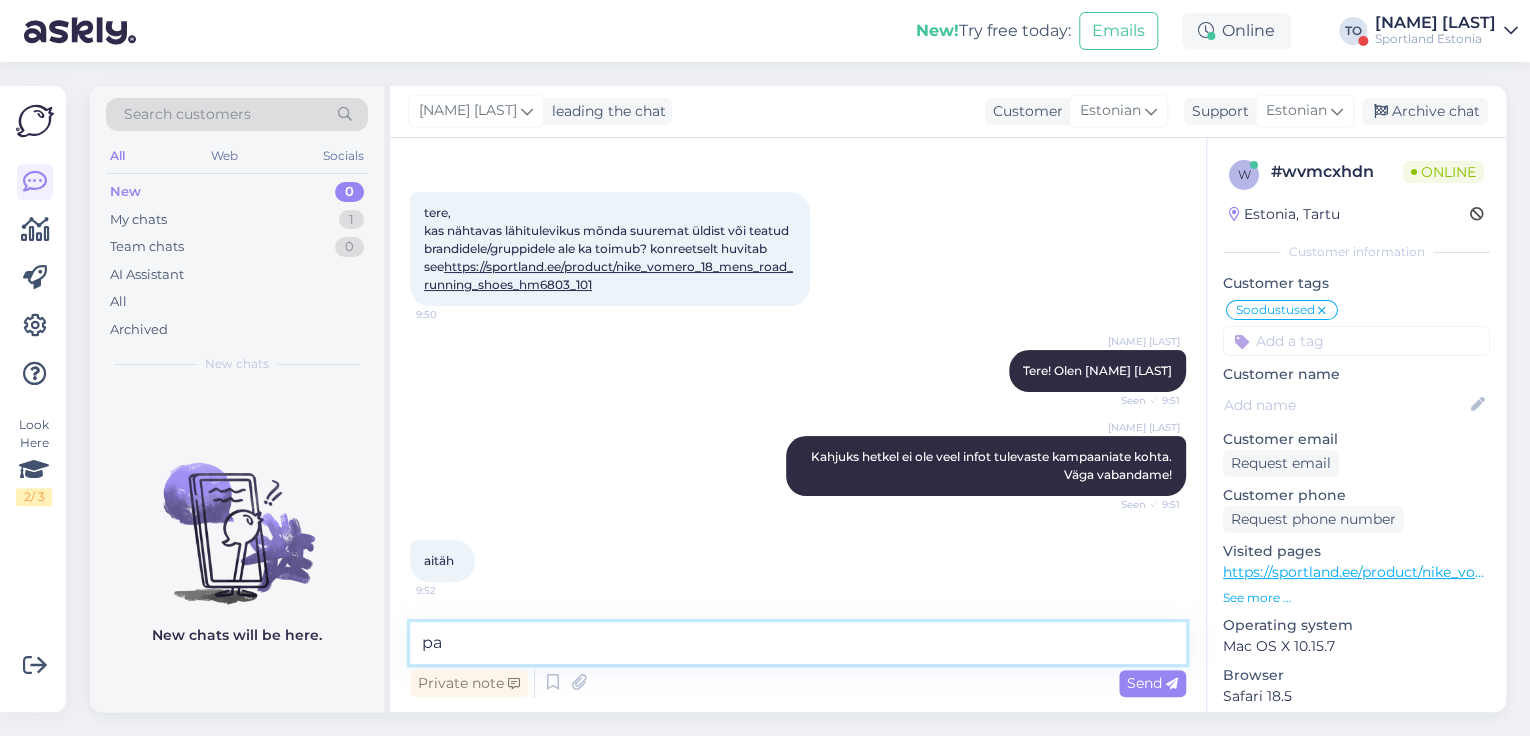 type on "p" 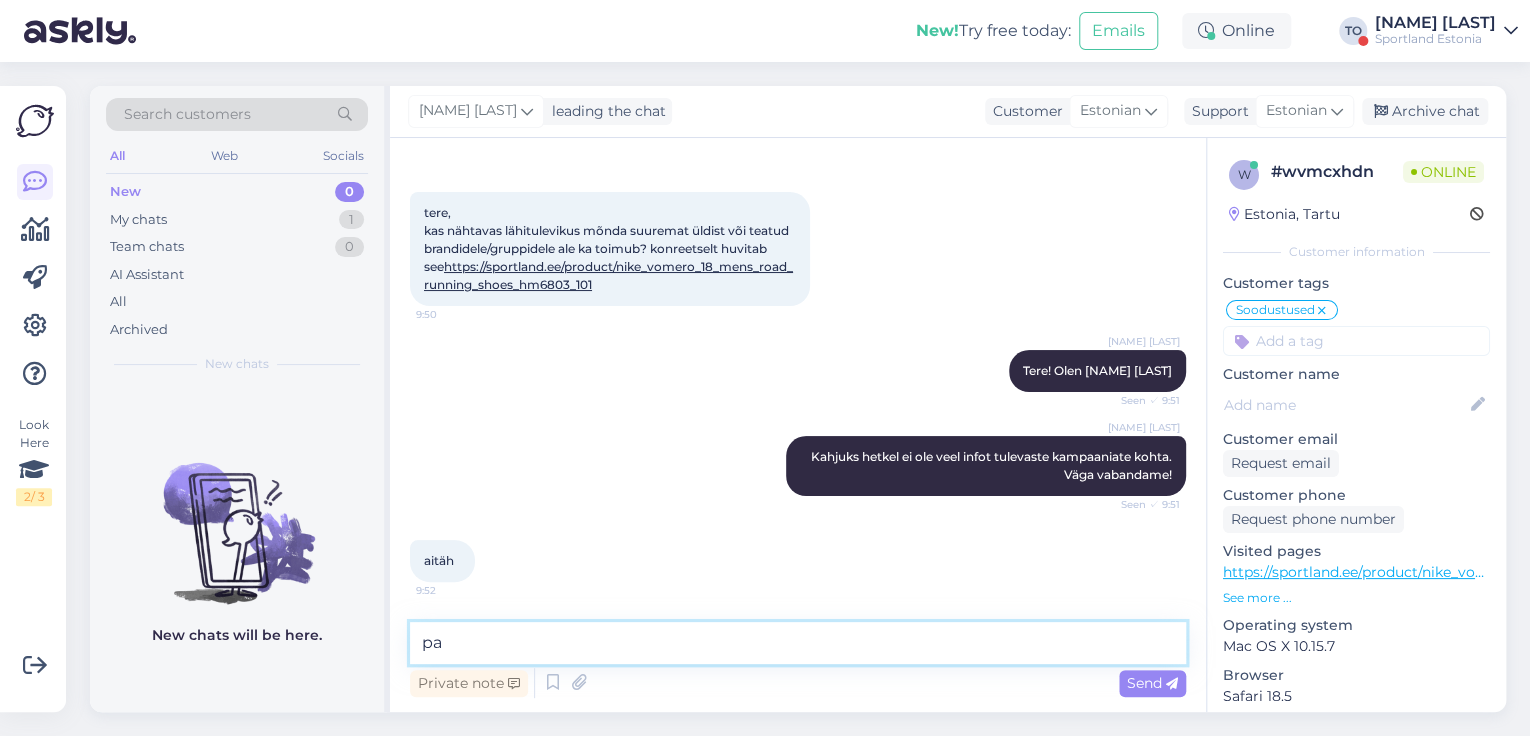 type on "p" 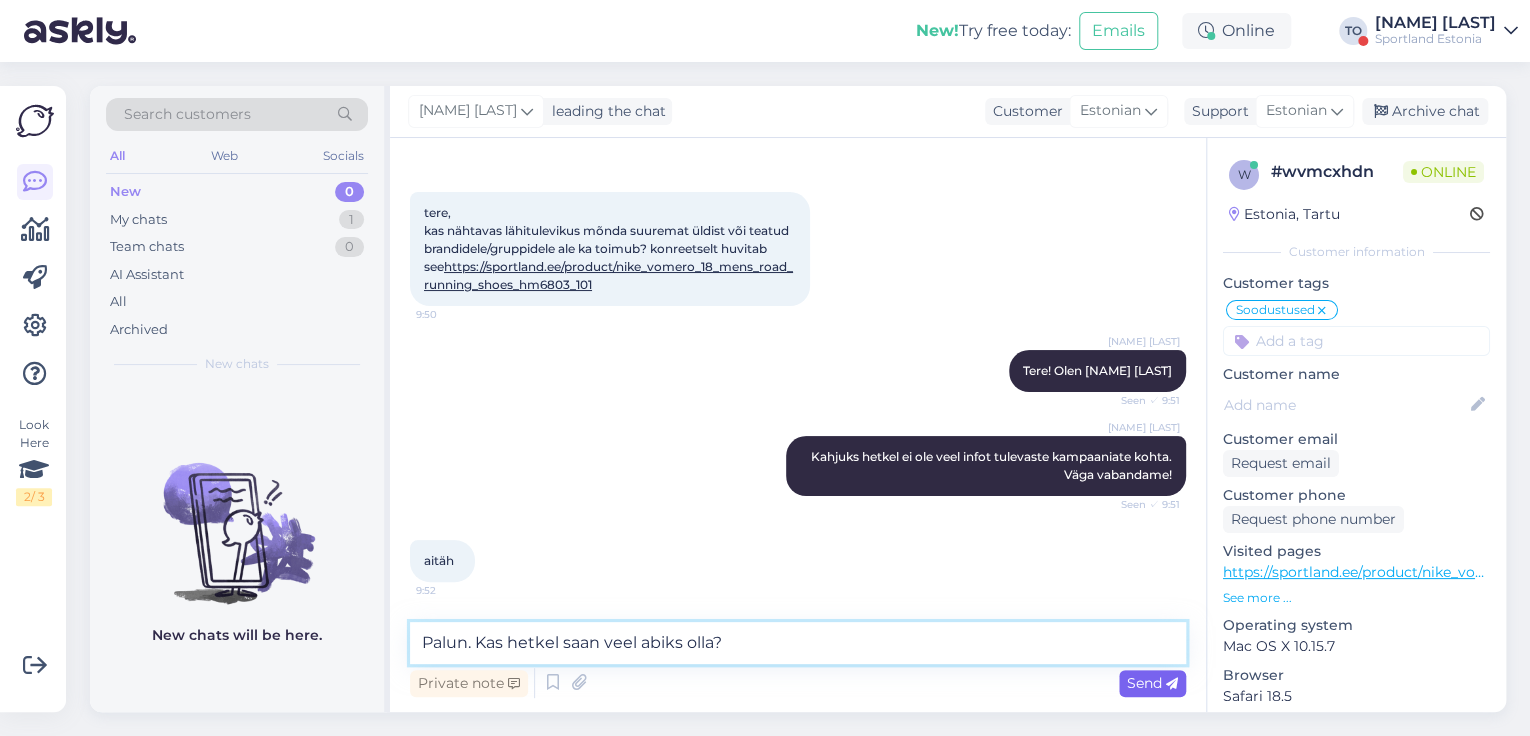 type on "Palun. Kas hetkel saan veel abiks olla?" 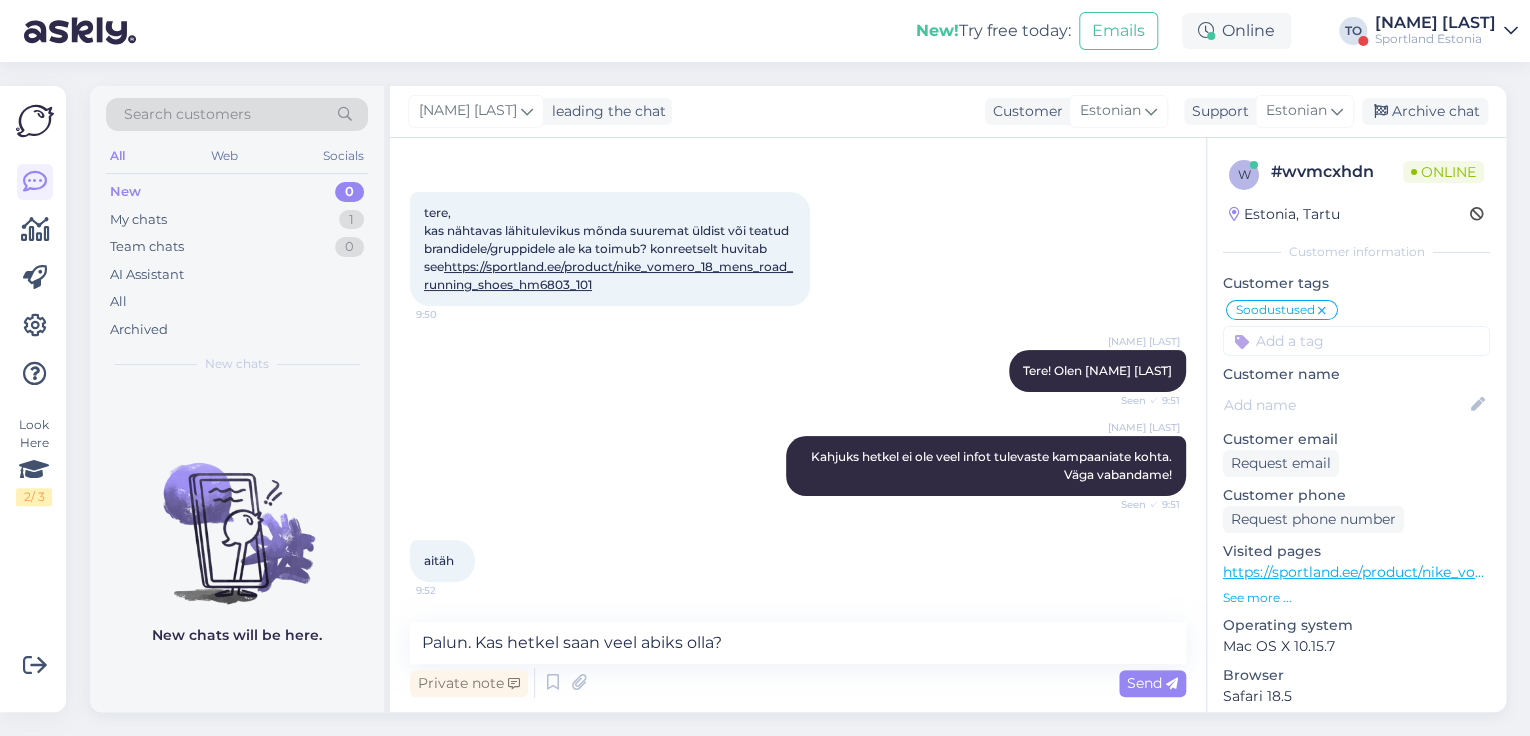 drag, startPoint x: 1138, startPoint y: 676, endPoint x: 1124, endPoint y: 726, distance: 51.92302 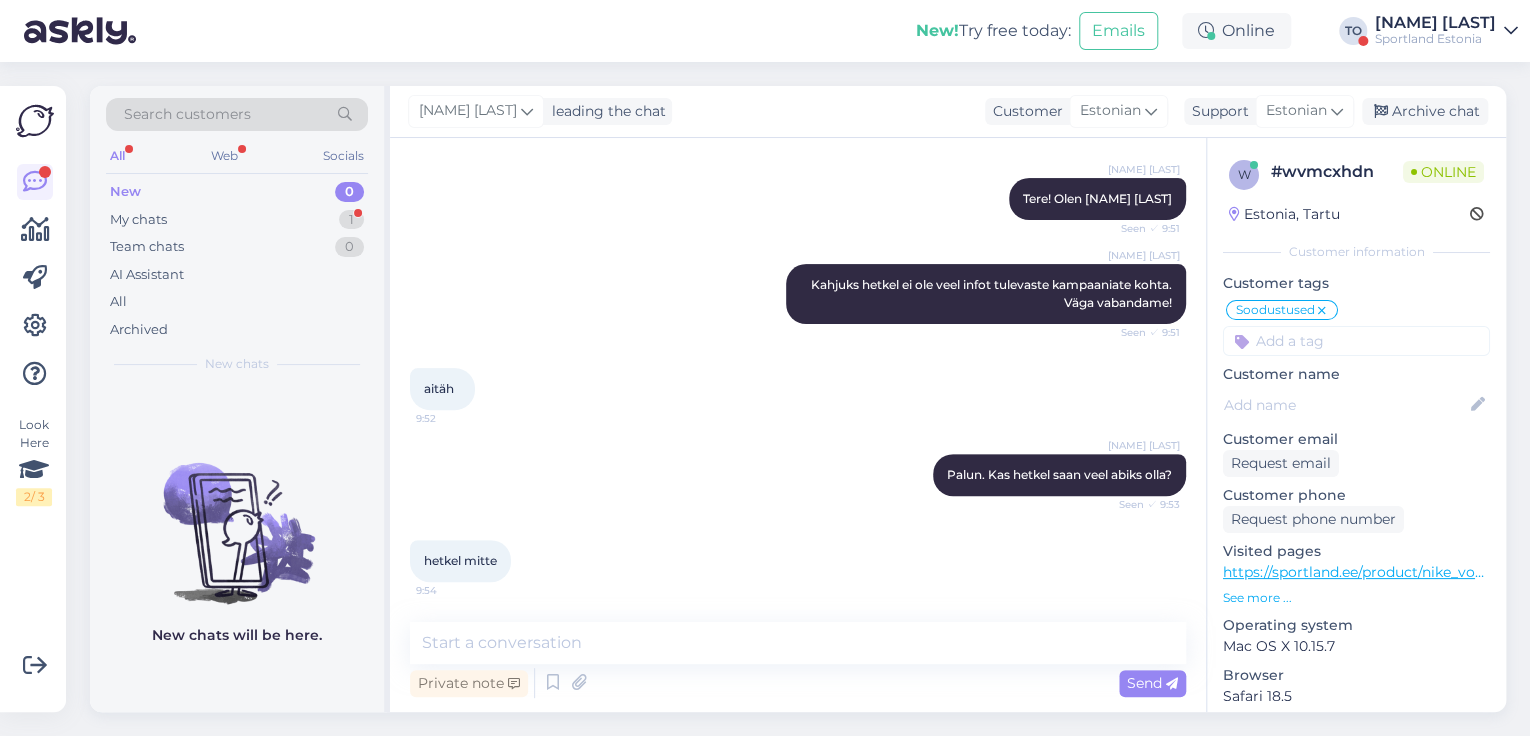 scroll, scrollTop: 261, scrollLeft: 0, axis: vertical 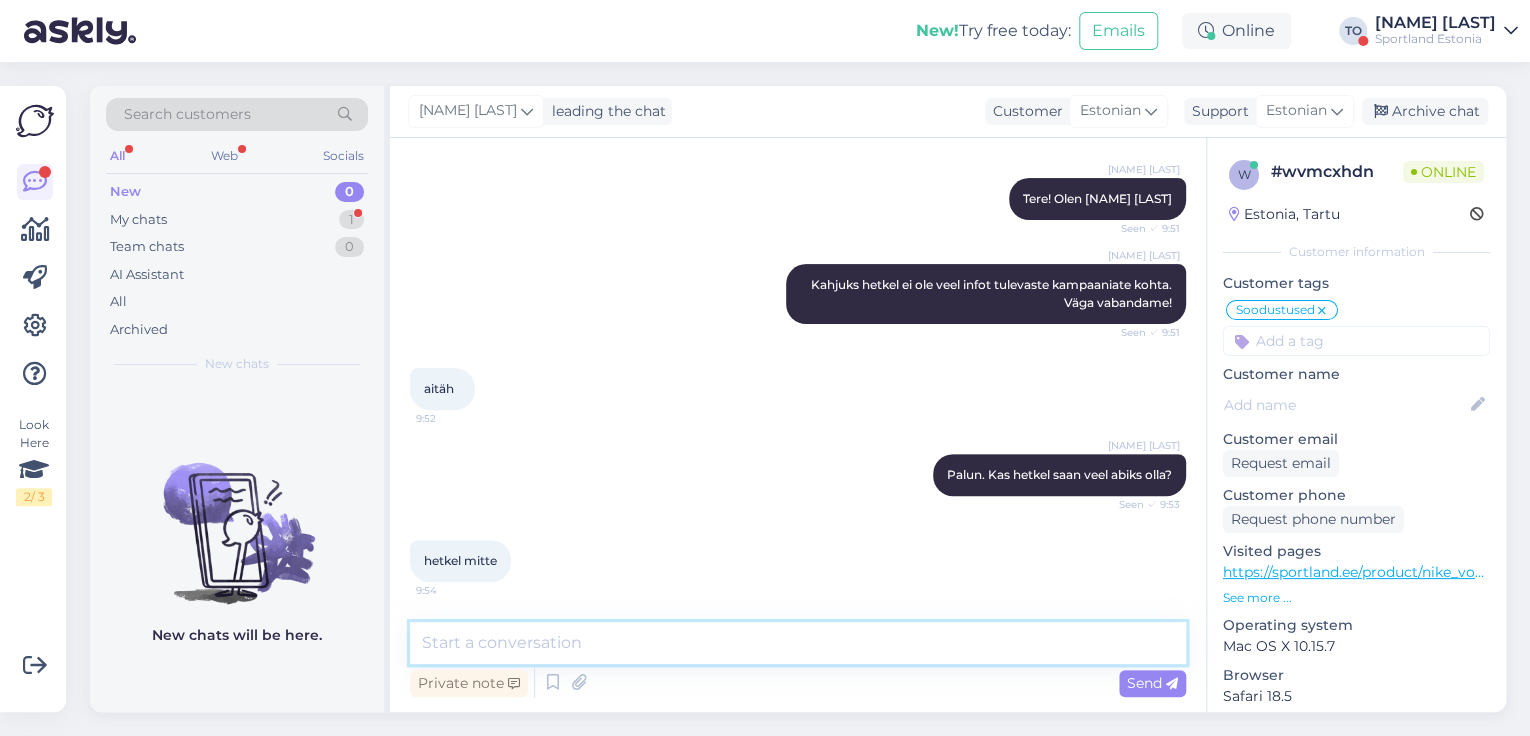 click at bounding box center (798, 643) 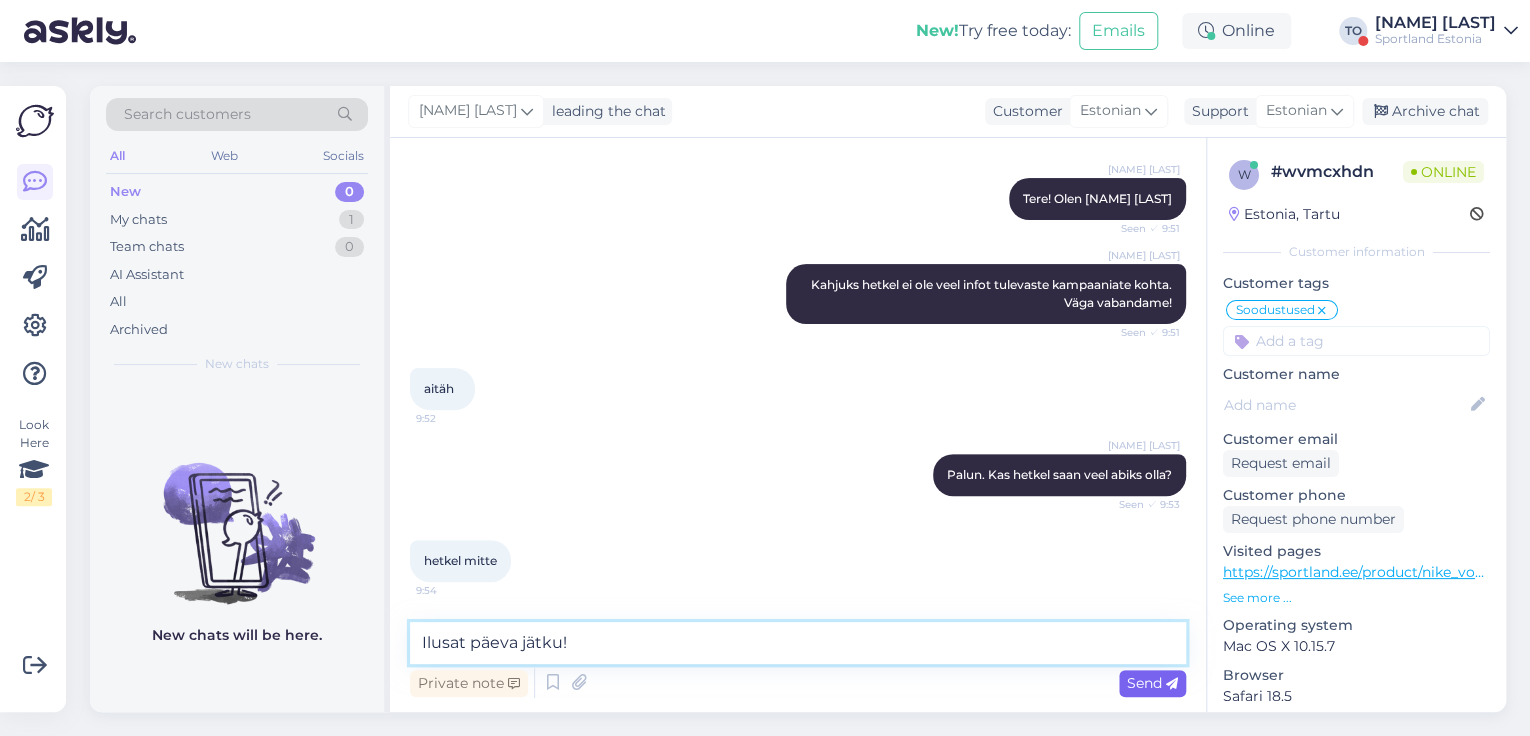 type on "Ilusat päeva jätku!" 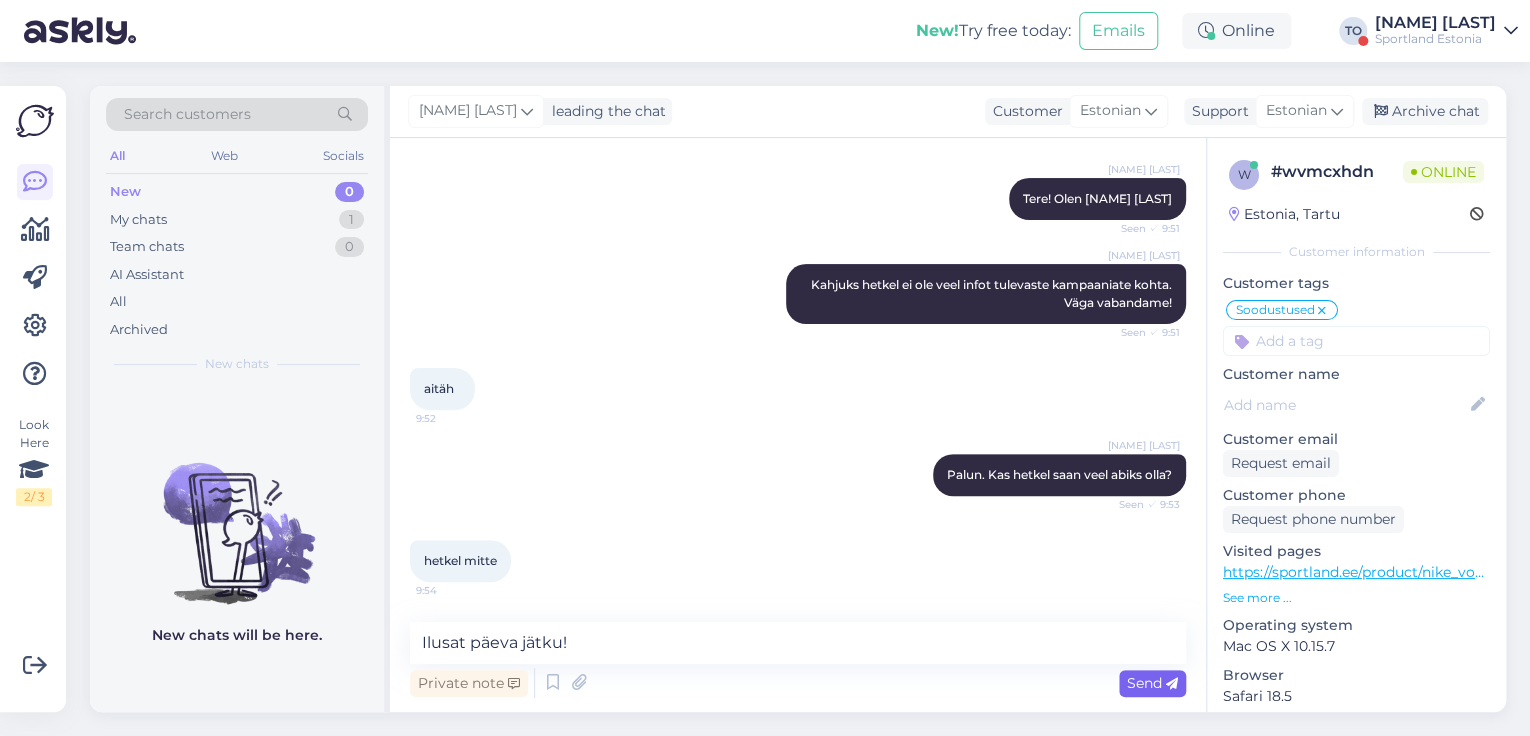 click on "Send" at bounding box center [1152, 683] 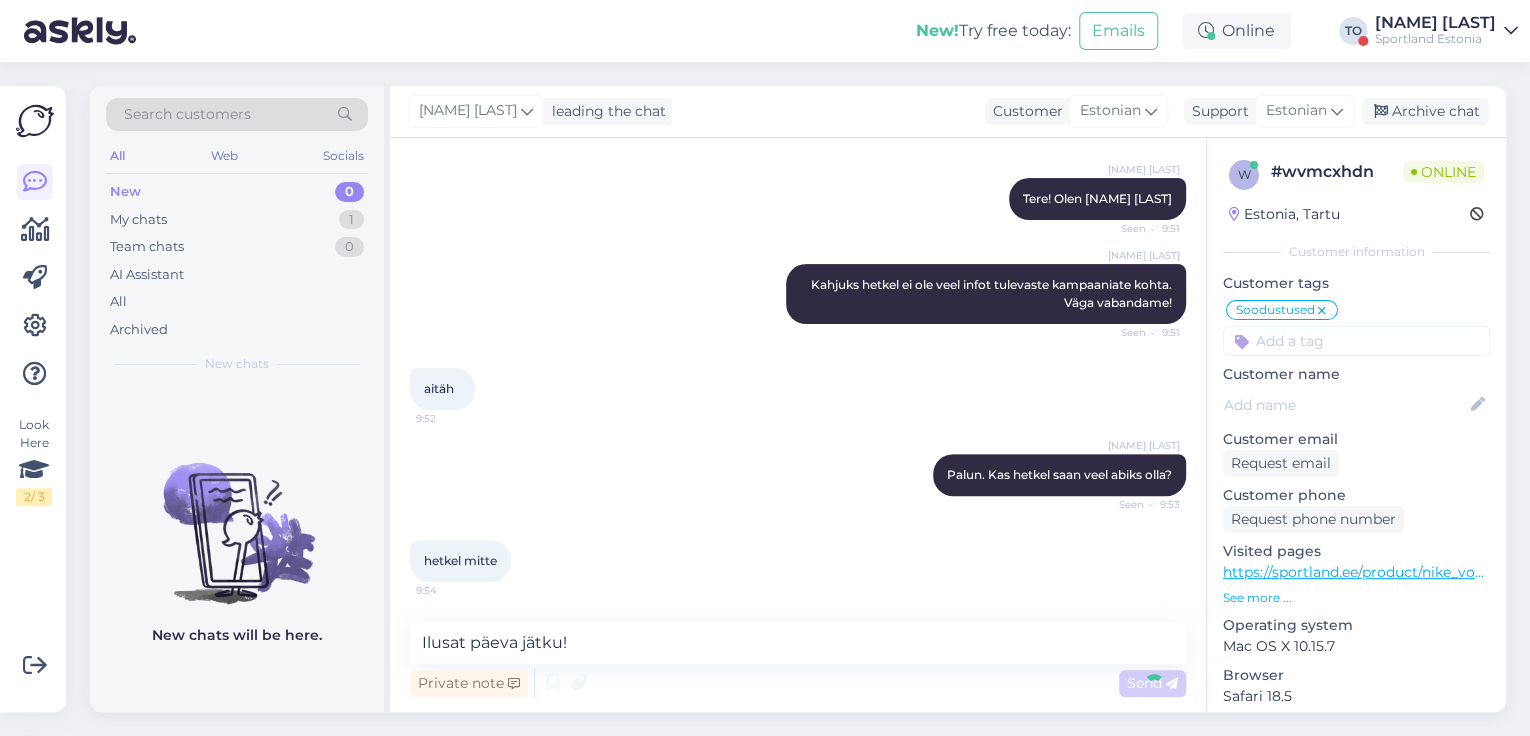 type 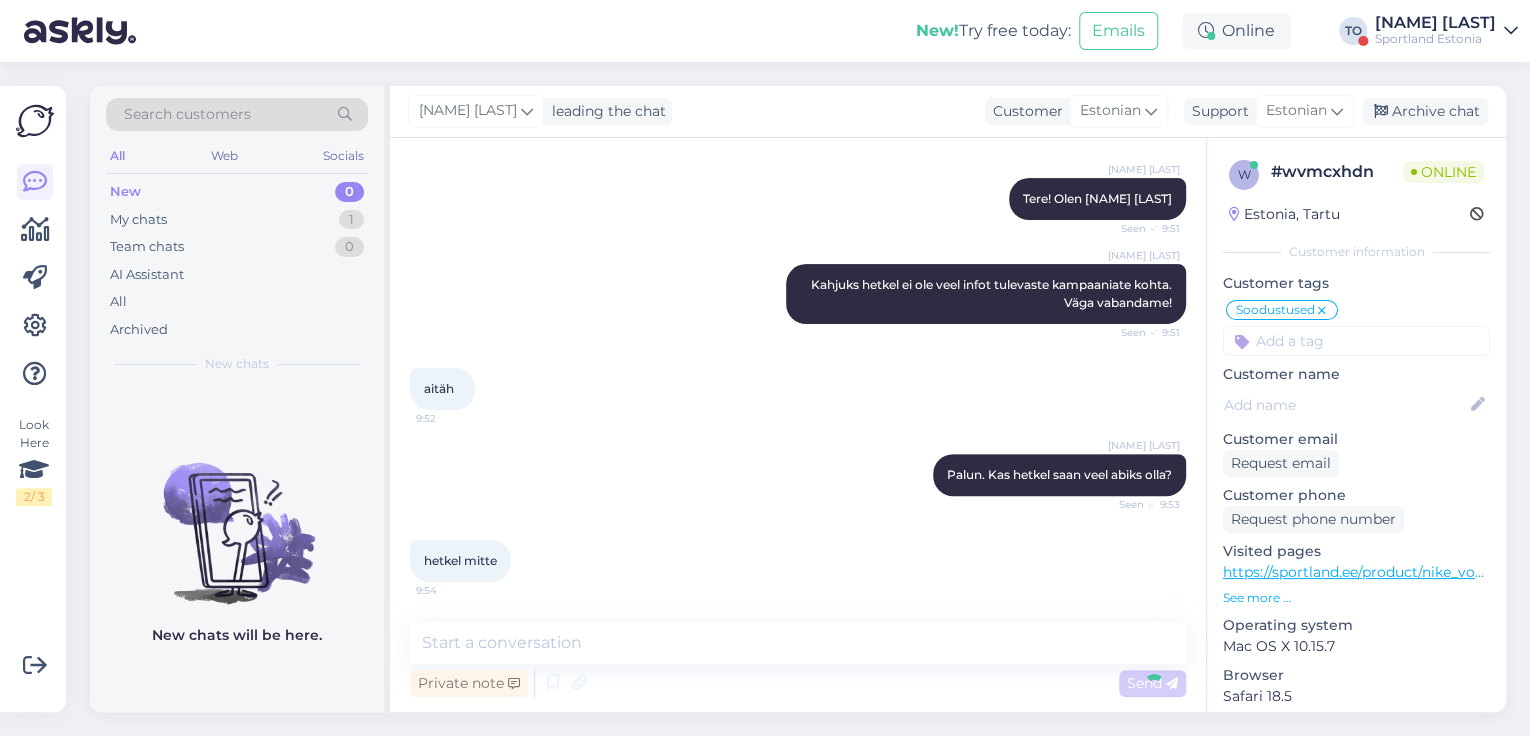 scroll, scrollTop: 348, scrollLeft: 0, axis: vertical 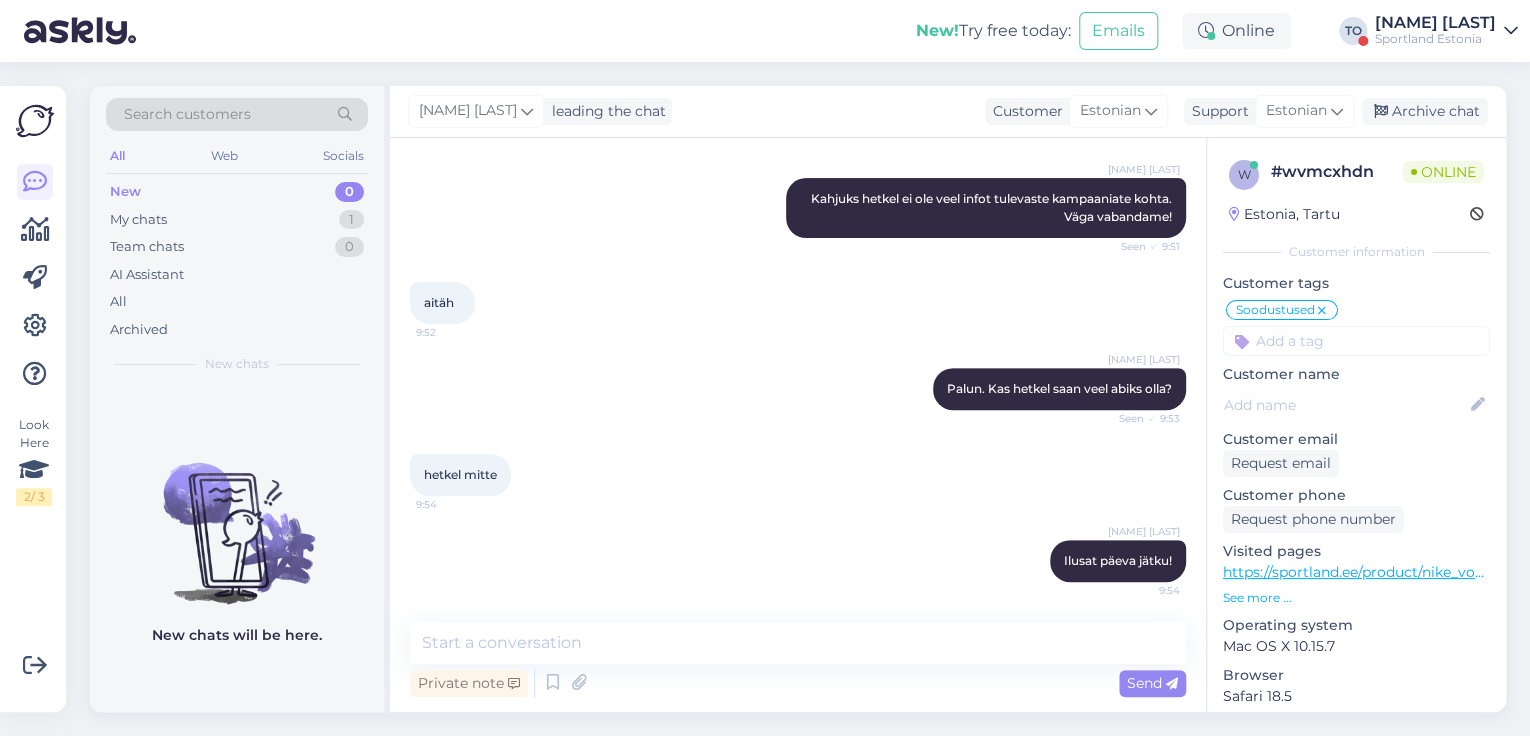 click on "[NAME] [LAST]" at bounding box center (1435, 23) 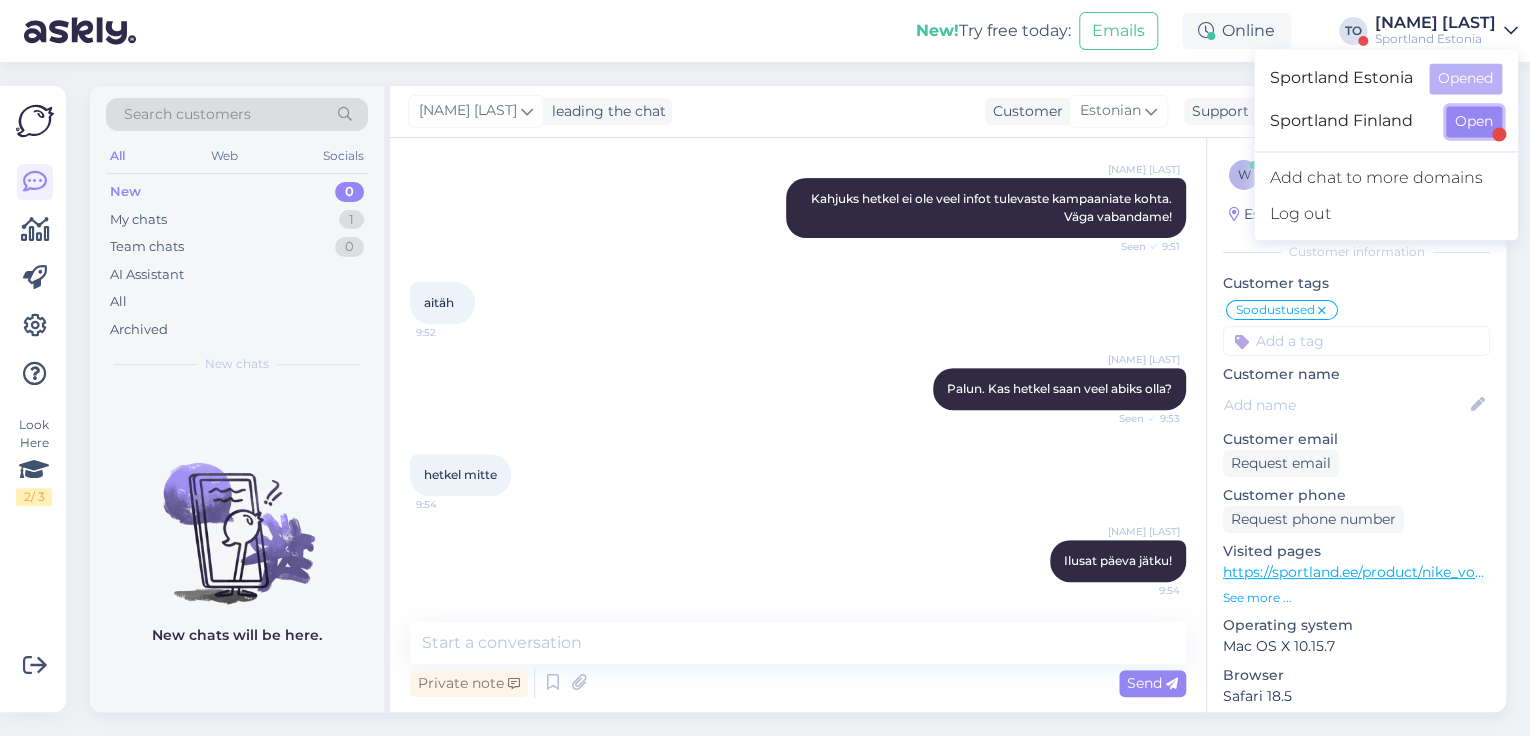 click on "Open" at bounding box center [1474, 121] 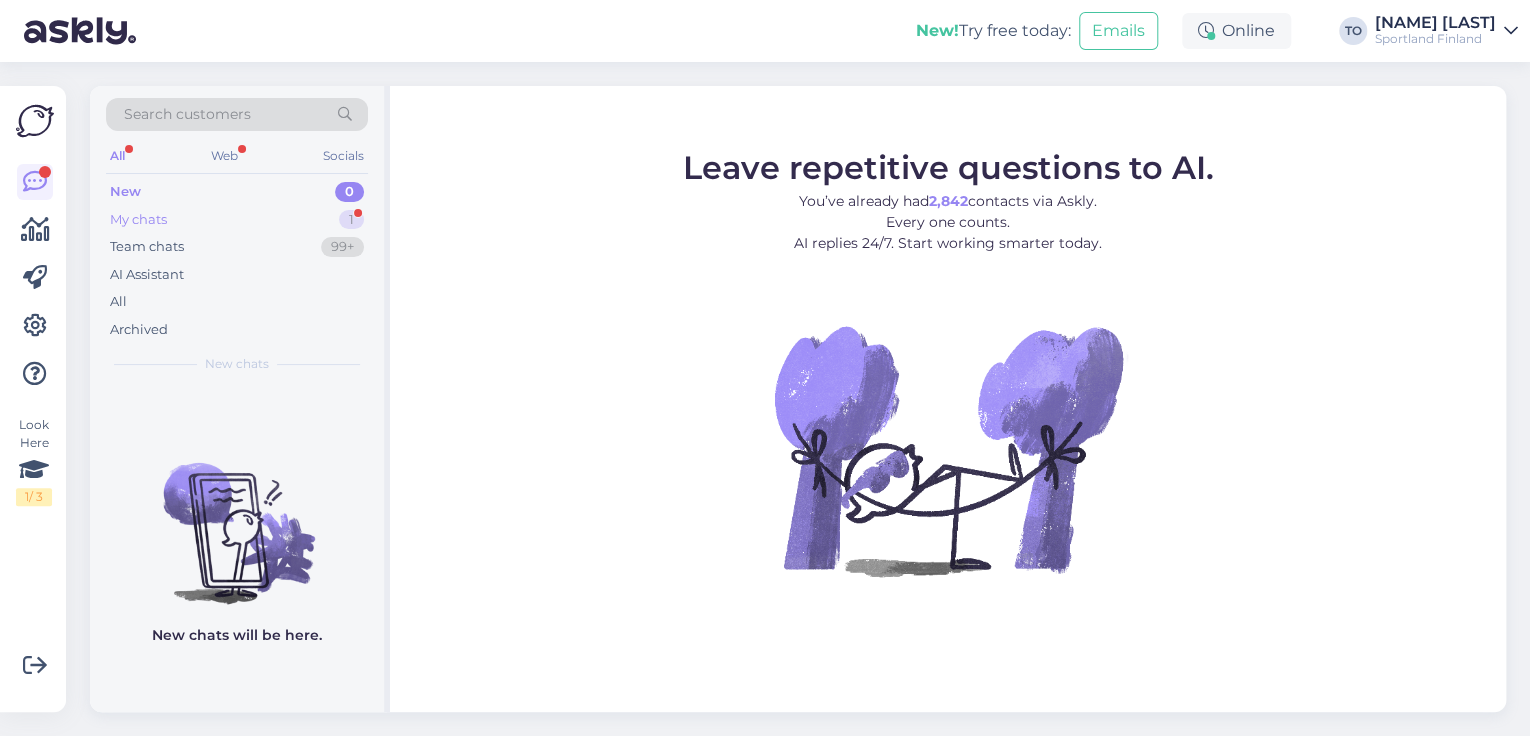 click on "1" at bounding box center [351, 220] 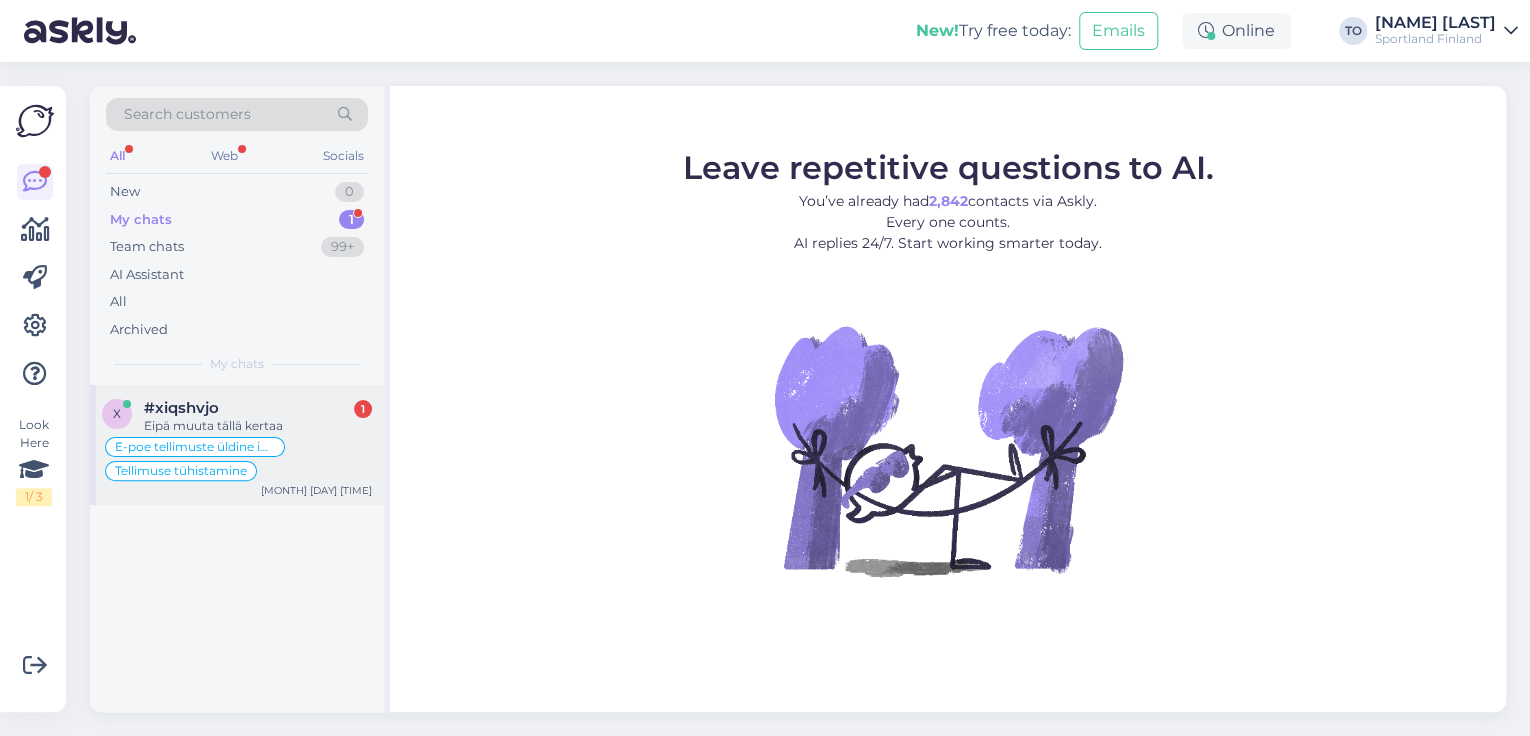click on "Eipä muuta tällä kertaa" at bounding box center (258, 426) 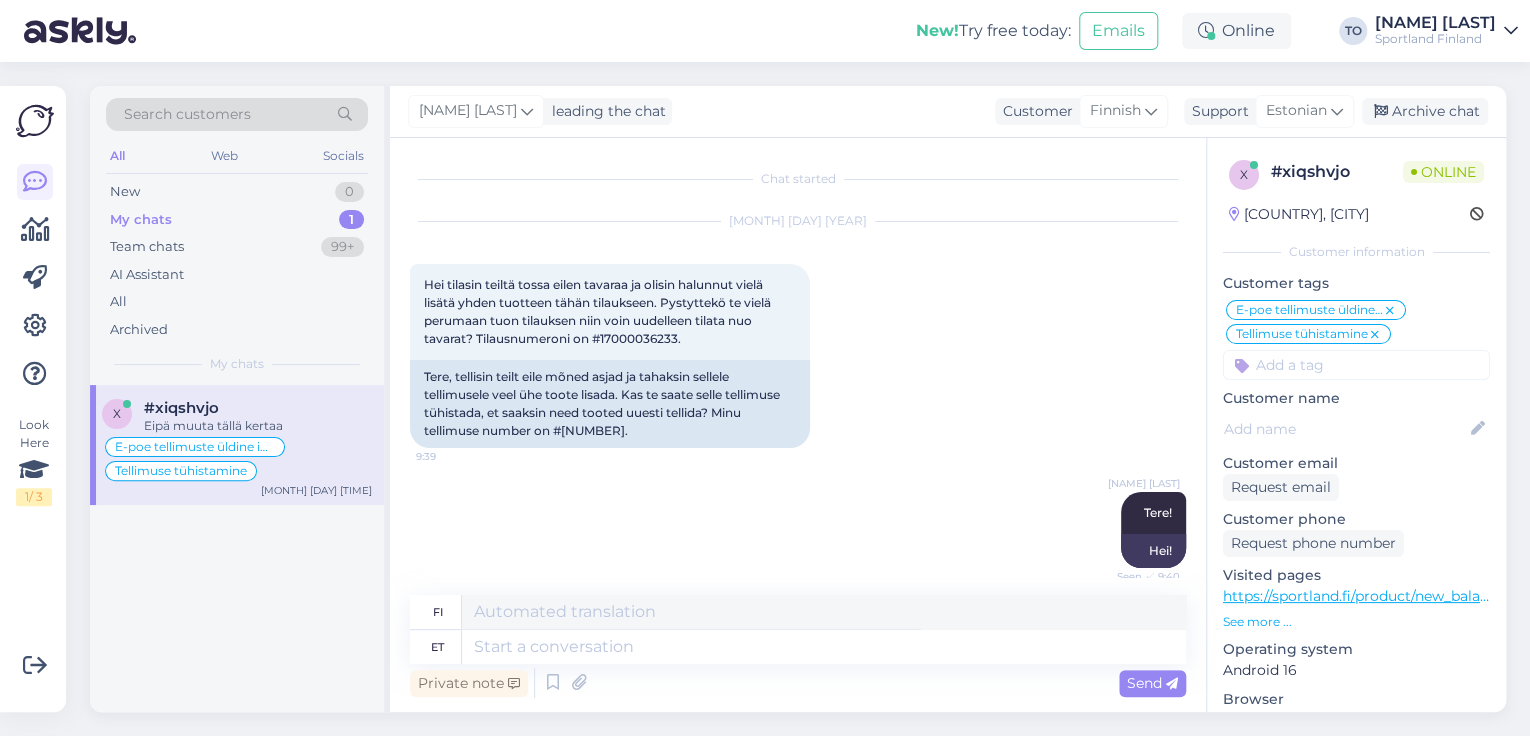 scroll, scrollTop: 1308, scrollLeft: 0, axis: vertical 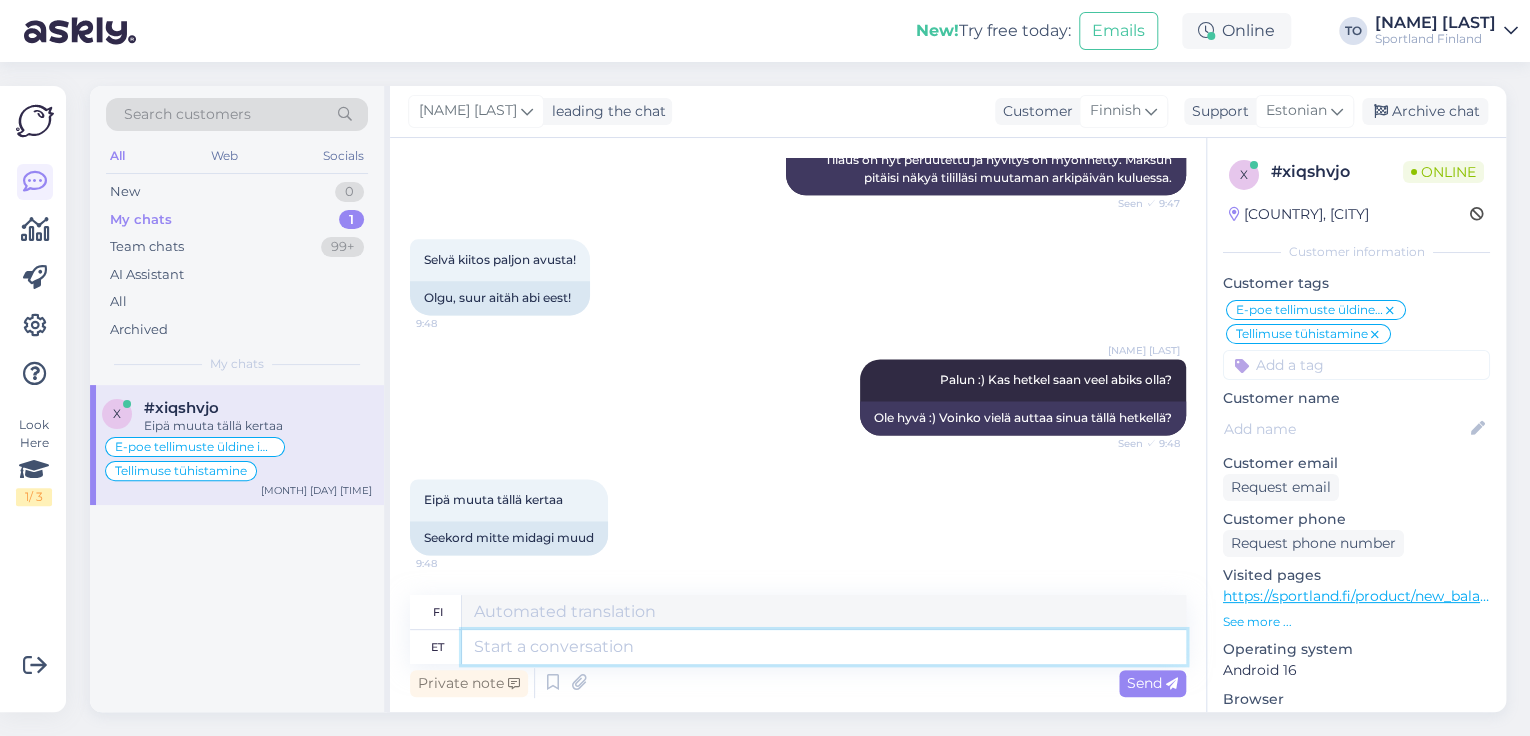 click at bounding box center (824, 647) 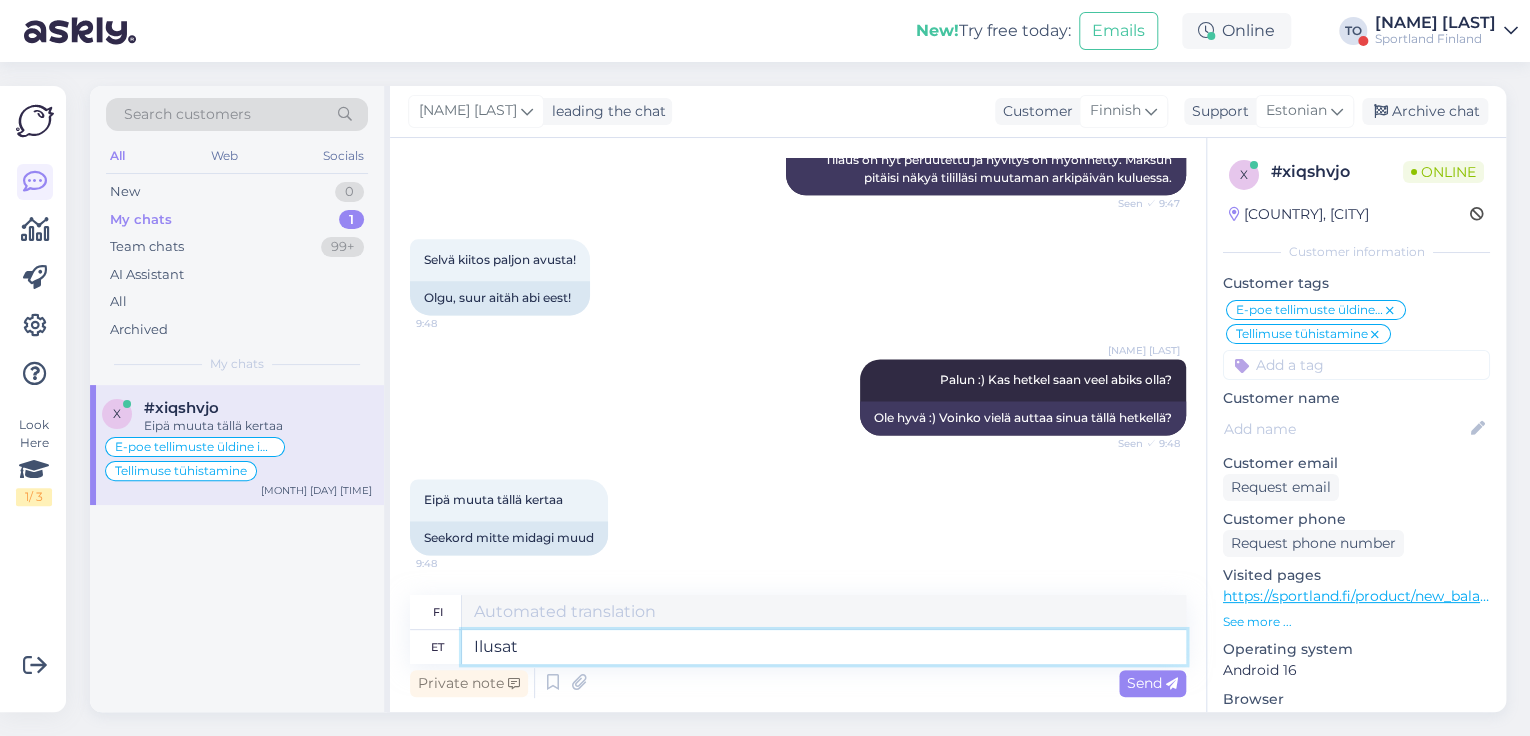 type on "Ilusat" 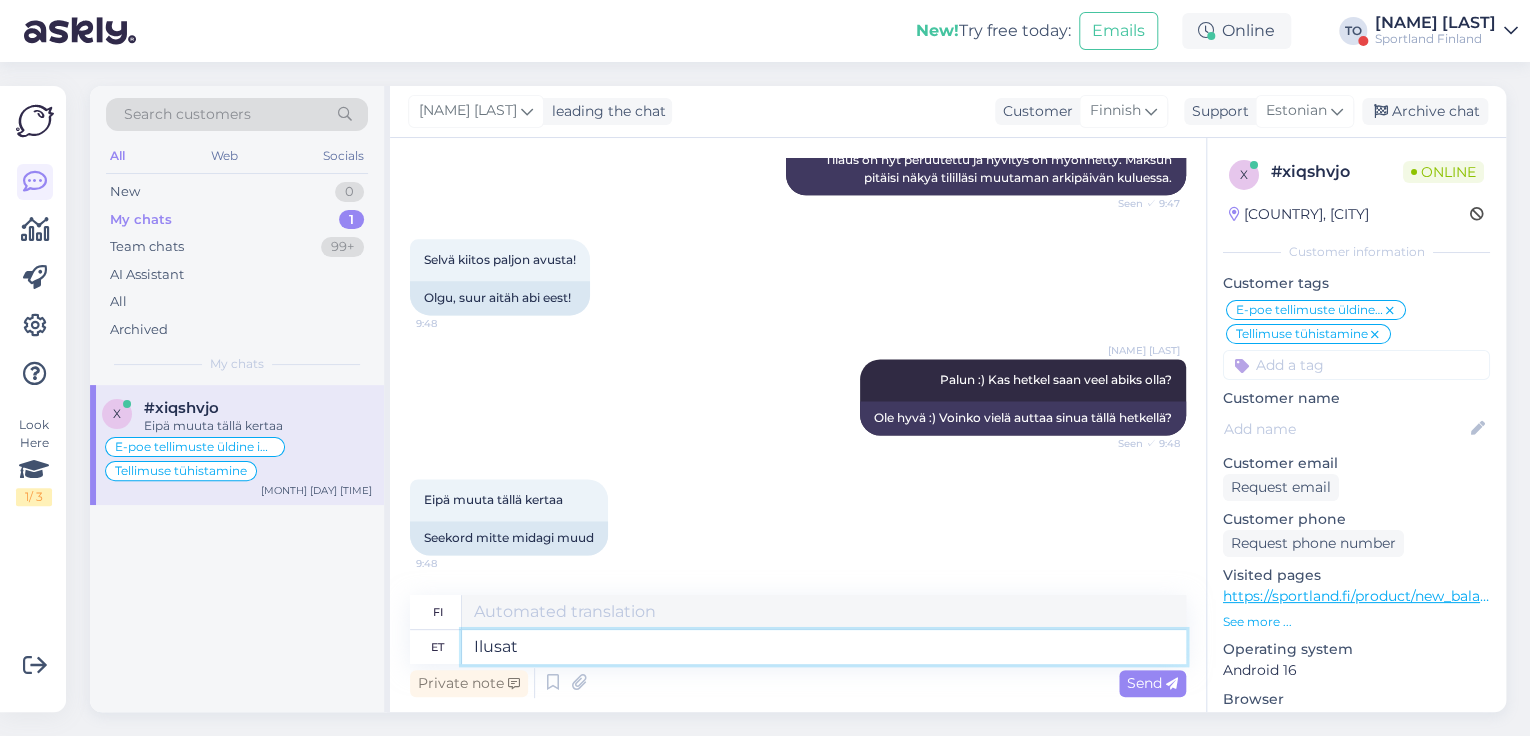type on "Kaunis" 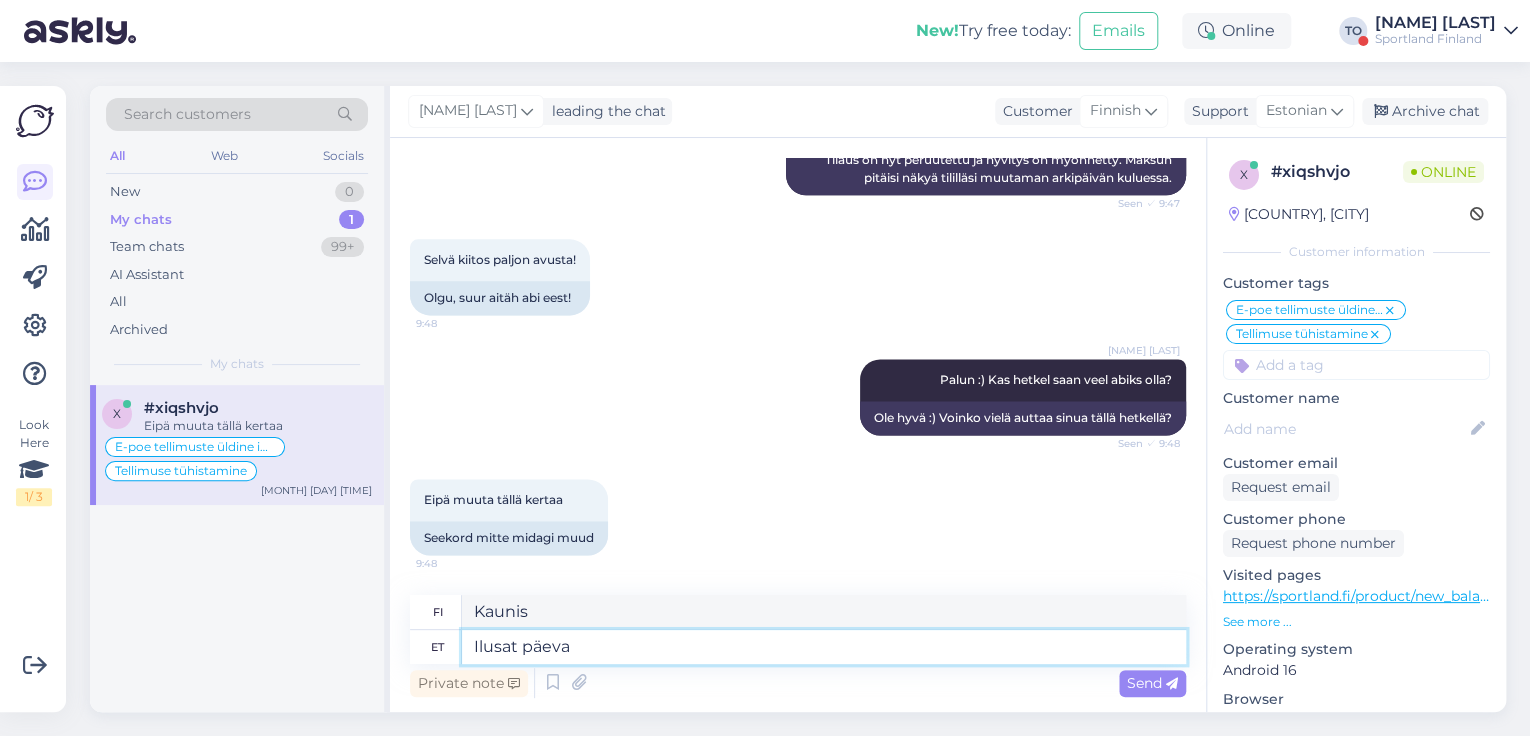 type on "Ilusat päeva!" 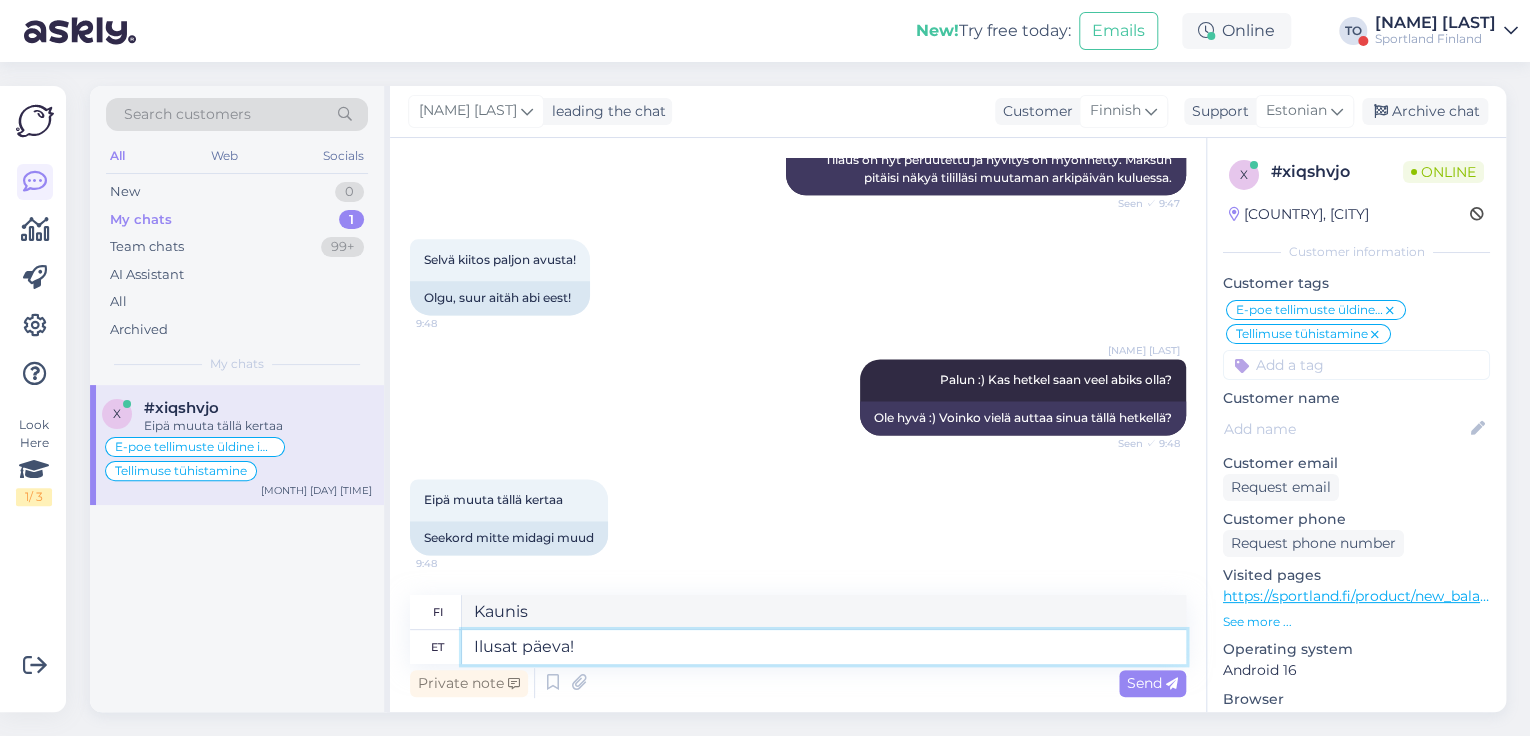 type on "Hyvää päivänjatkoa!" 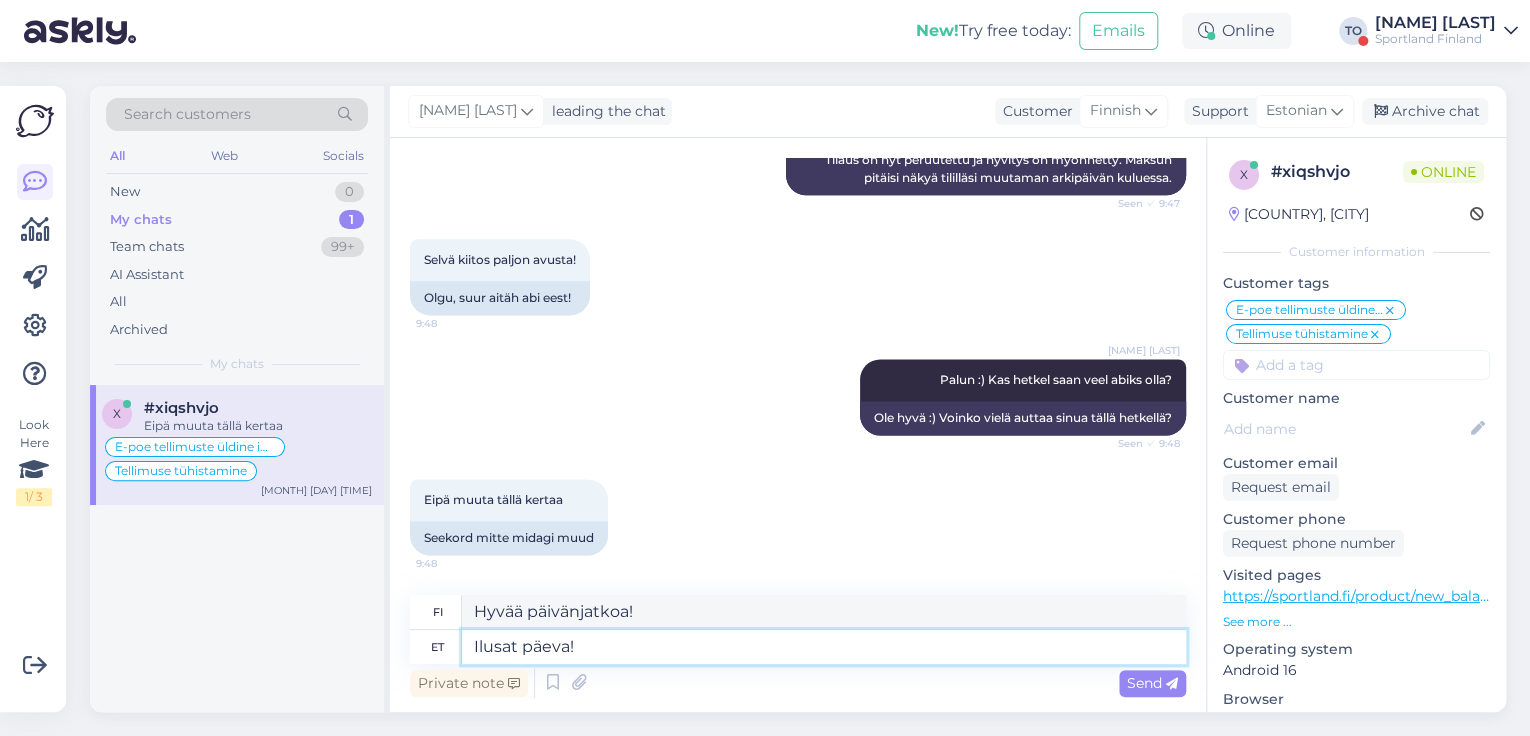 type 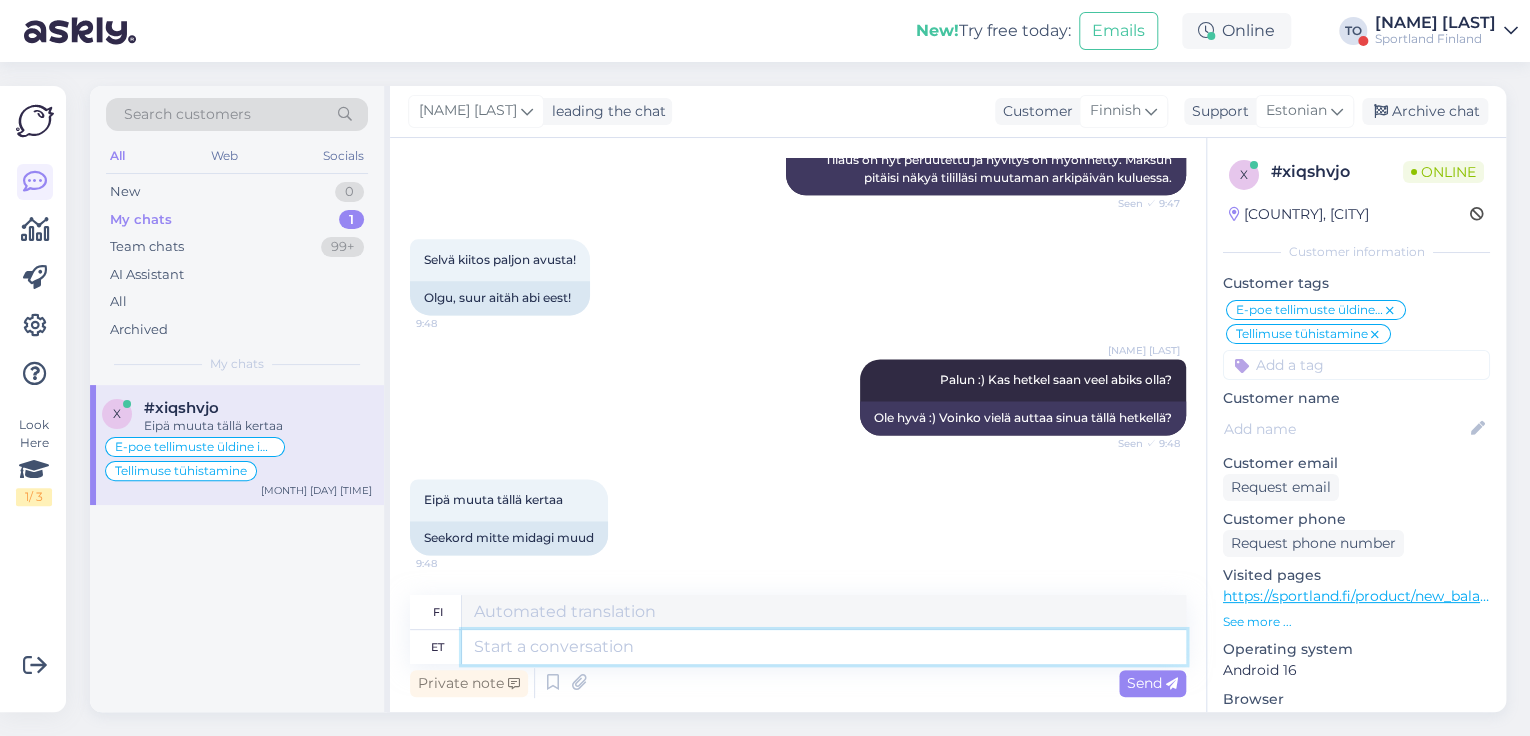 scroll, scrollTop: 1428, scrollLeft: 0, axis: vertical 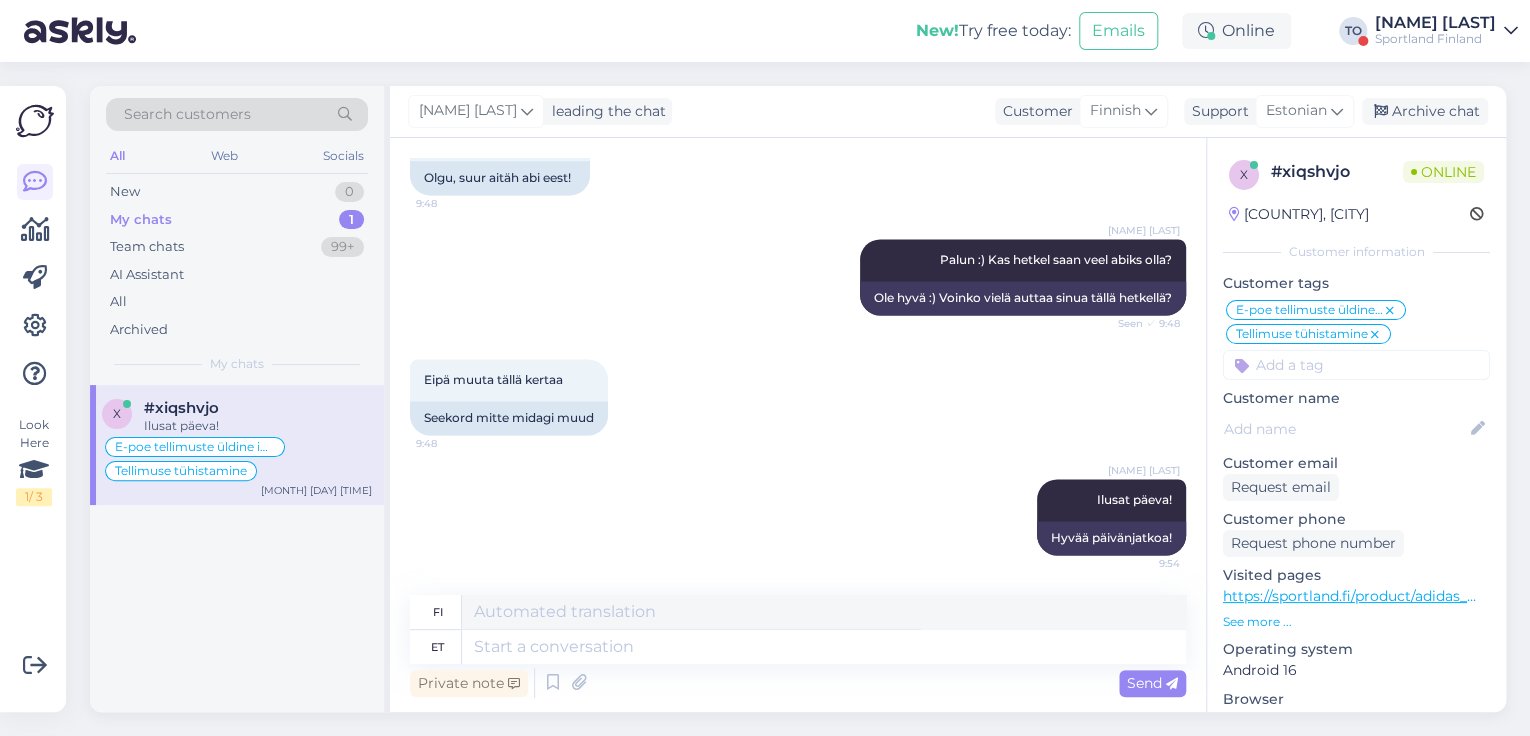 click on "Sportland Finland" at bounding box center [1435, 39] 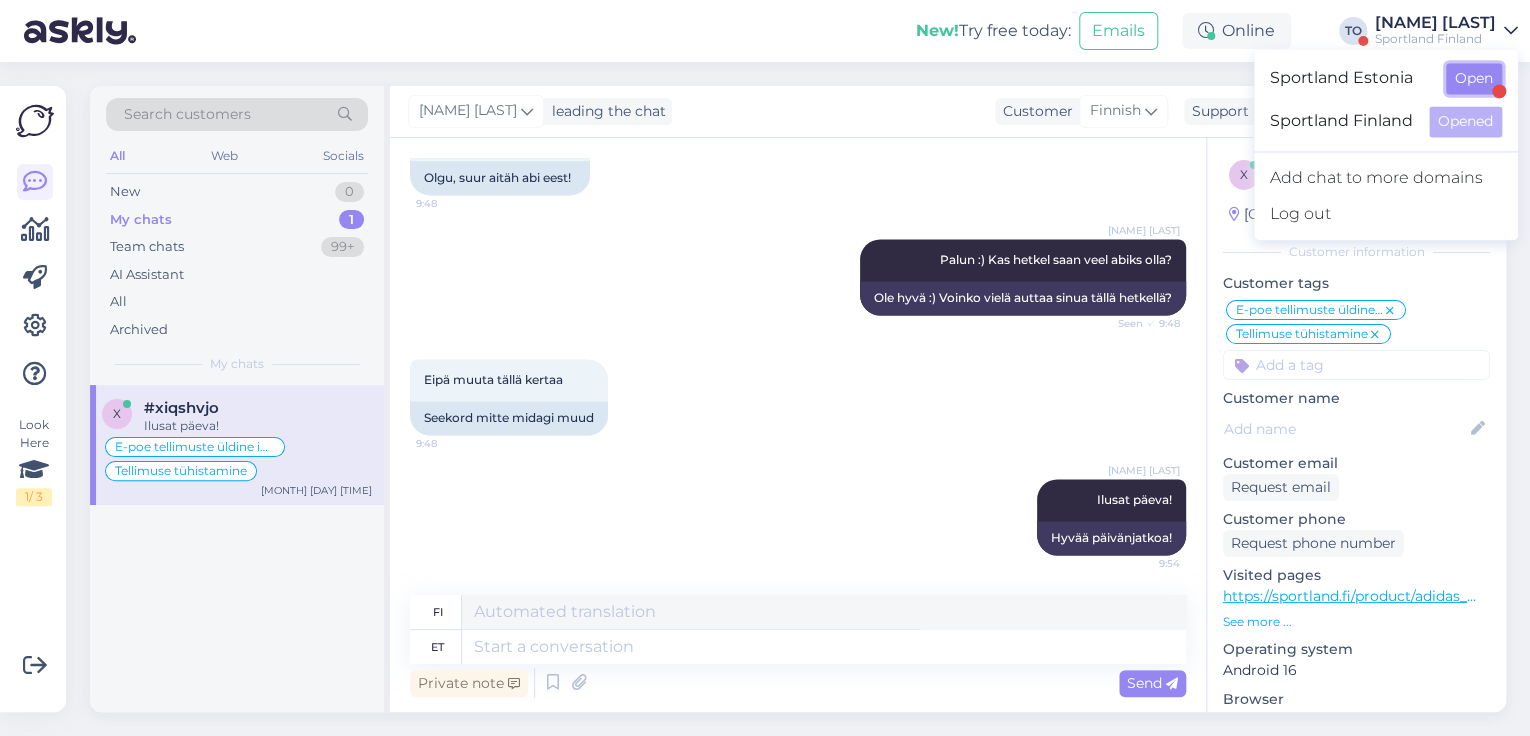 click on "Open" at bounding box center (1474, 78) 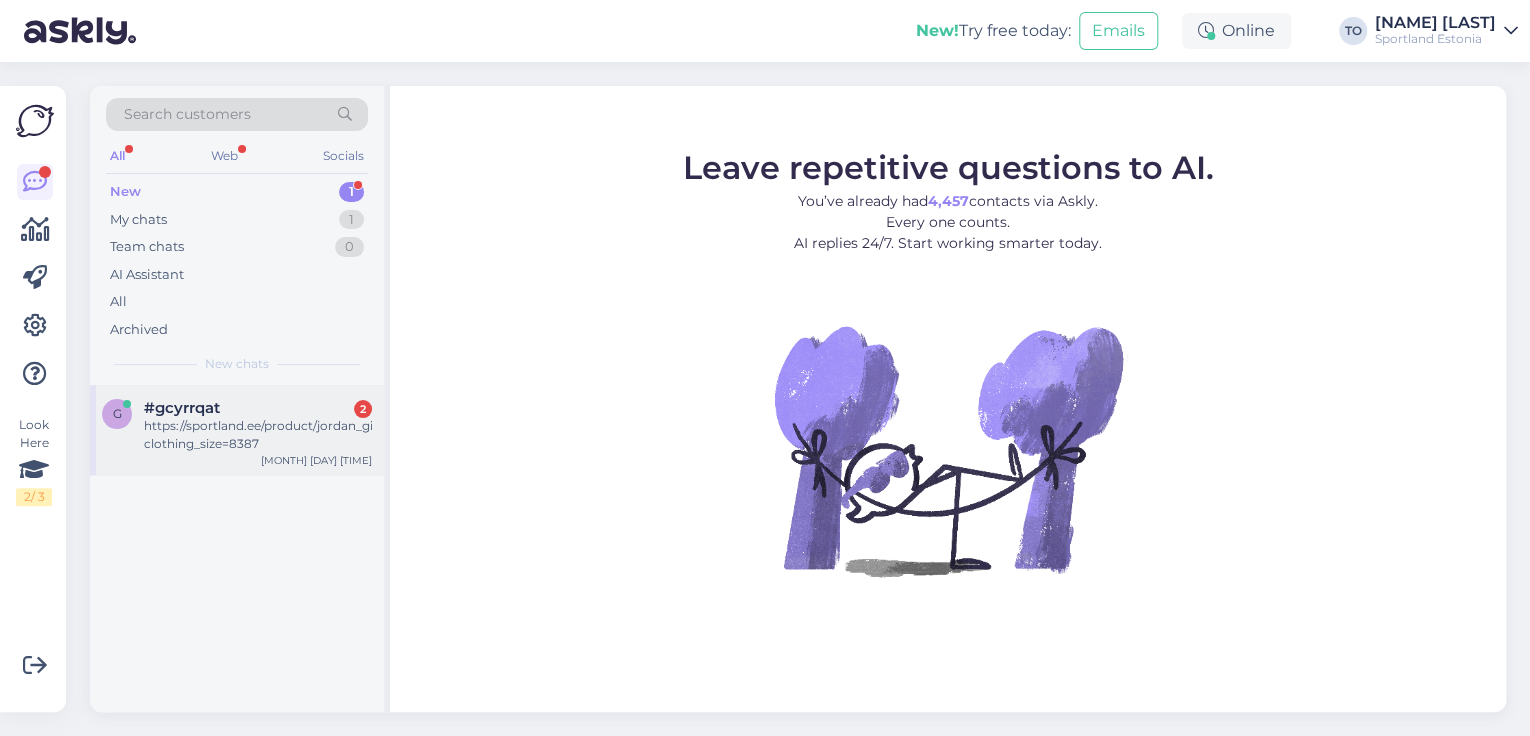 click on "#gcyrrqat 2" at bounding box center (258, 408) 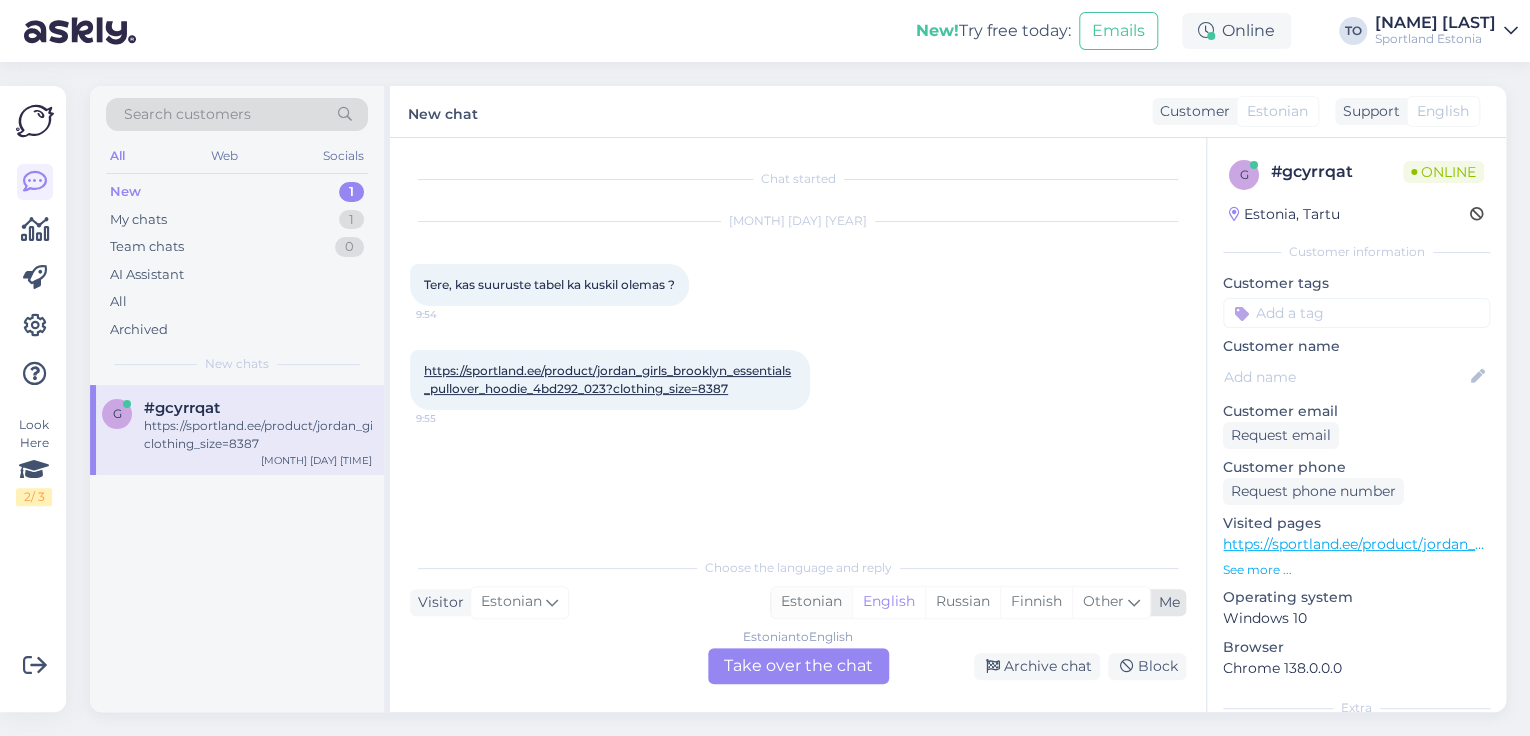 click on "Estonian" at bounding box center (811, 602) 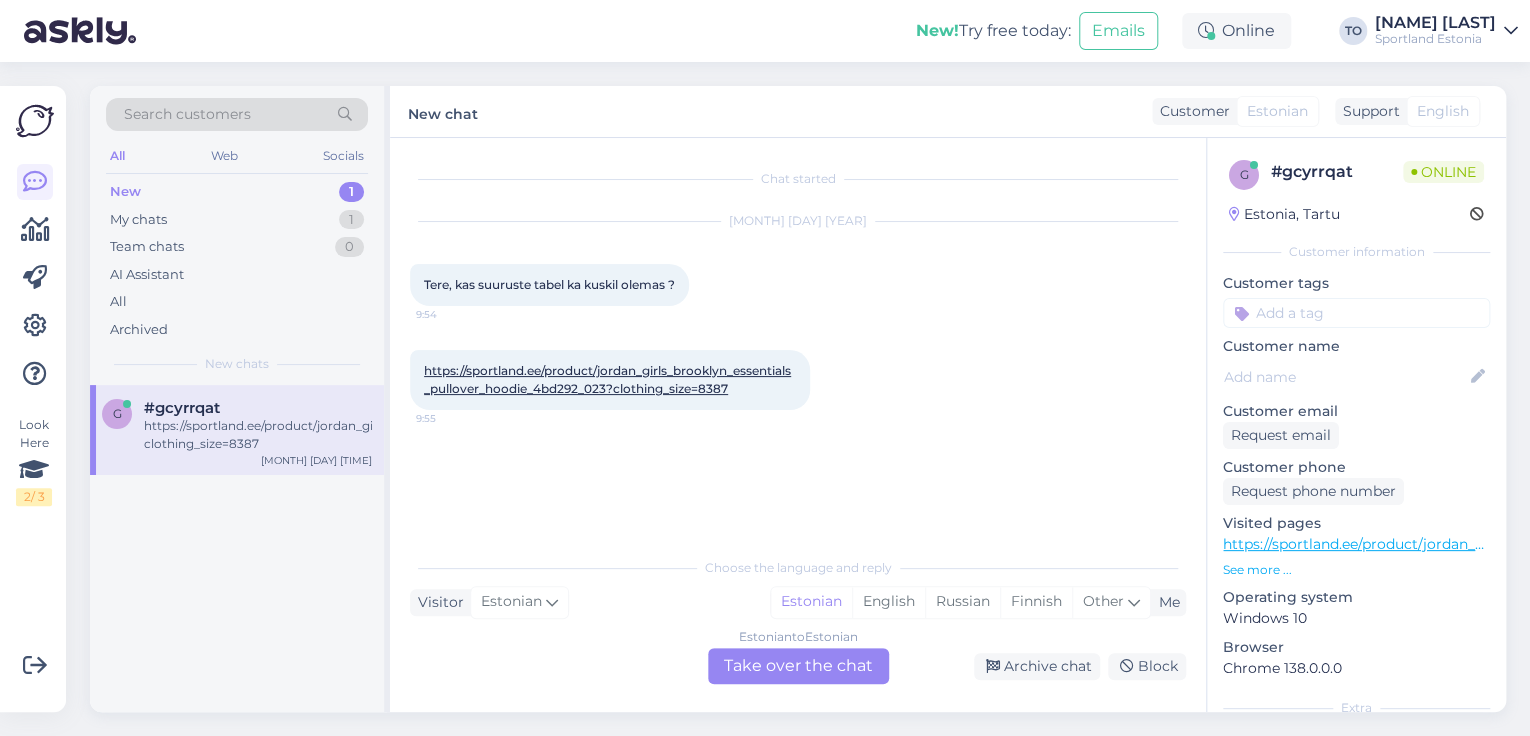 click on "Estonian  to  Estonian Take over the chat" at bounding box center (798, 666) 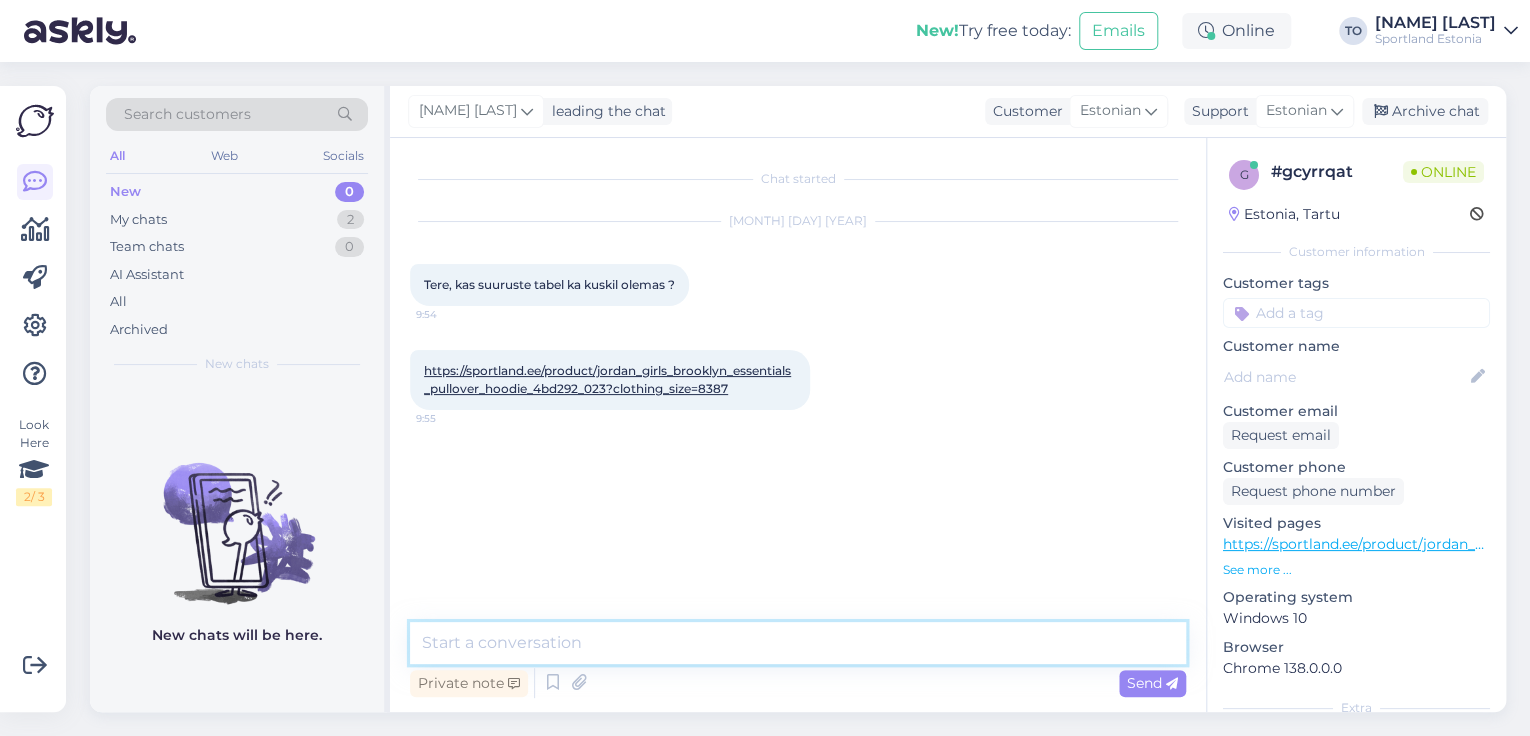 click at bounding box center [798, 643] 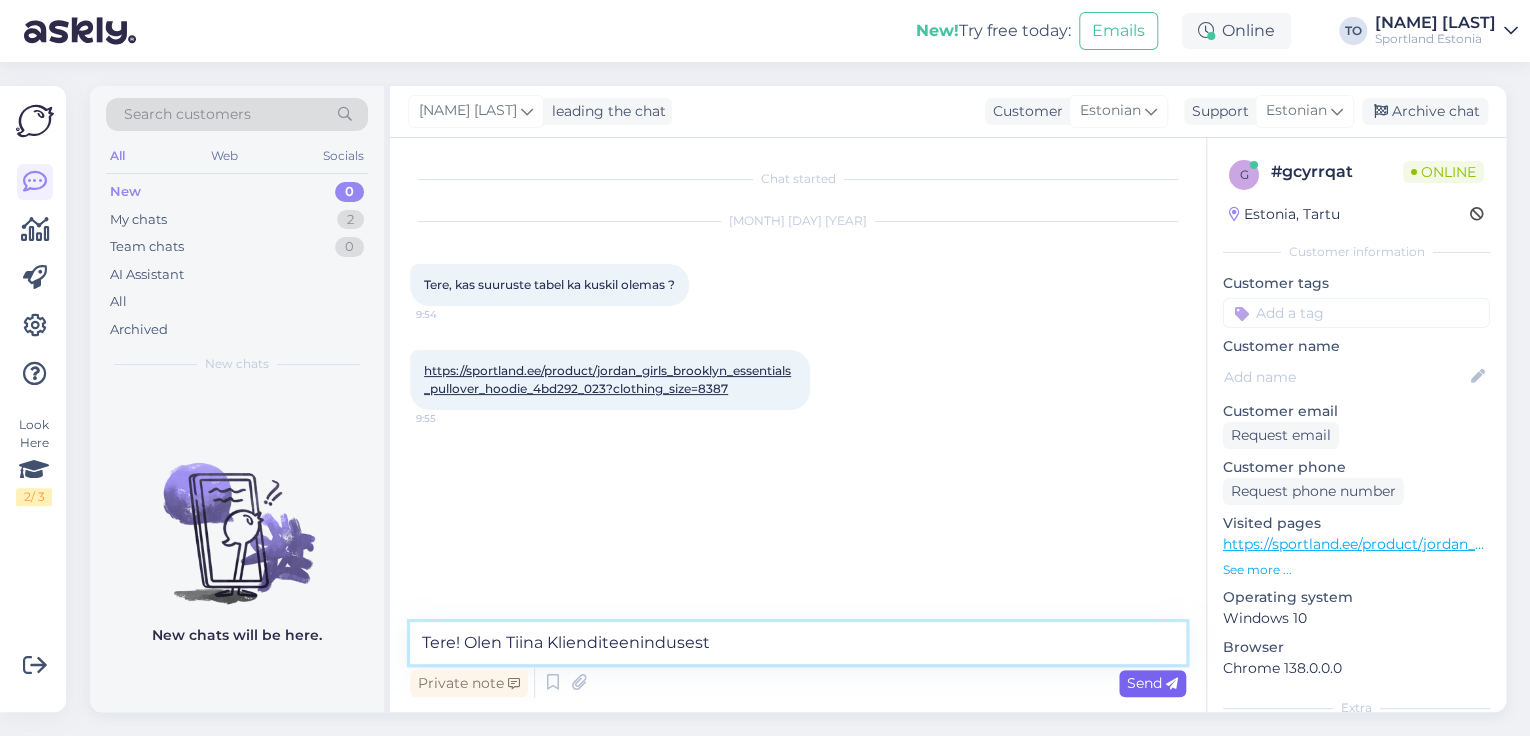 type on "Tere! Olen Tiina Klienditeenindusest" 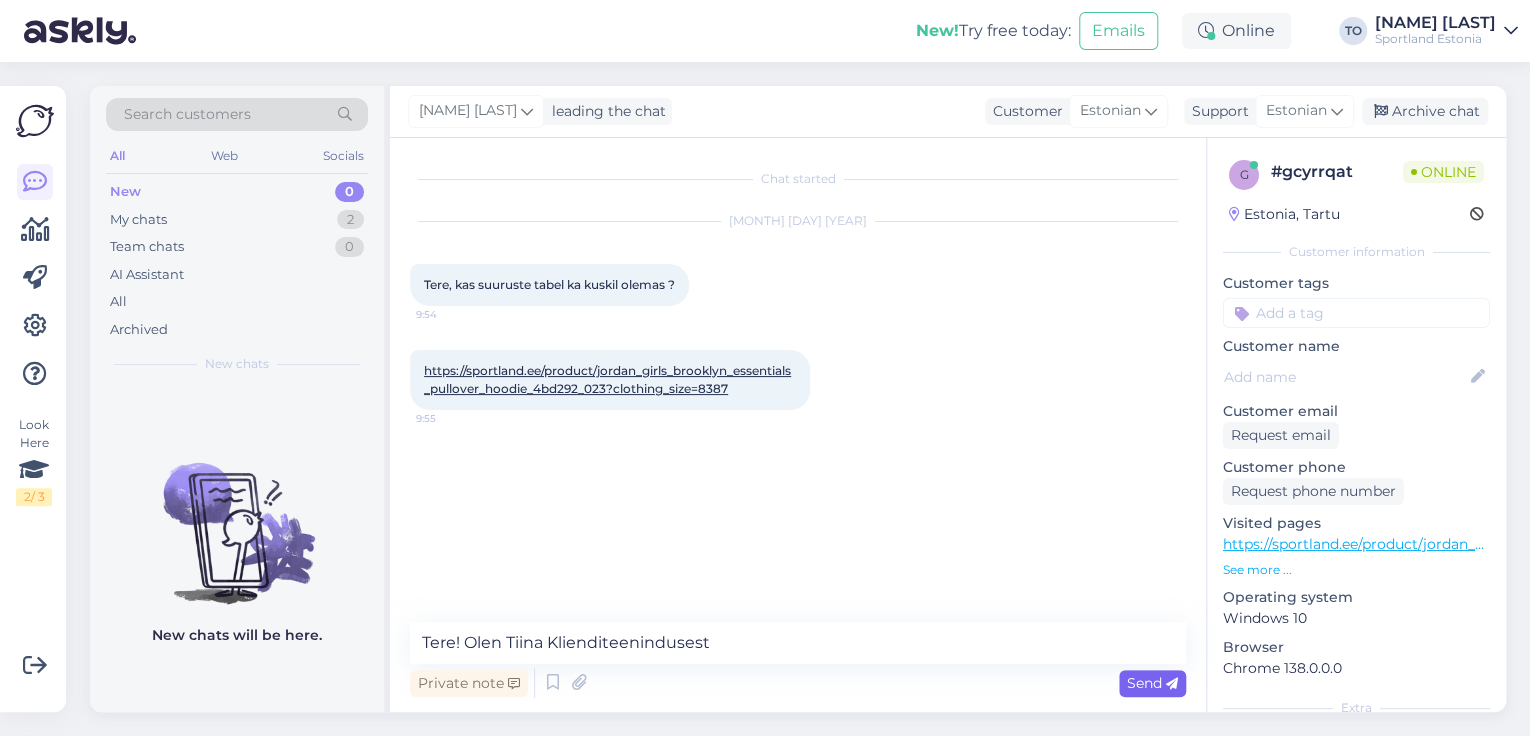 click on "Send" at bounding box center [1152, 683] 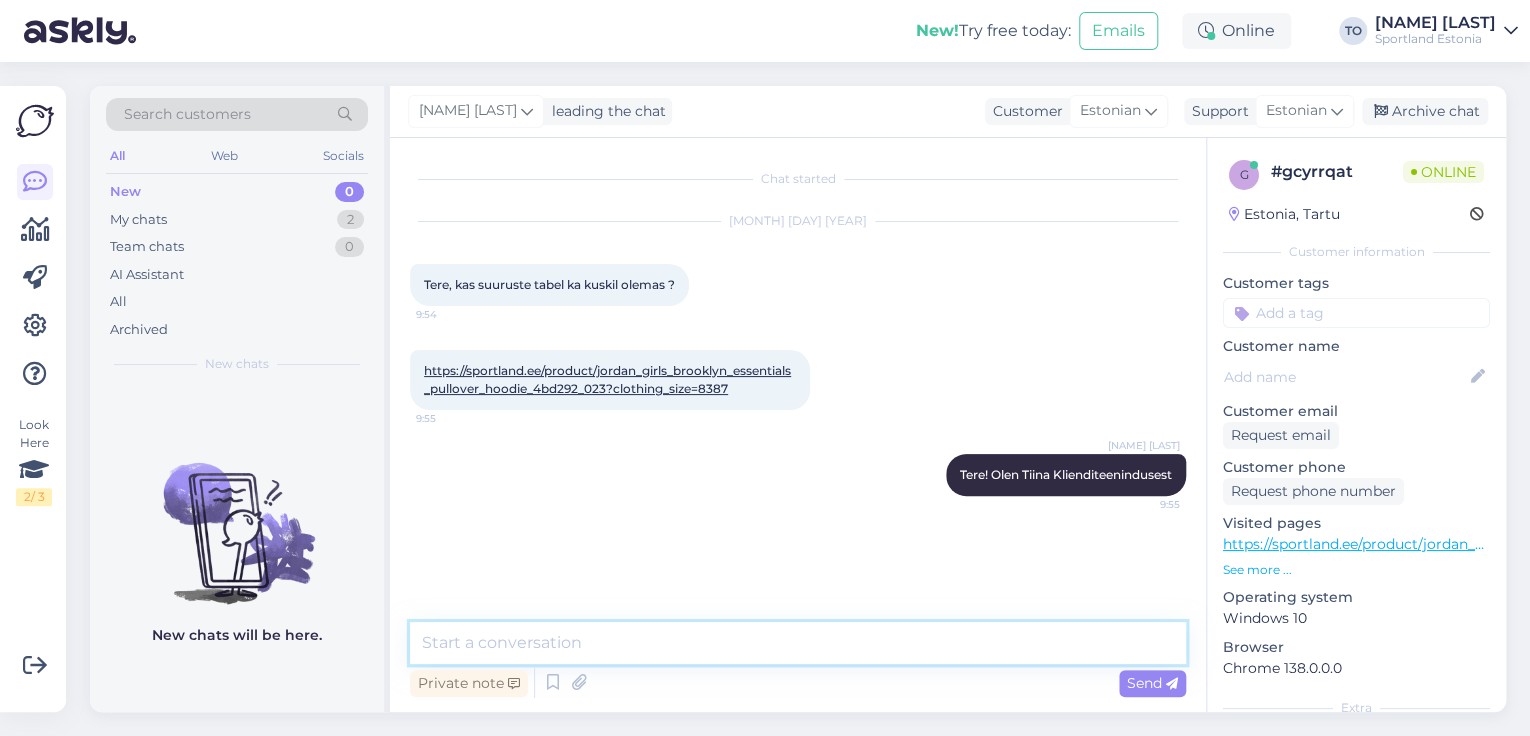 click at bounding box center (798, 643) 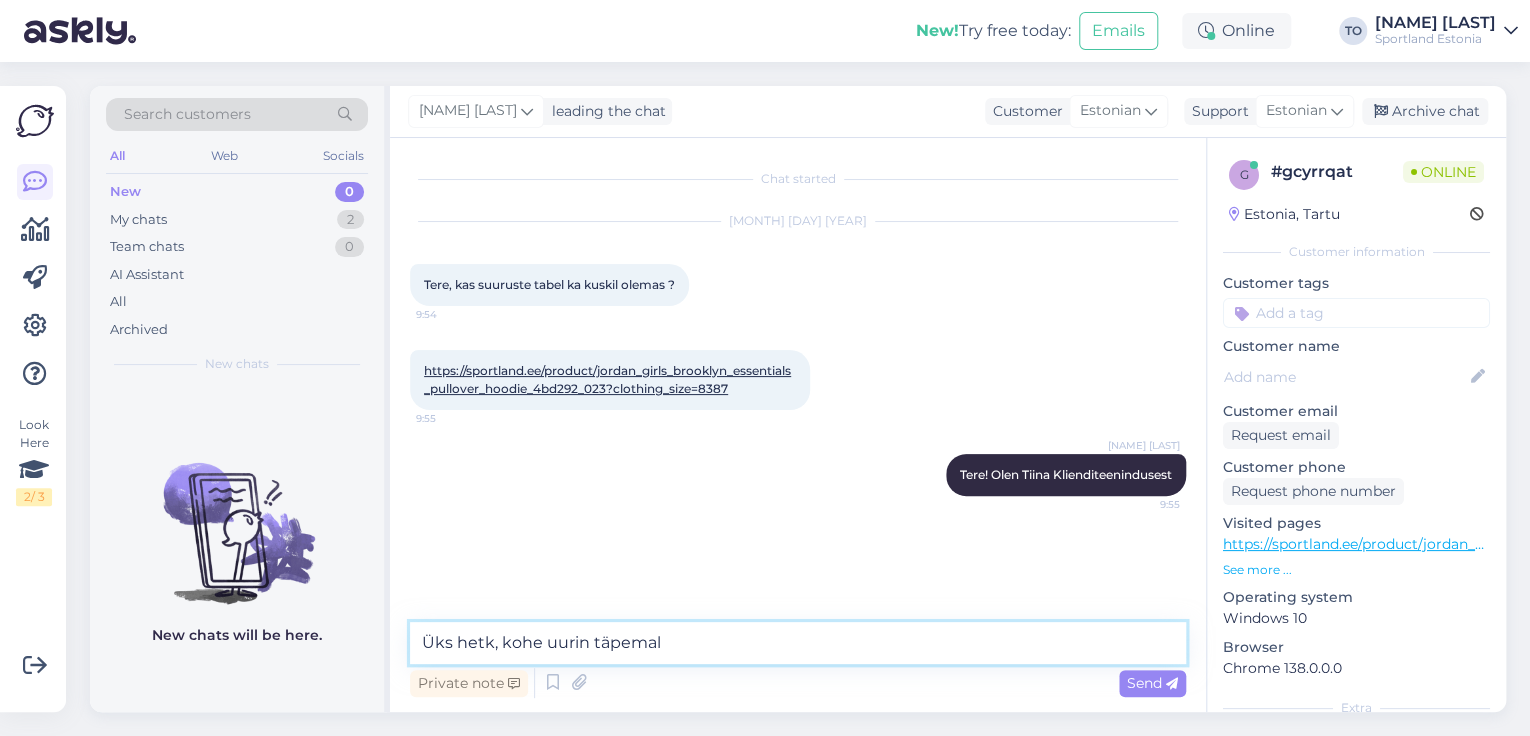 type on "Üks hetk, kohe uurin täpsemalt" 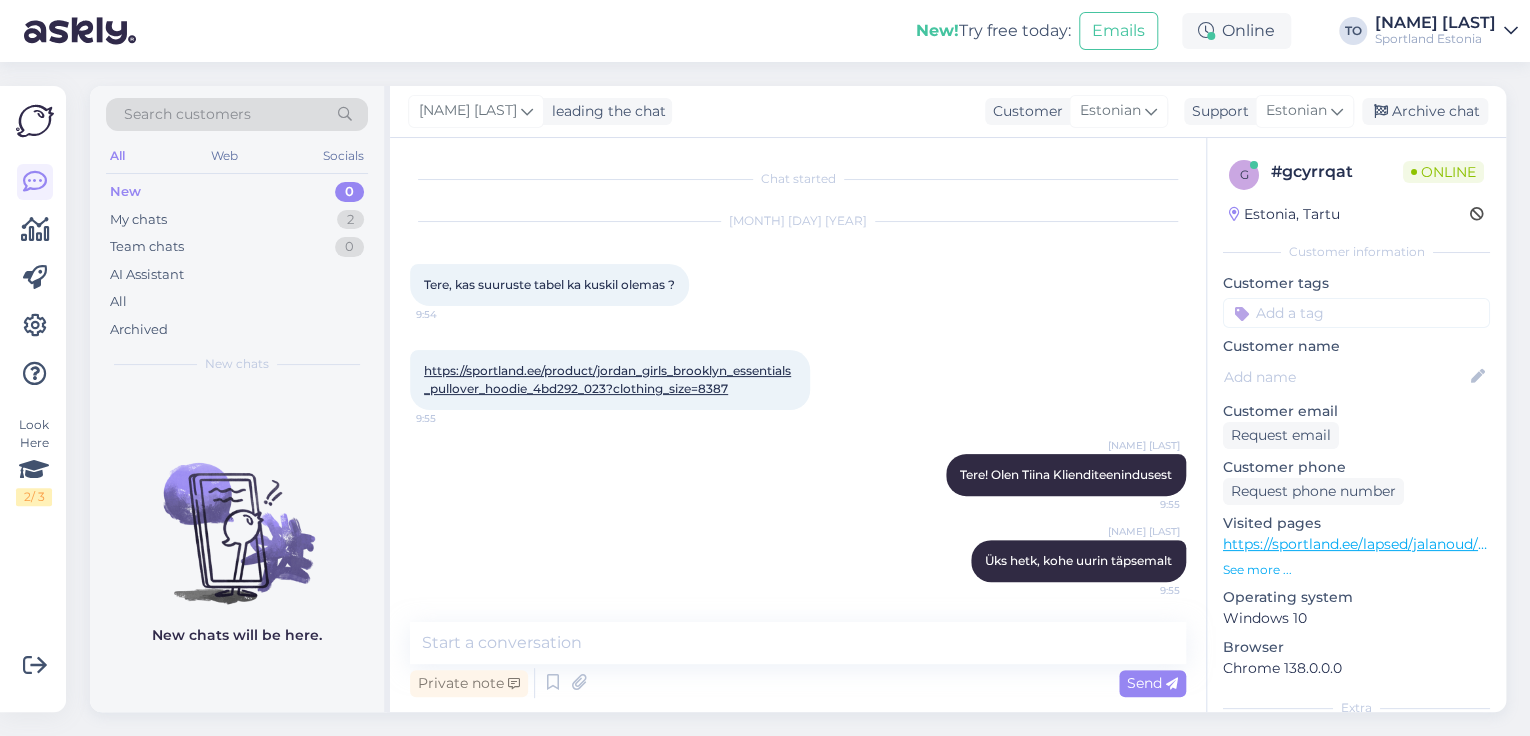 click on "https://sportland.ee/product/jordan_girls_brooklyn_essentials_pullover_hoodie_4bd292_023?clothing_size=8387" at bounding box center [607, 379] 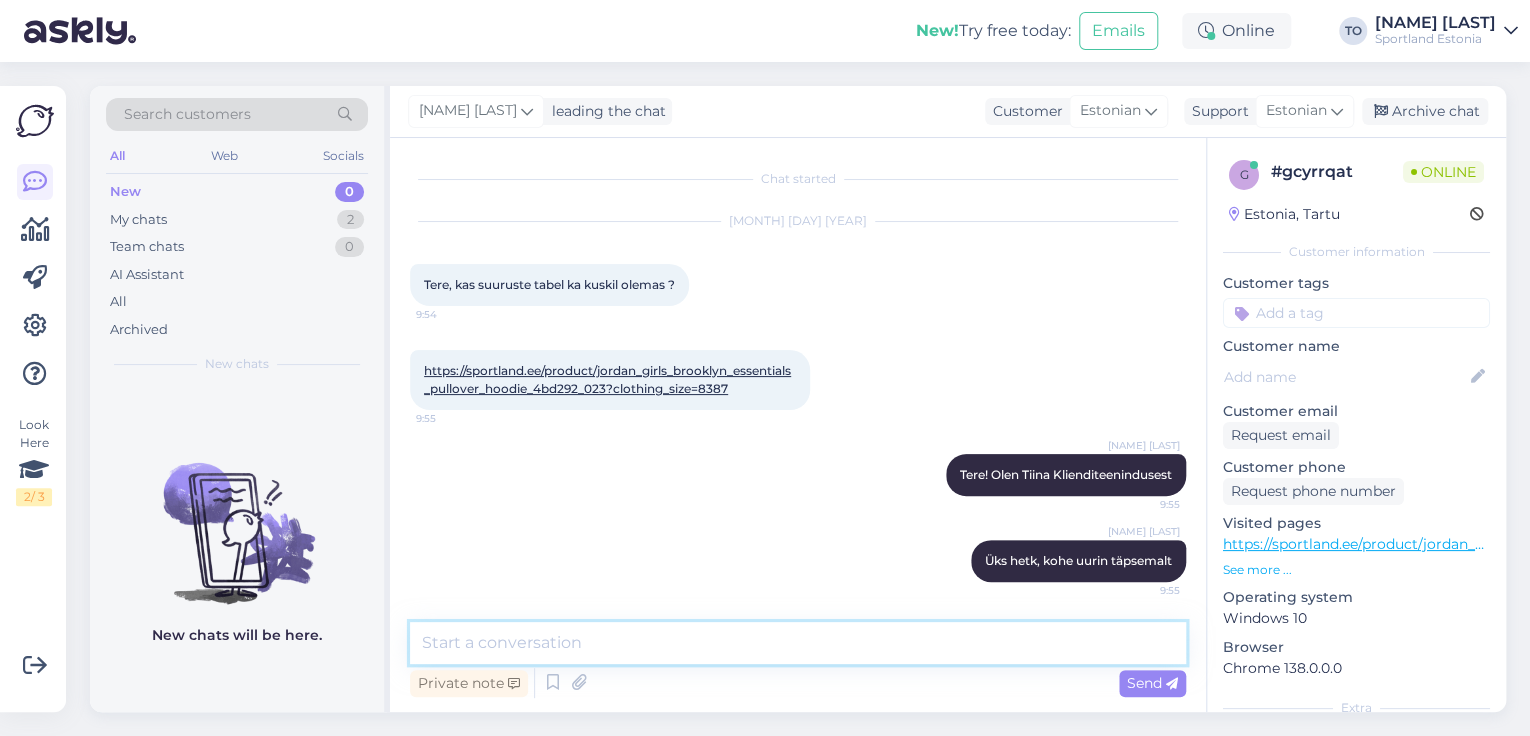 click at bounding box center (798, 643) 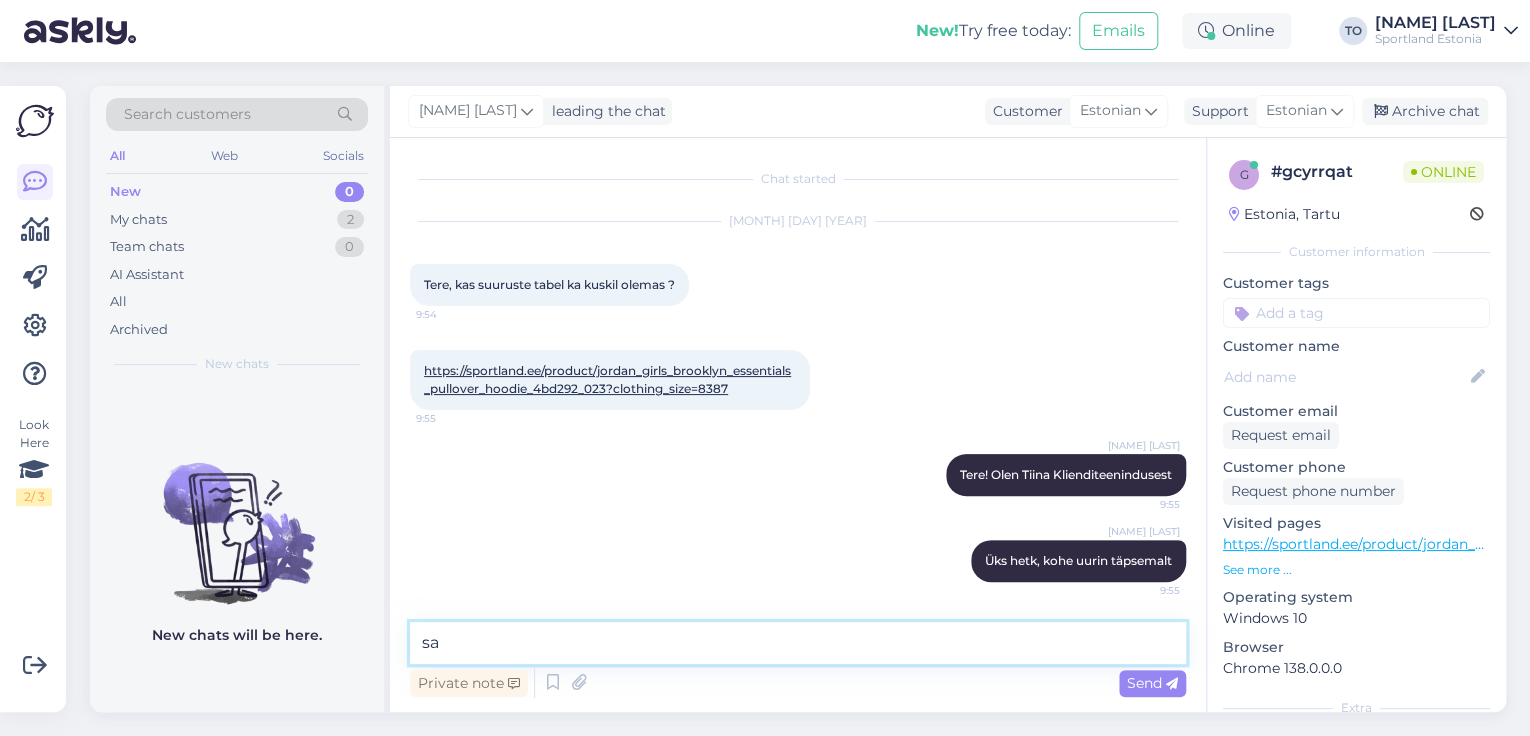 type on "s" 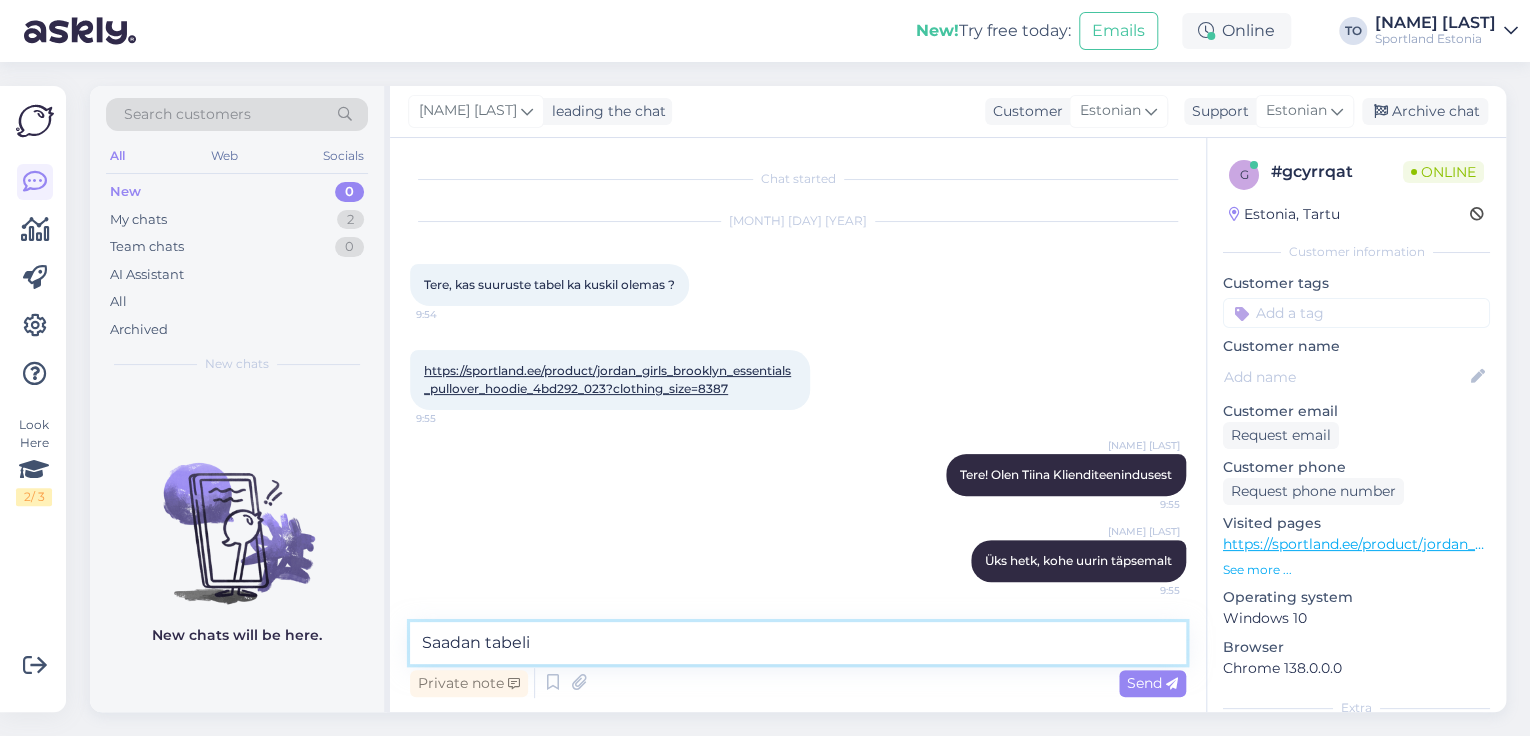 type on "Saadan tabeli:" 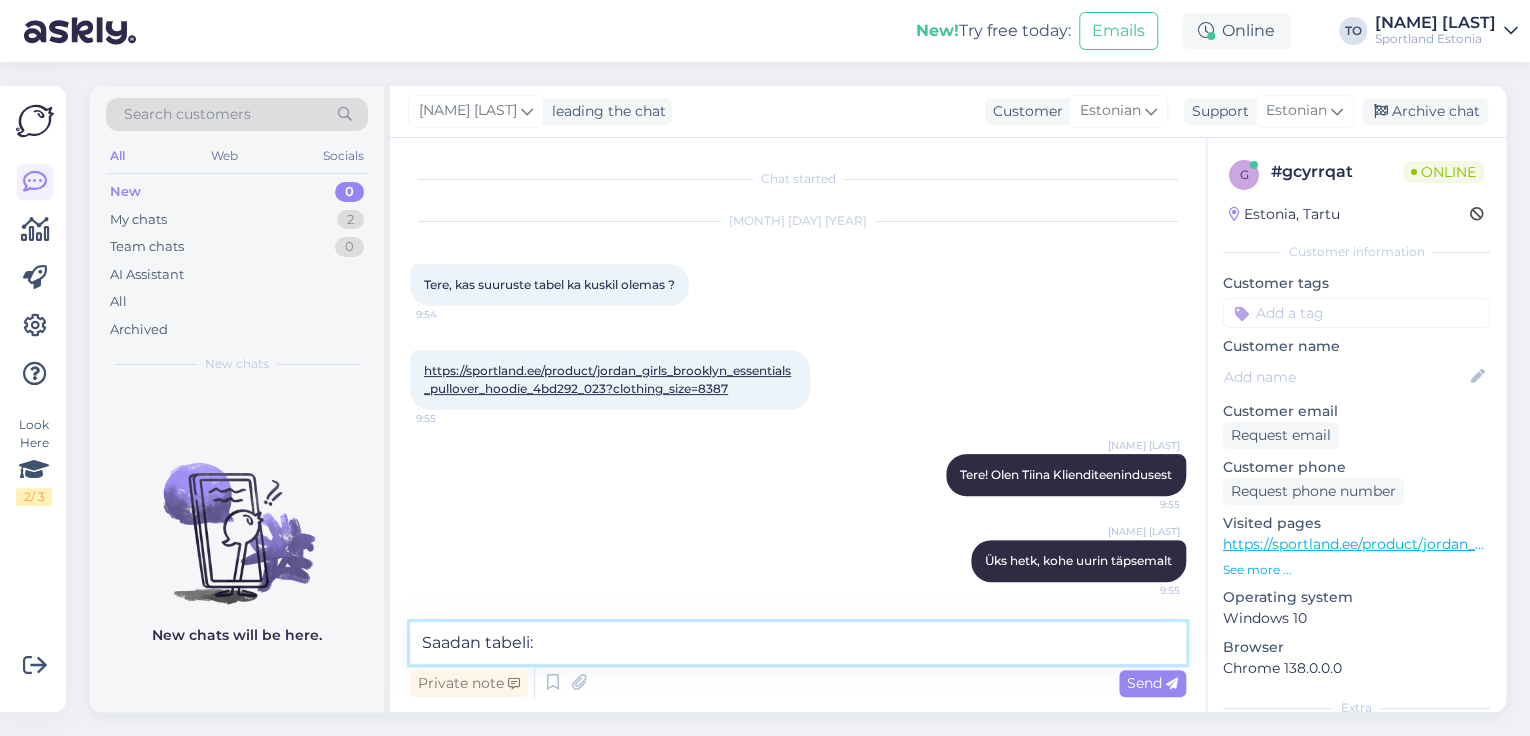 type 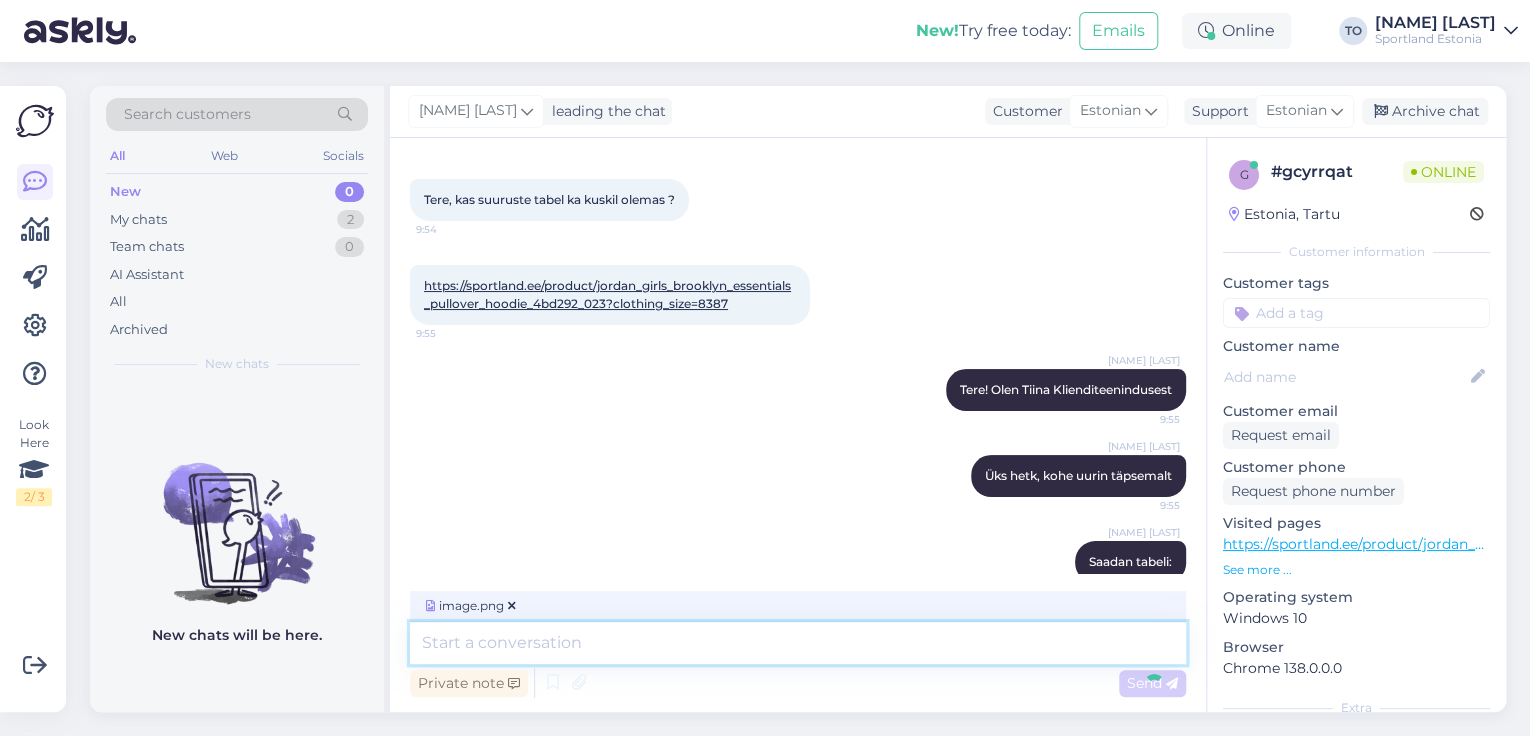 scroll, scrollTop: 211, scrollLeft: 0, axis: vertical 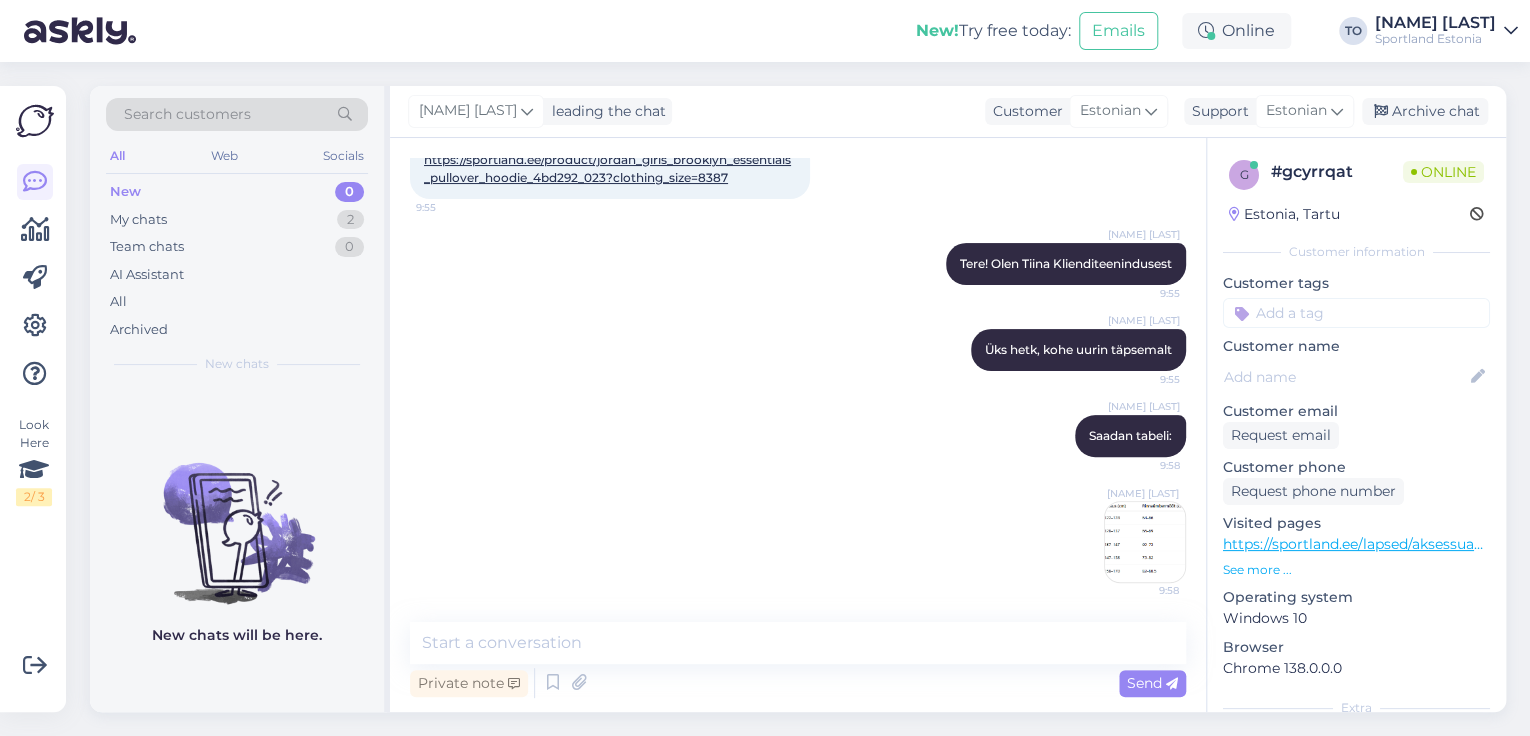 click at bounding box center (1356, 313) 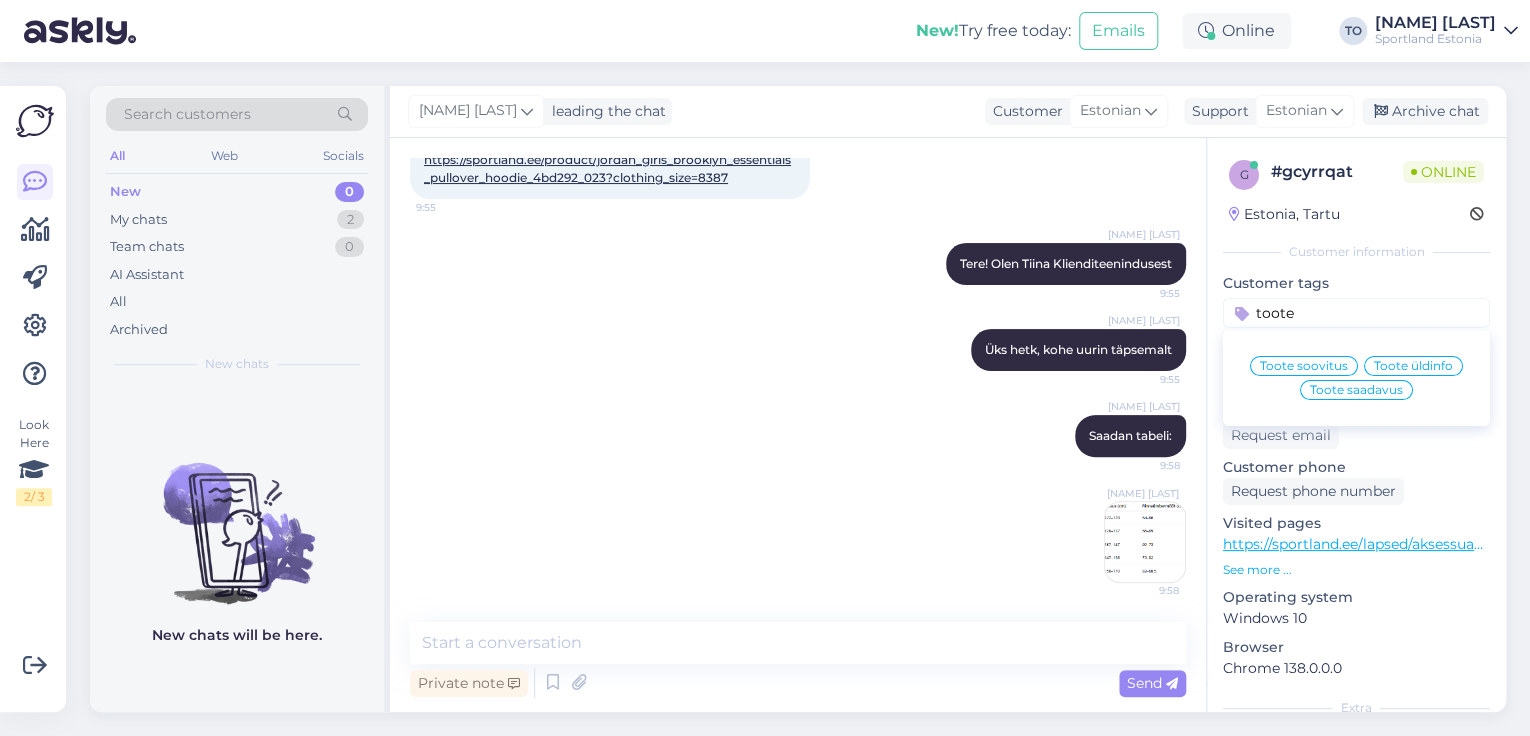 type on "toote" 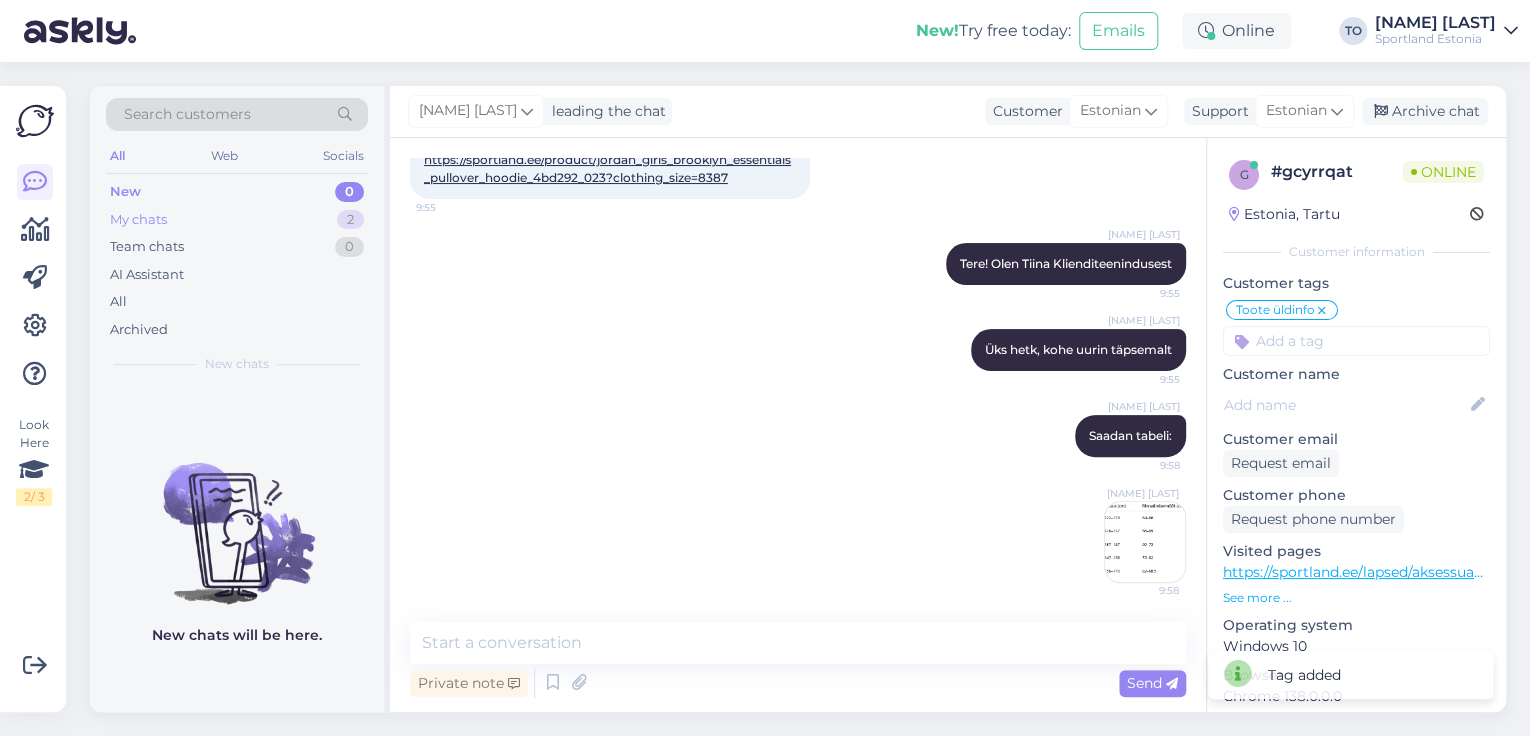 click on "My chats 2" at bounding box center (237, 220) 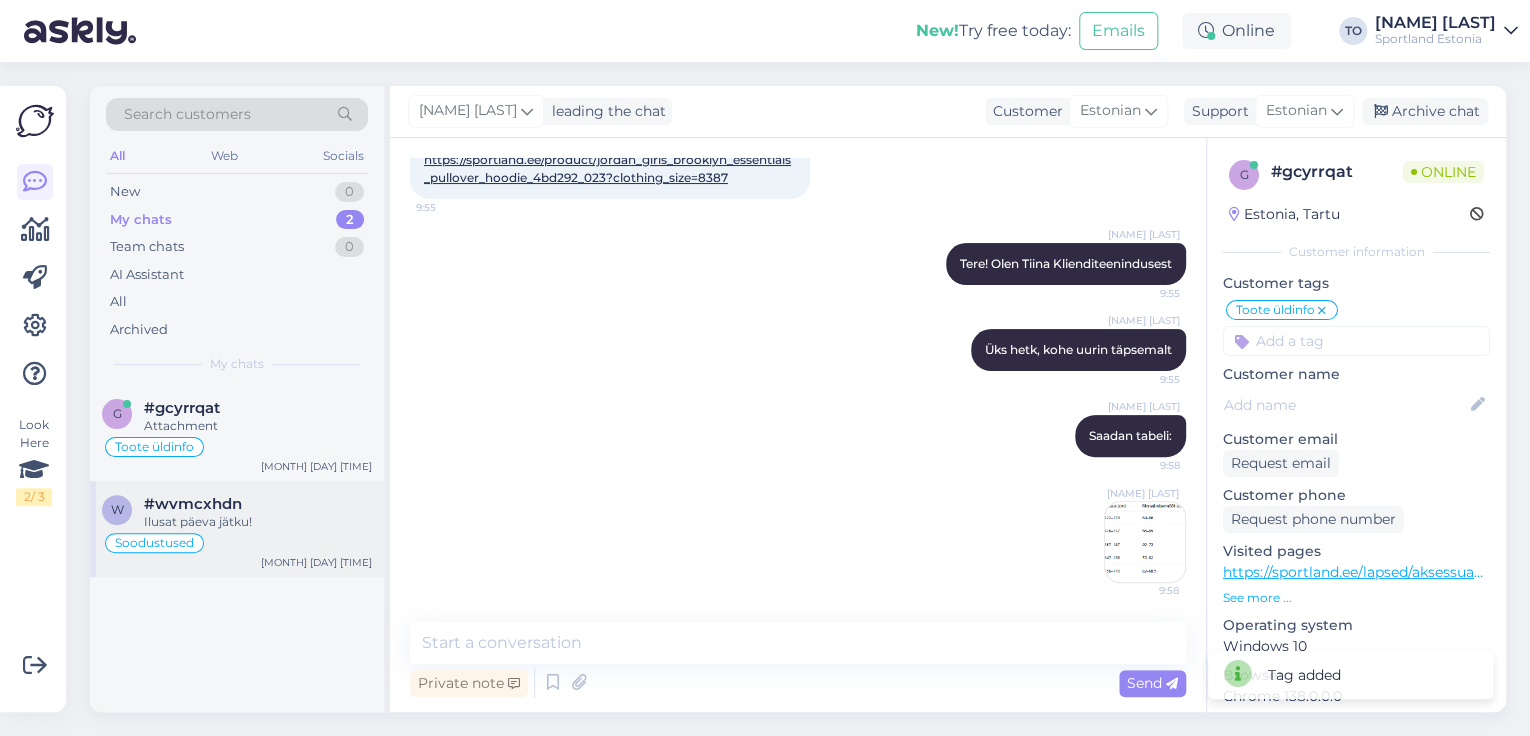 click on "#wvmcxhdn" at bounding box center [258, 504] 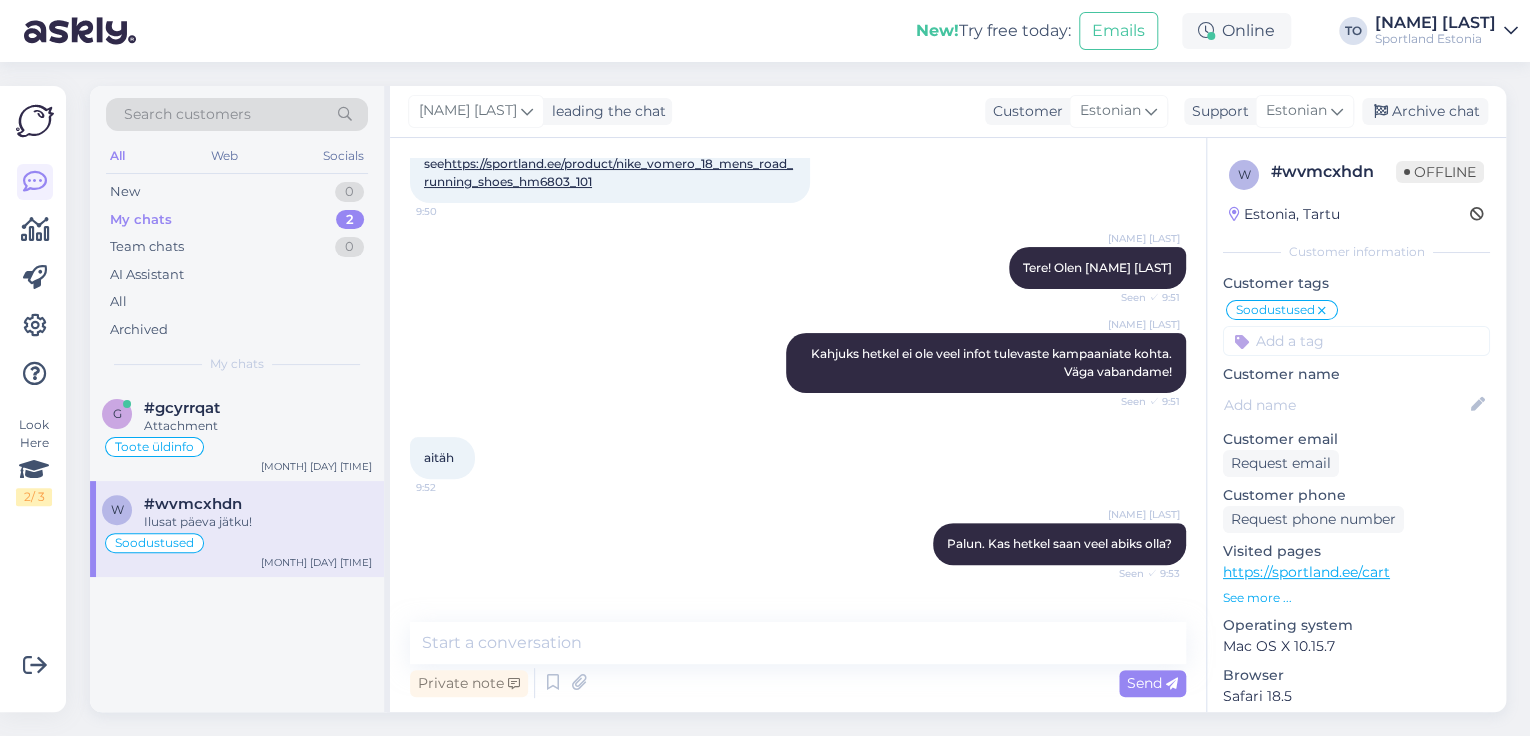 scroll, scrollTop: 348, scrollLeft: 0, axis: vertical 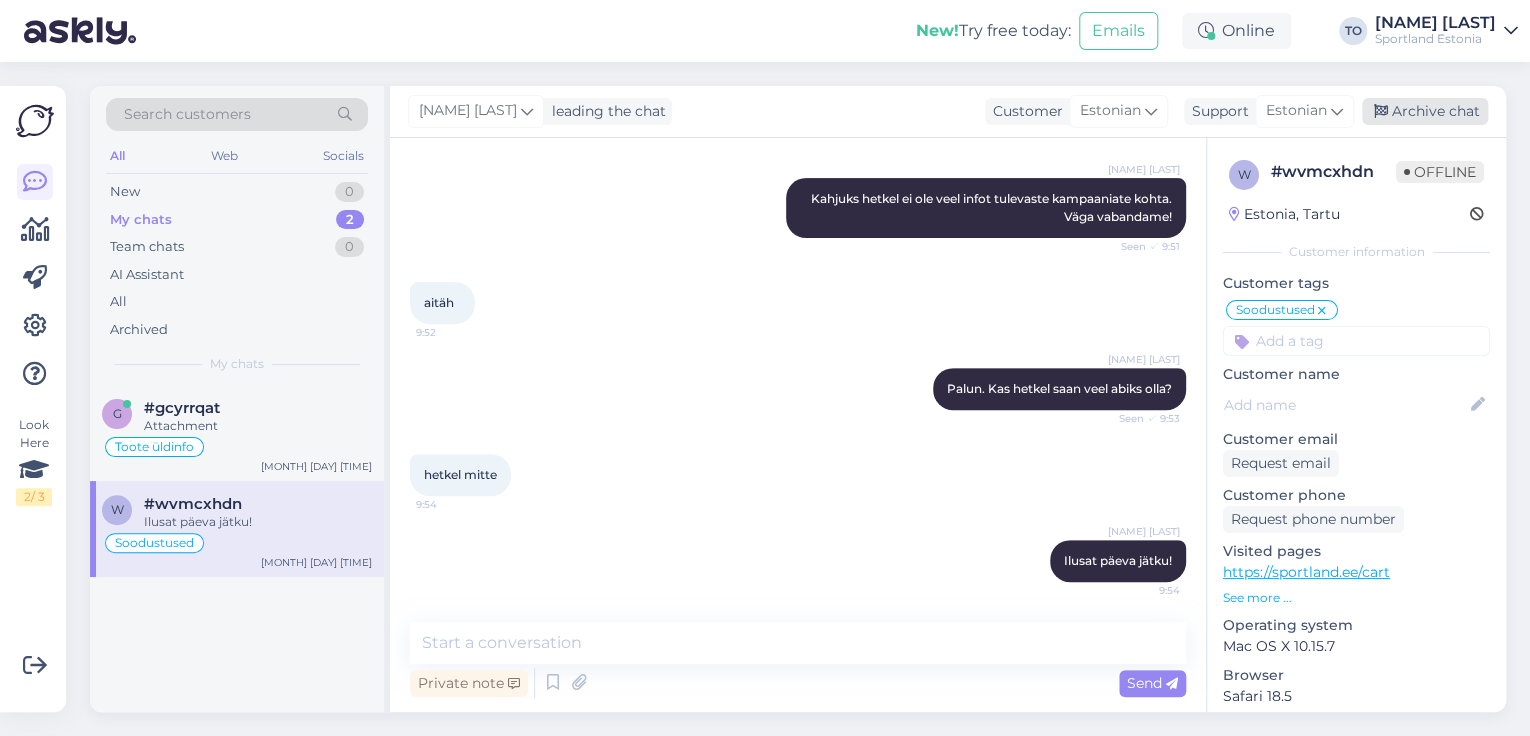 click on "Archive chat" at bounding box center (1425, 111) 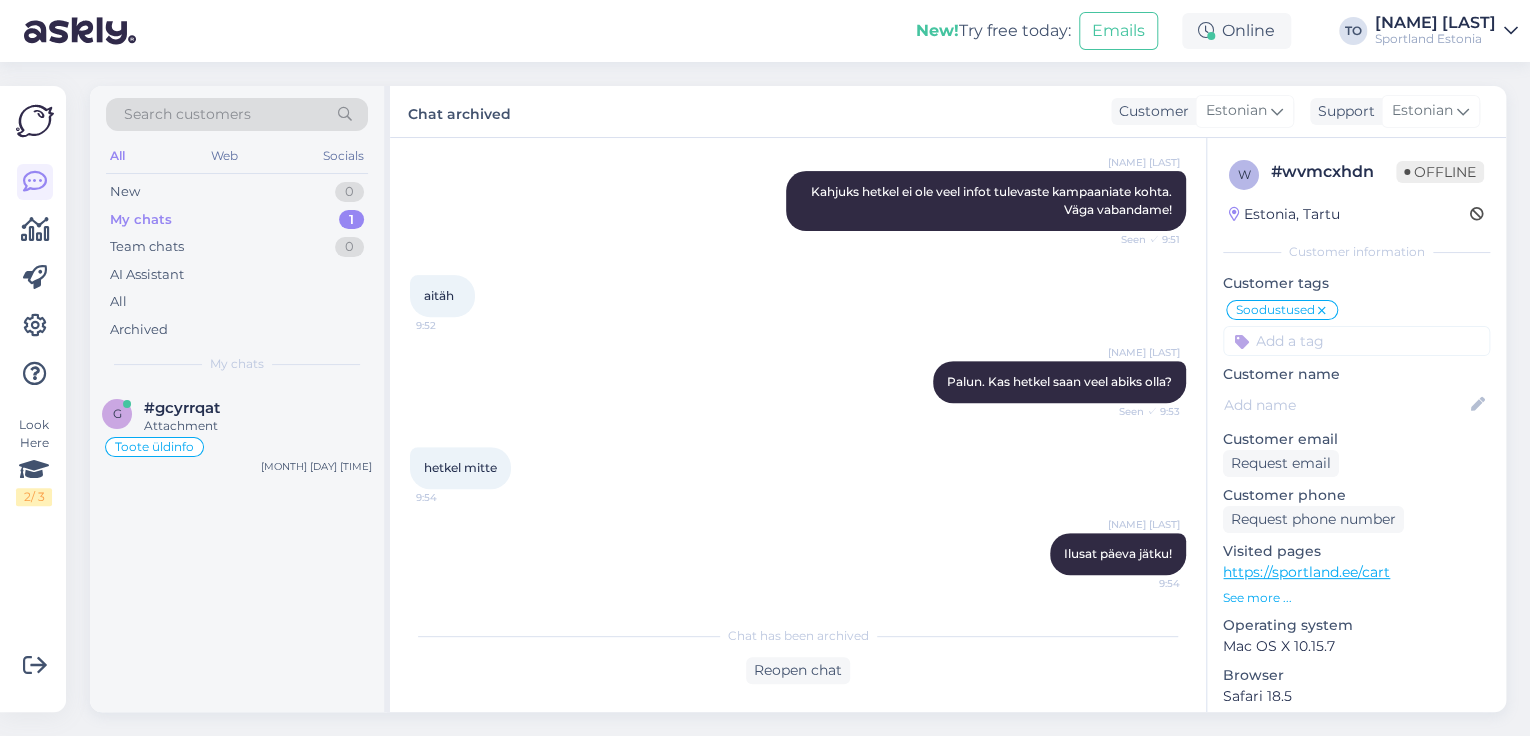 scroll, scrollTop: 355, scrollLeft: 0, axis: vertical 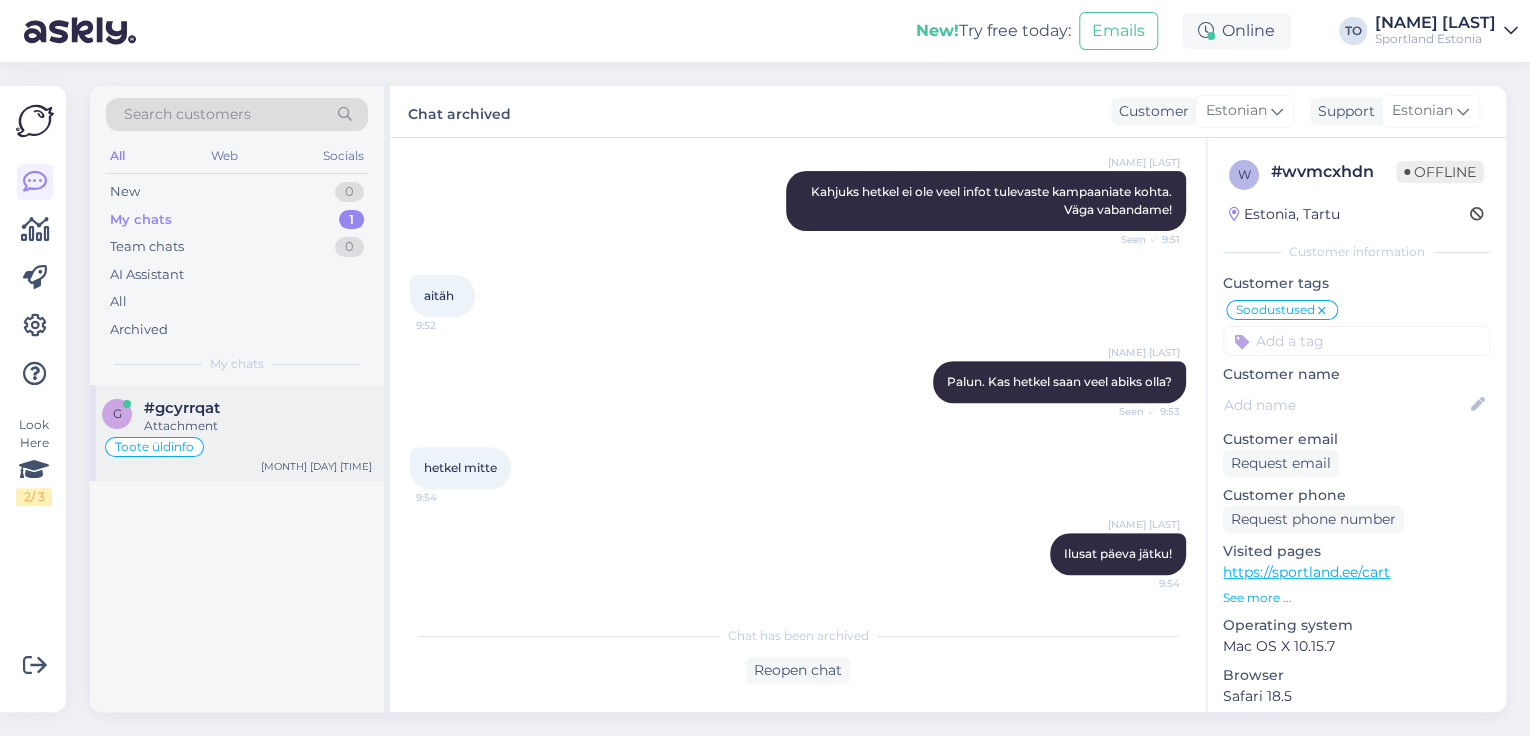 click on "Attachment" at bounding box center (258, 426) 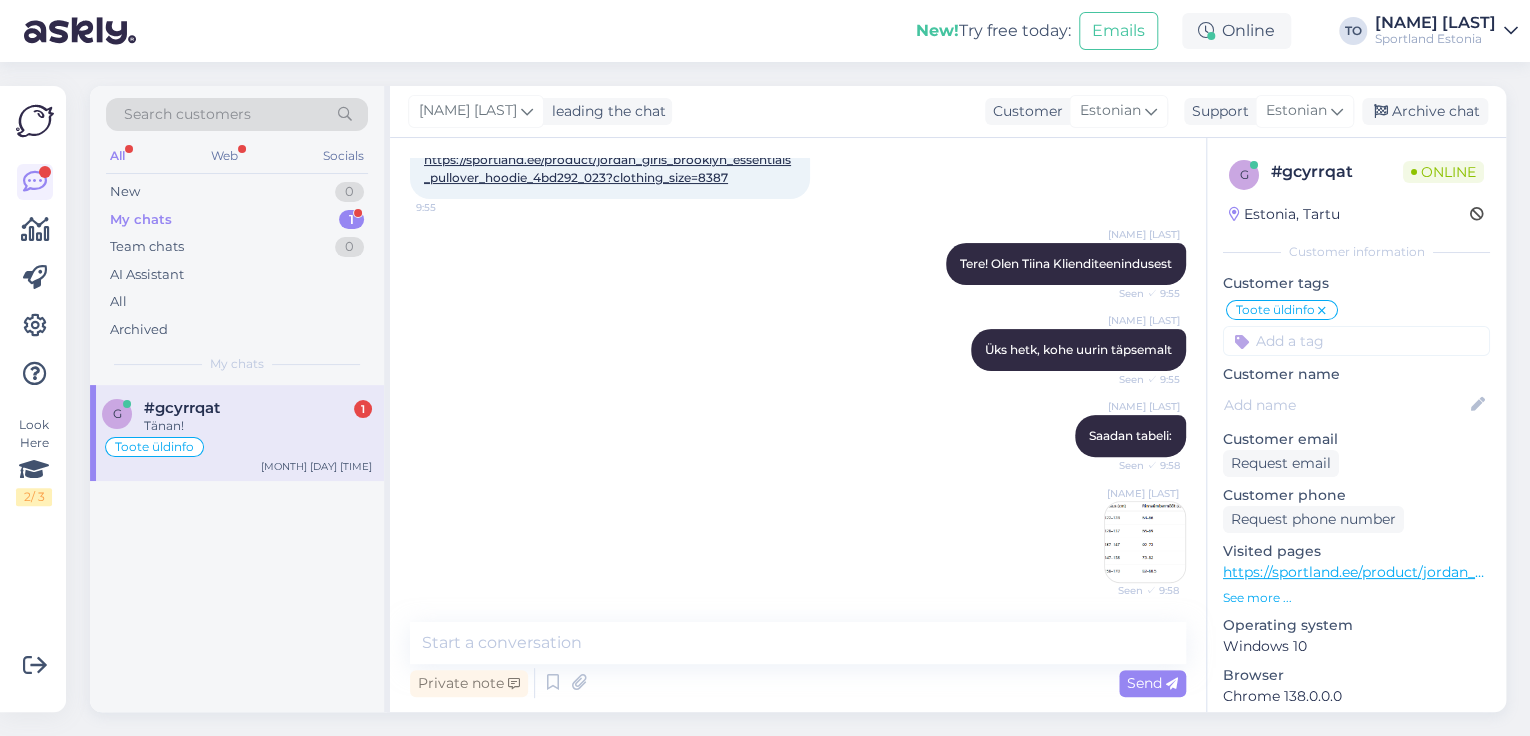 scroll, scrollTop: 297, scrollLeft: 0, axis: vertical 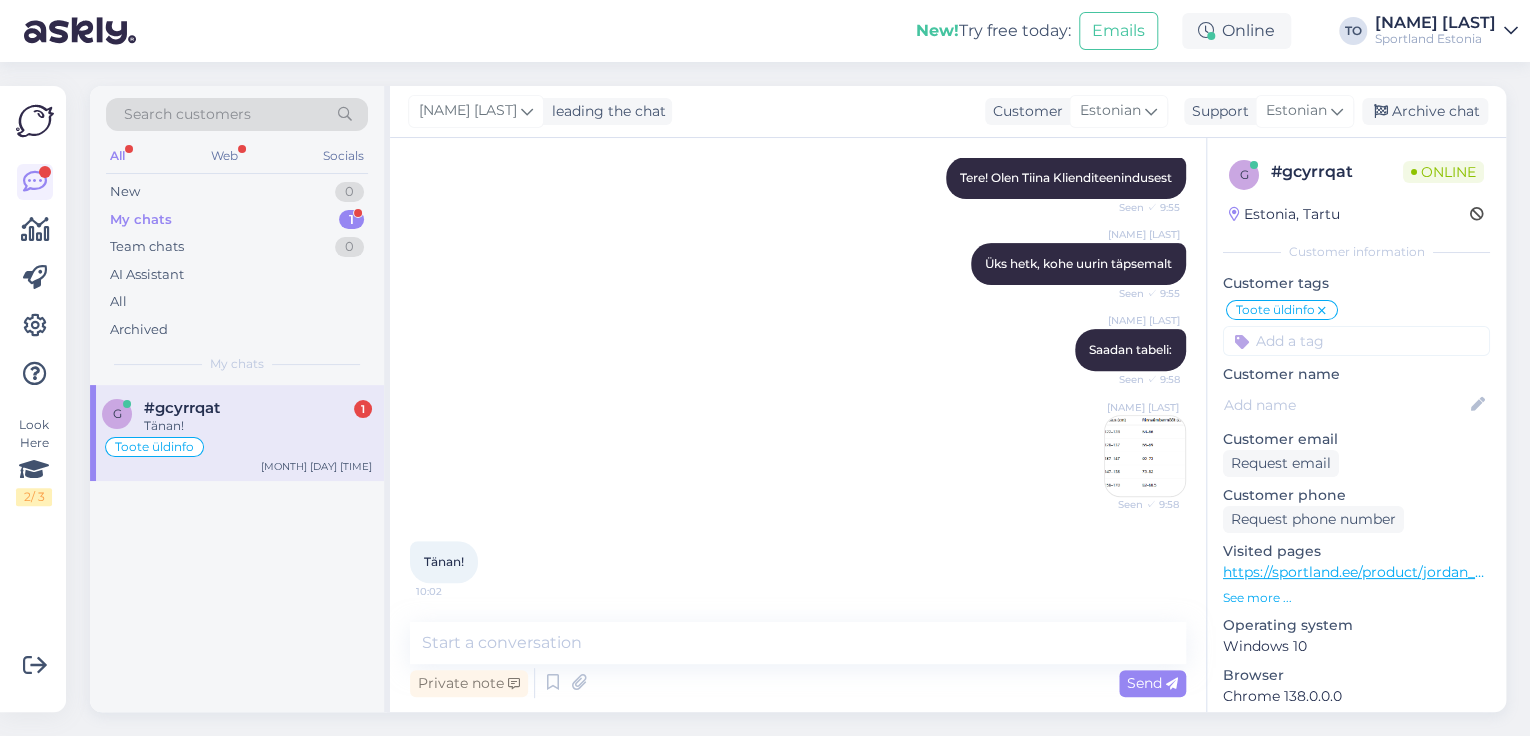 drag, startPoint x: 296, startPoint y: 436, endPoint x: 332, endPoint y: 441, distance: 36.345562 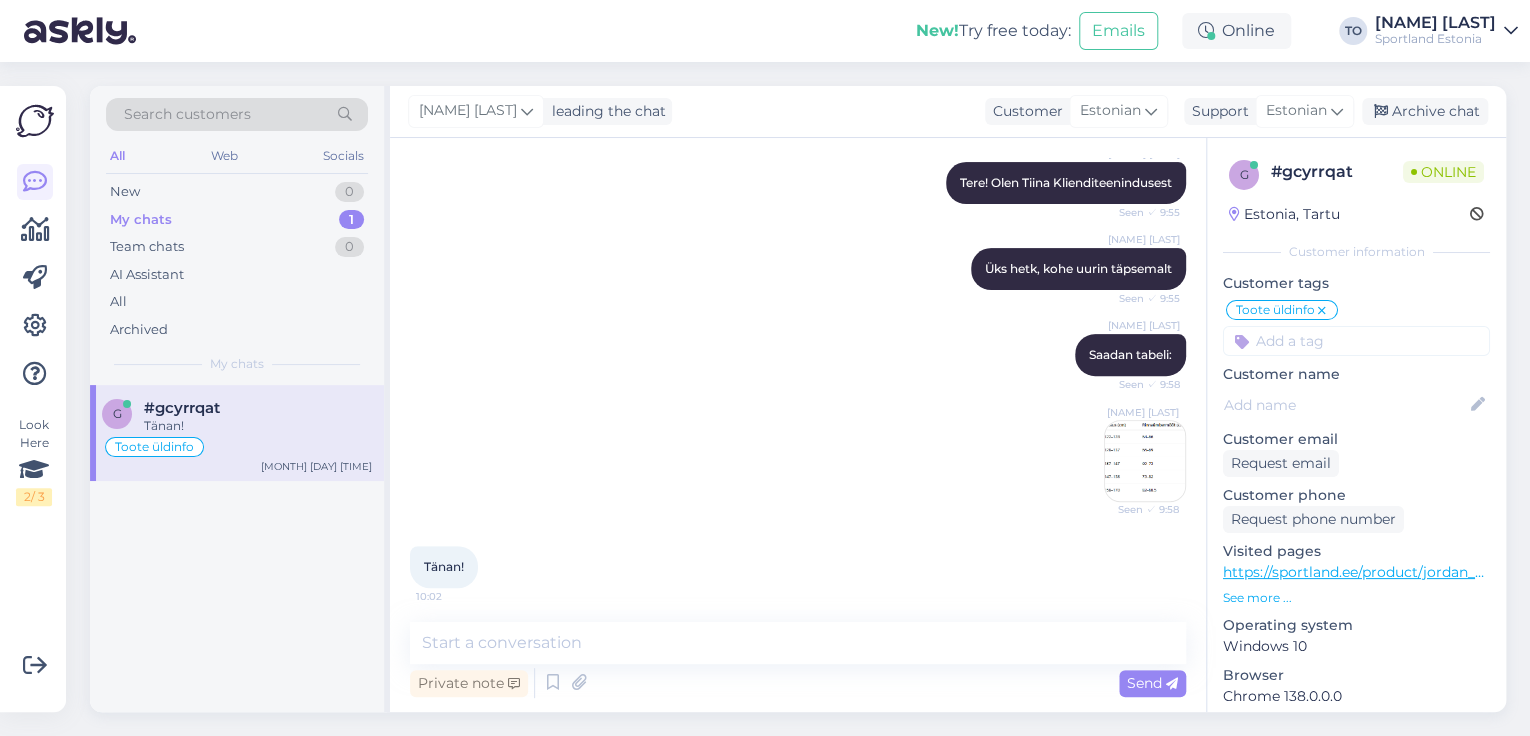 scroll, scrollTop: 297, scrollLeft: 0, axis: vertical 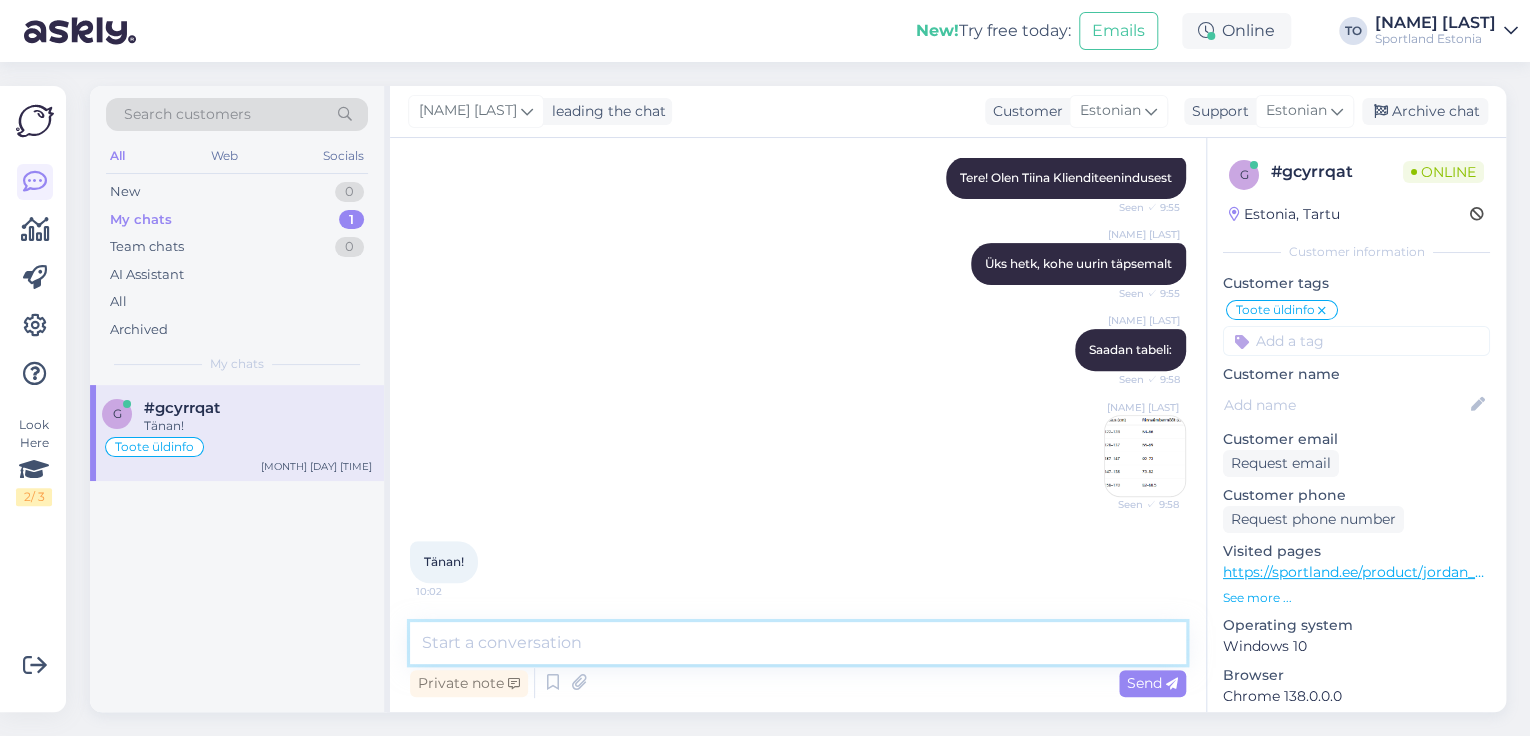 click at bounding box center [798, 643] 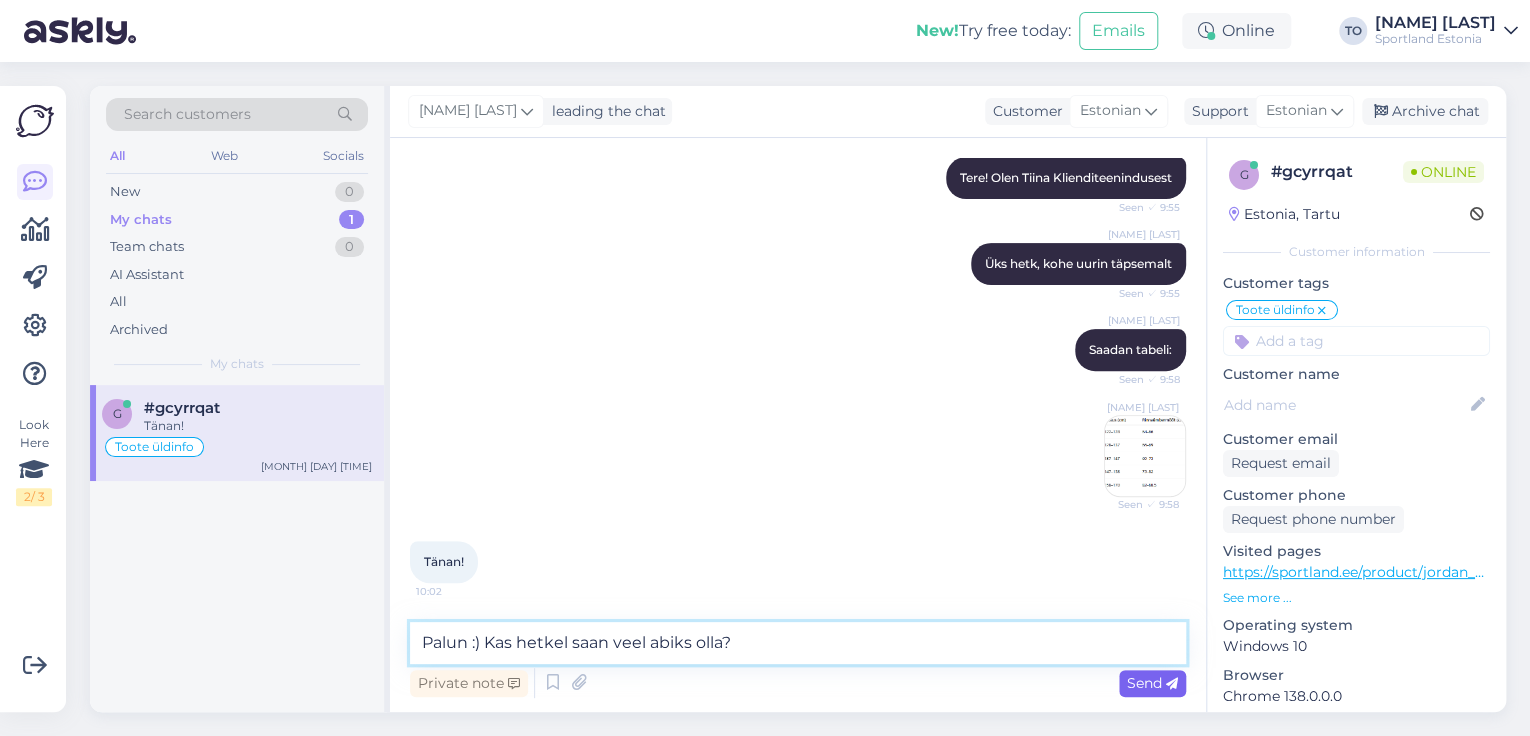 type on "Palun :) Kas hetkel saan veel abiks olla?" 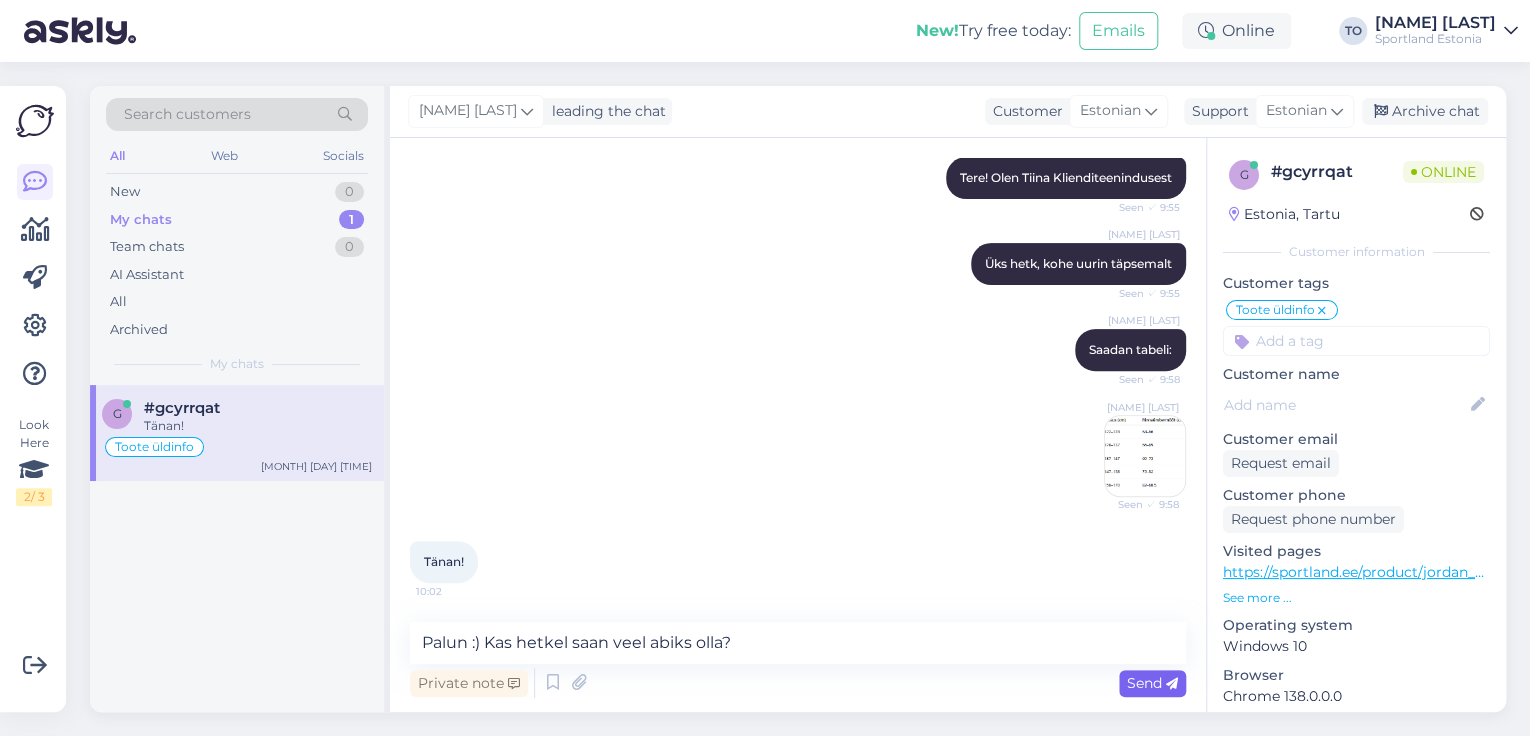 click on "Send" at bounding box center [1152, 683] 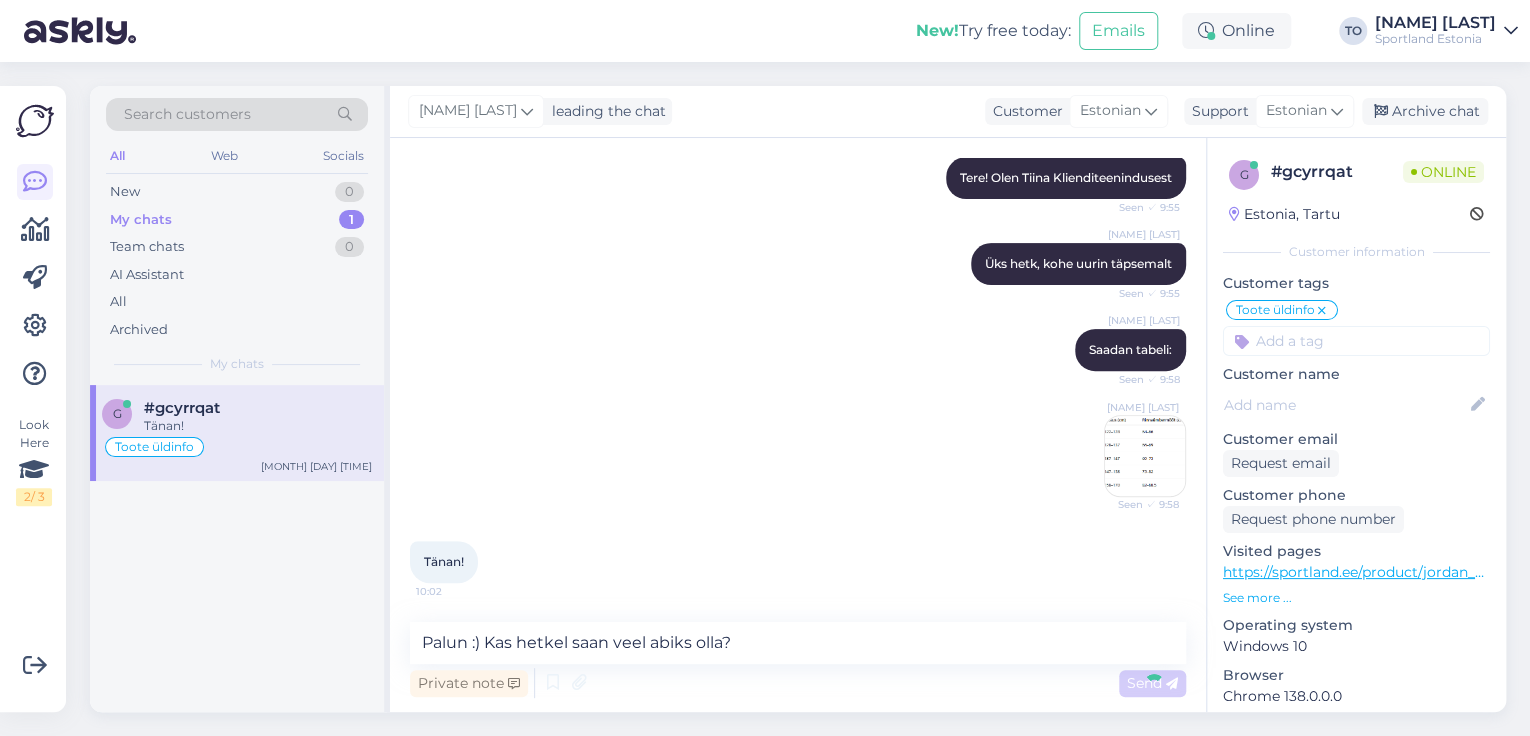 type 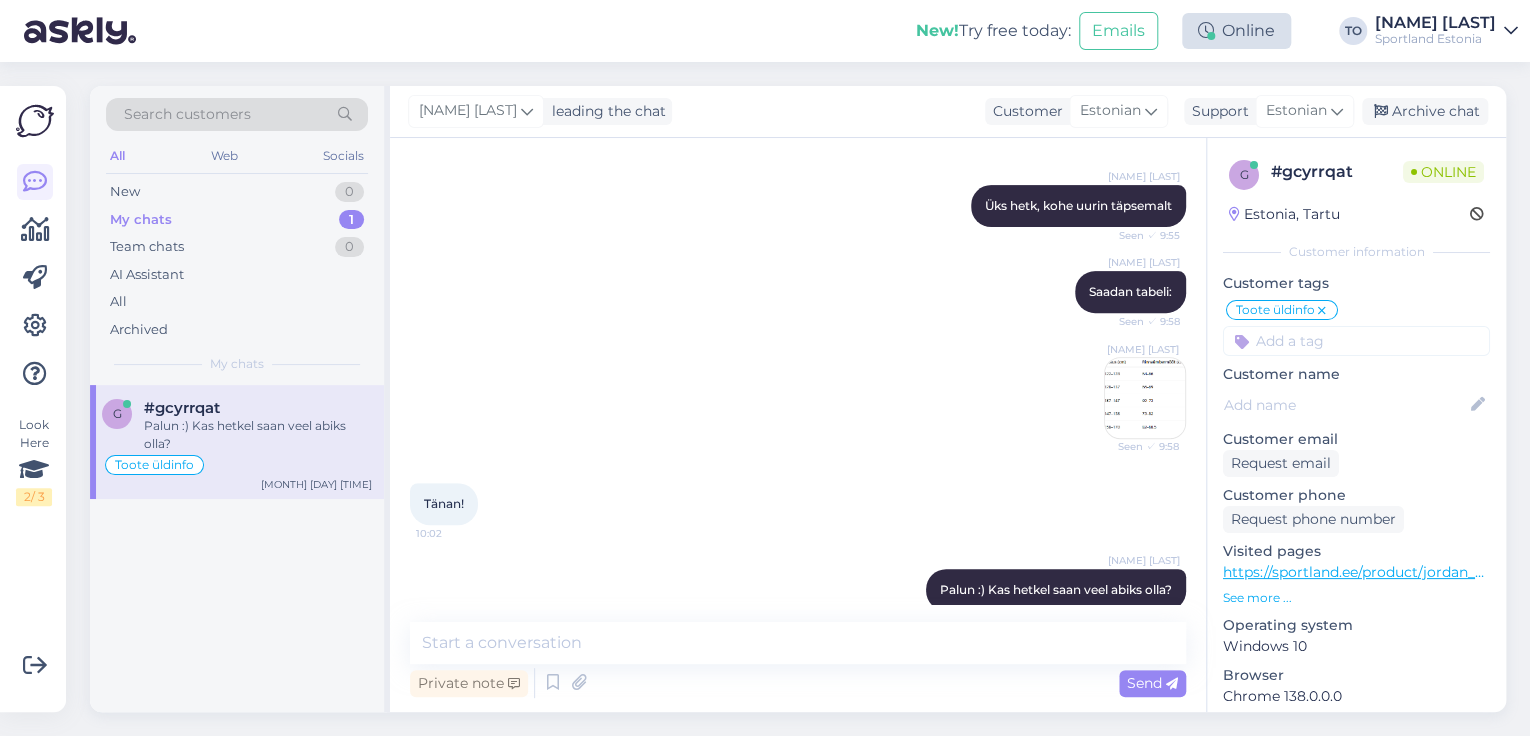 scroll, scrollTop: 383, scrollLeft: 0, axis: vertical 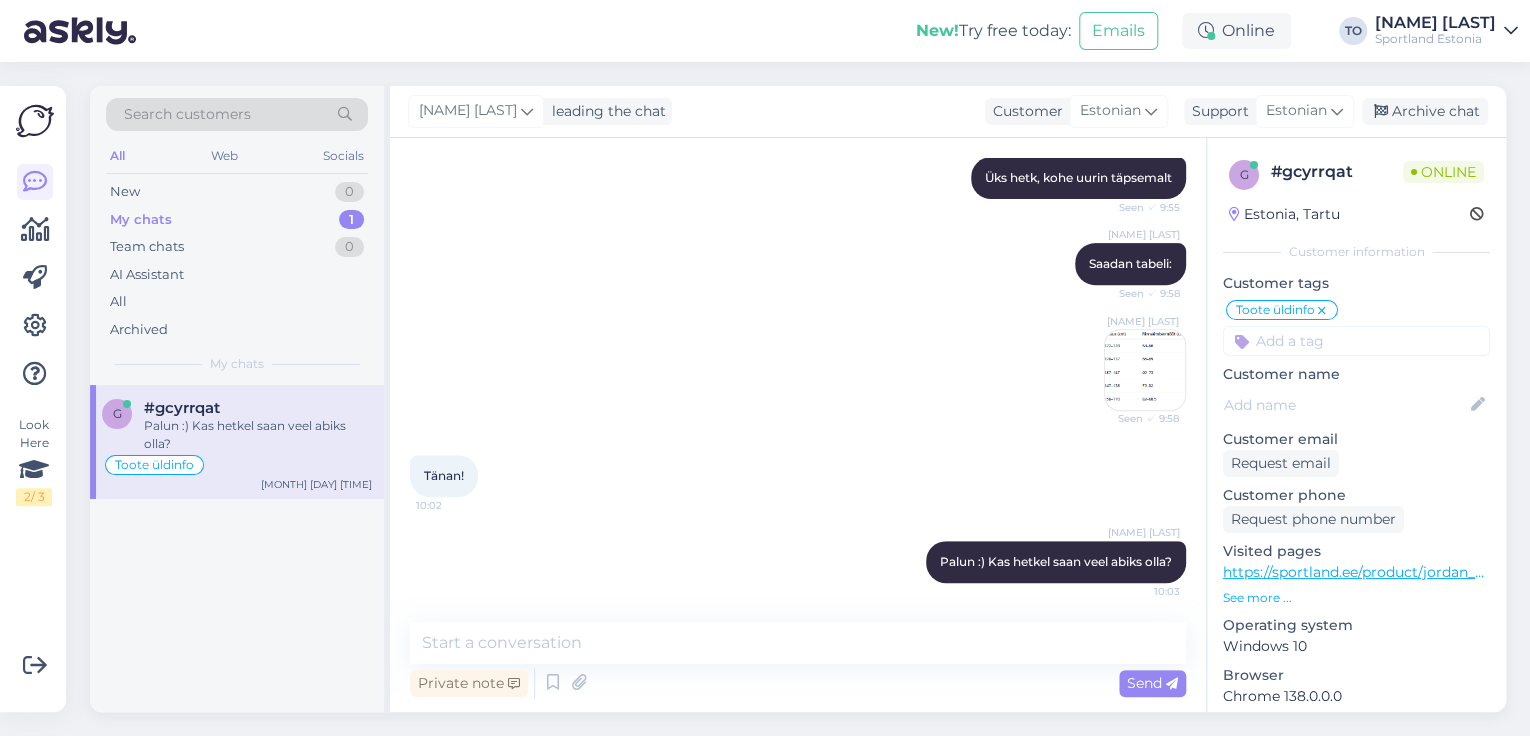 click on "Sportland Estonia" at bounding box center [1435, 39] 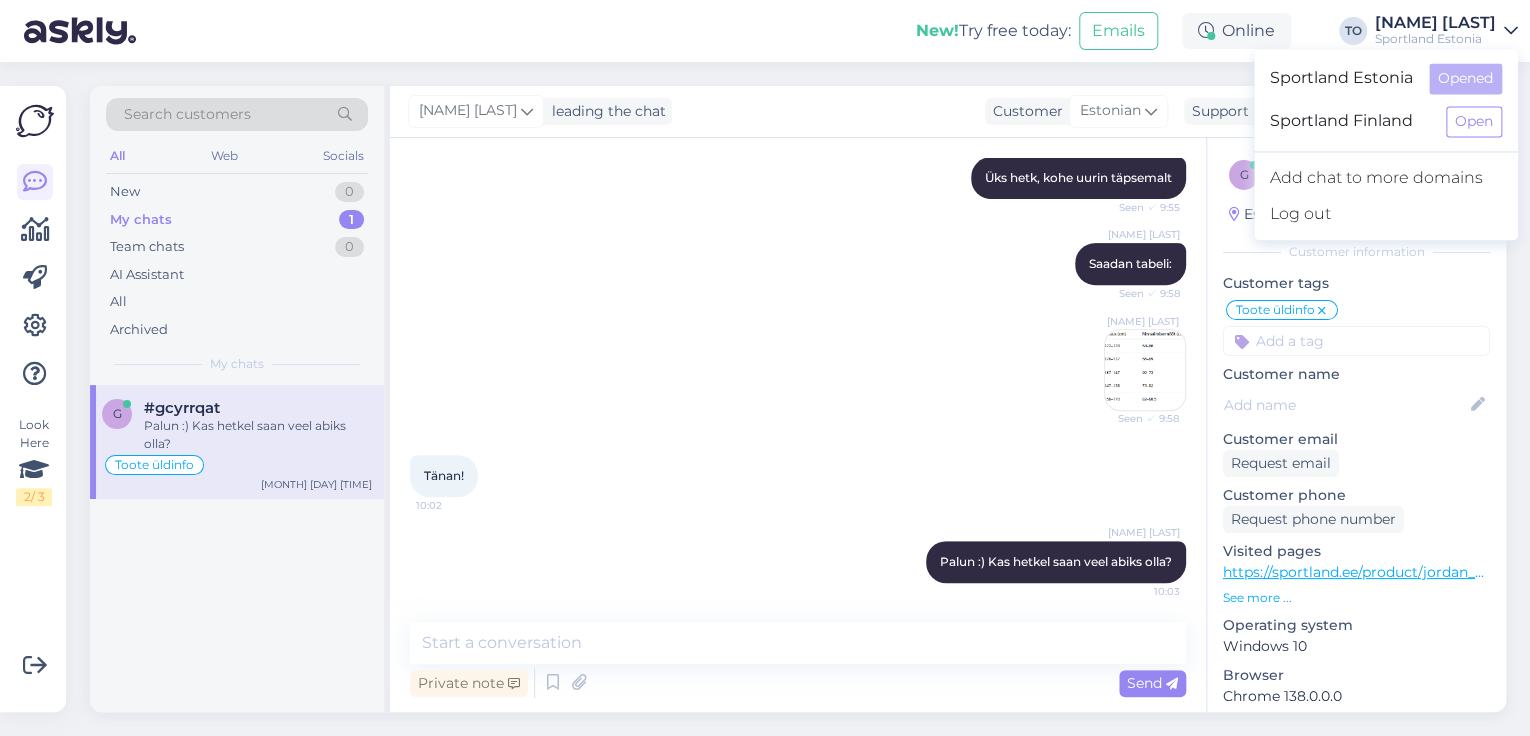 click on "New! Try free today: Emails Online TO [NAME] [LAST] Sportland Estonia Sportland Estonia Opened Sportland Finland Open Add chat to more domains Log out" at bounding box center [765, 31] 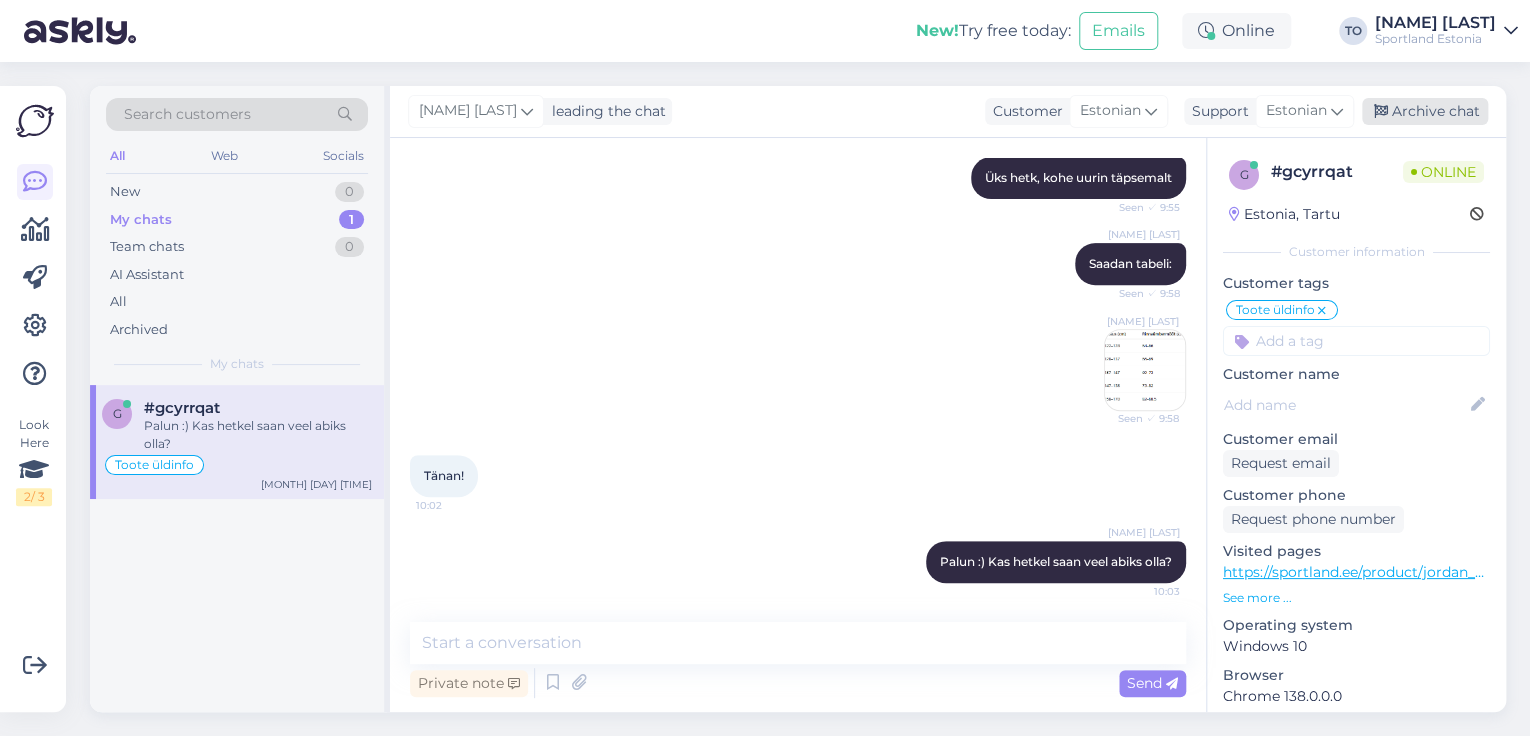 click on "Archive chat" at bounding box center (1425, 111) 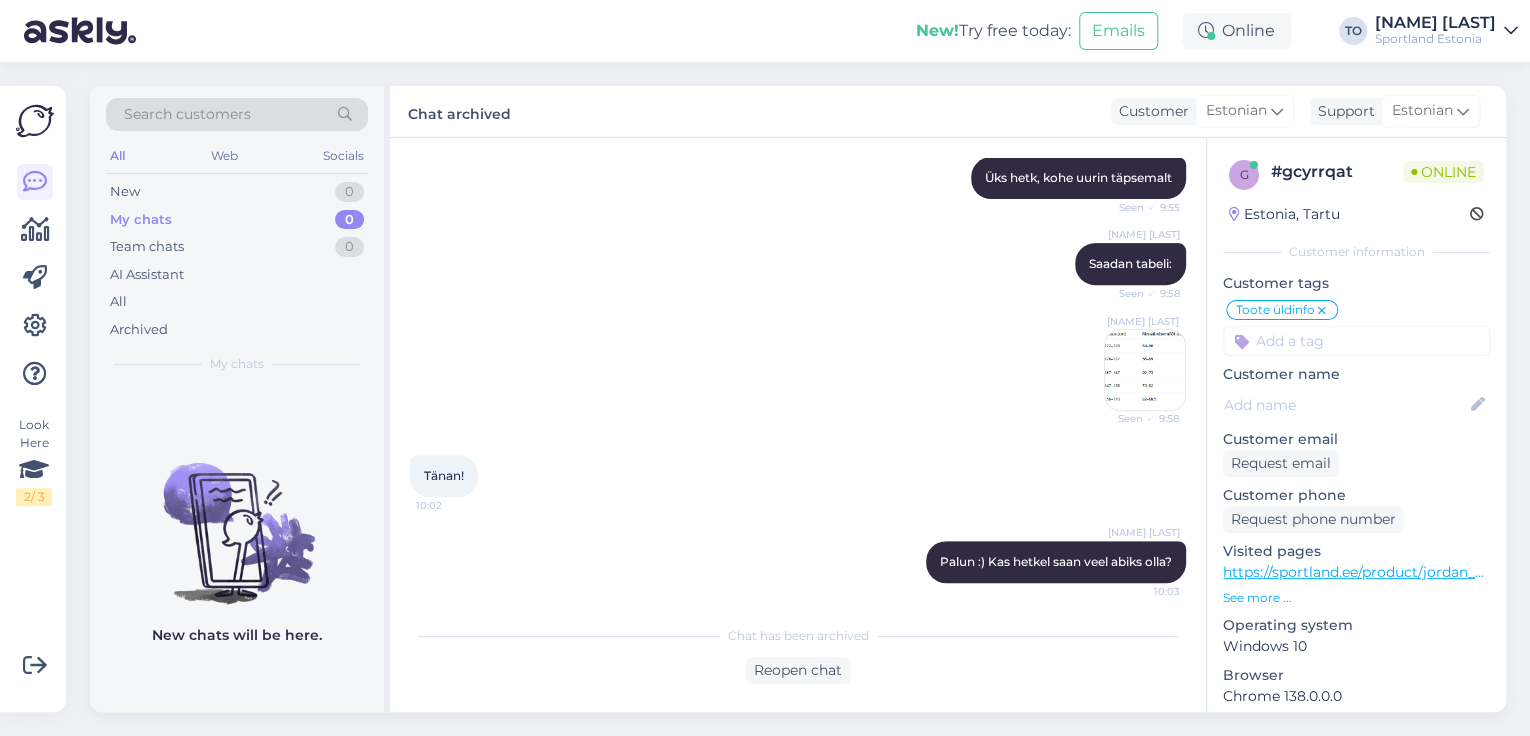 click on "[NAME] [LAST]" at bounding box center (1435, 23) 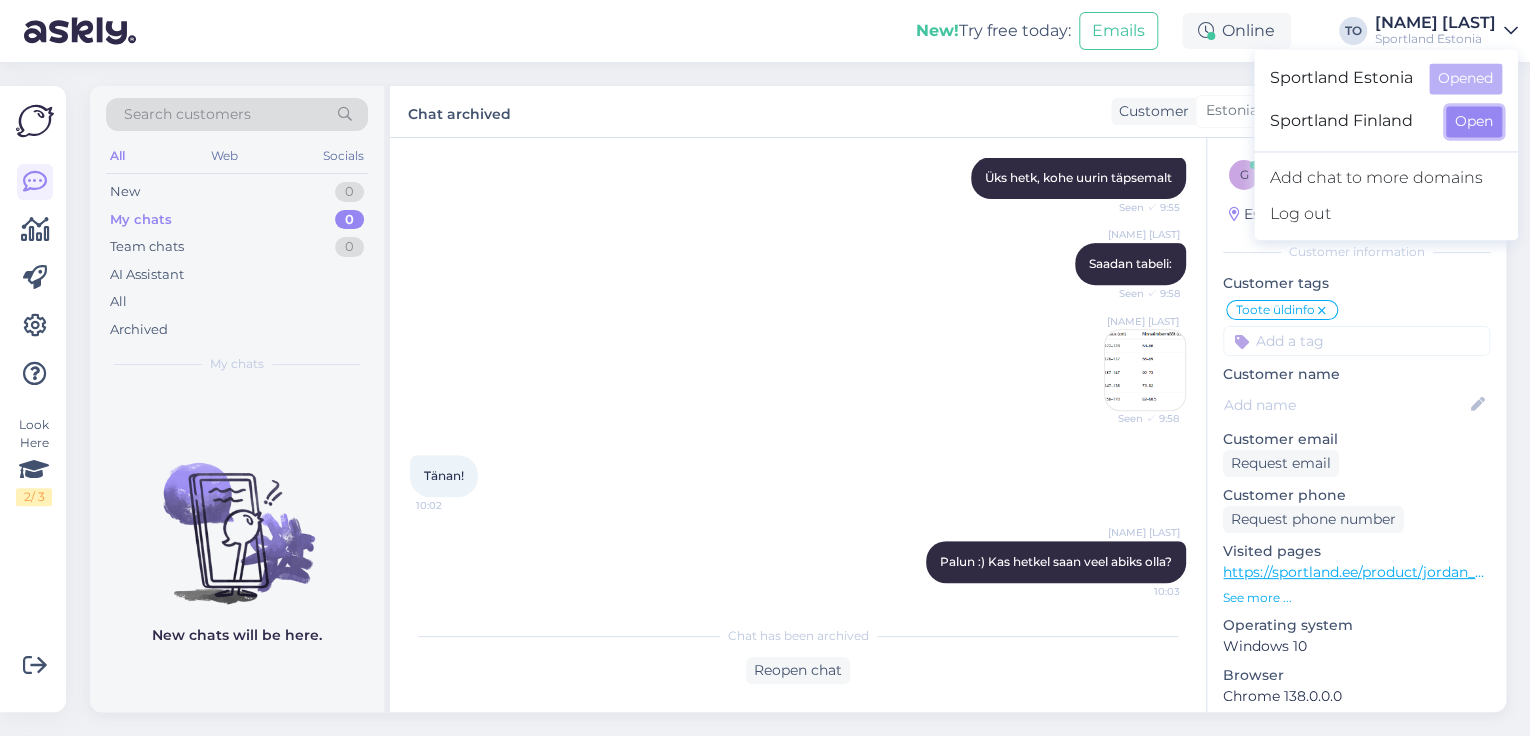 click on "Open" at bounding box center (1474, 121) 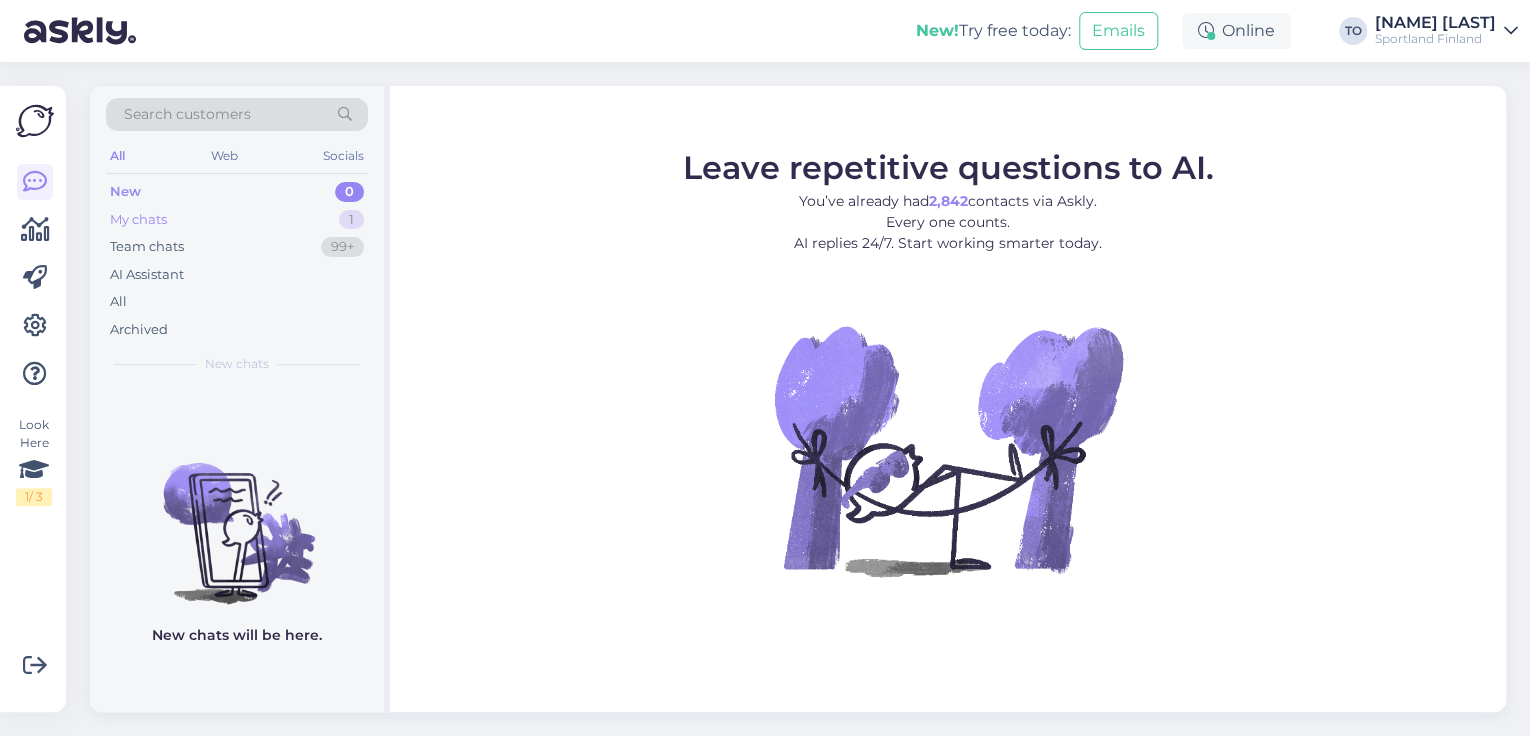 click on "My chats 1" at bounding box center (237, 220) 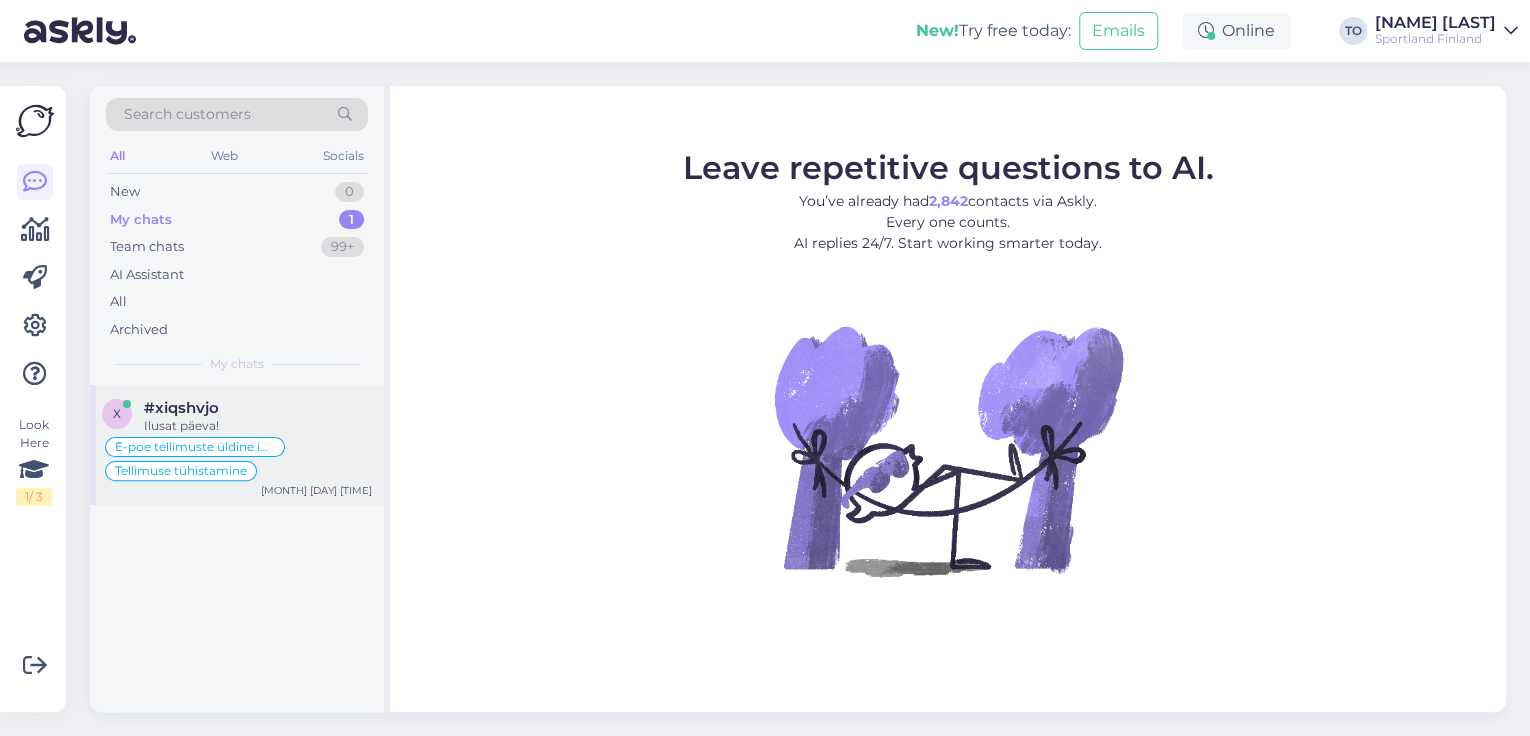 click on "E-poe tellimuste üldine info Tellimuse tühistamine" at bounding box center (237, 459) 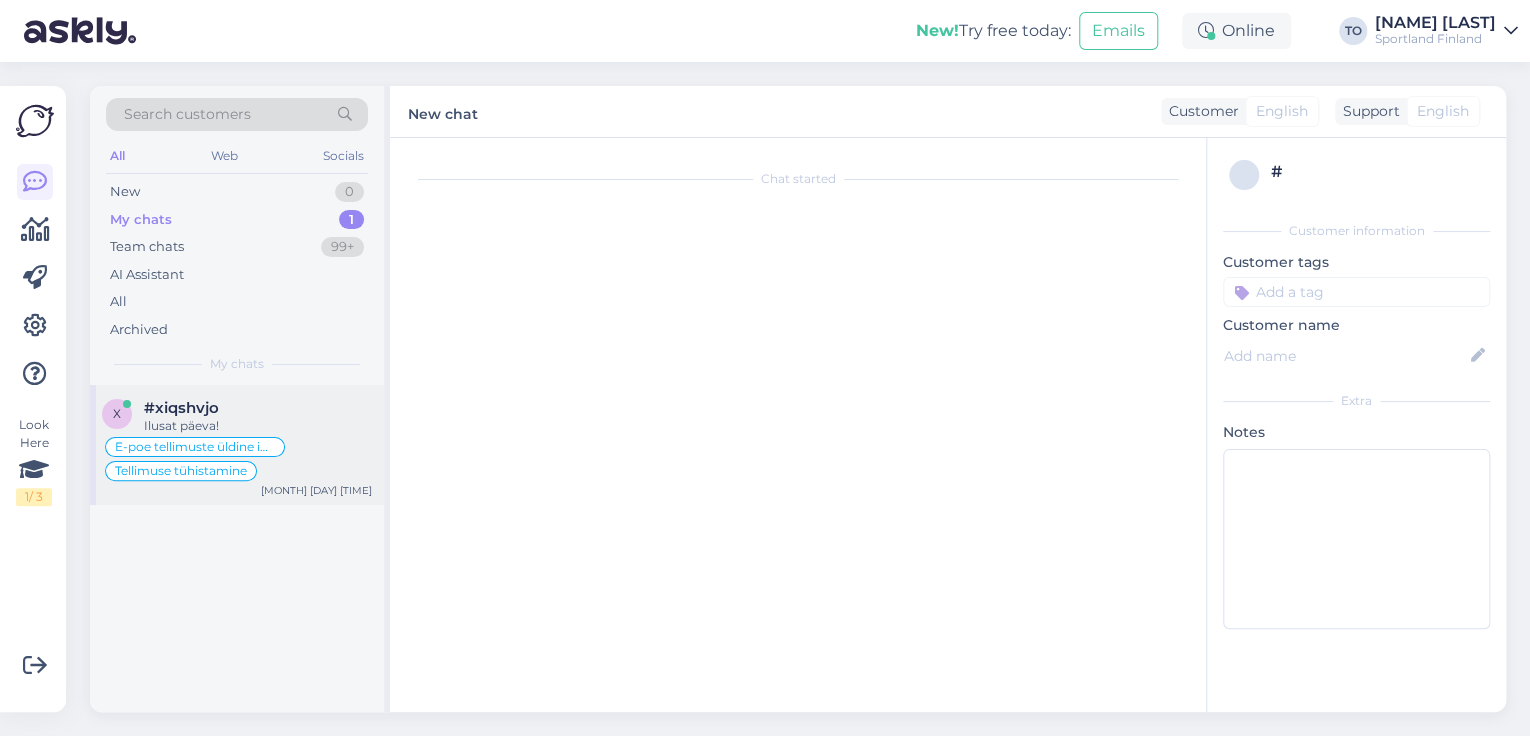 scroll, scrollTop: 1428, scrollLeft: 0, axis: vertical 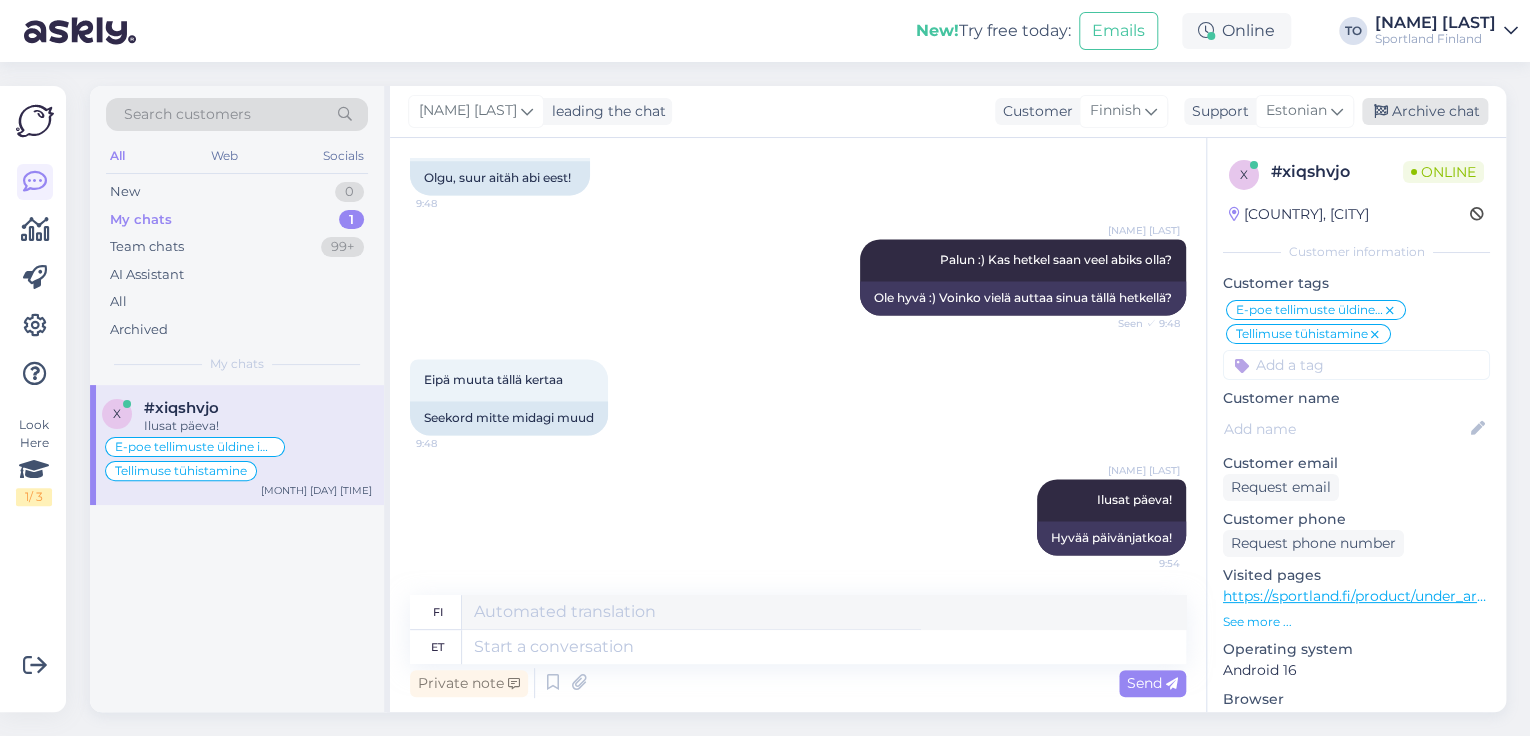 click on "Archive chat" at bounding box center (1425, 111) 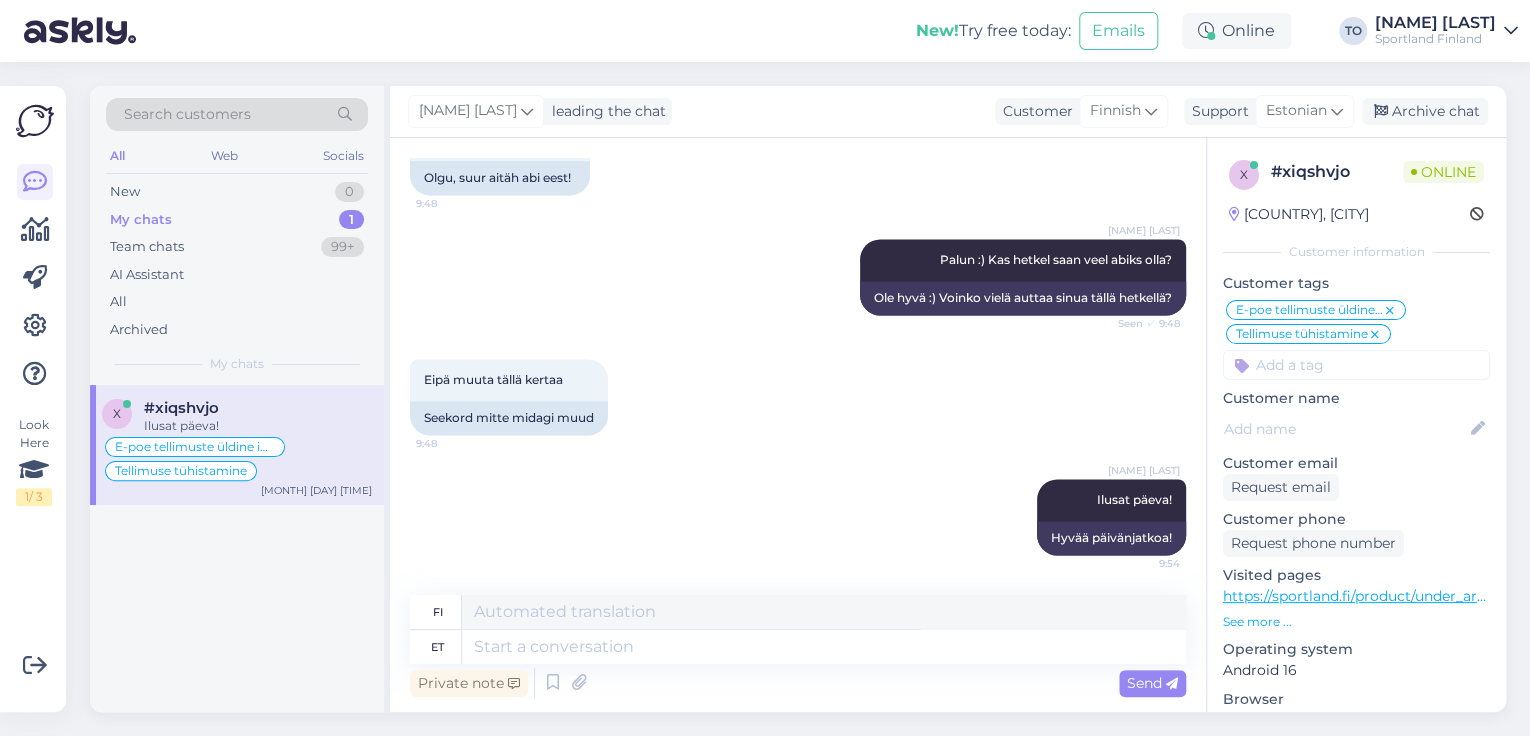 scroll, scrollTop: 1408, scrollLeft: 0, axis: vertical 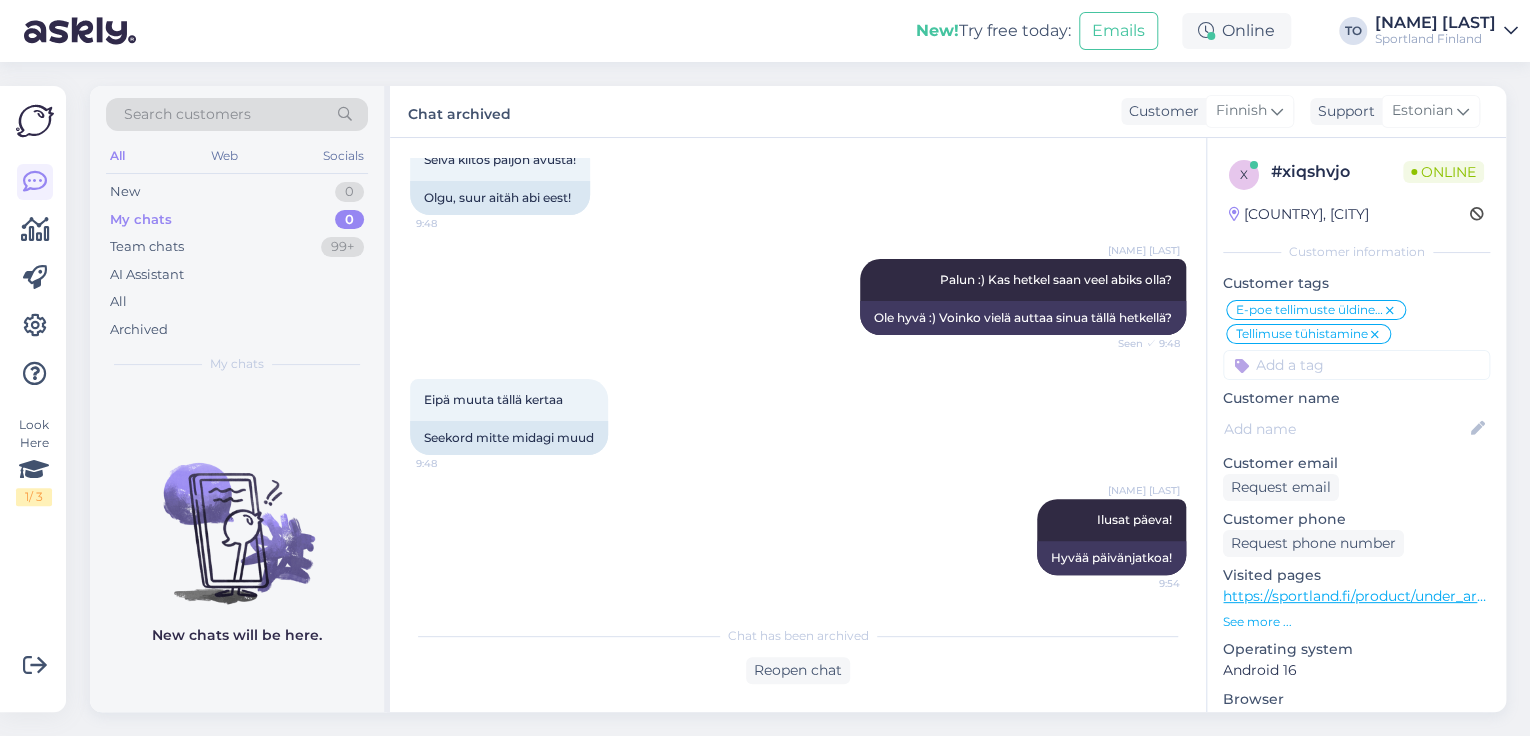 click on "Sportland Finland" at bounding box center [1435, 39] 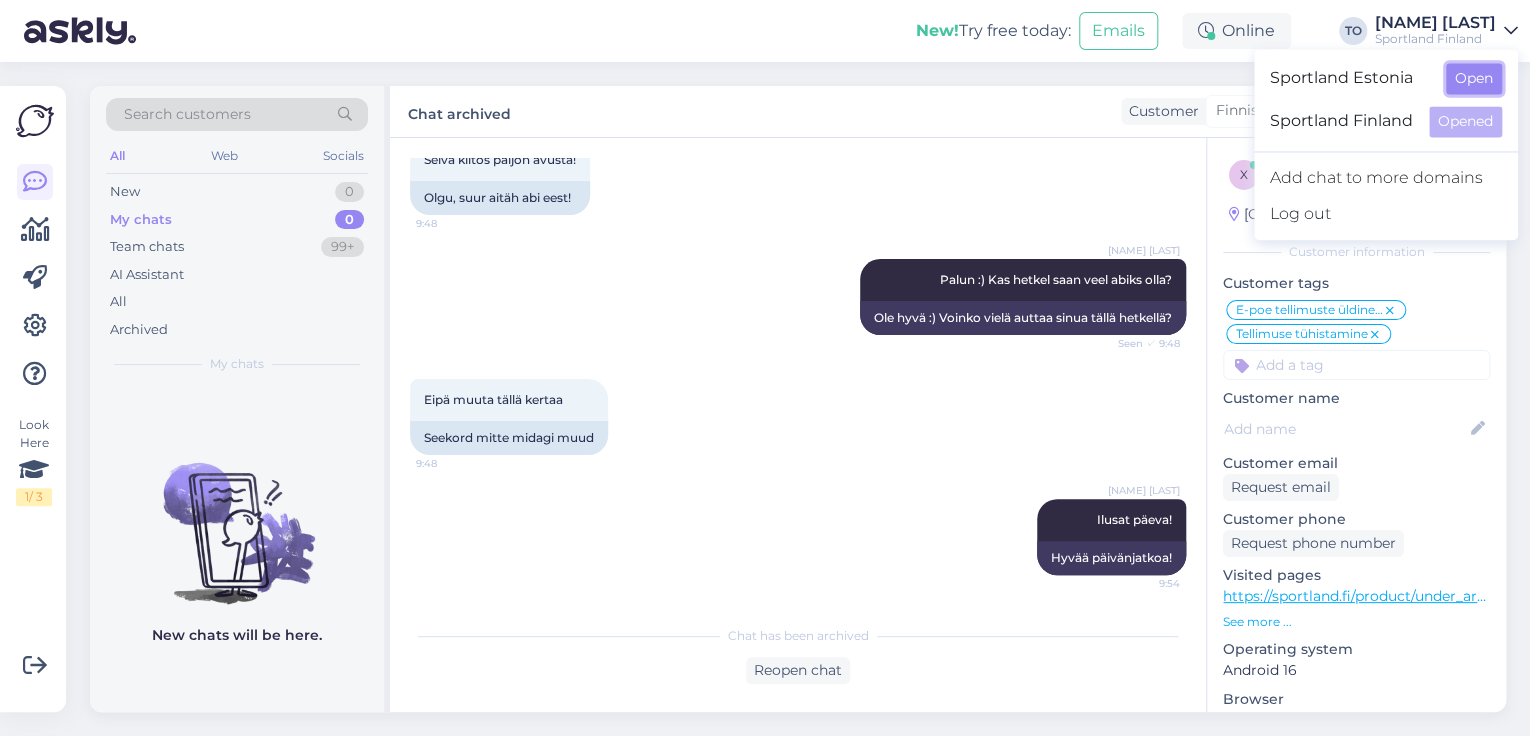 click on "Open" at bounding box center (1474, 78) 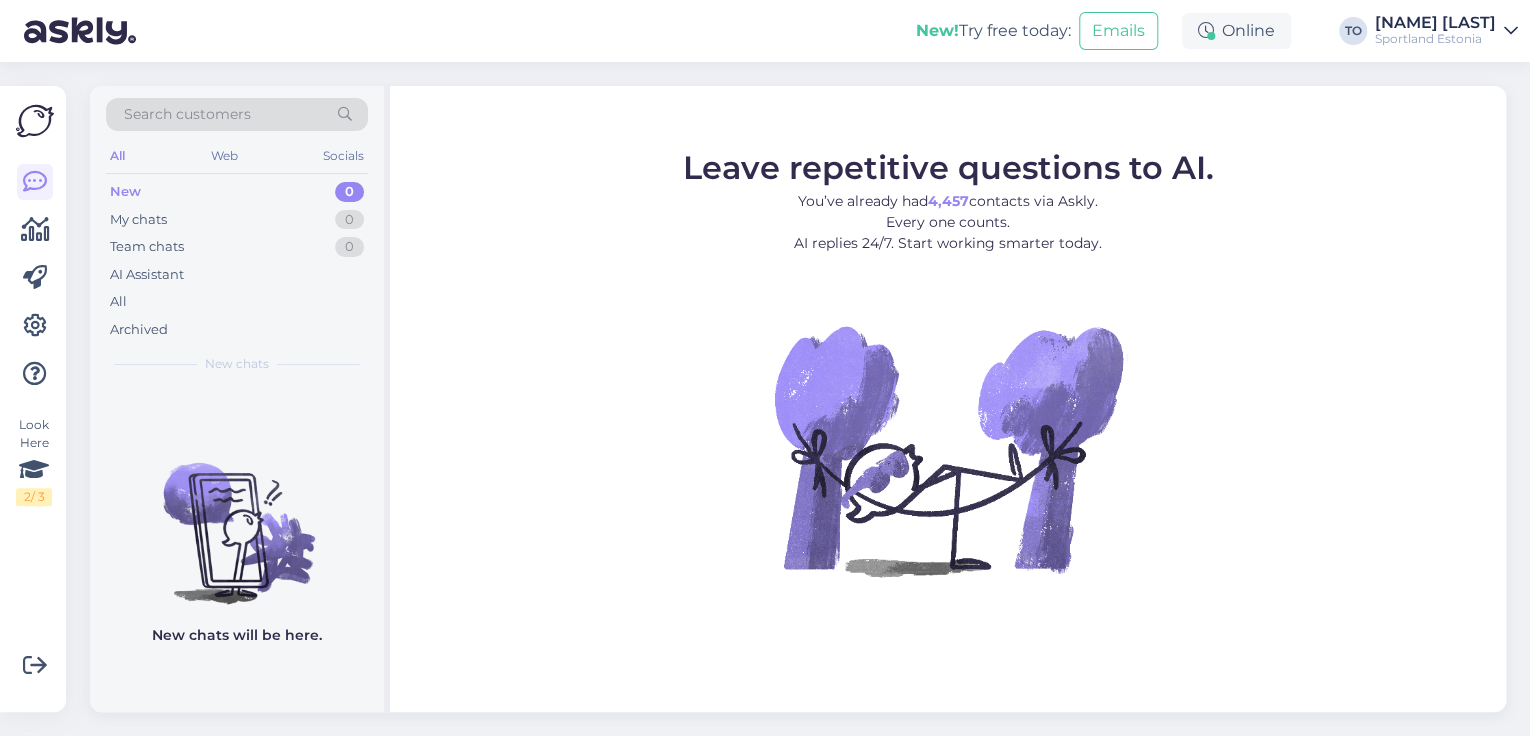 click on "[NAME] [LAST]" at bounding box center (1435, 23) 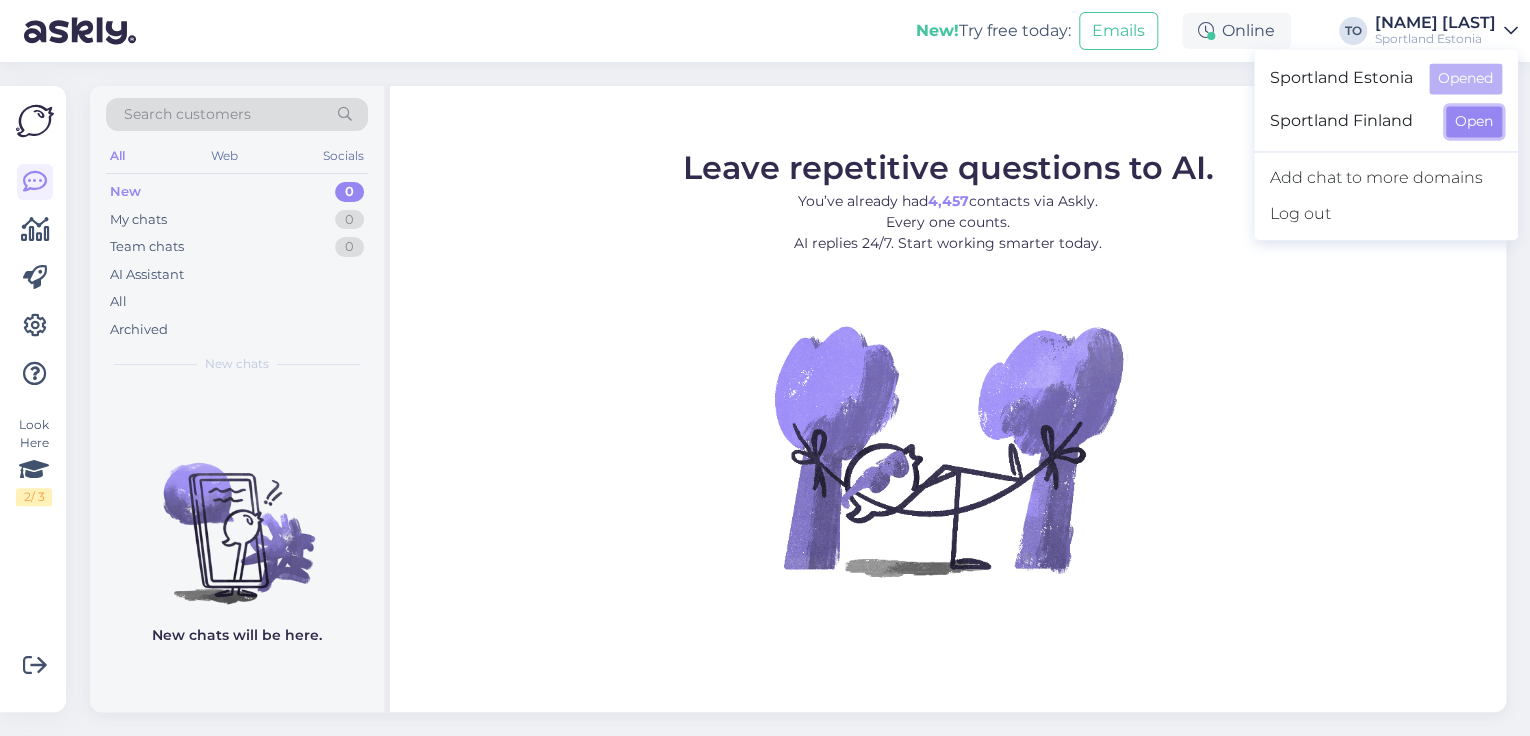 click on "Open" at bounding box center (1474, 121) 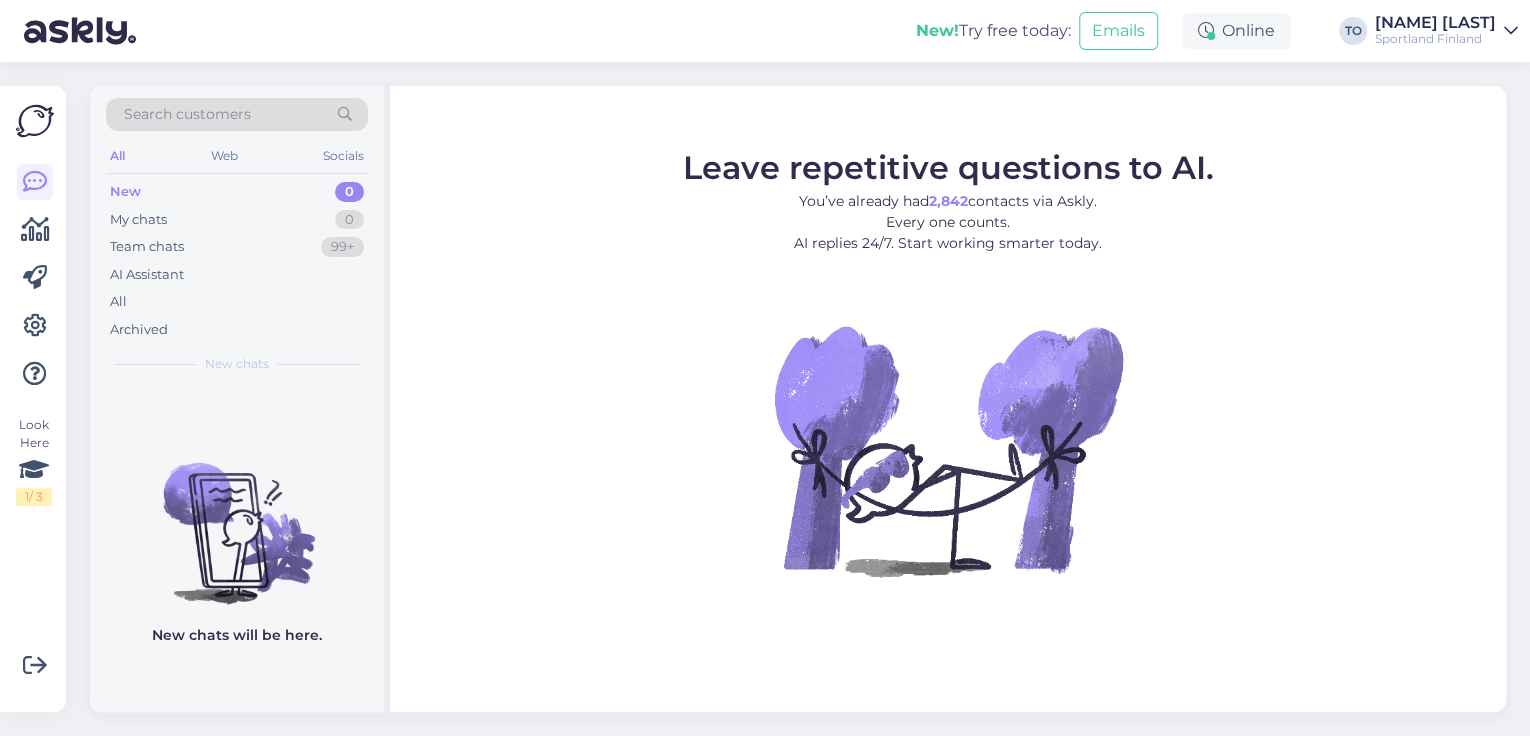 click on "[NAME] [LAST]" at bounding box center [1435, 23] 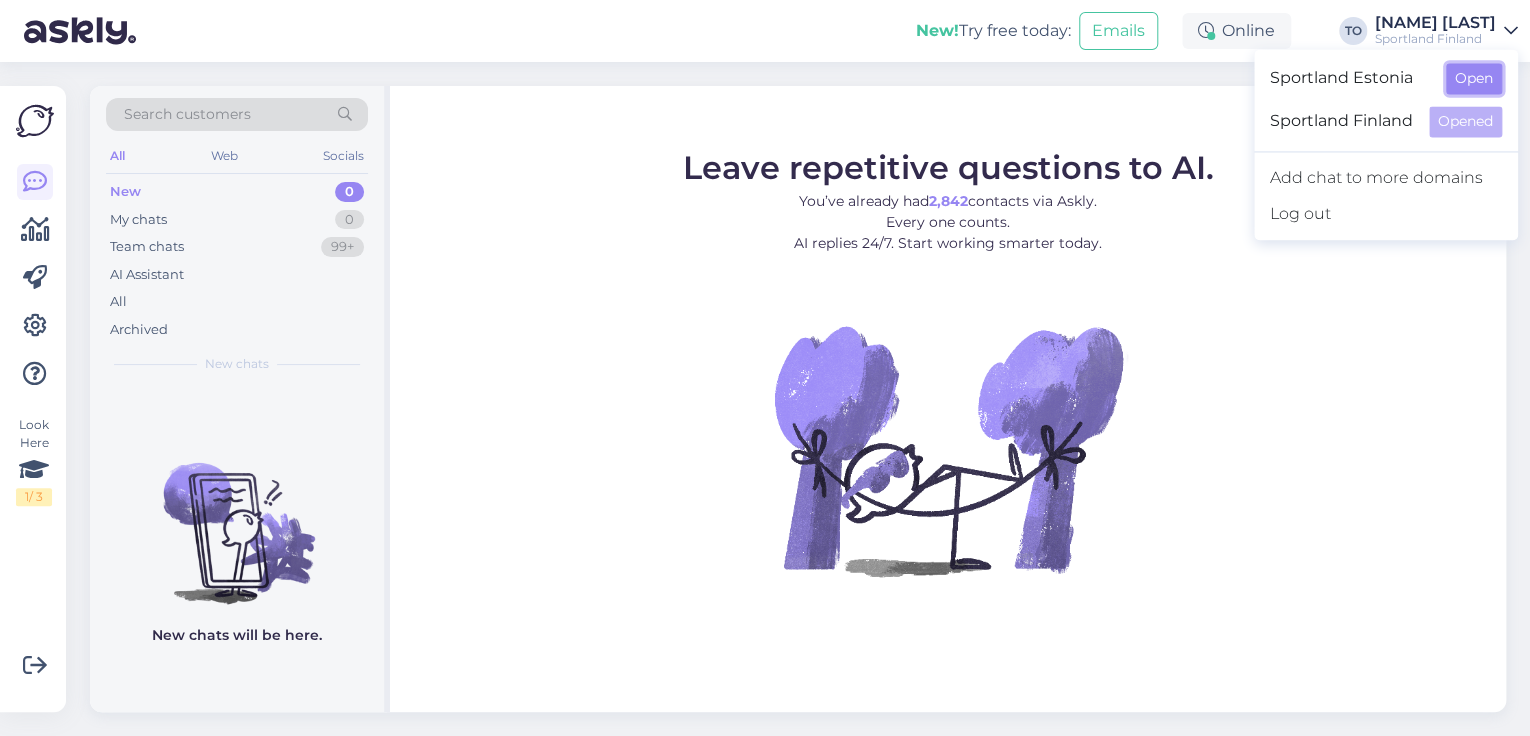 click on "Open" at bounding box center [1474, 78] 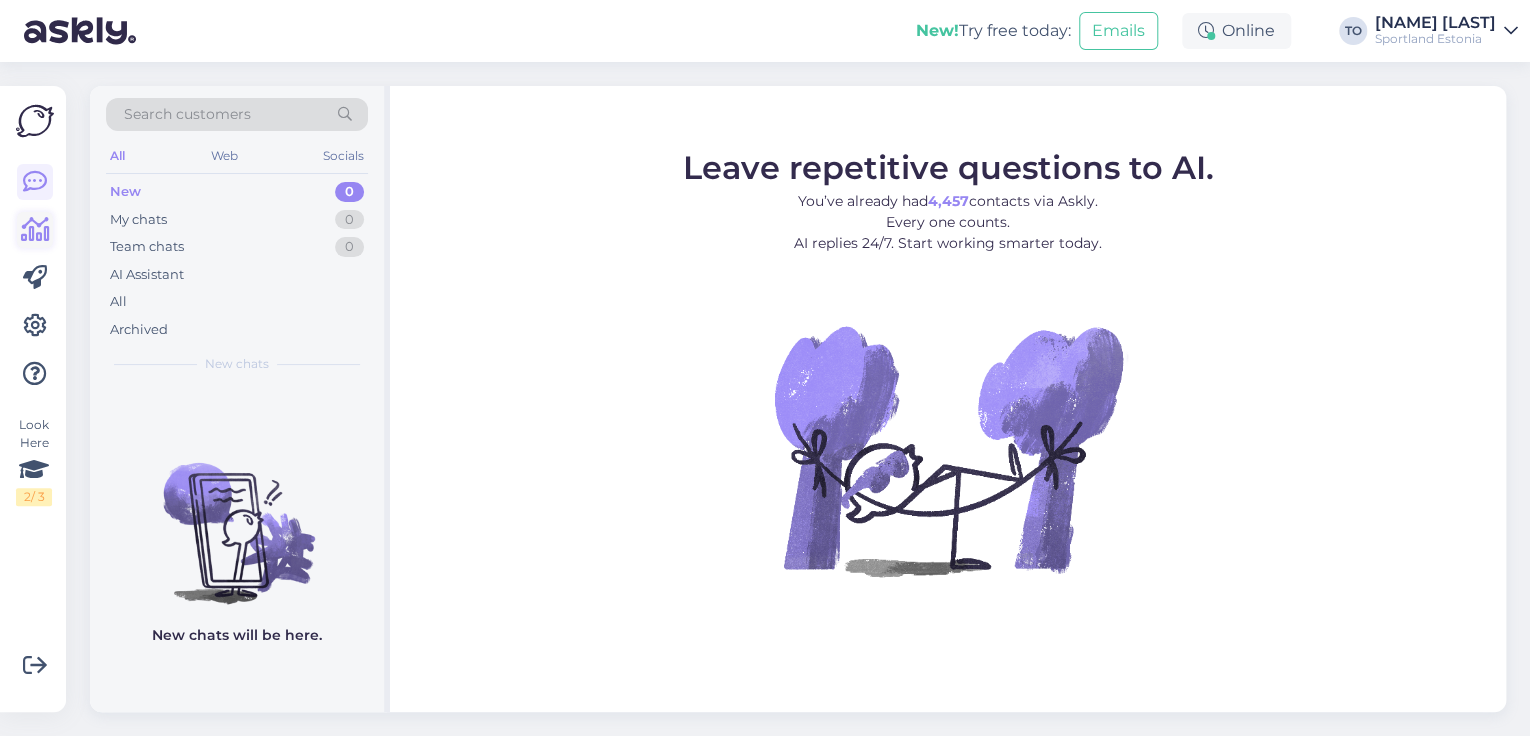 click at bounding box center [35, 230] 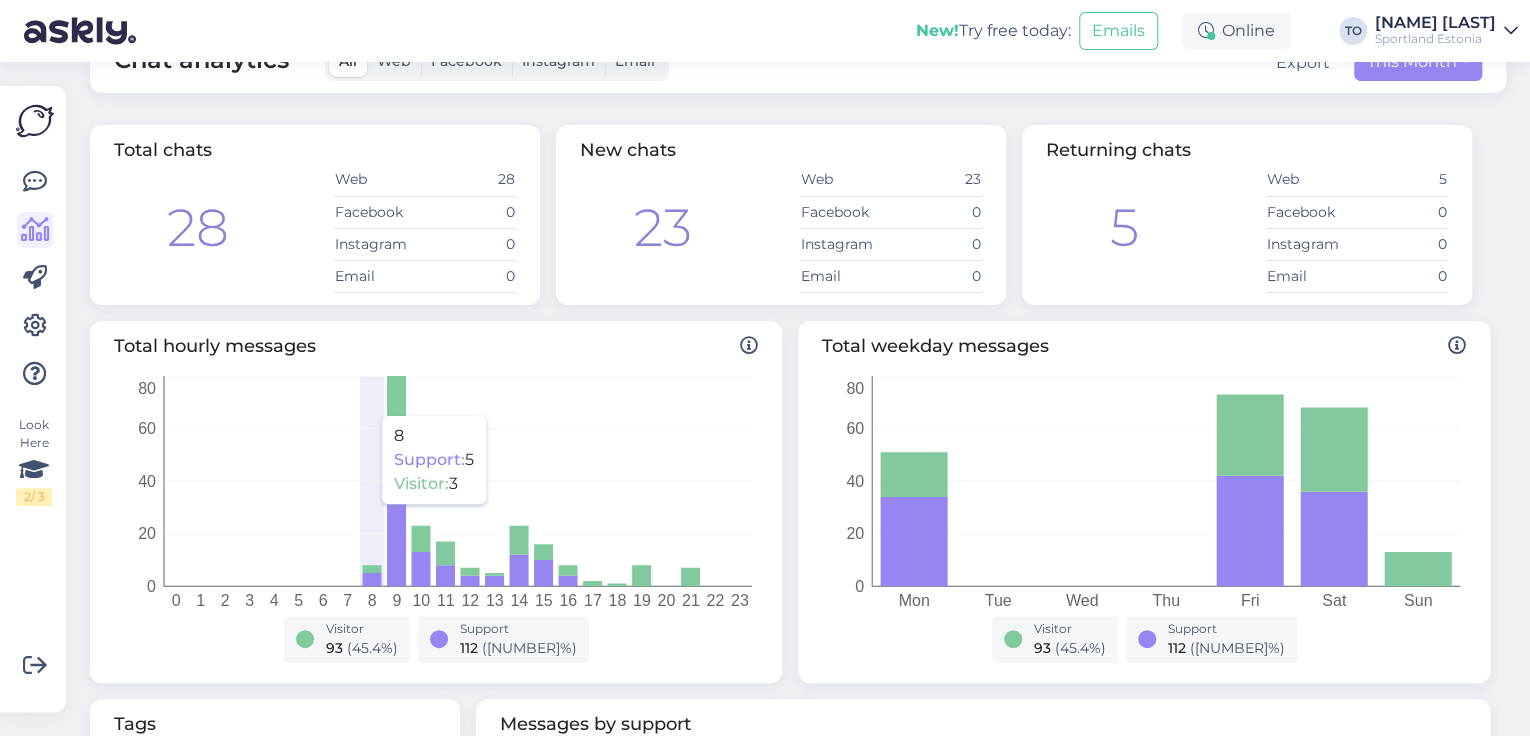 scroll, scrollTop: 0, scrollLeft: 0, axis: both 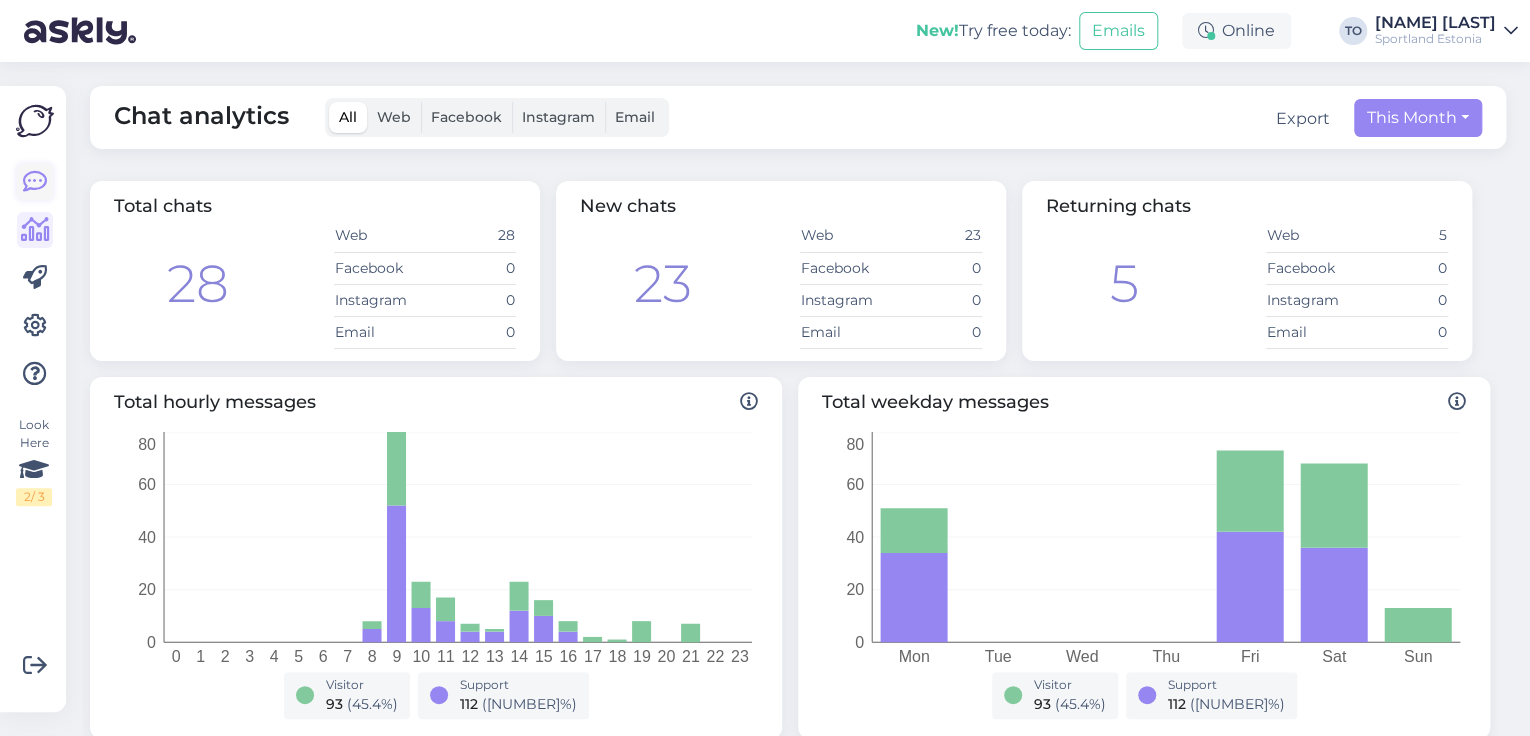 click at bounding box center (35, 182) 